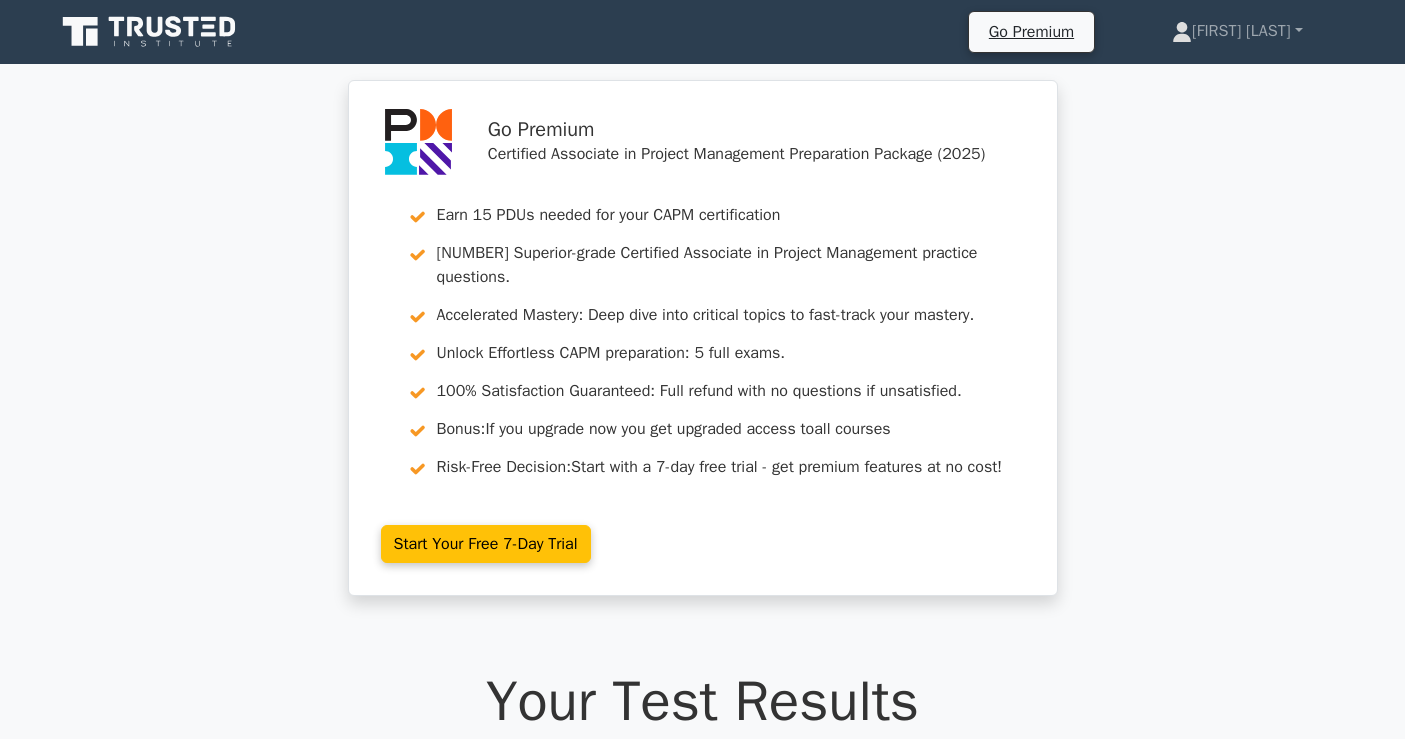 scroll, scrollTop: 2666, scrollLeft: 0, axis: vertical 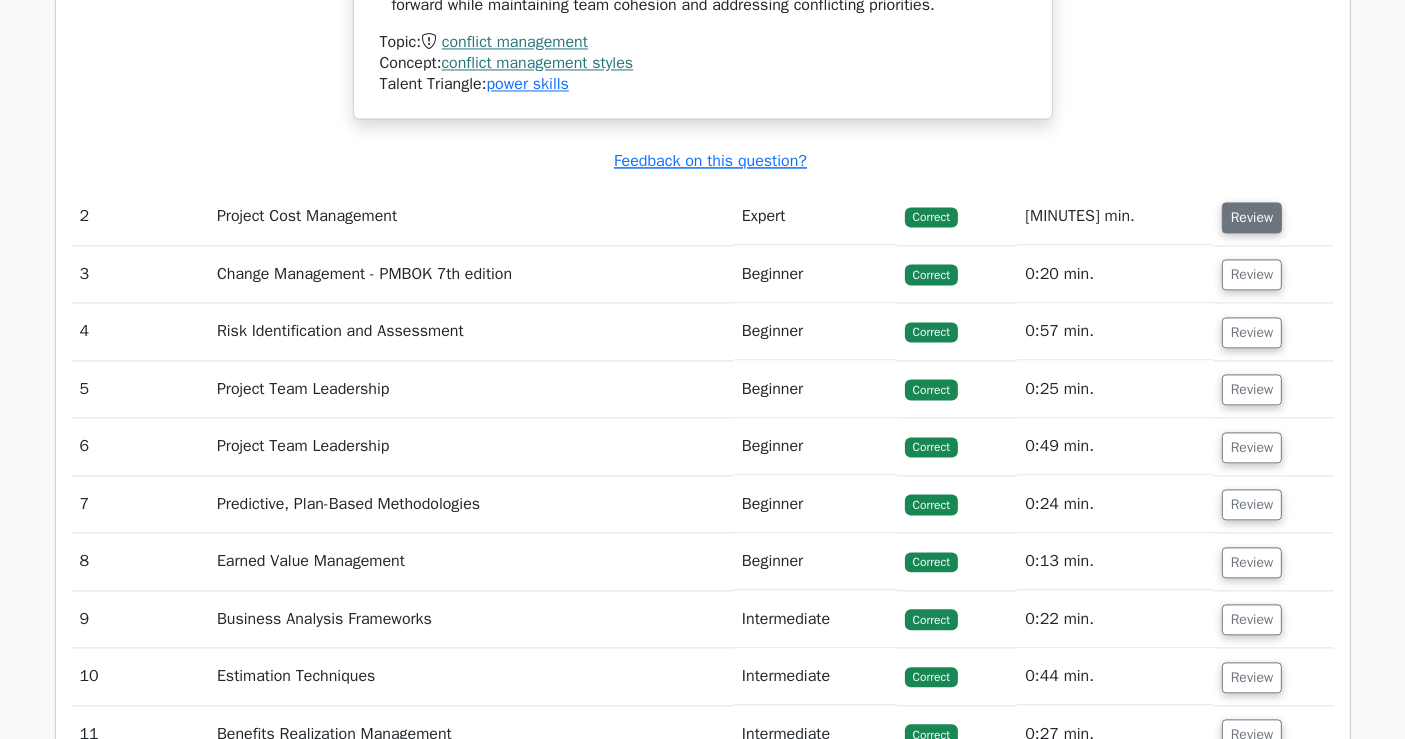 click on "Review" at bounding box center [1252, 217] 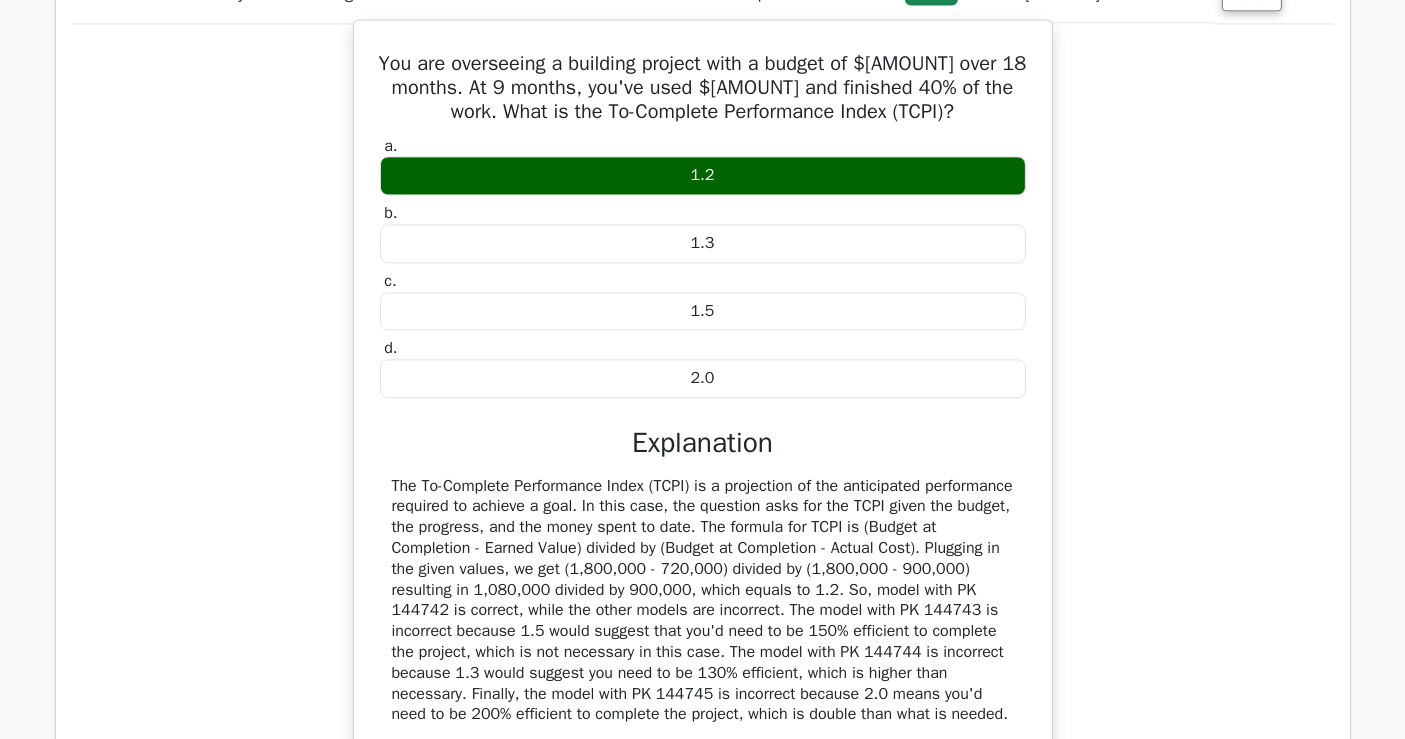 scroll, scrollTop: 4282, scrollLeft: 0, axis: vertical 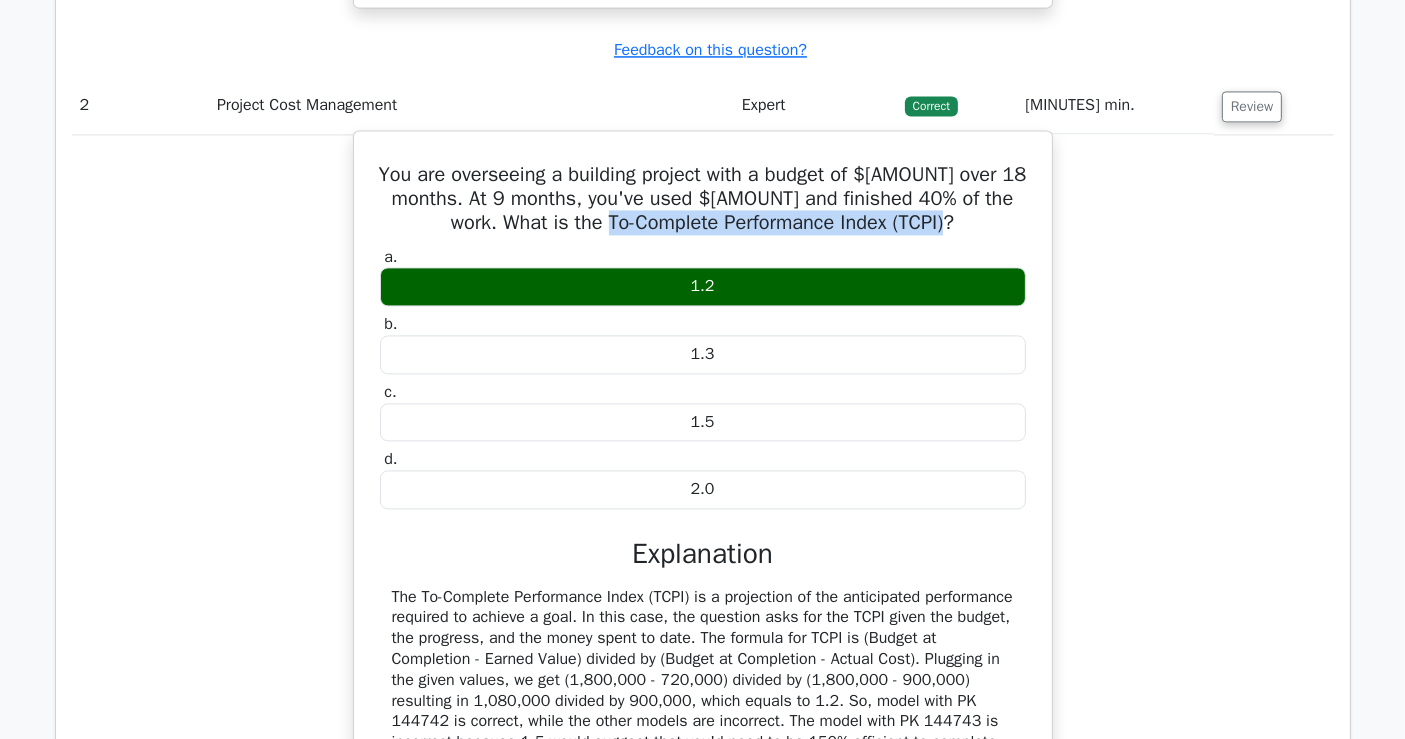 drag, startPoint x: 602, startPoint y: 186, endPoint x: 957, endPoint y: 192, distance: 355.0507 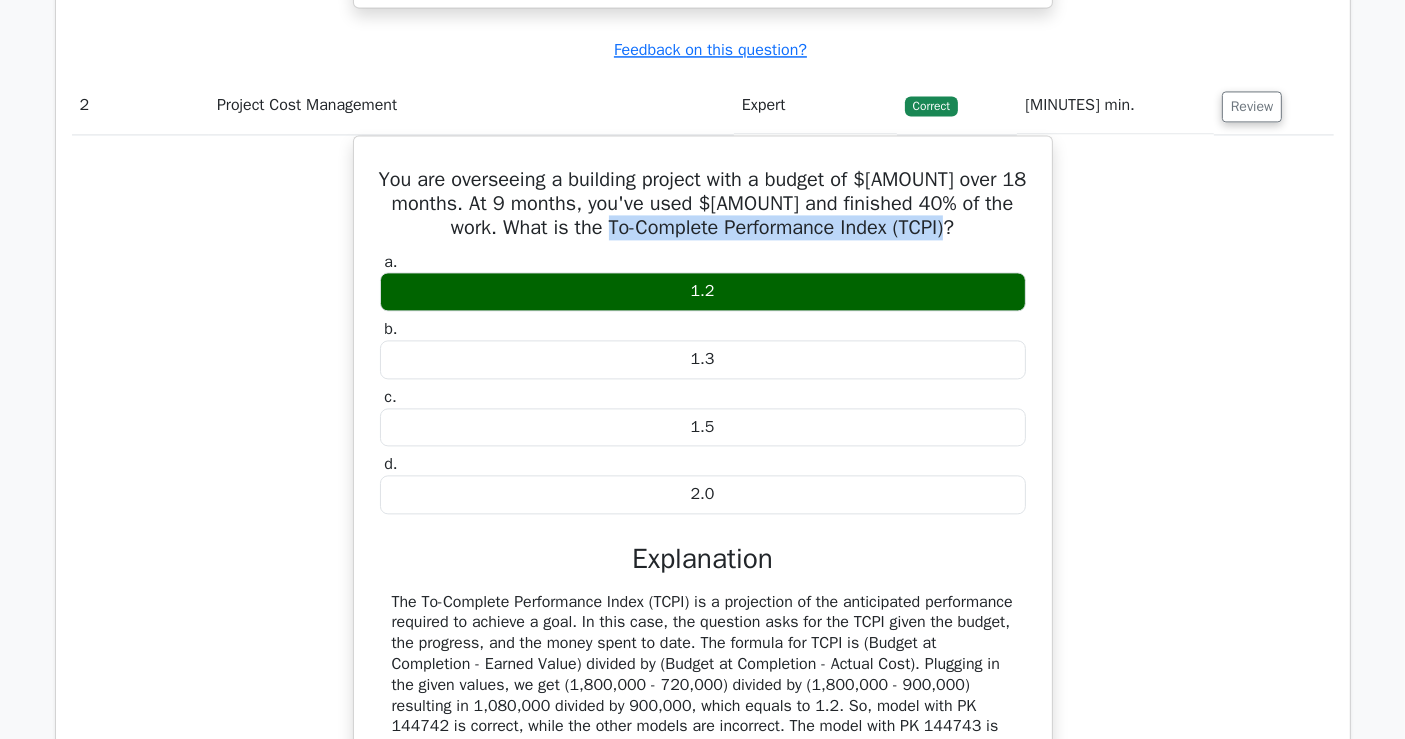 click on "You are overseeing a building project with a budget of $1,800,000 over 18 months. At 9 months, you've used $900,000 and finished 40% of the work. What is the To-Complete Performance Index (TCPI)?
a.
1.2
b." at bounding box center (703, 552) 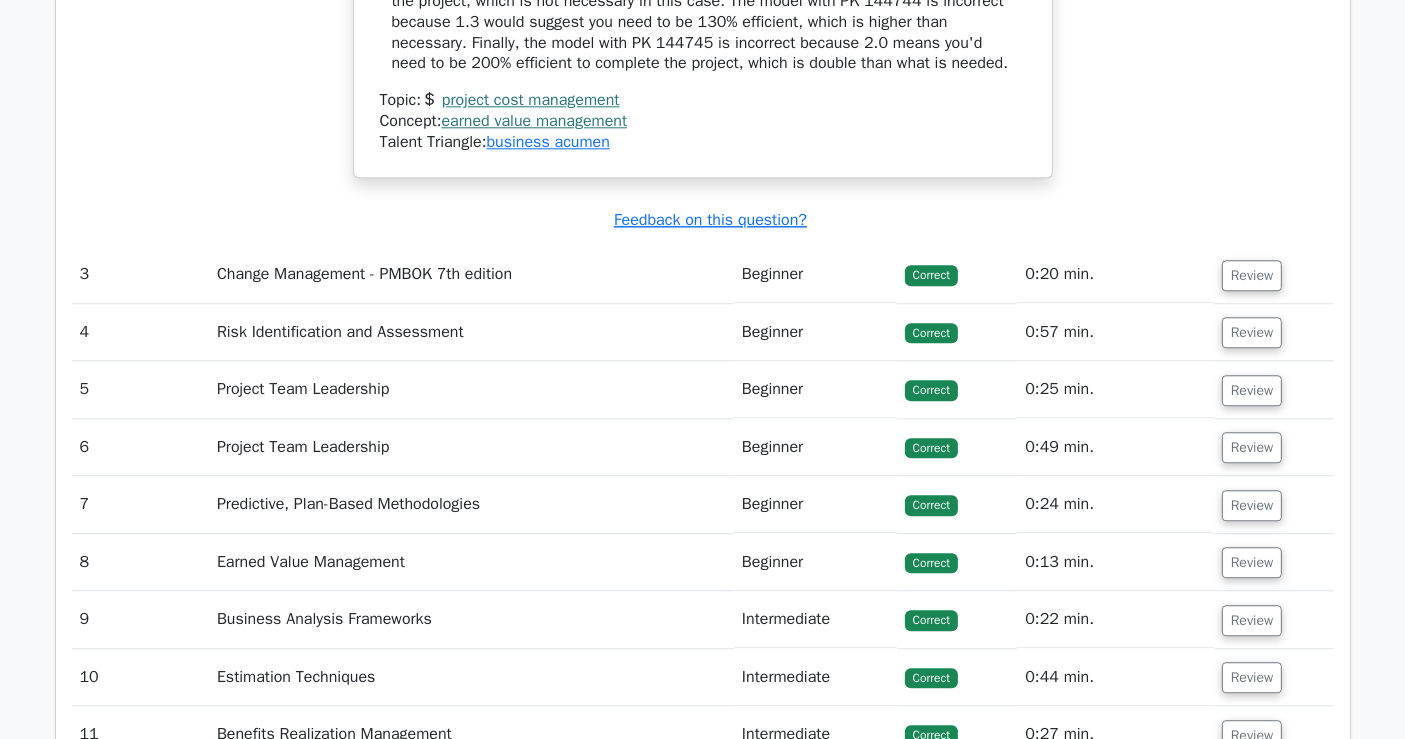 scroll, scrollTop: 5060, scrollLeft: 0, axis: vertical 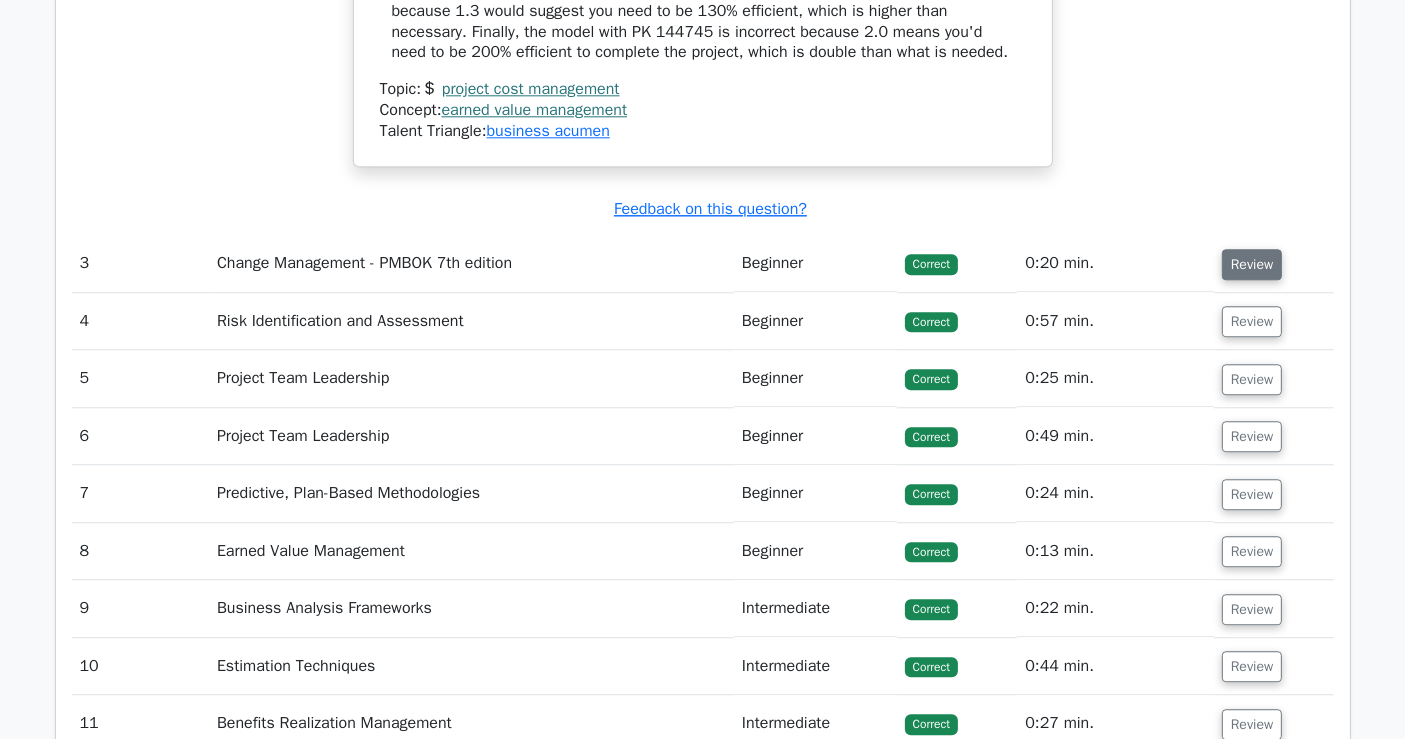 click on "Review" at bounding box center [1252, 264] 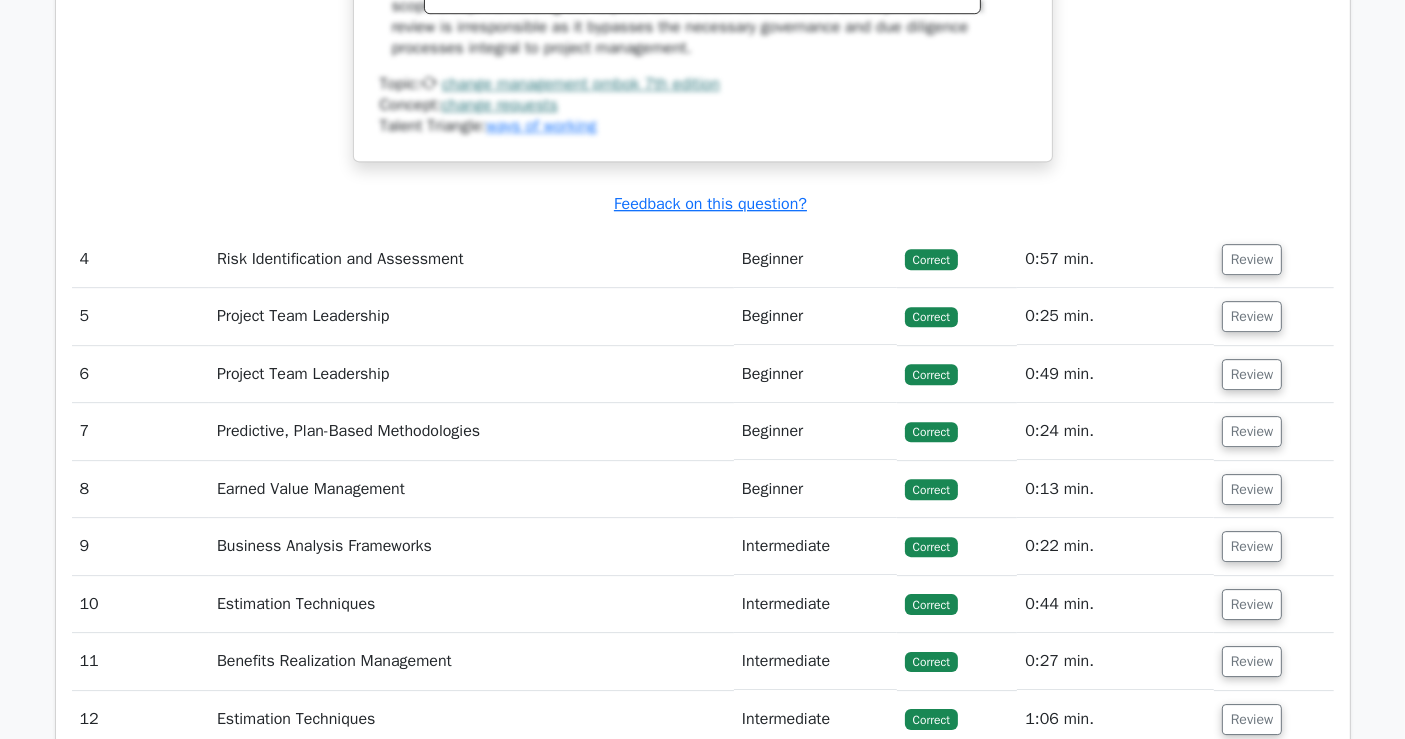 scroll, scrollTop: 6060, scrollLeft: 0, axis: vertical 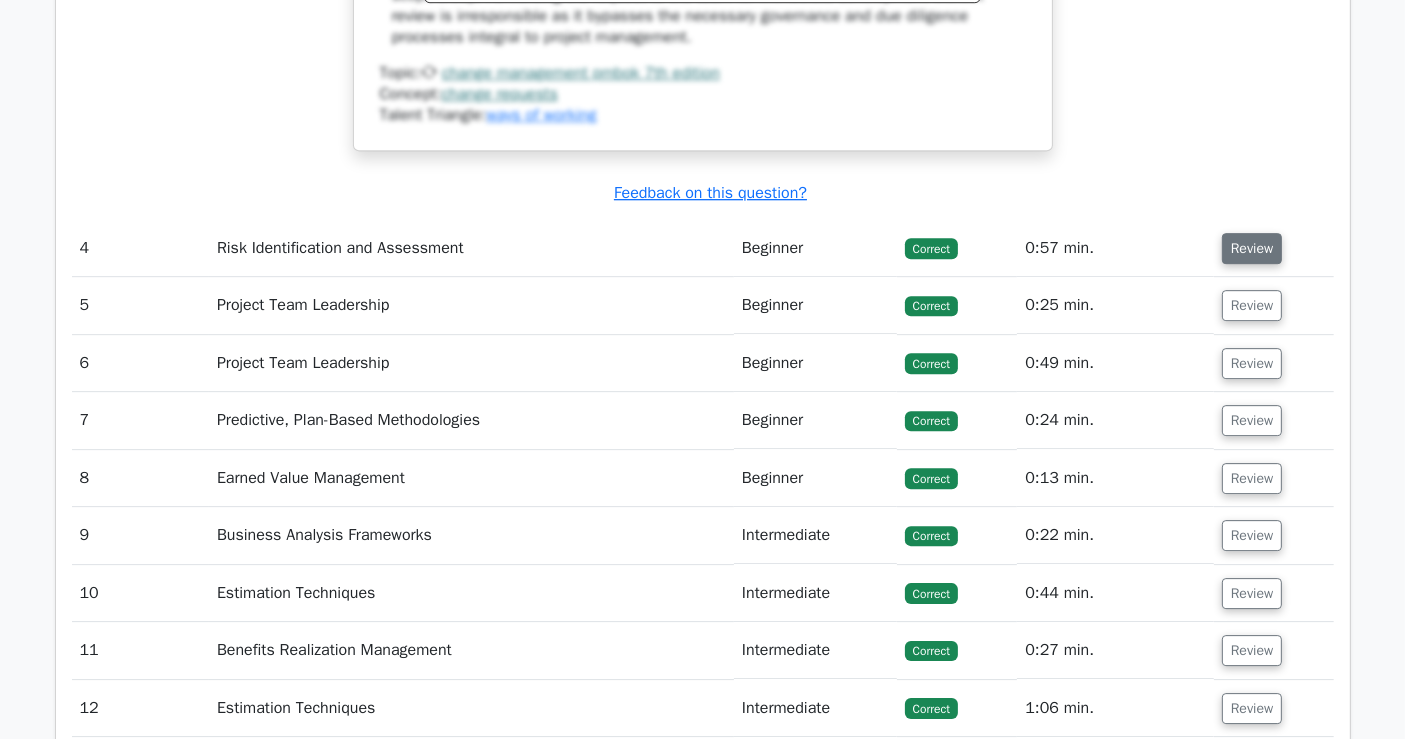 click on "Review" at bounding box center [1252, 248] 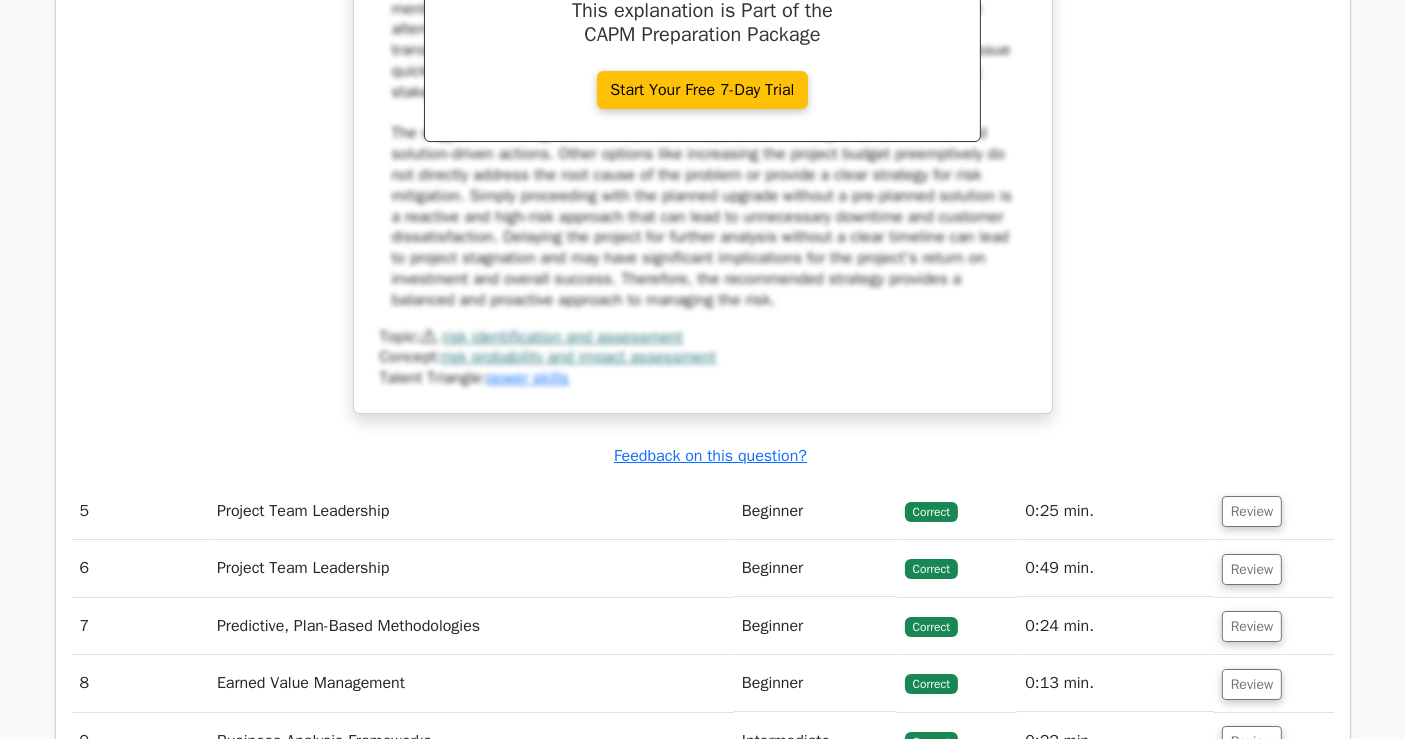 scroll, scrollTop: 7171, scrollLeft: 0, axis: vertical 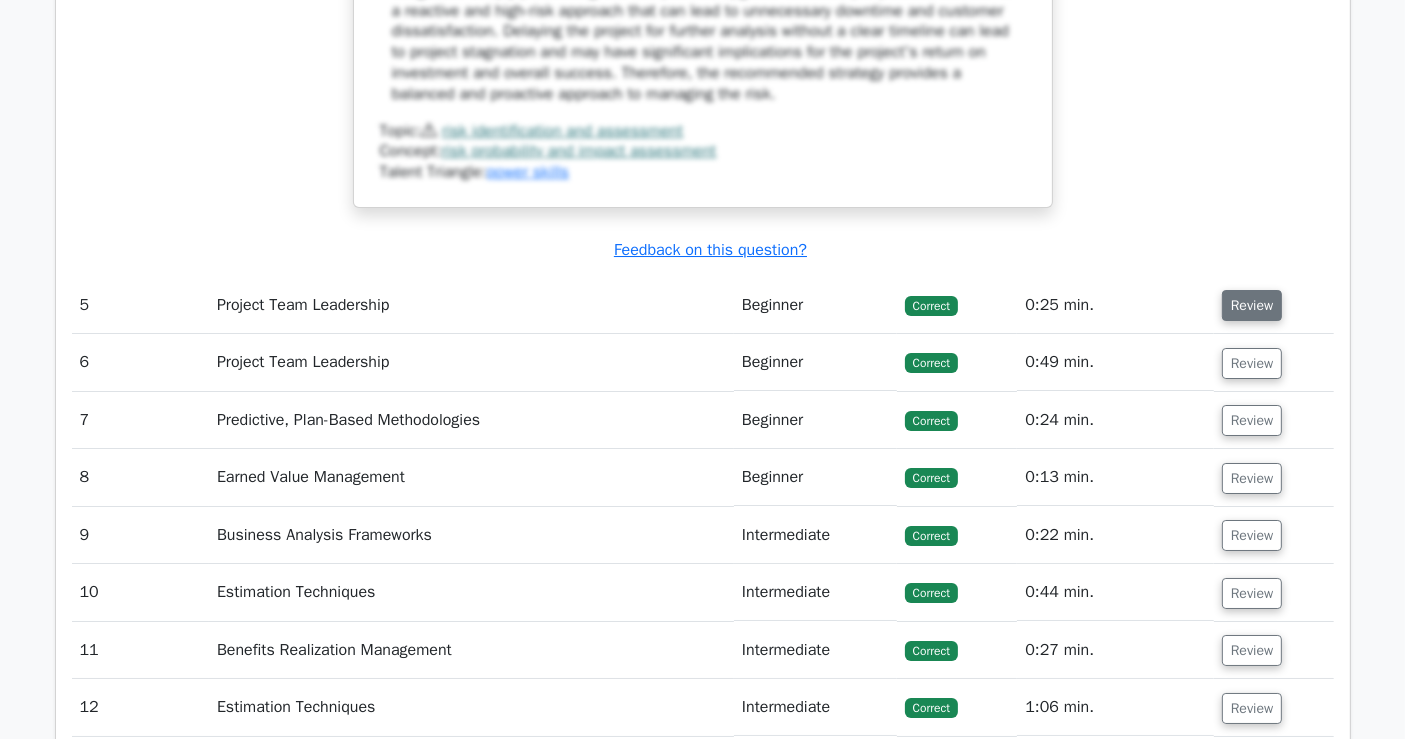 click on "Review" at bounding box center [1252, 305] 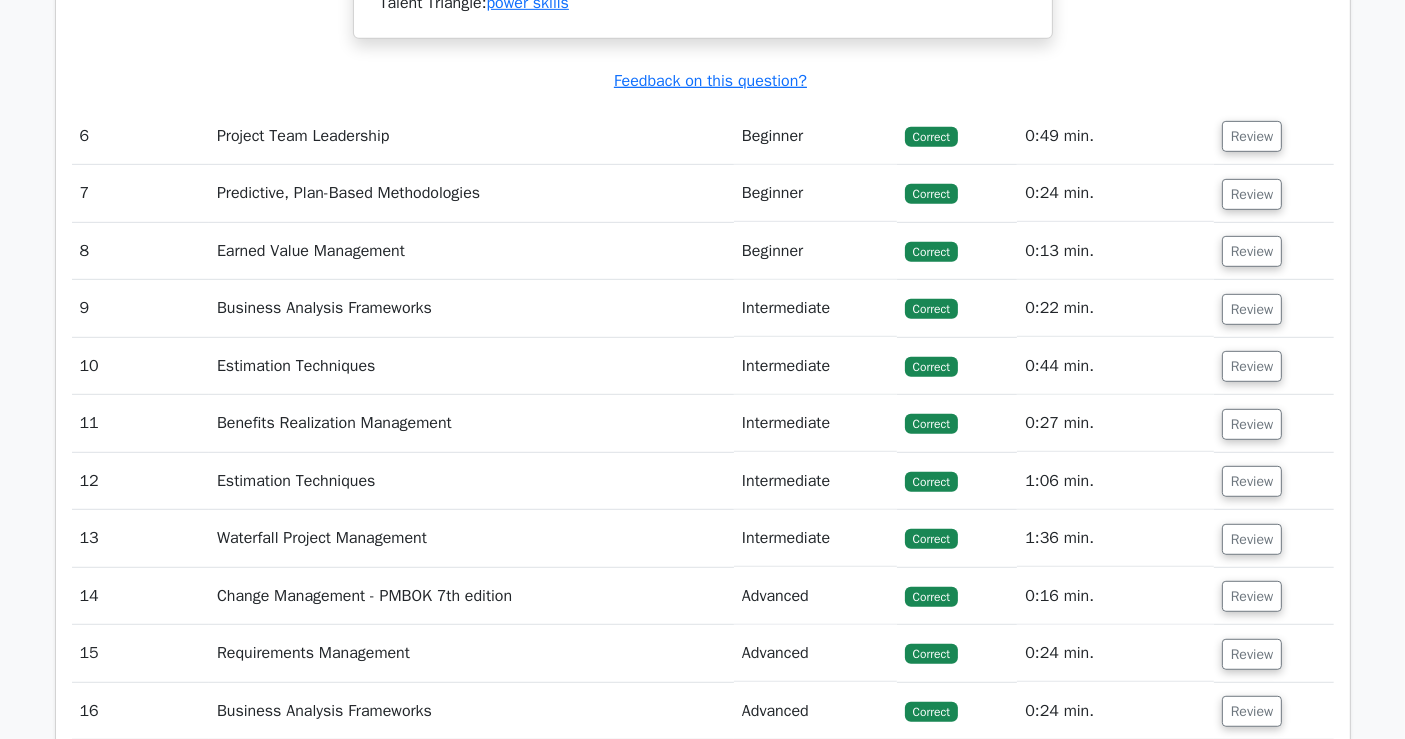 scroll, scrollTop: 8504, scrollLeft: 0, axis: vertical 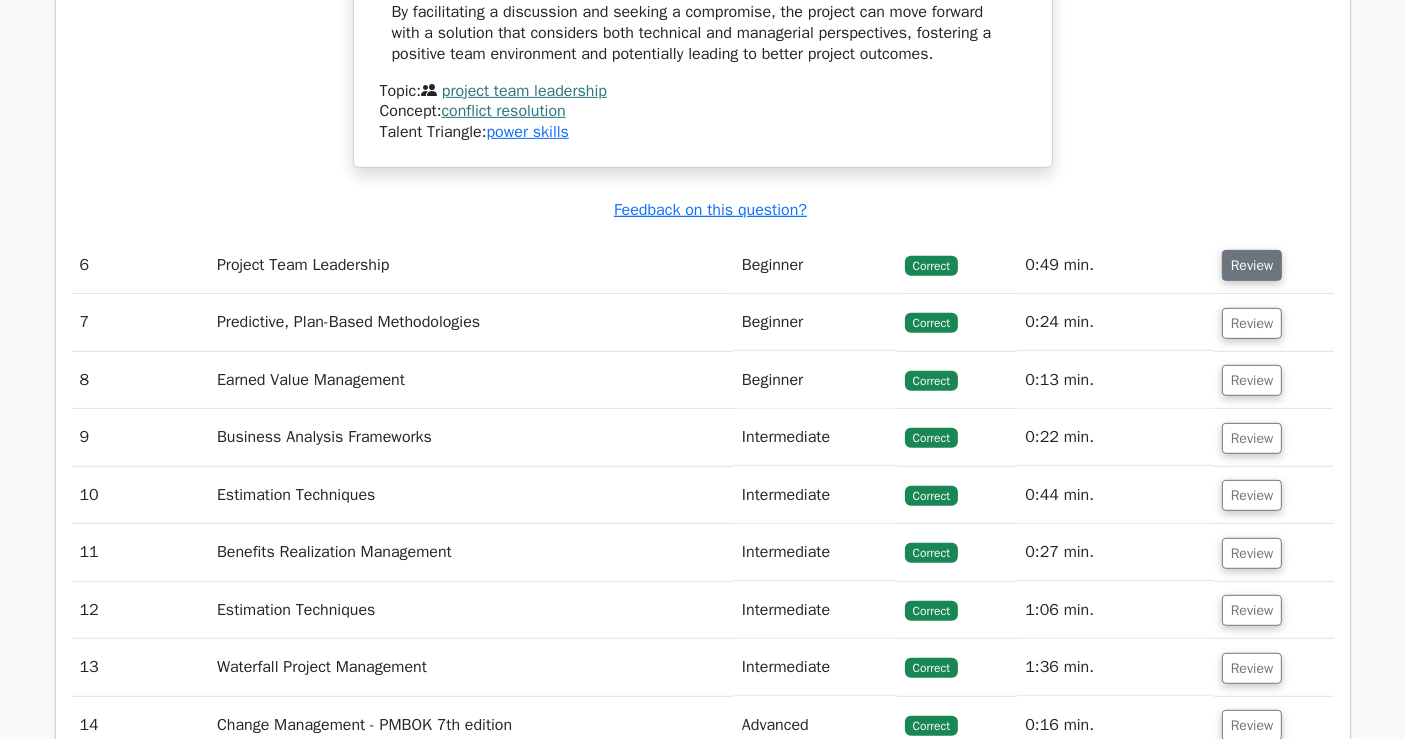 click on "Review" at bounding box center (1252, 265) 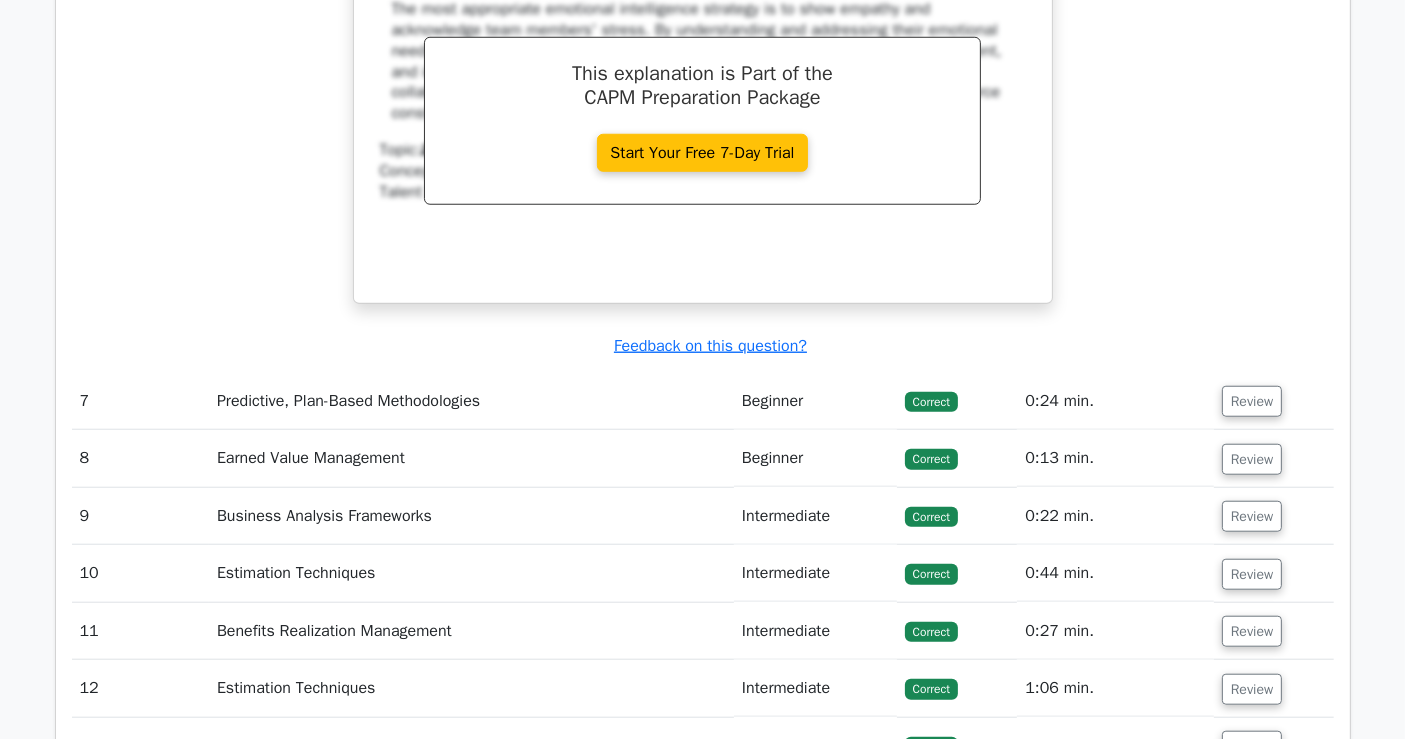 scroll, scrollTop: 9393, scrollLeft: 0, axis: vertical 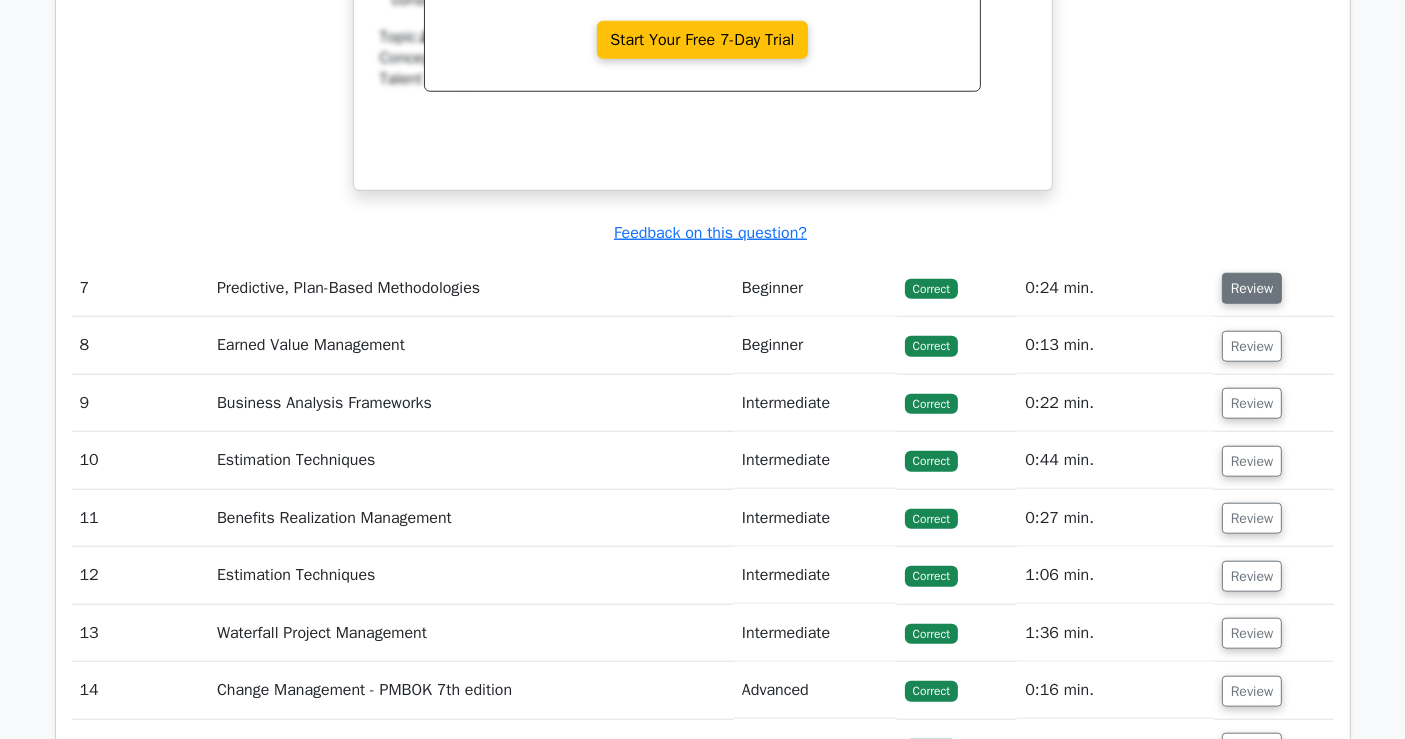 click on "Review" at bounding box center [1252, 288] 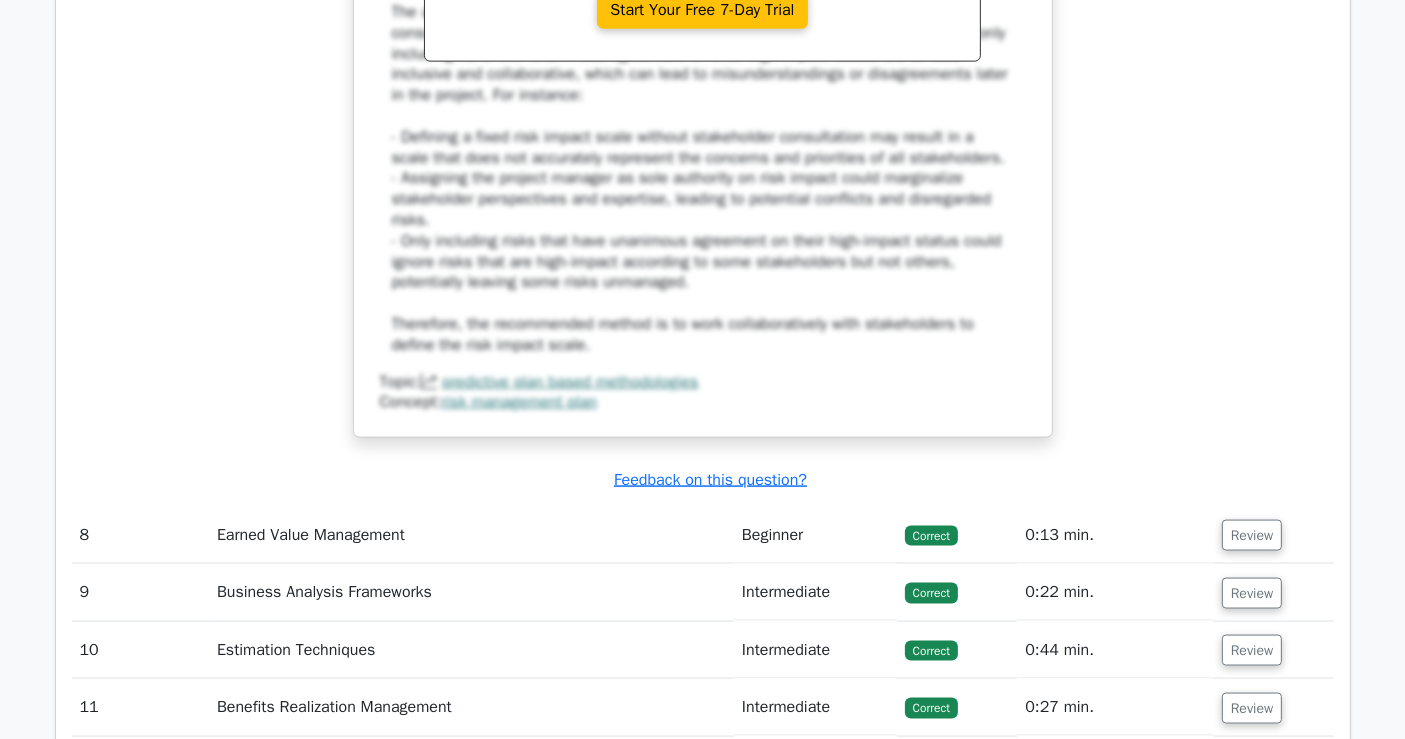 scroll, scrollTop: 10393, scrollLeft: 0, axis: vertical 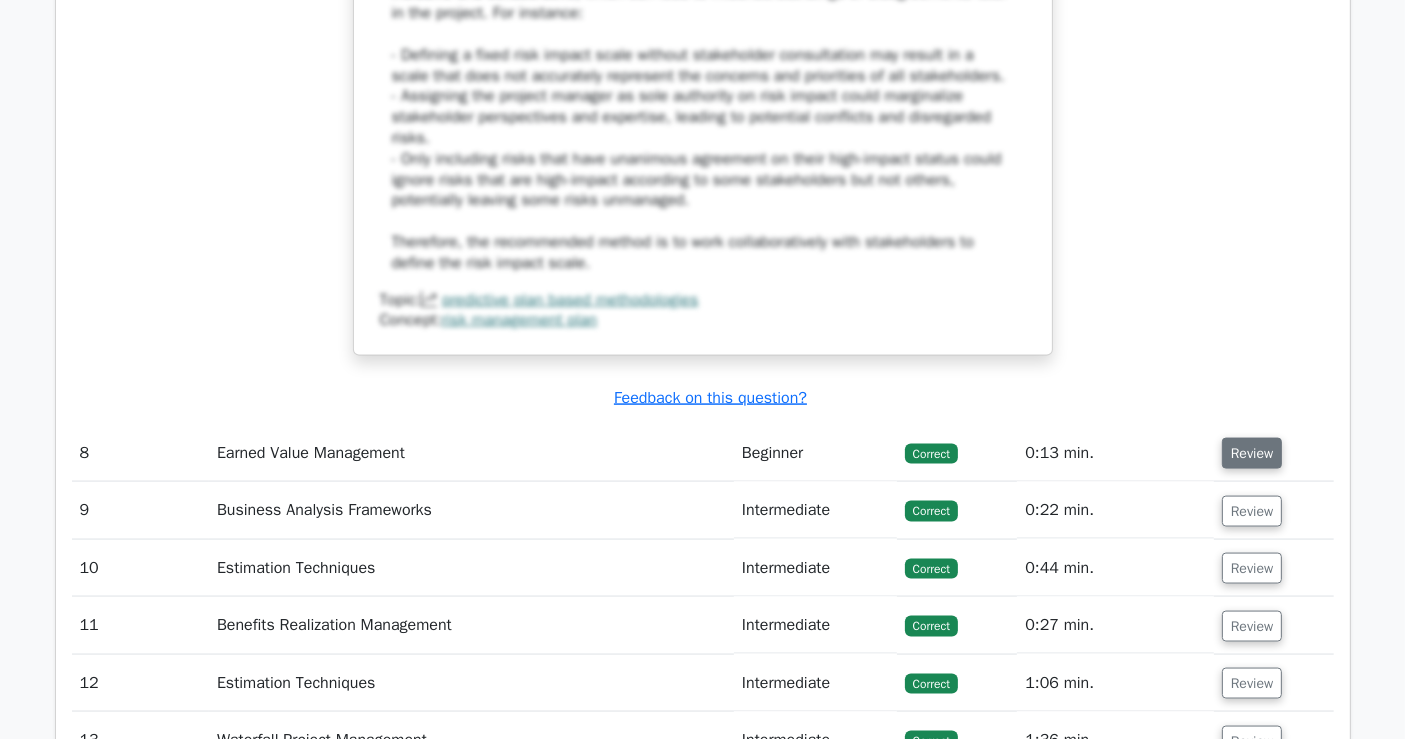 click on "Review" at bounding box center (1252, 453) 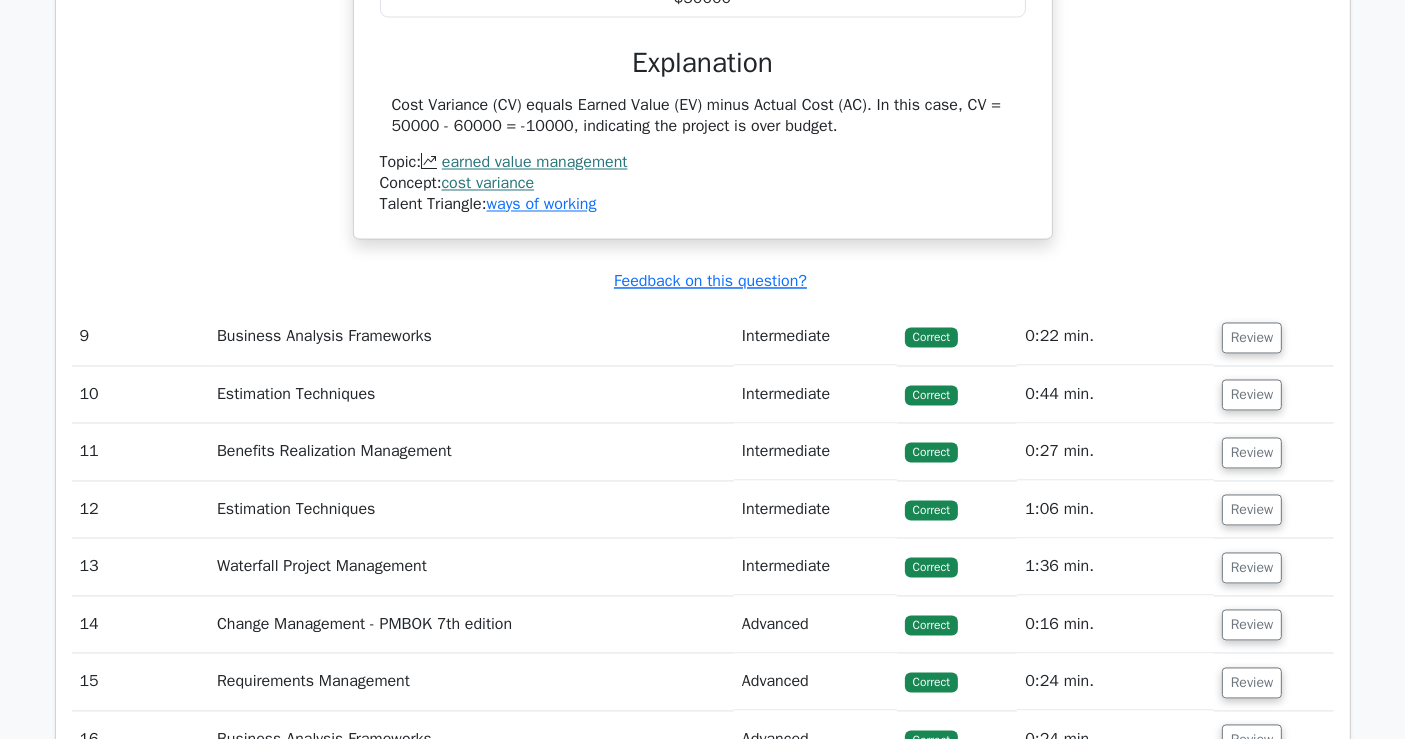 scroll, scrollTop: 11282, scrollLeft: 0, axis: vertical 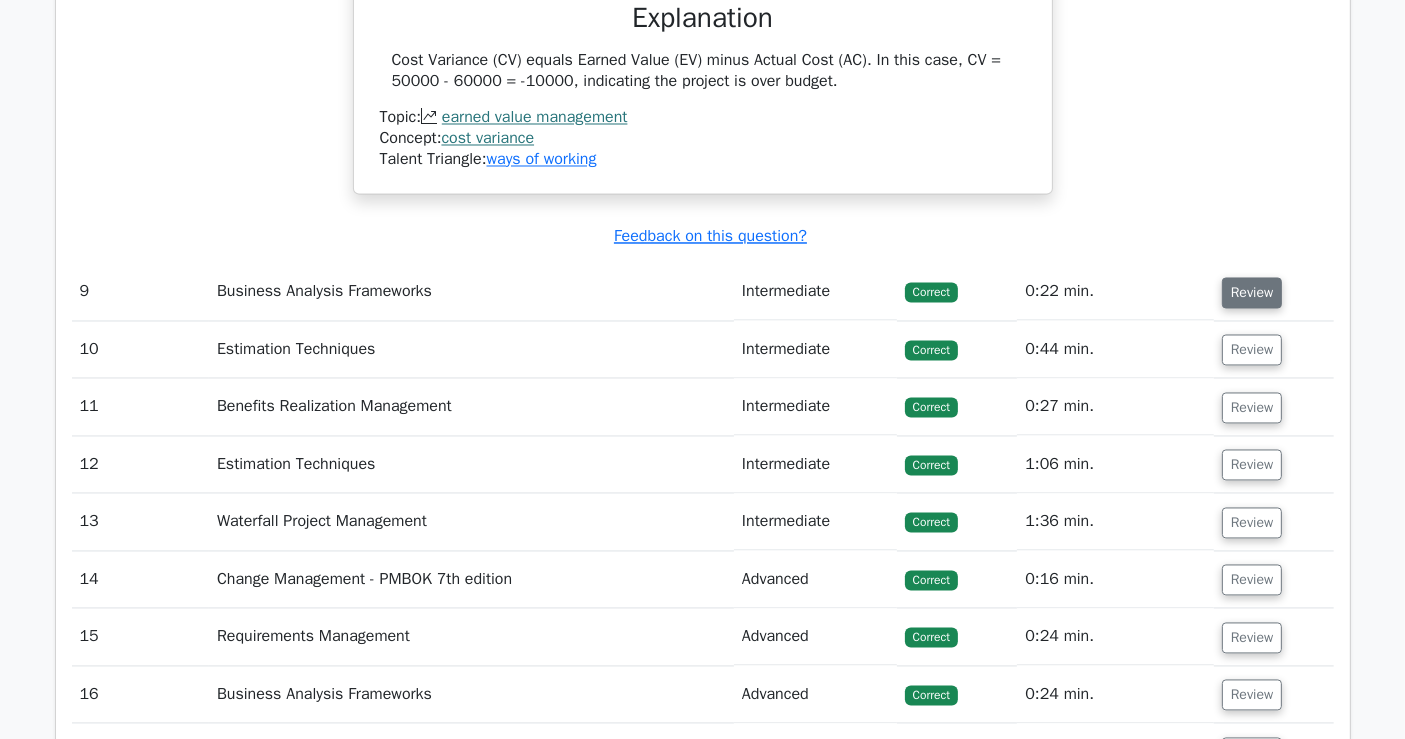 click on "Review" at bounding box center (1252, 293) 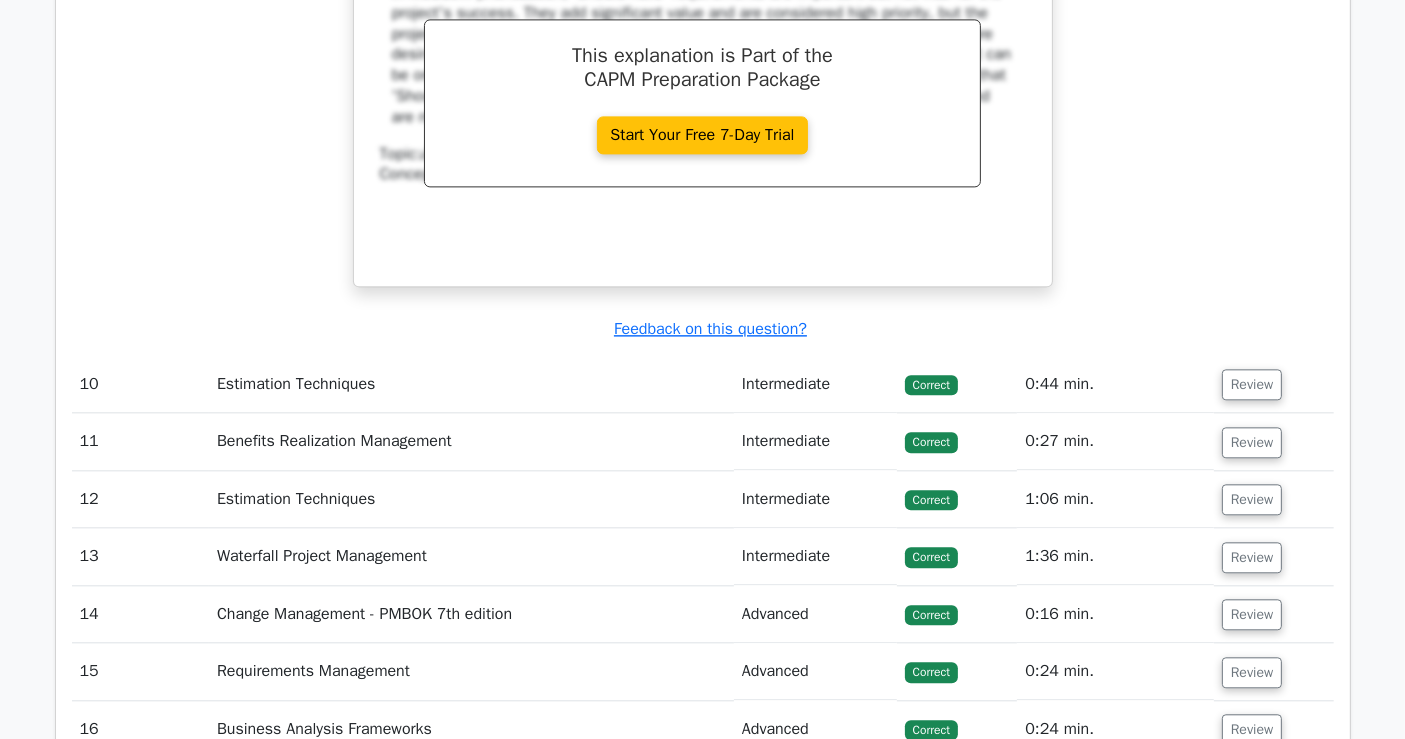 scroll, scrollTop: 12171, scrollLeft: 0, axis: vertical 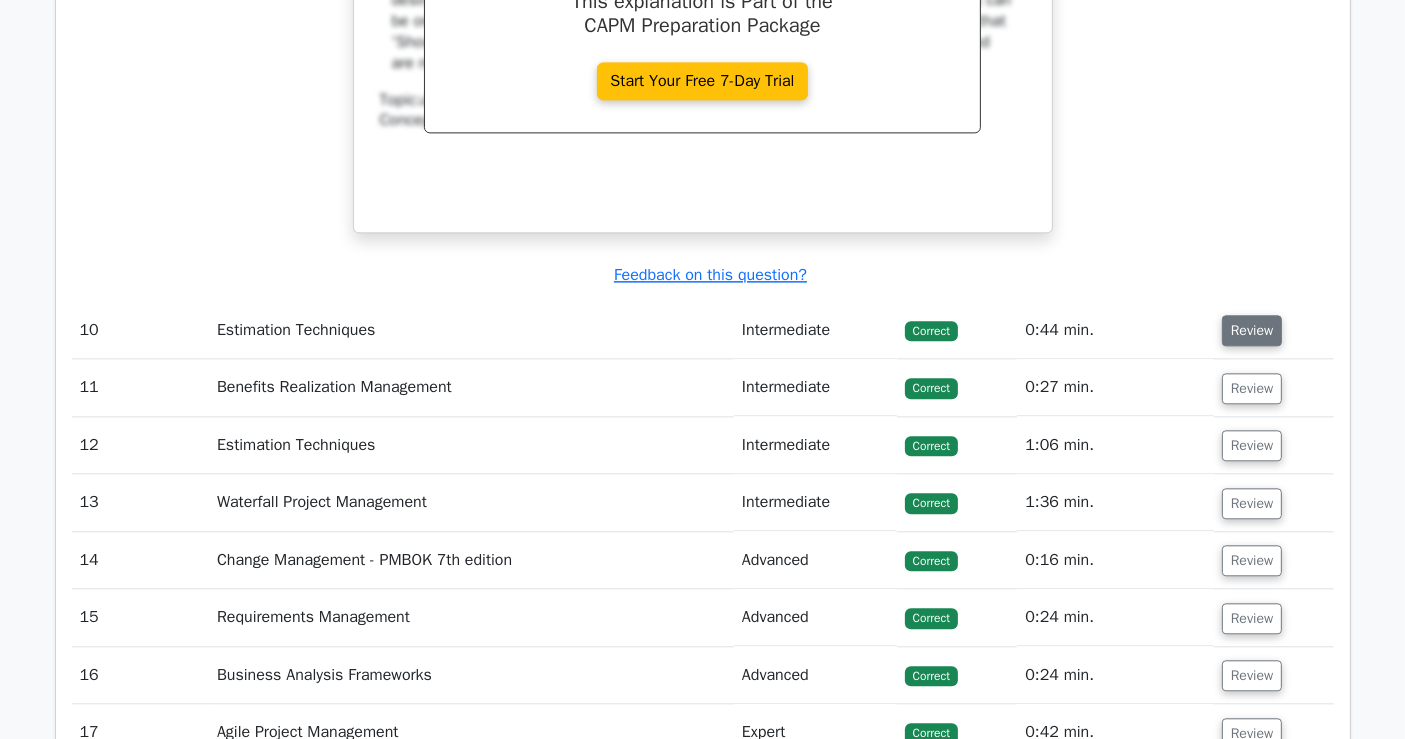 click on "Review" at bounding box center (1252, 330) 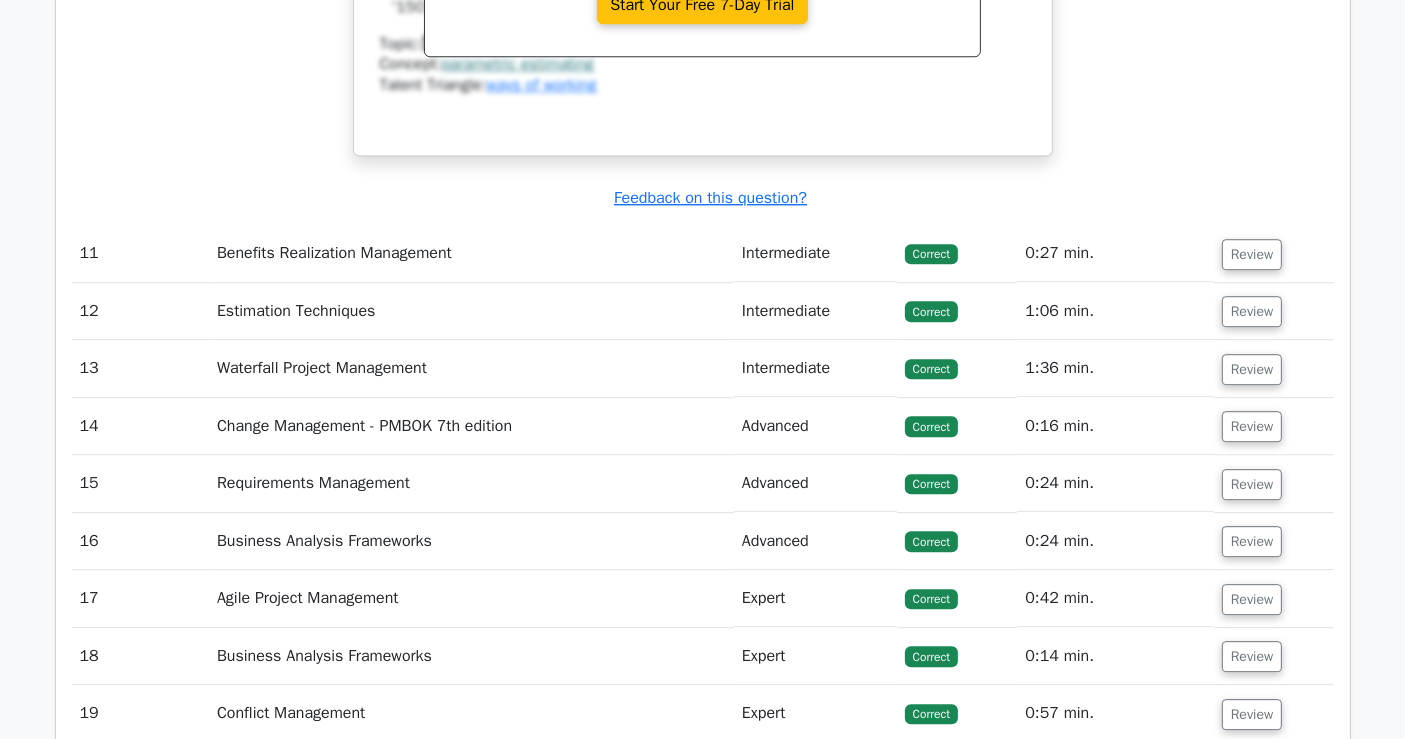 scroll, scrollTop: 13282, scrollLeft: 0, axis: vertical 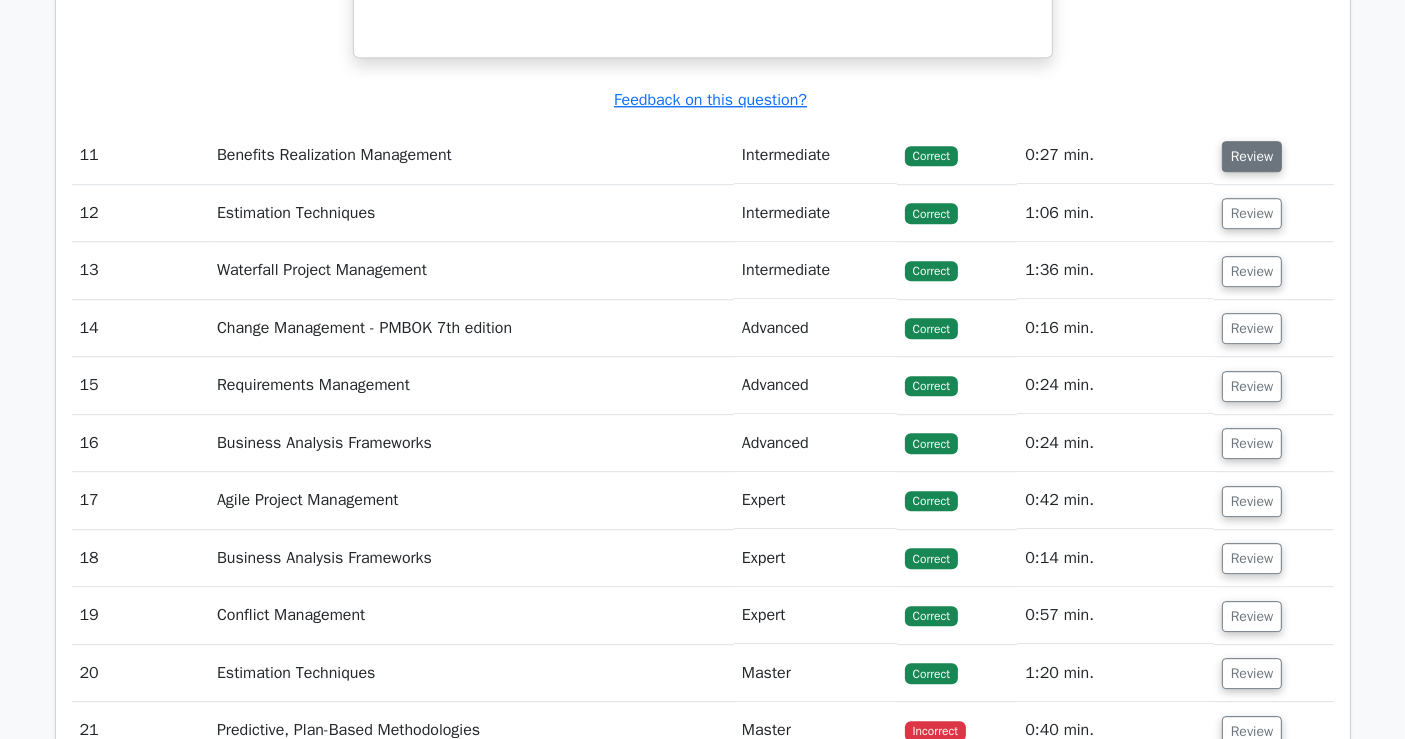 click on "Review" at bounding box center [1252, 156] 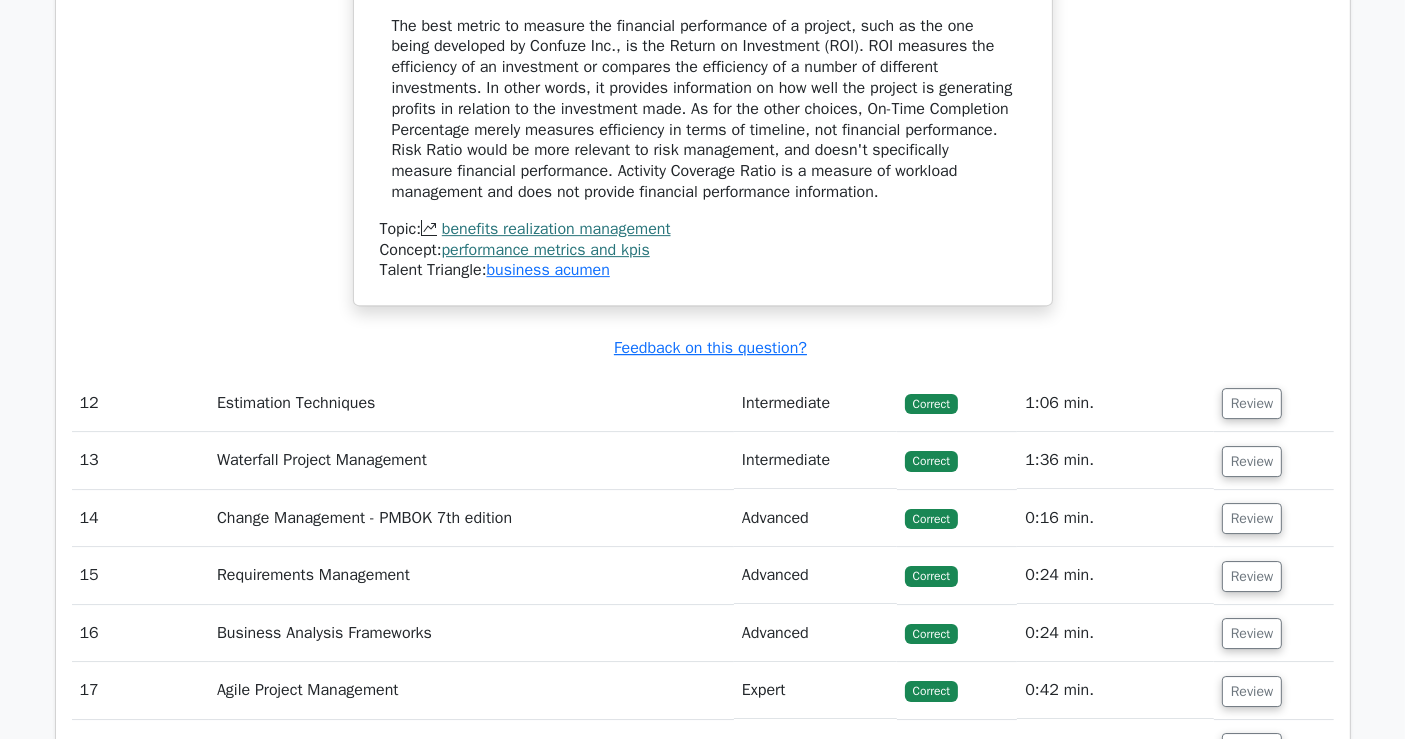 scroll, scrollTop: 14171, scrollLeft: 0, axis: vertical 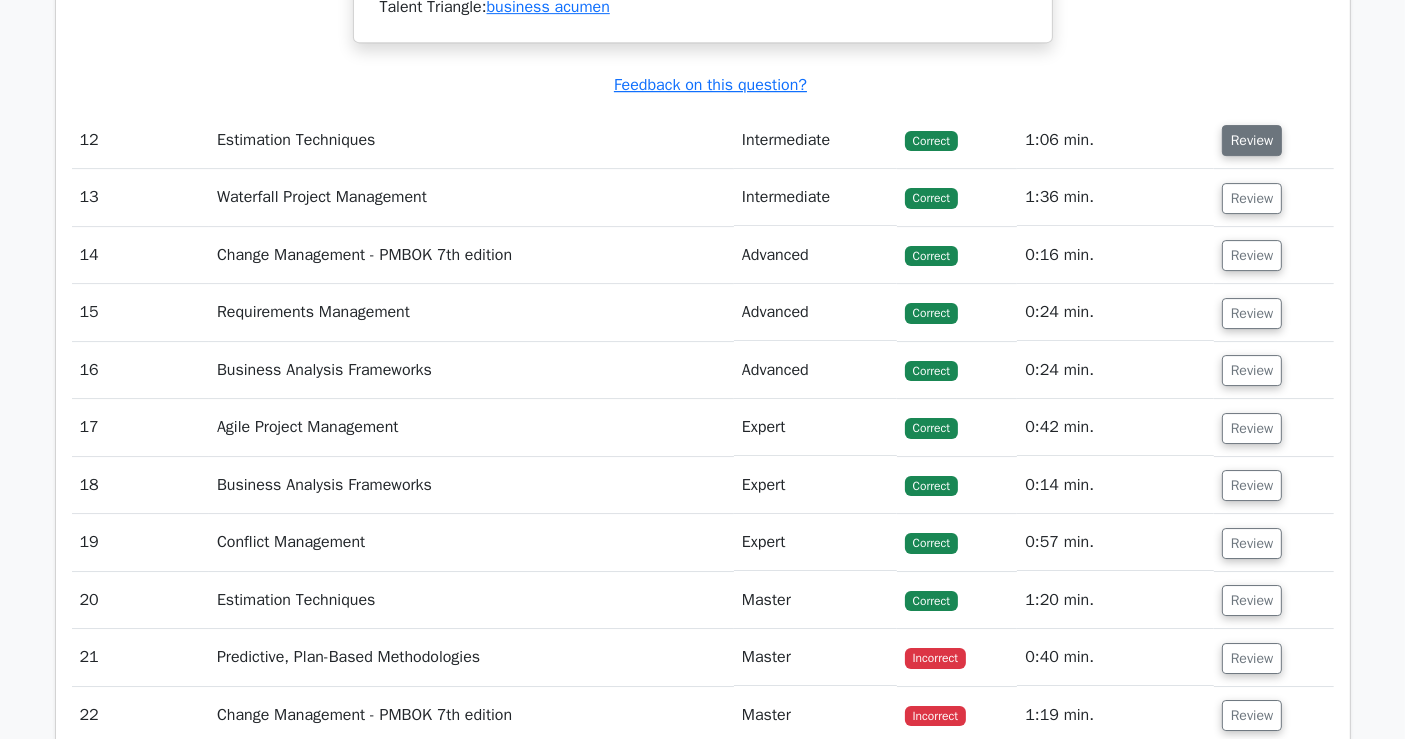 click on "Review" at bounding box center [1252, 140] 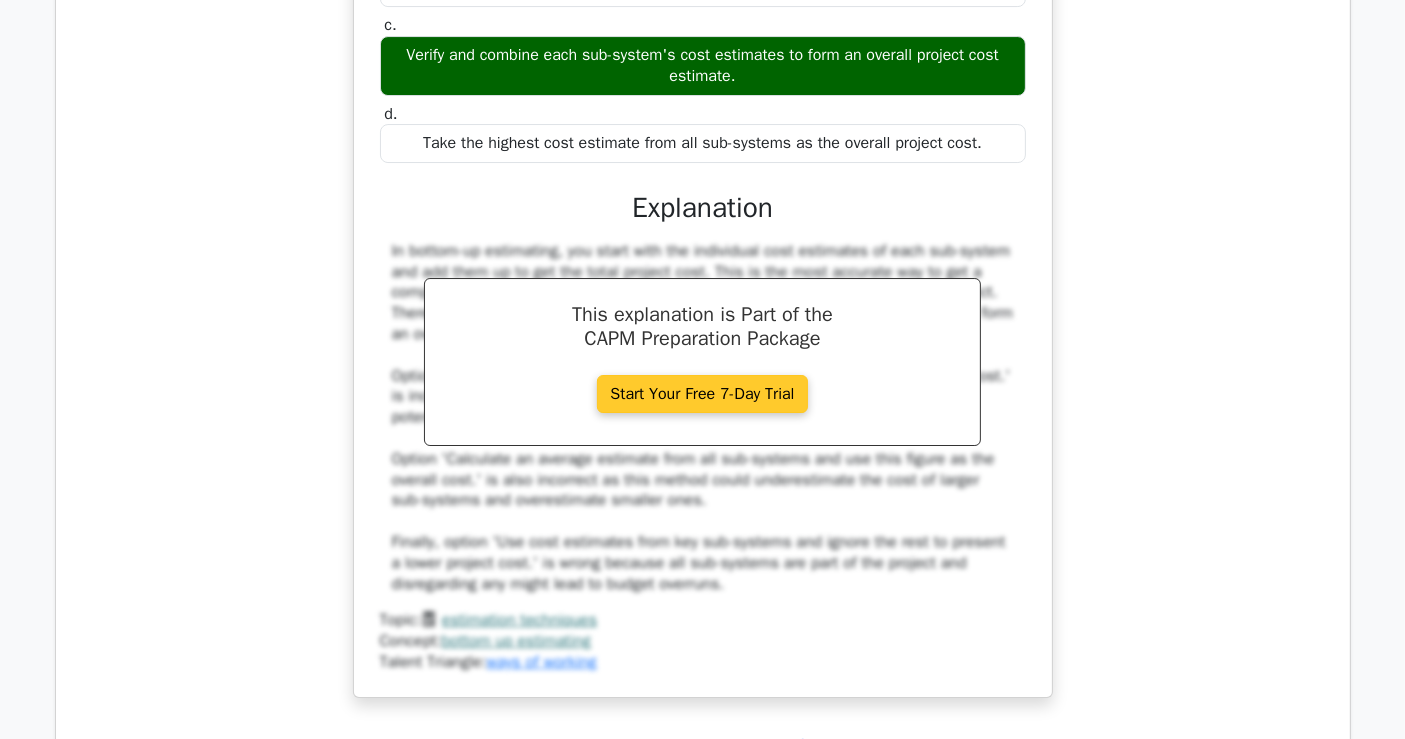 scroll, scrollTop: 15060, scrollLeft: 0, axis: vertical 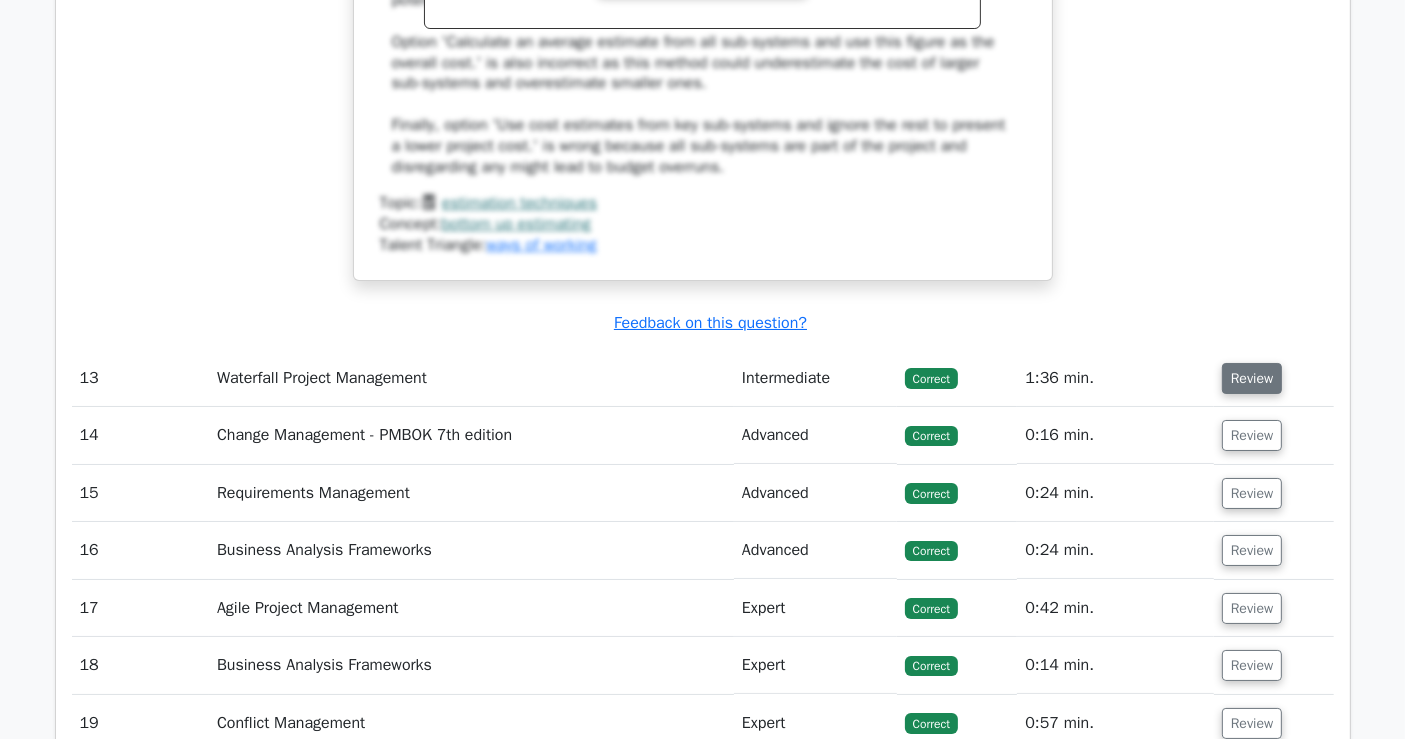 click on "Review" at bounding box center (1252, 378) 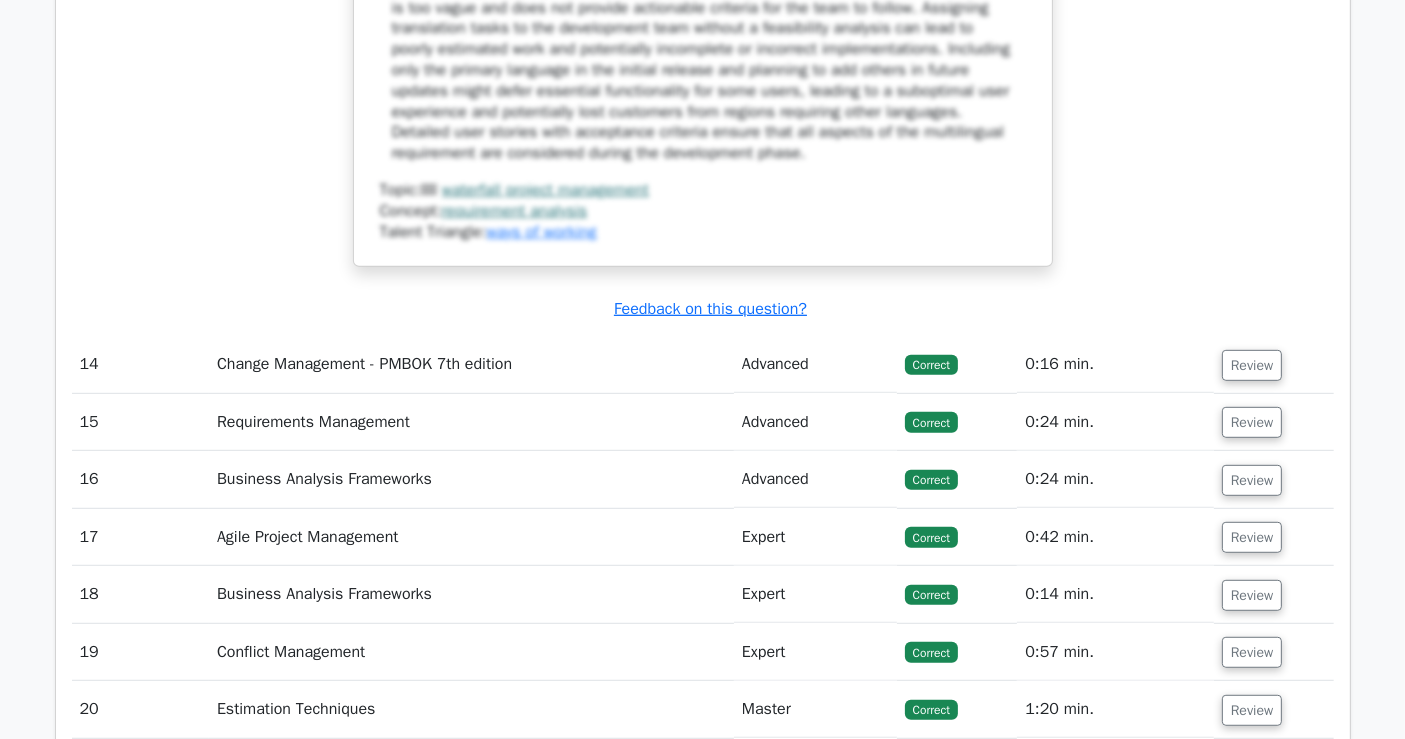 scroll, scrollTop: 16282, scrollLeft: 0, axis: vertical 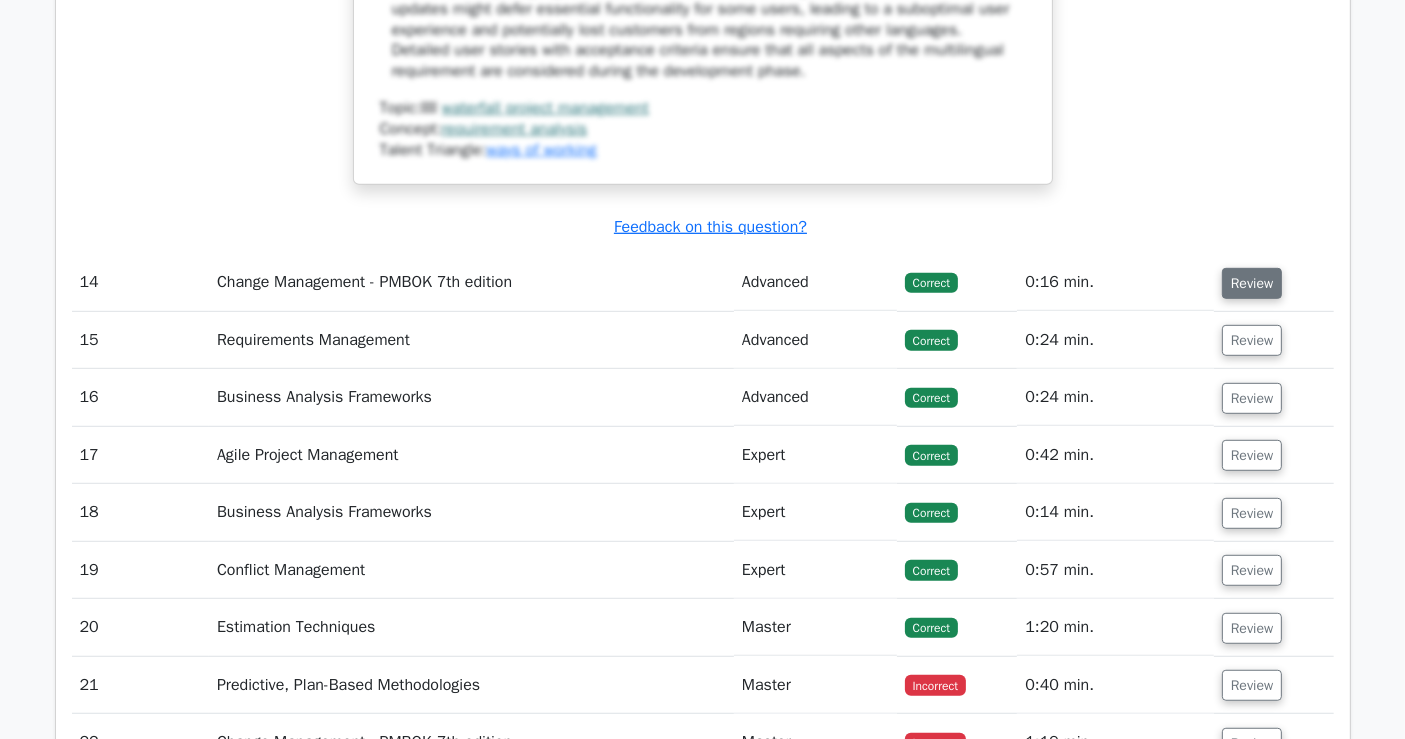 click on "Review" at bounding box center (1252, 283) 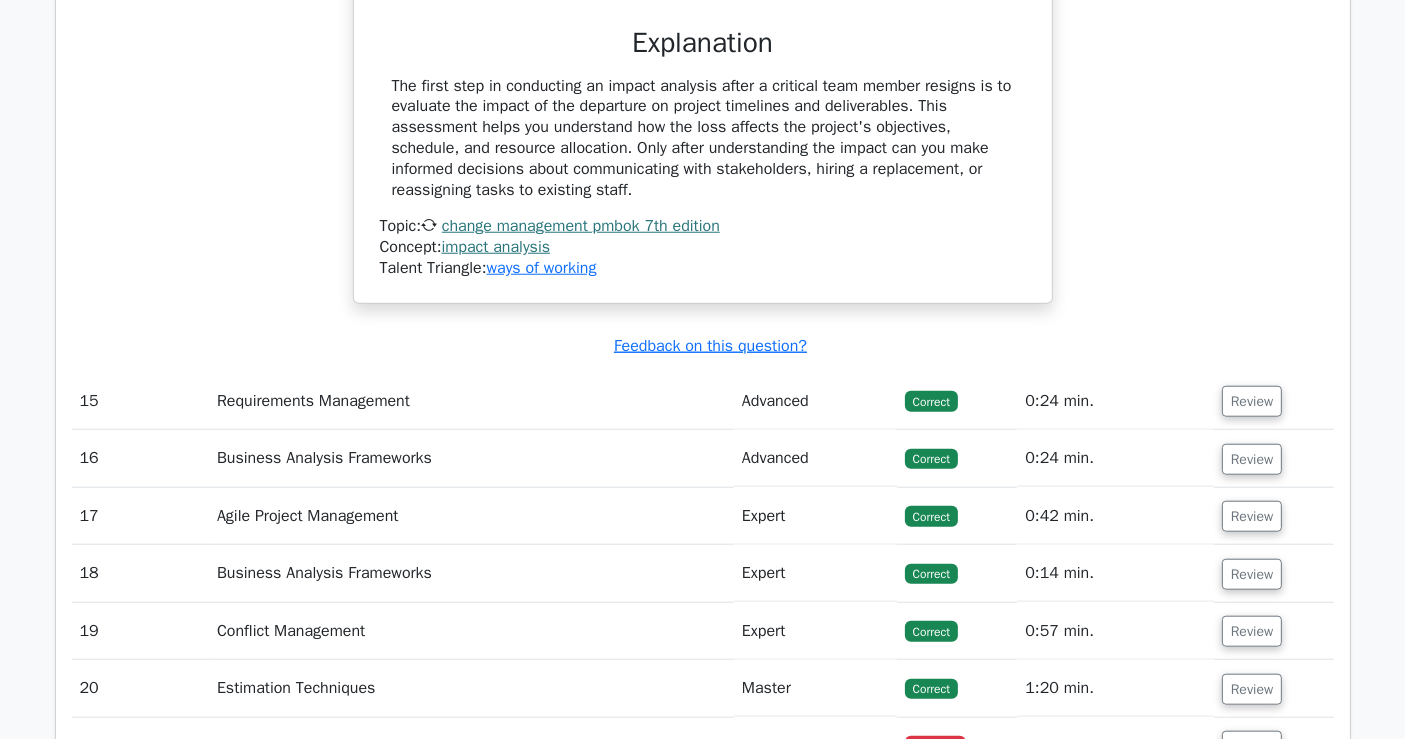 scroll, scrollTop: 17060, scrollLeft: 0, axis: vertical 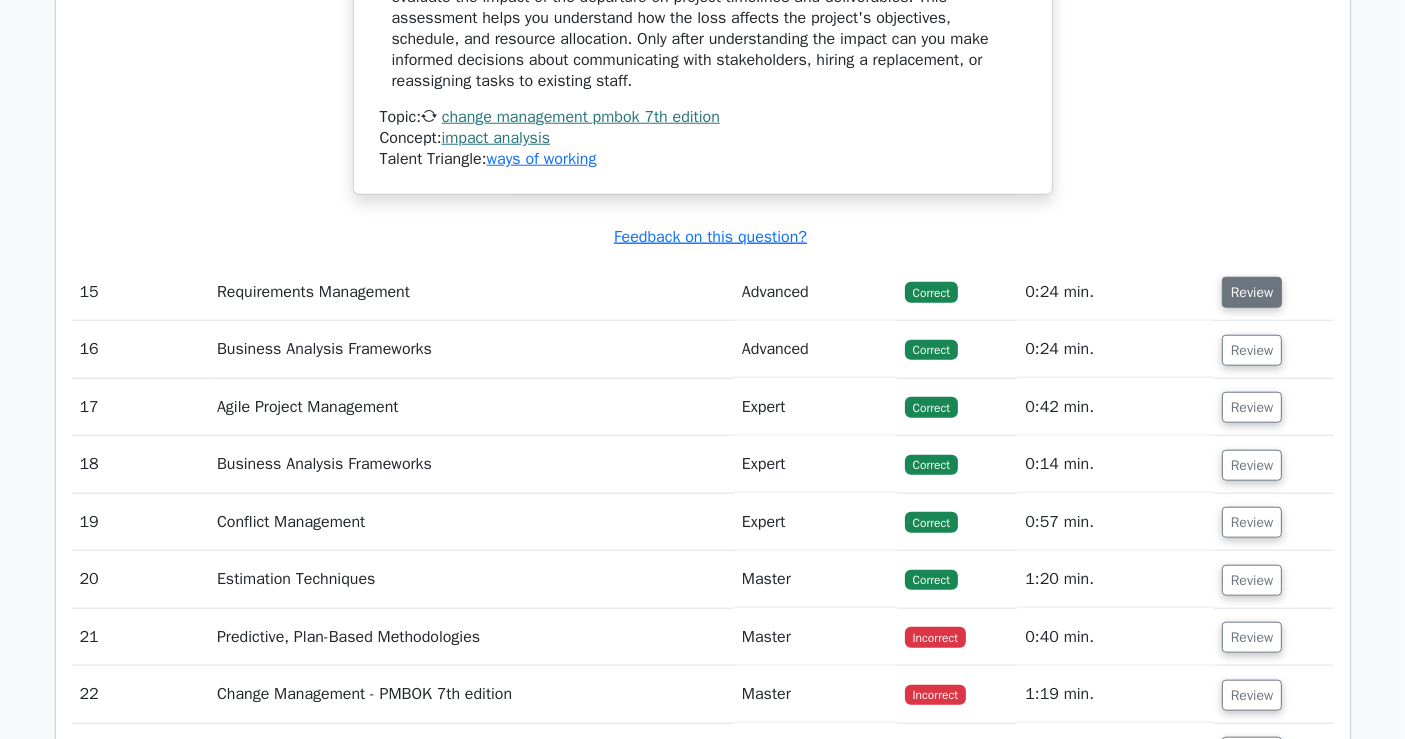 click on "Review" at bounding box center (1252, 292) 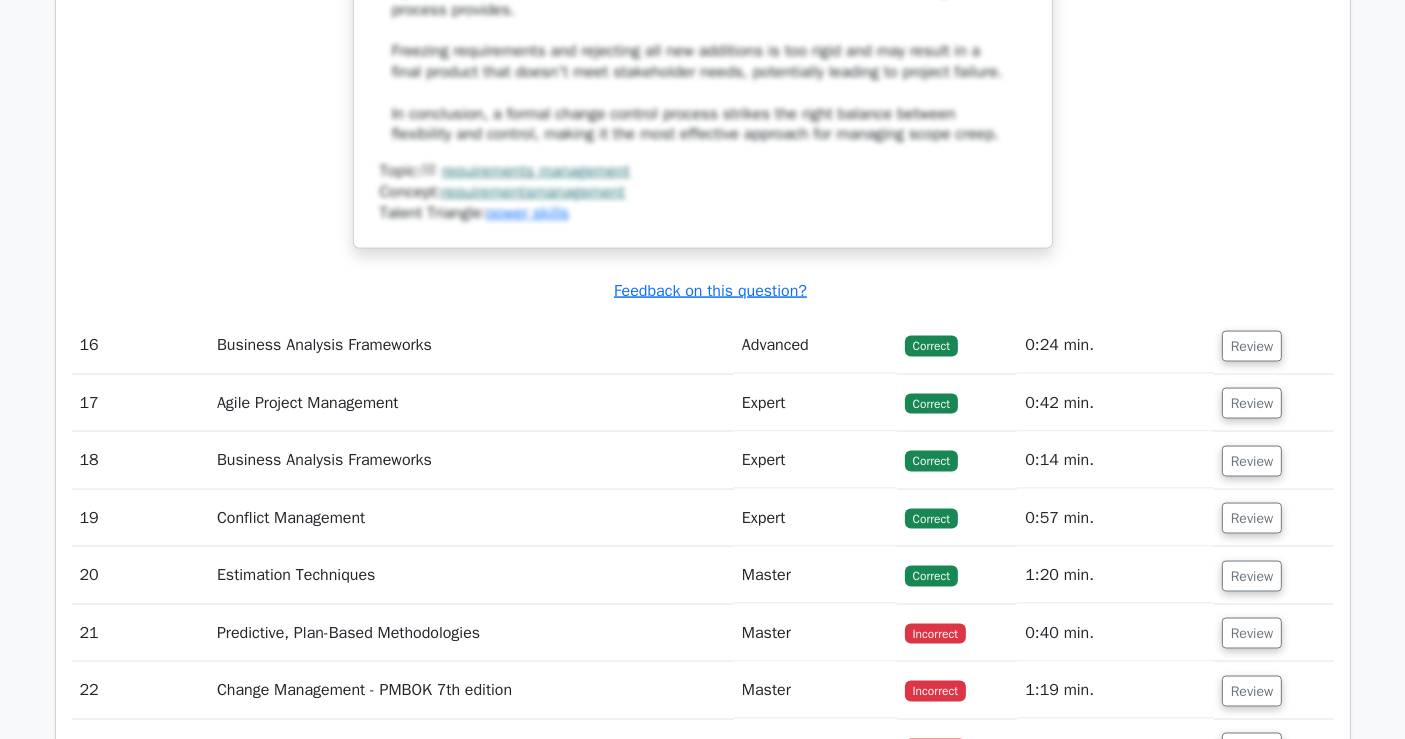 scroll, scrollTop: 18171, scrollLeft: 0, axis: vertical 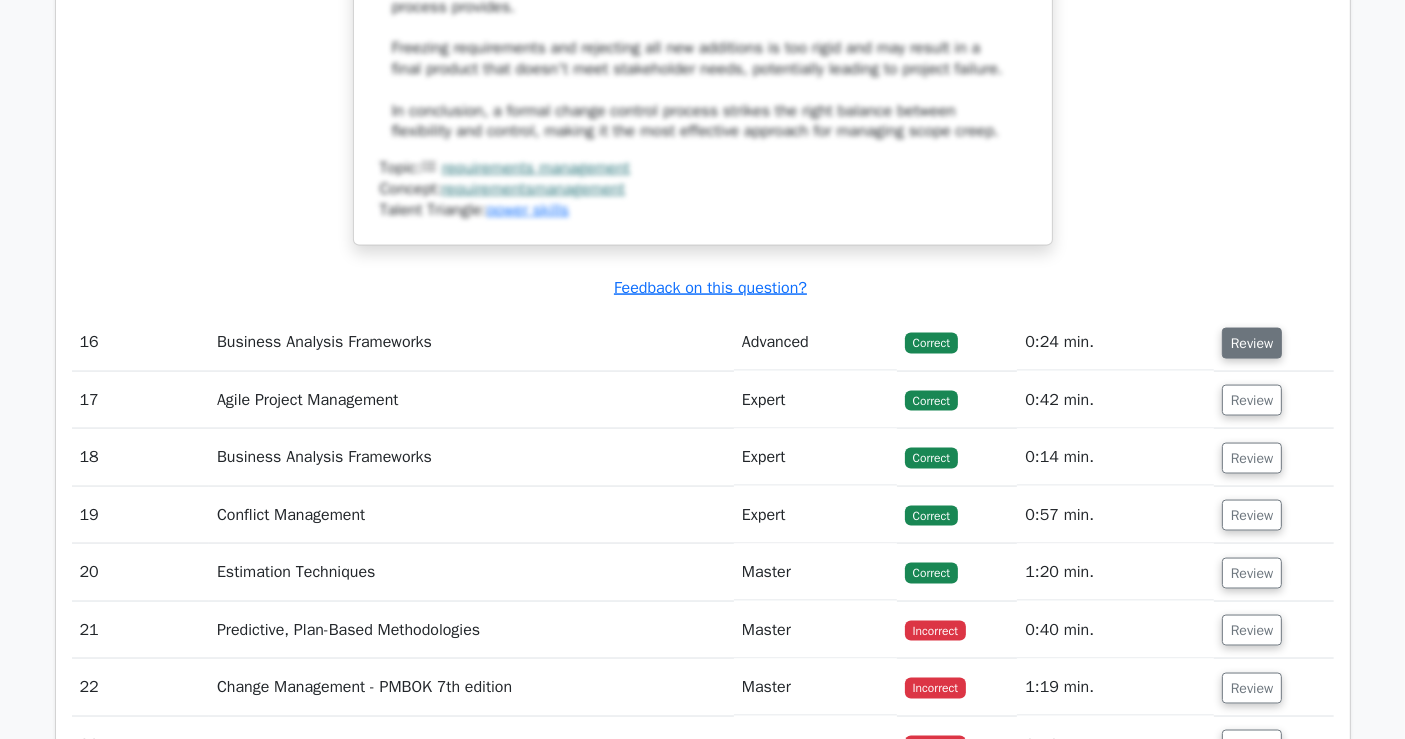 click on "Review" at bounding box center (1252, 343) 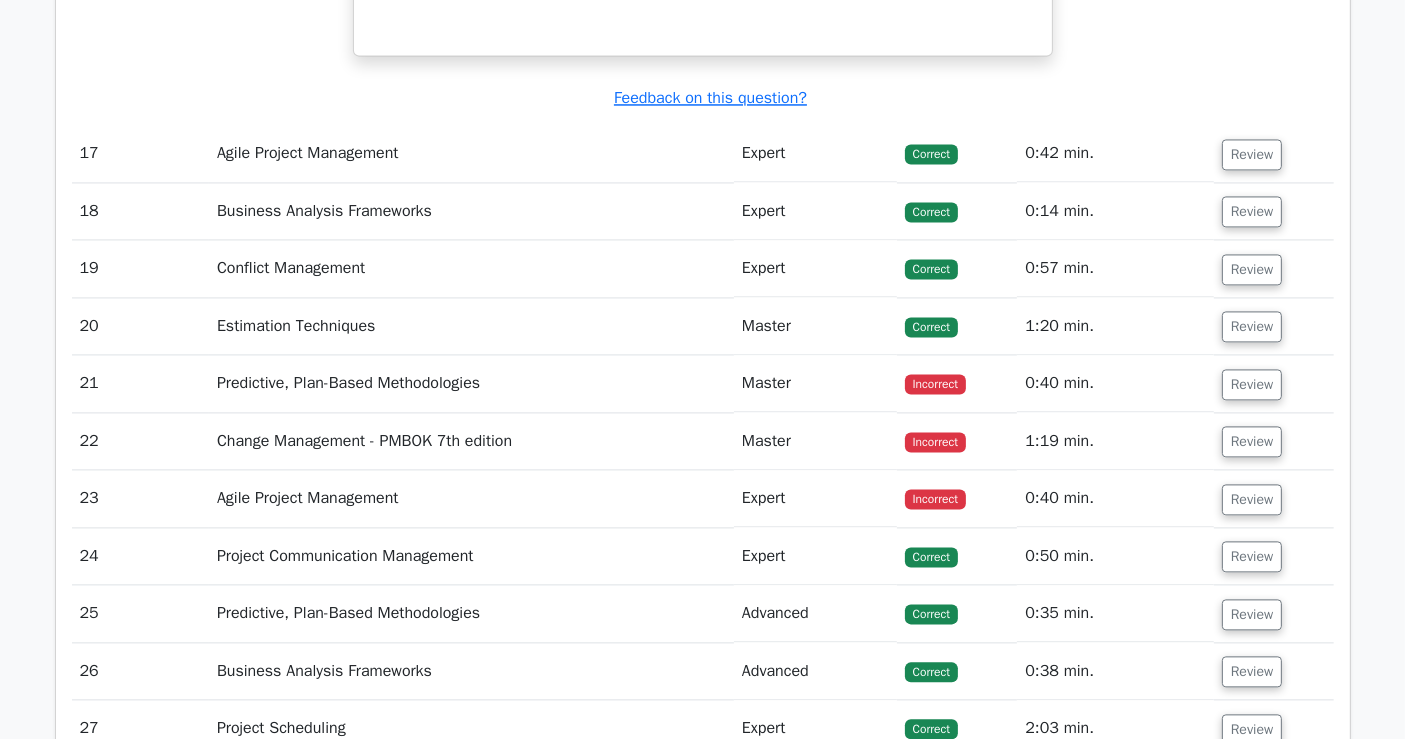 scroll, scrollTop: 19393, scrollLeft: 0, axis: vertical 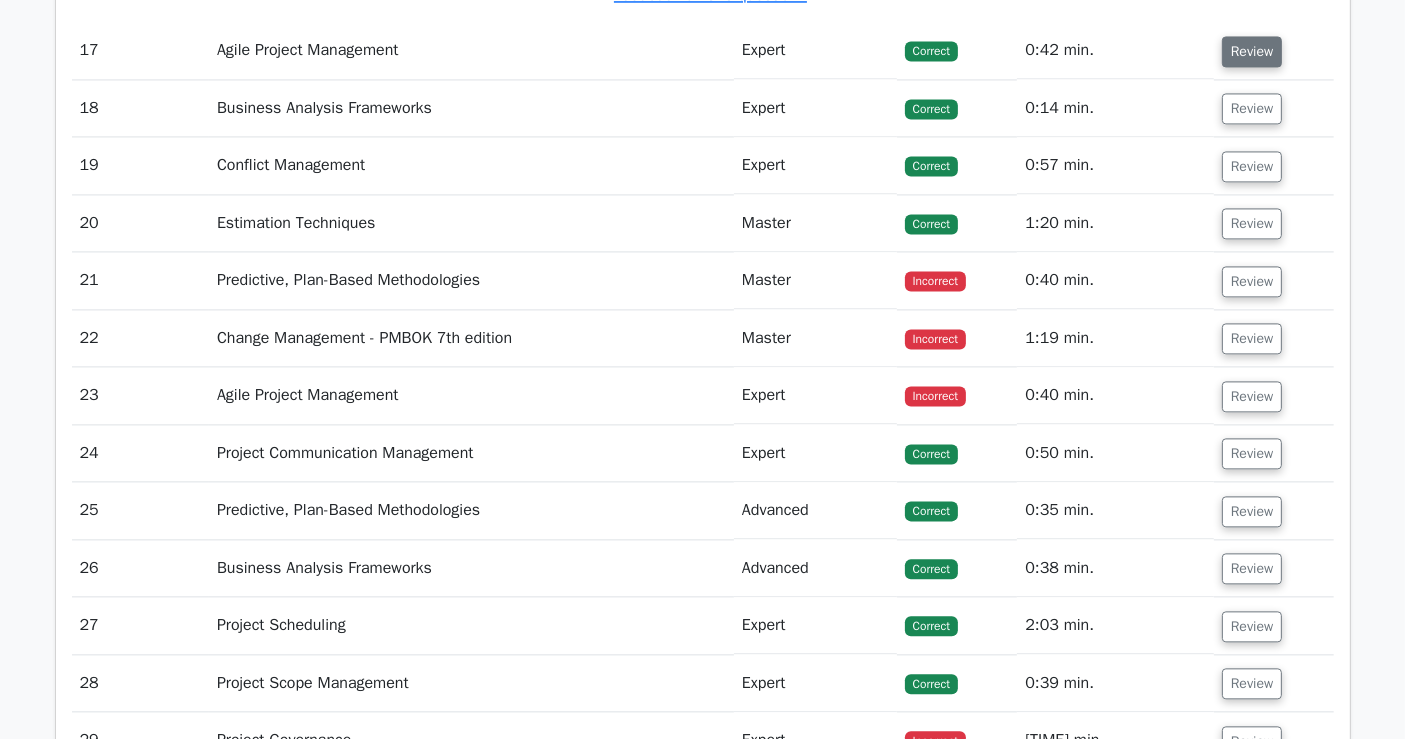 click on "Review" at bounding box center [1252, 51] 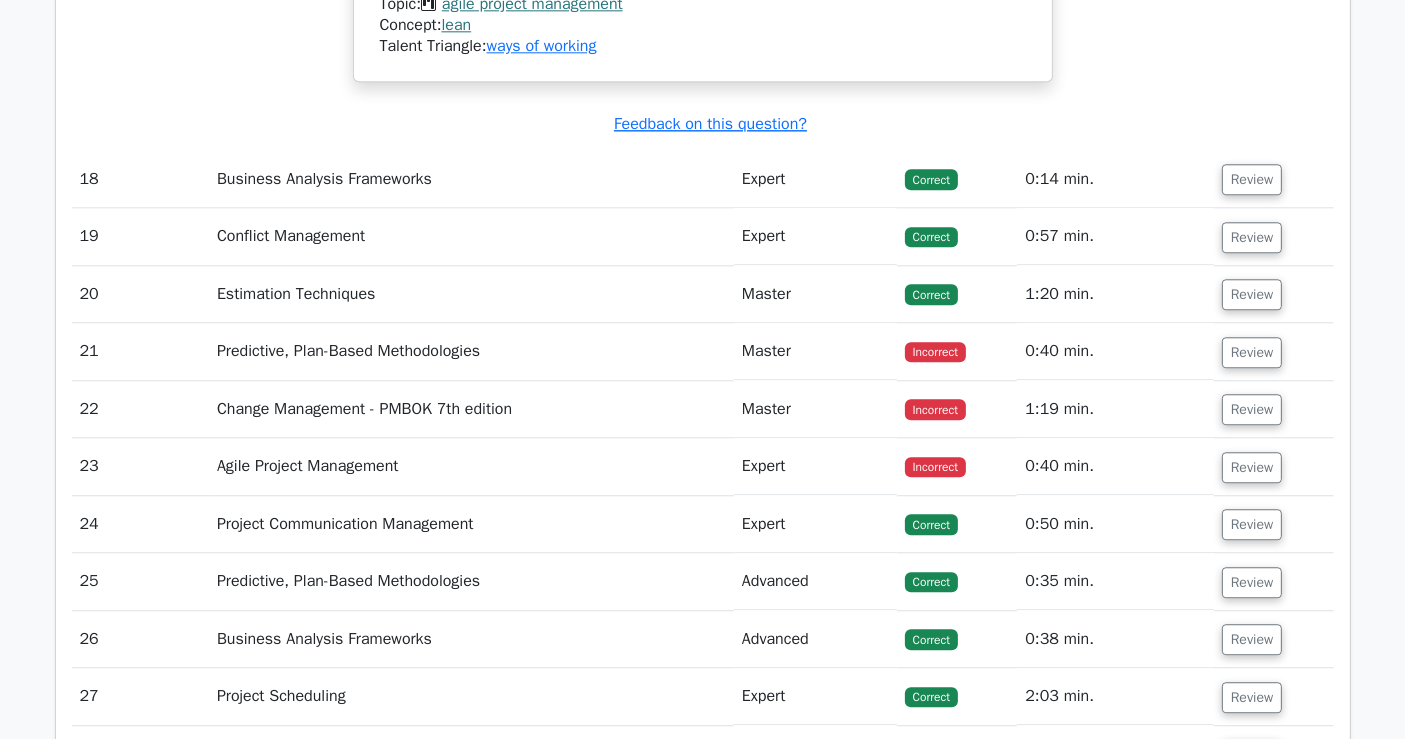 scroll, scrollTop: 20282, scrollLeft: 0, axis: vertical 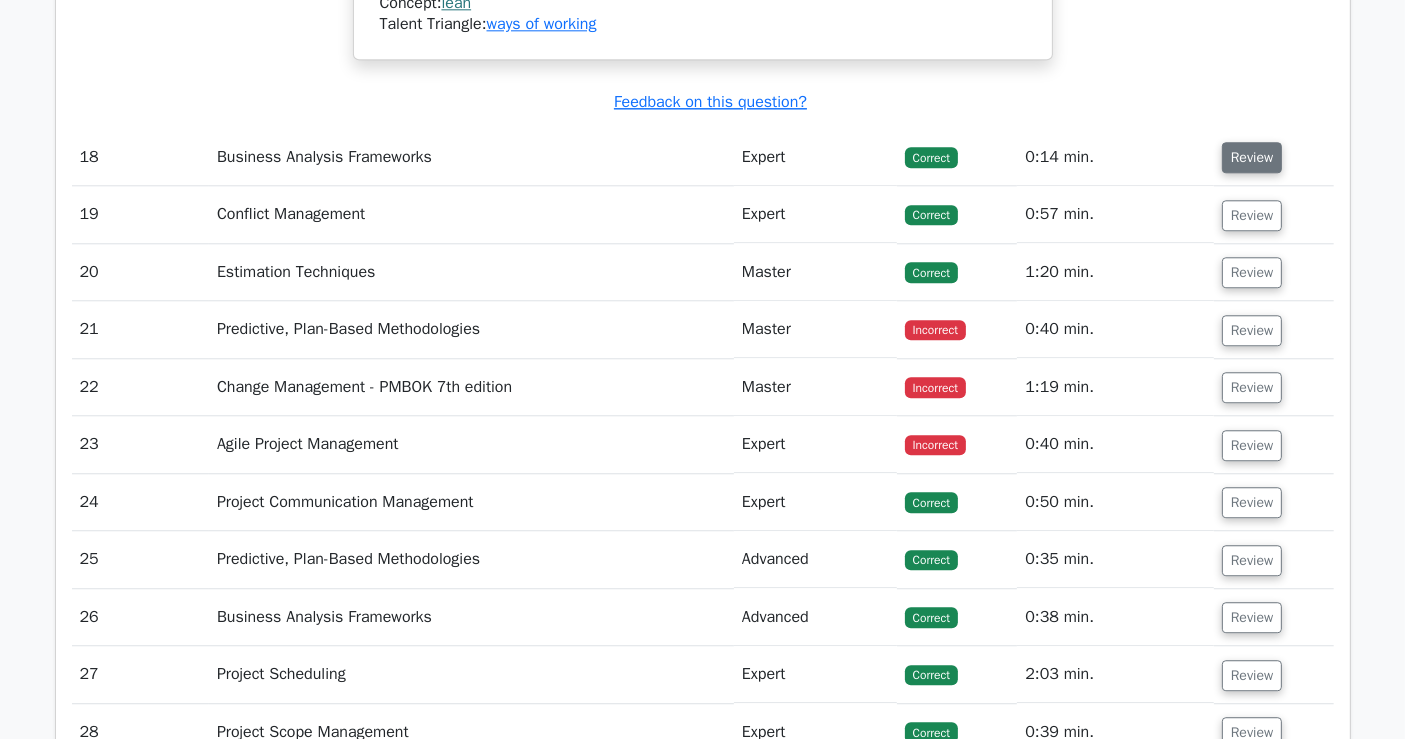 click on "Review" at bounding box center [1252, 157] 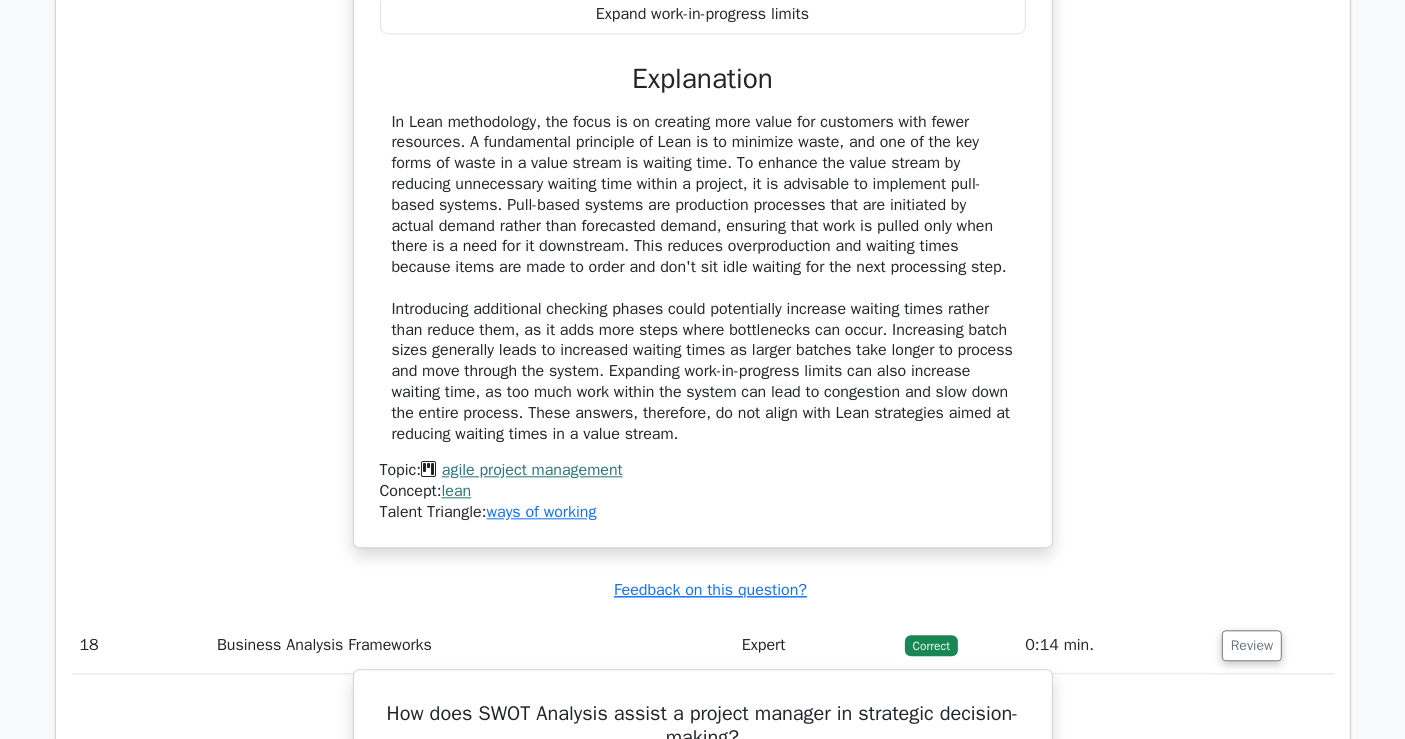 scroll, scrollTop: 19615, scrollLeft: 0, axis: vertical 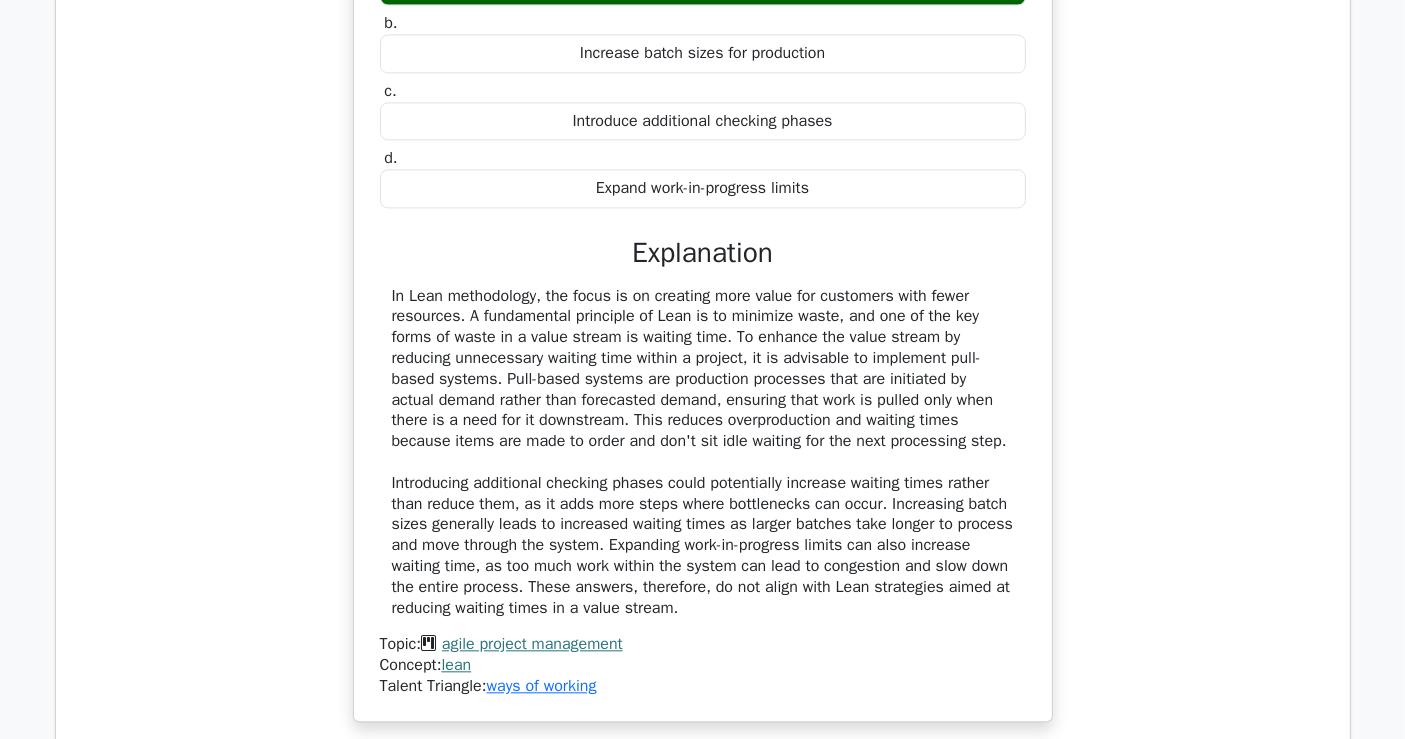 drag, startPoint x: 908, startPoint y: 432, endPoint x: 391, endPoint y: 293, distance: 535.3597 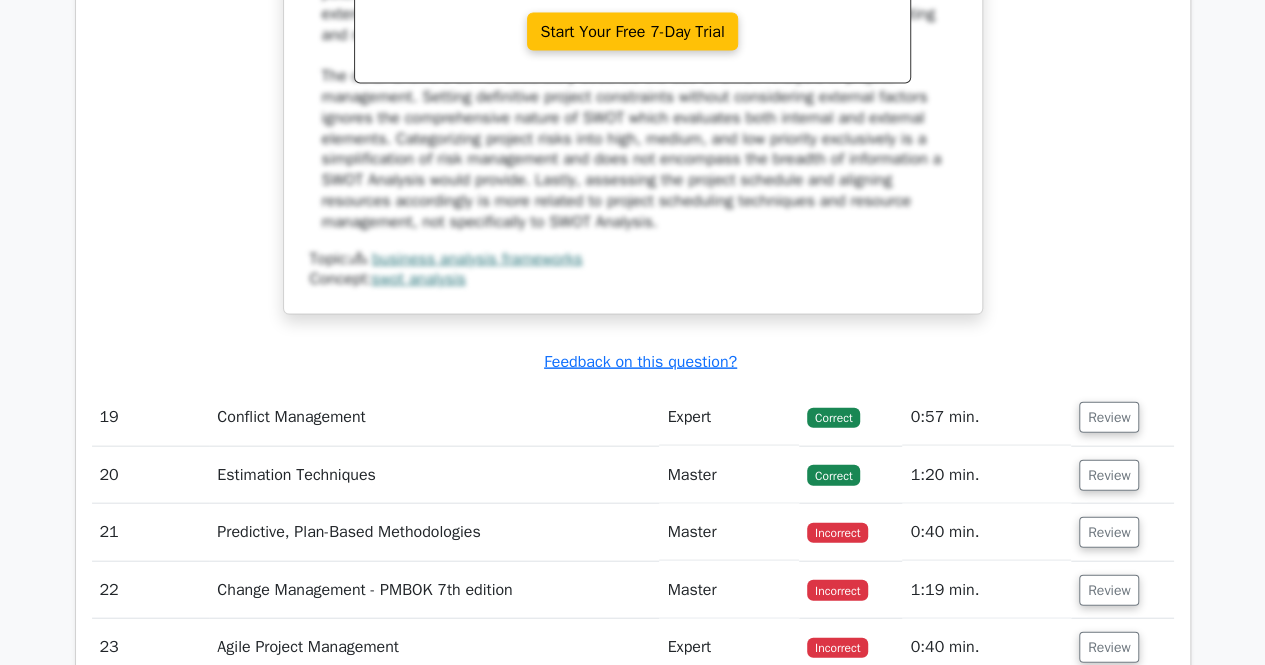 scroll, scrollTop: 20960, scrollLeft: 0, axis: vertical 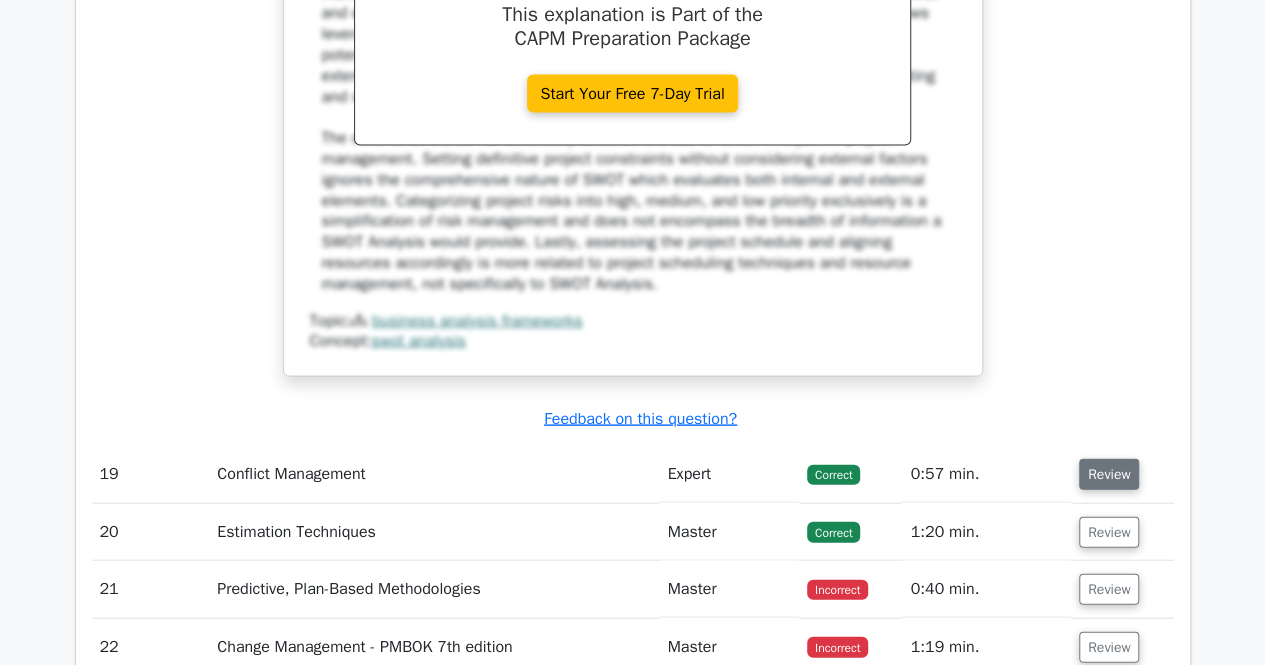 click on "Review" at bounding box center [1109, 474] 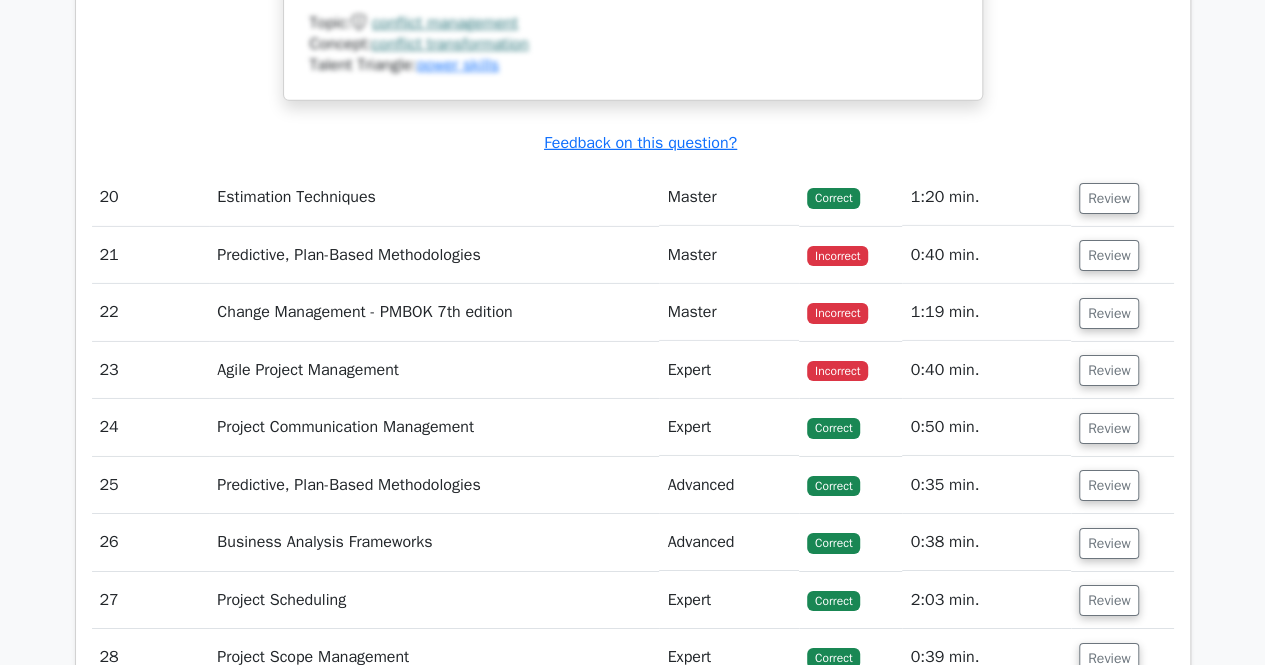 scroll, scrollTop: 22160, scrollLeft: 0, axis: vertical 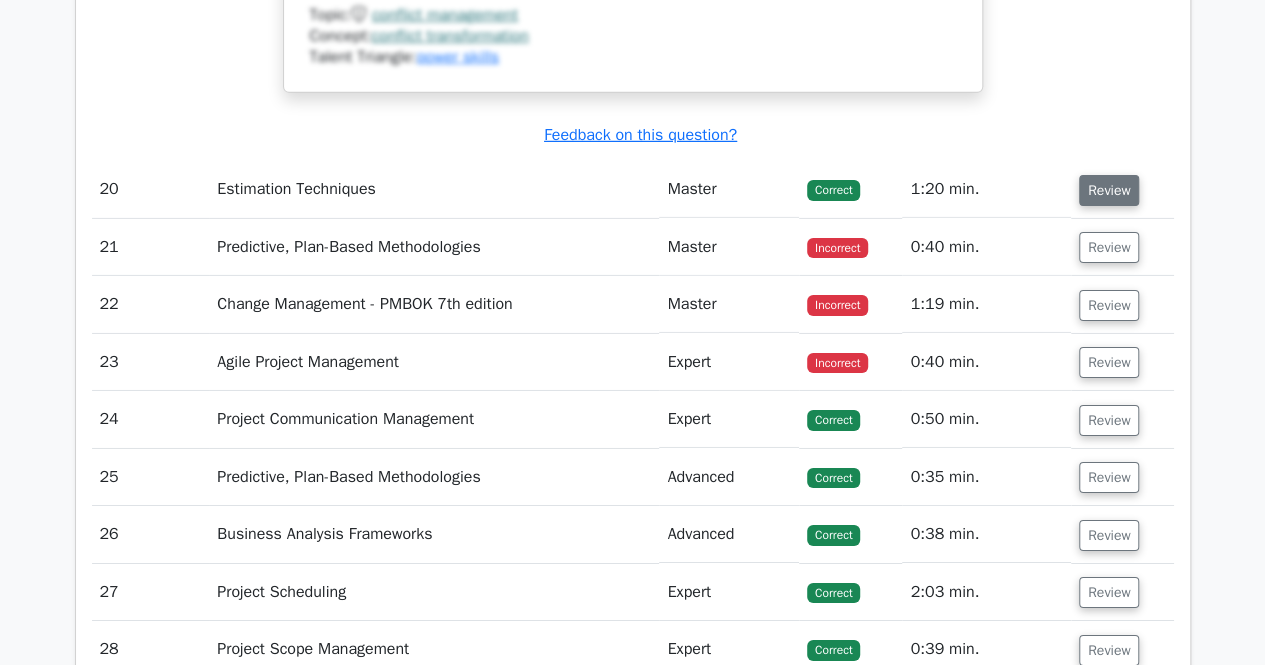click on "Review" at bounding box center (1109, 190) 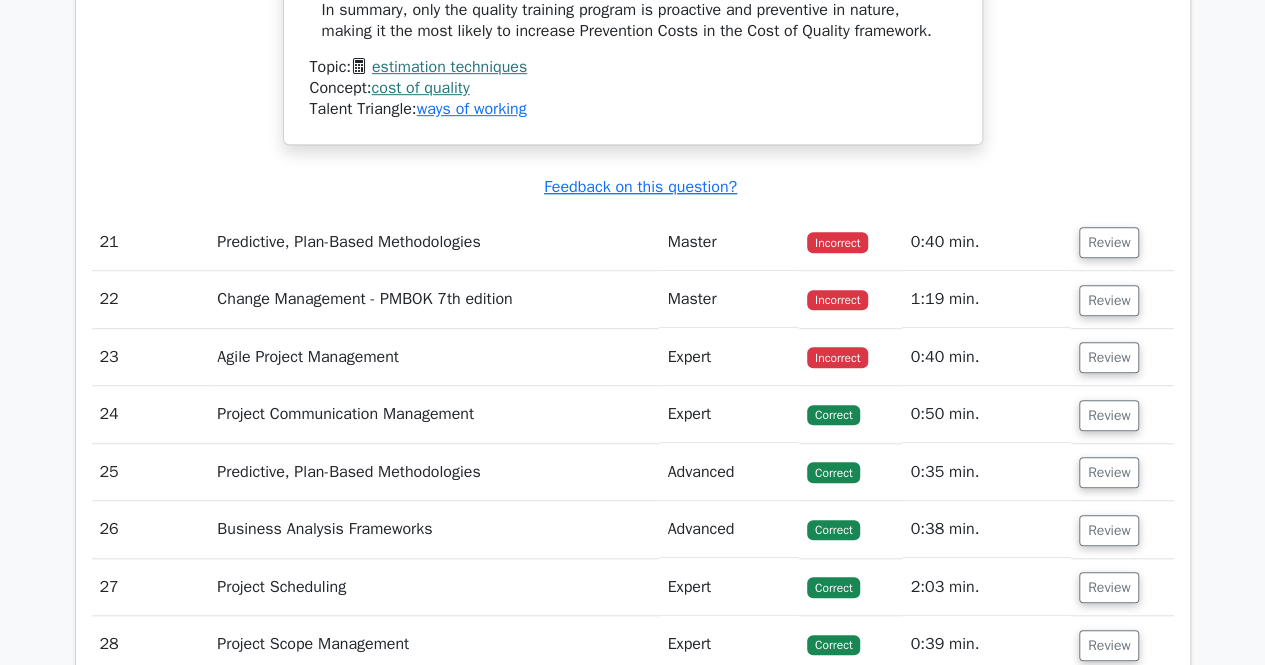 scroll, scrollTop: 23360, scrollLeft: 0, axis: vertical 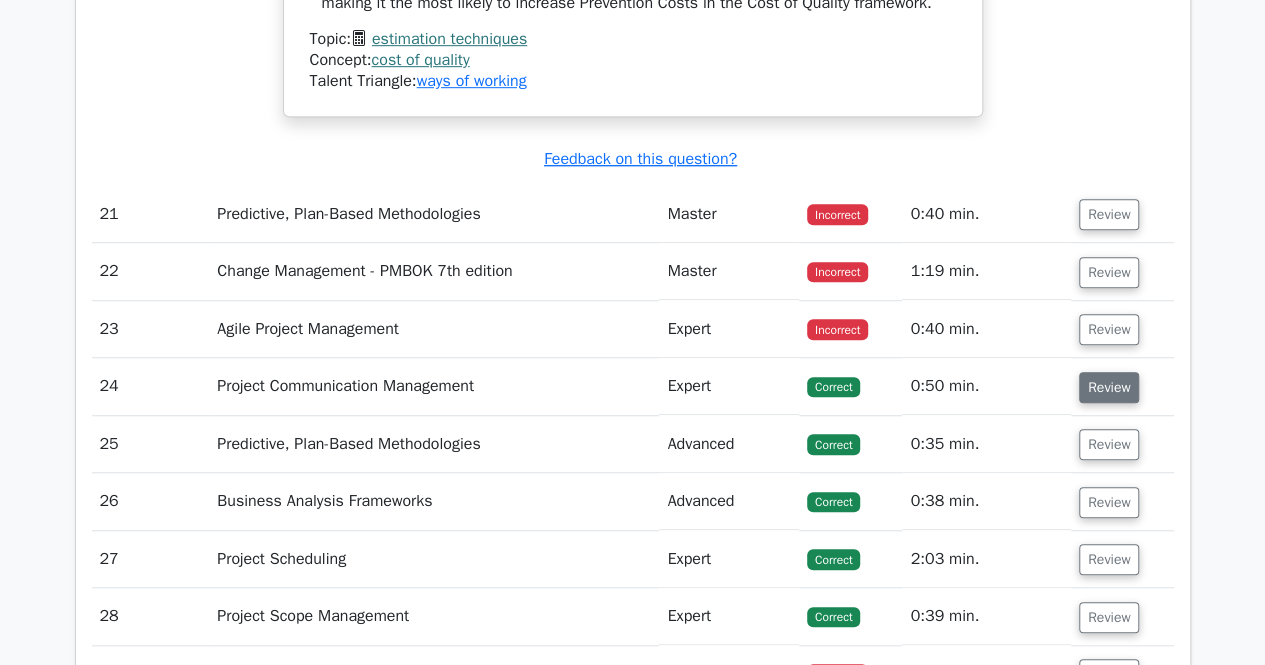 click on "Review" at bounding box center (1109, 387) 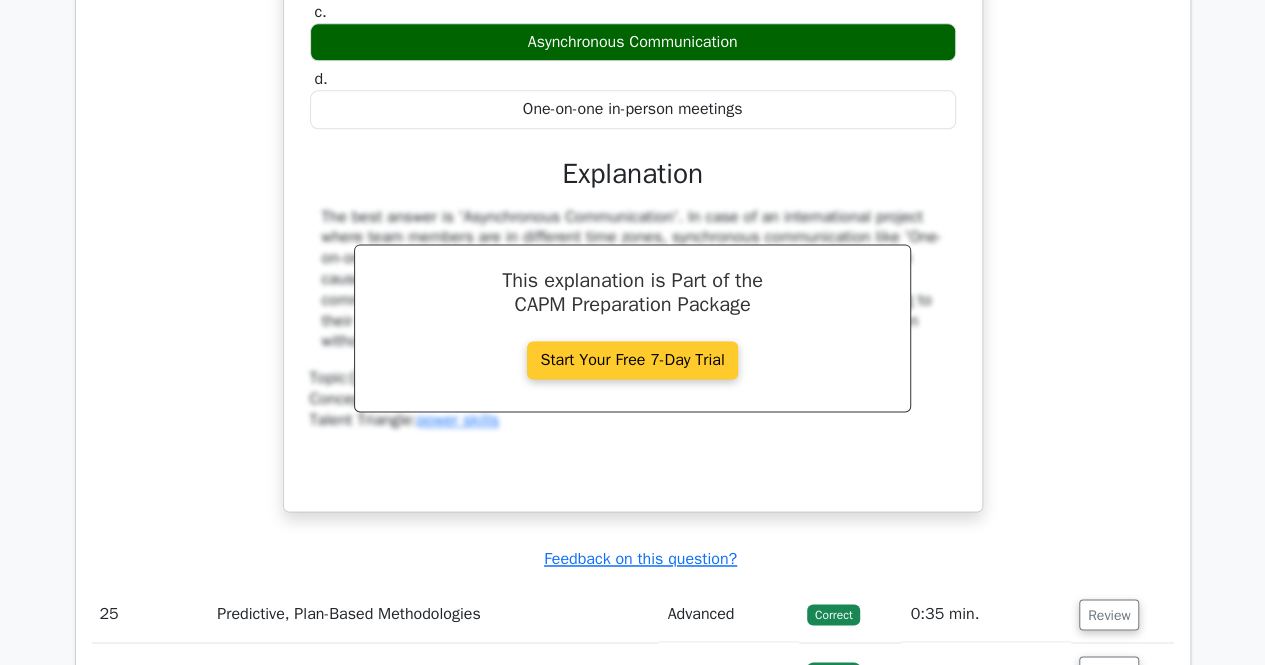 scroll, scrollTop: 24360, scrollLeft: 0, axis: vertical 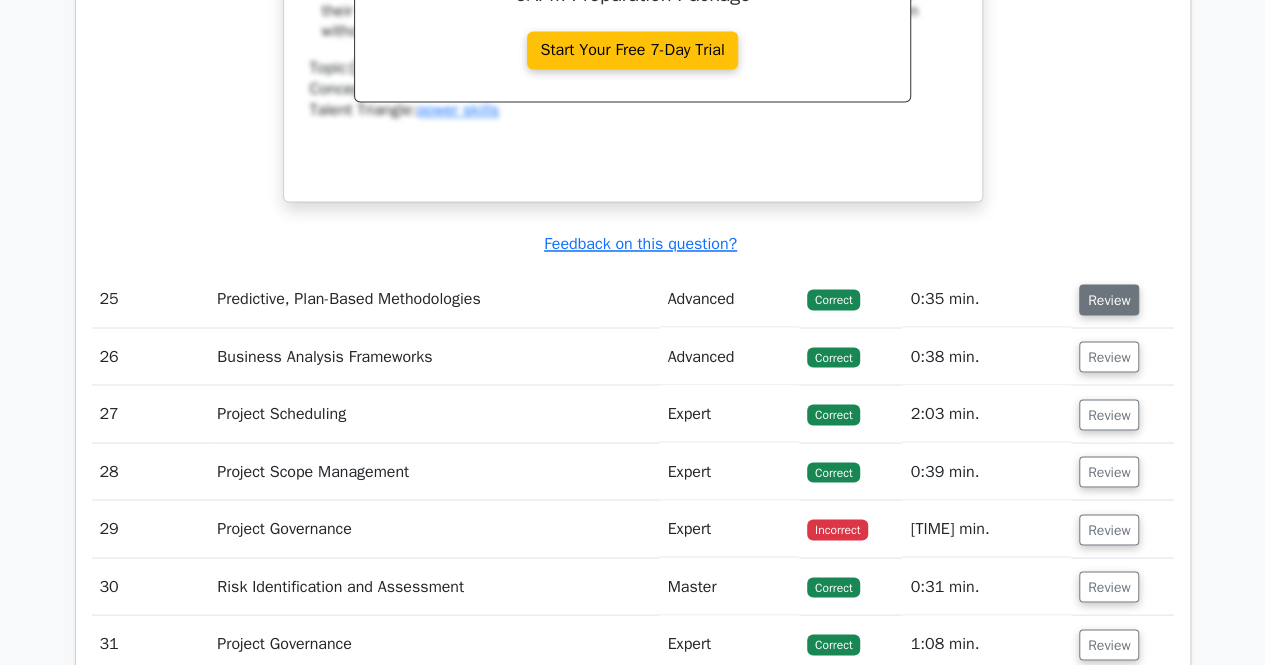 click on "Review" at bounding box center (1109, 299) 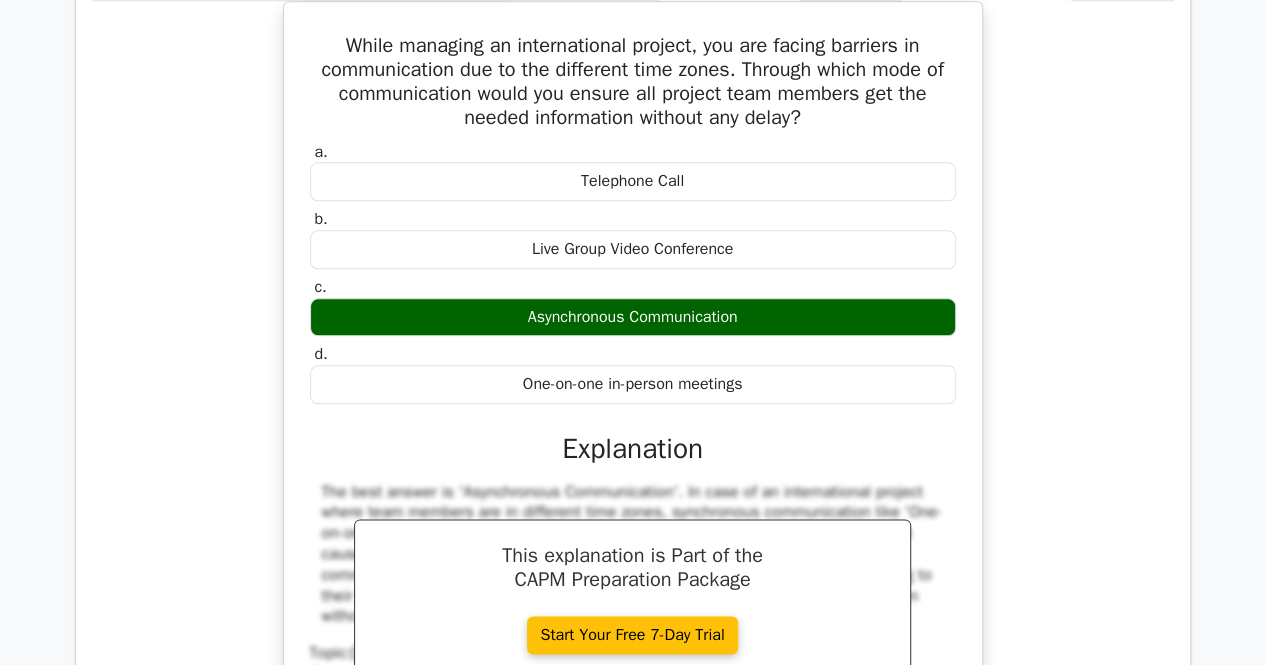 scroll, scrollTop: 23760, scrollLeft: 0, axis: vertical 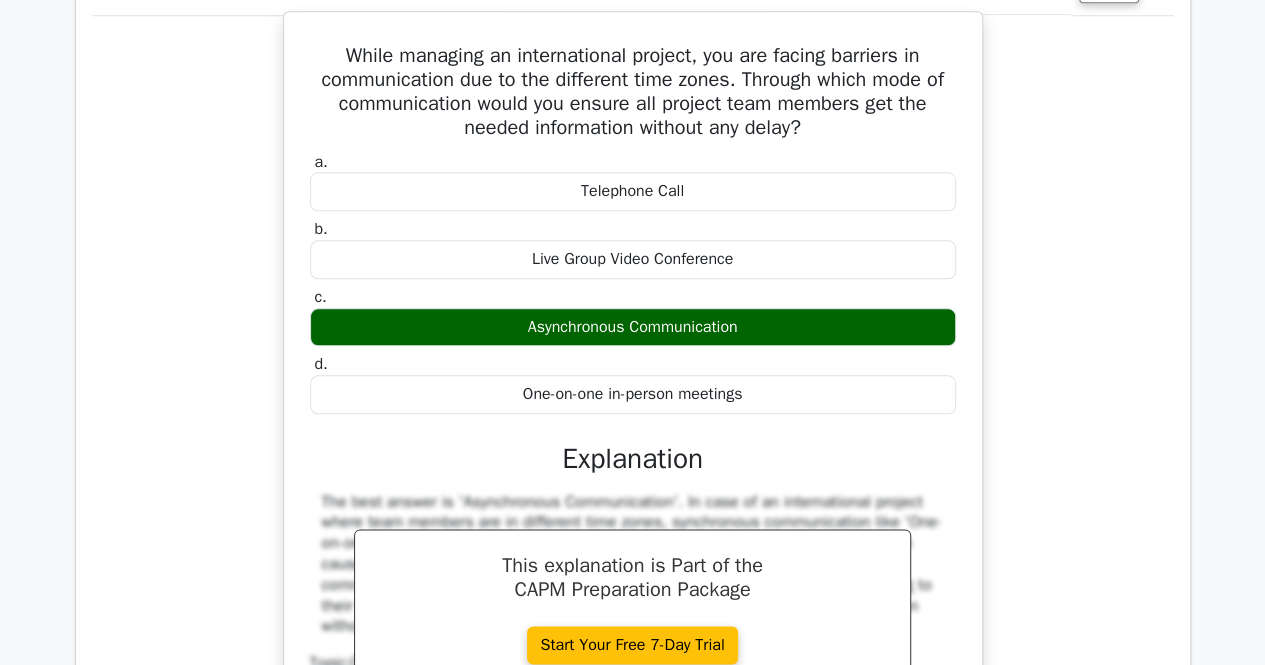 drag, startPoint x: 750, startPoint y: 299, endPoint x: 516, endPoint y: 293, distance: 234.0769 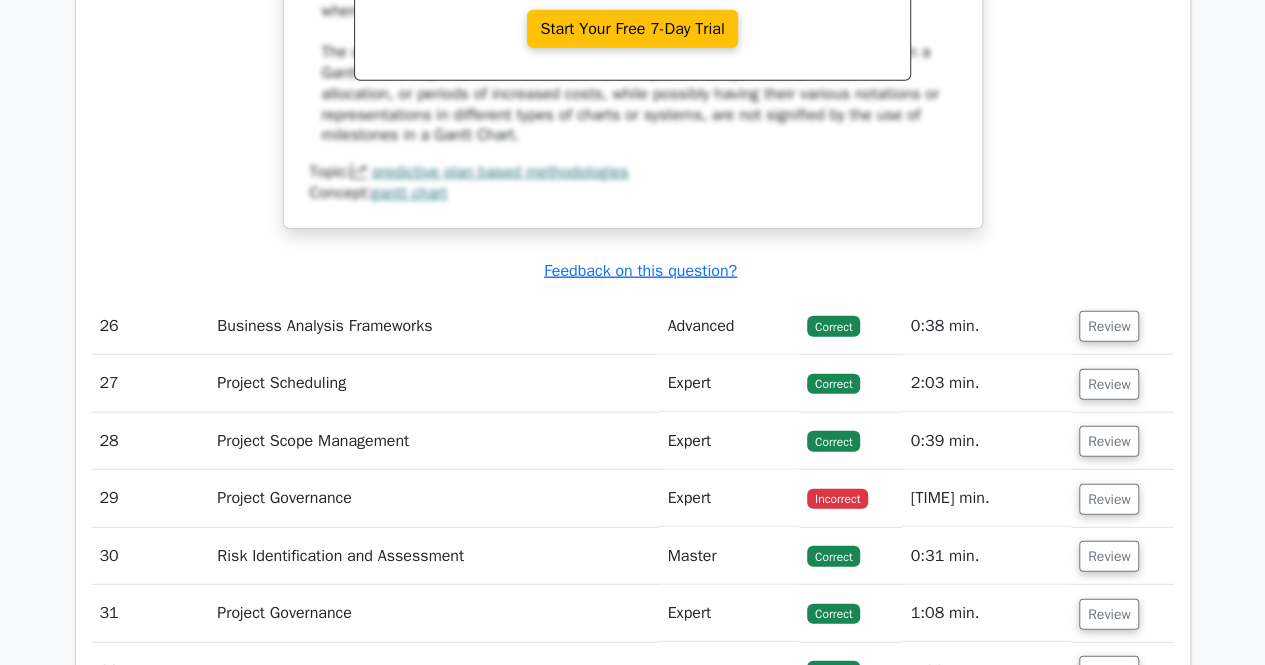 scroll, scrollTop: 25460, scrollLeft: 0, axis: vertical 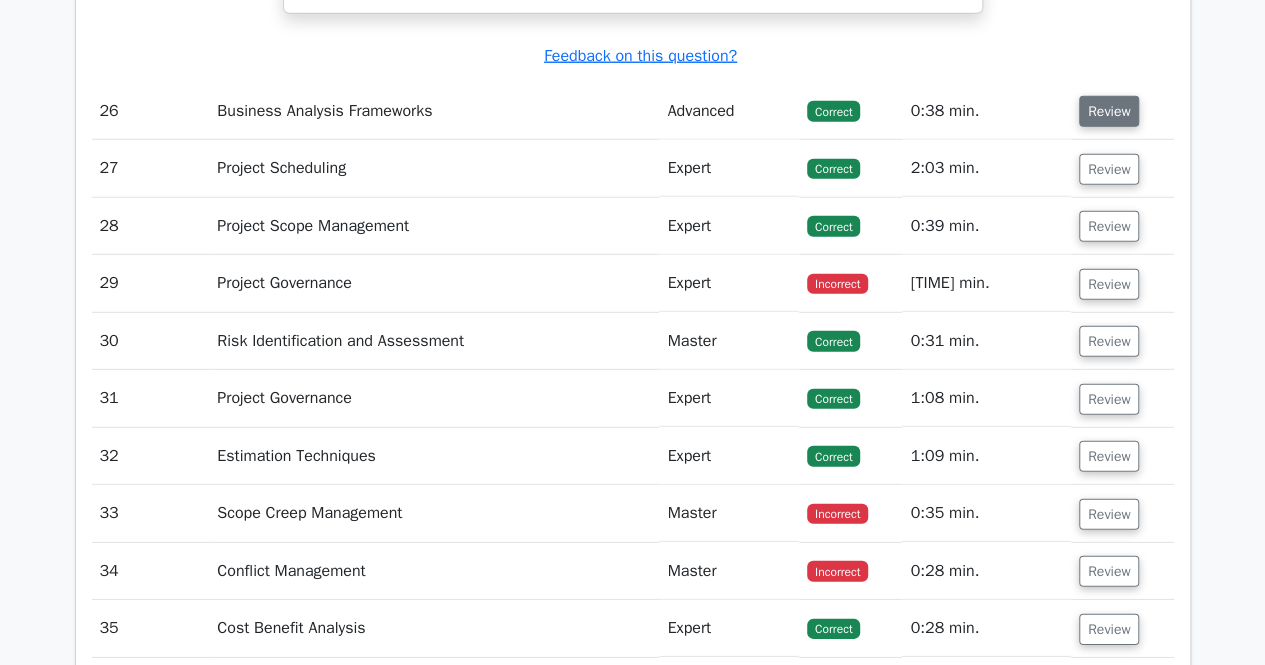 click on "Review" at bounding box center (1109, 111) 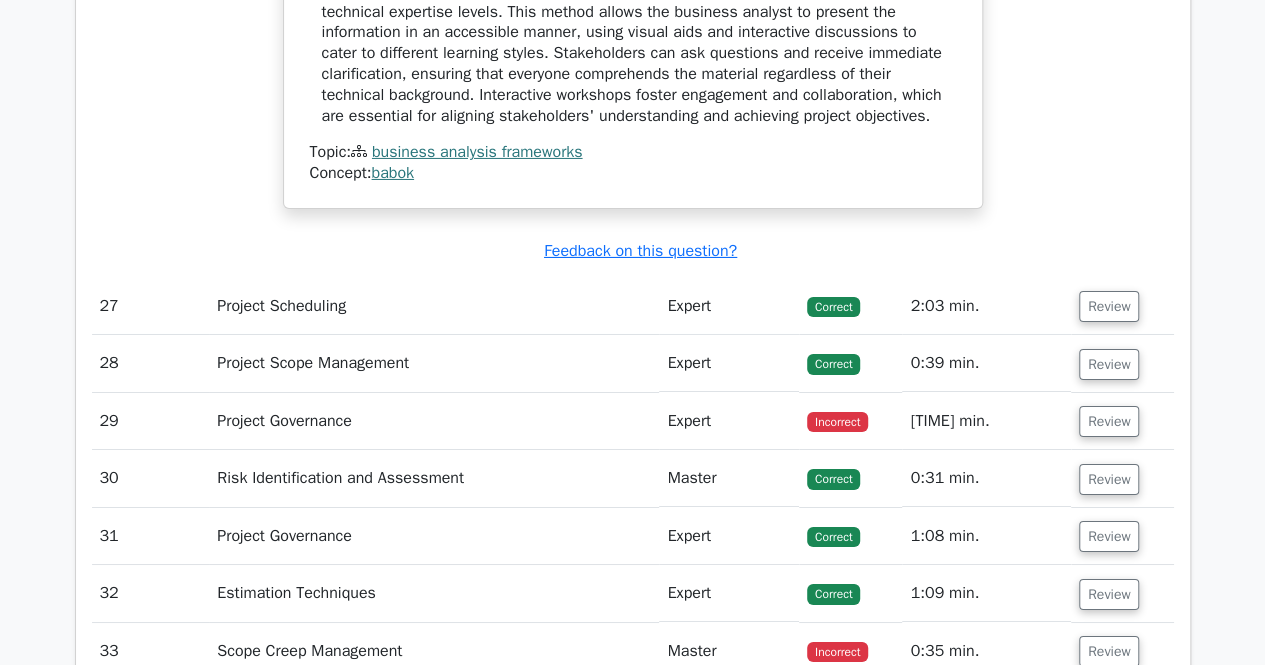 scroll, scrollTop: 26160, scrollLeft: 0, axis: vertical 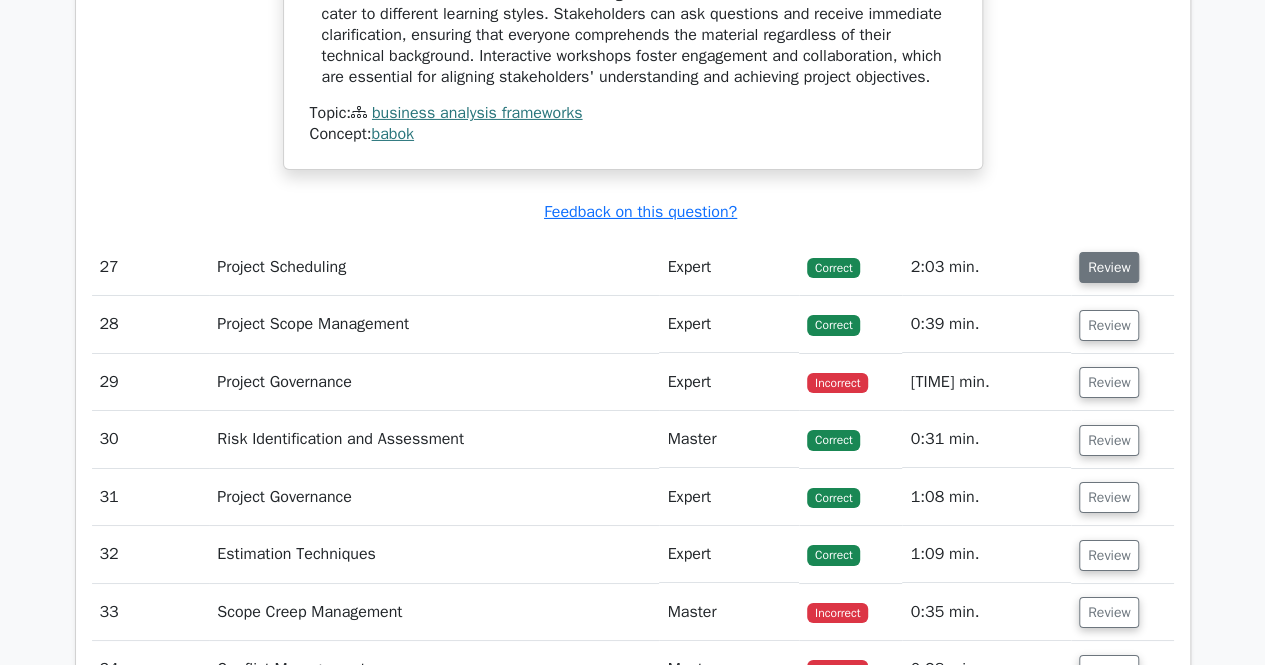 click on "Review" at bounding box center (1109, 267) 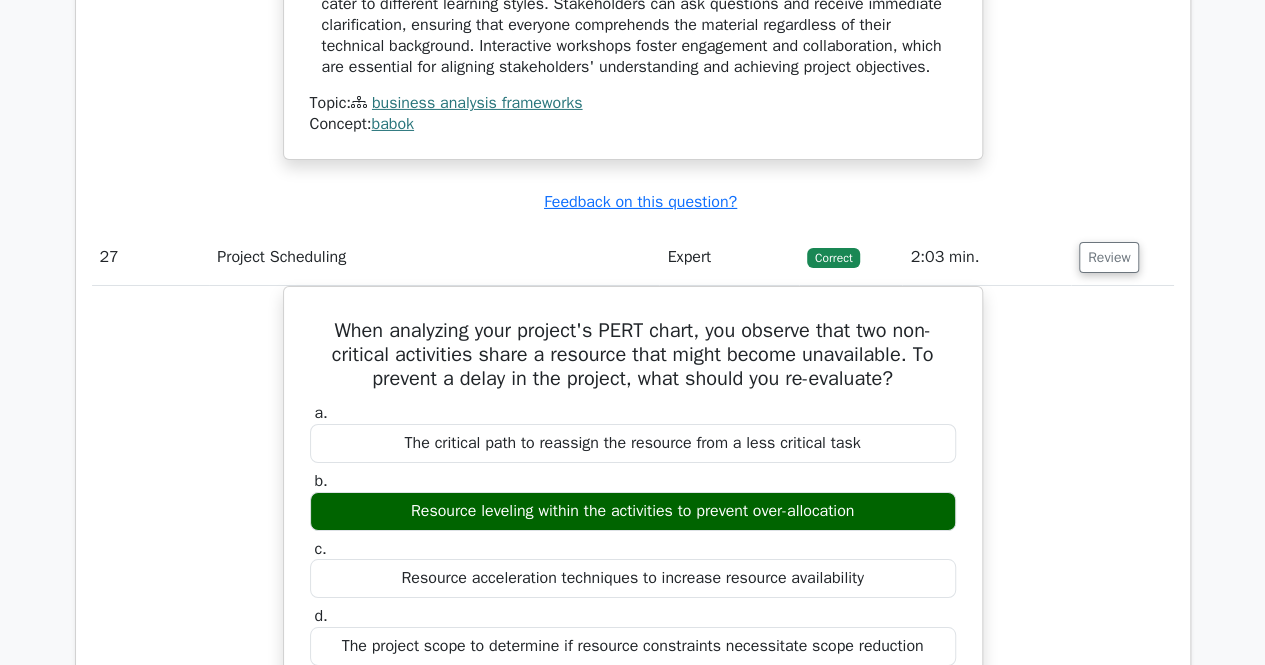scroll, scrollTop: 26160, scrollLeft: 0, axis: vertical 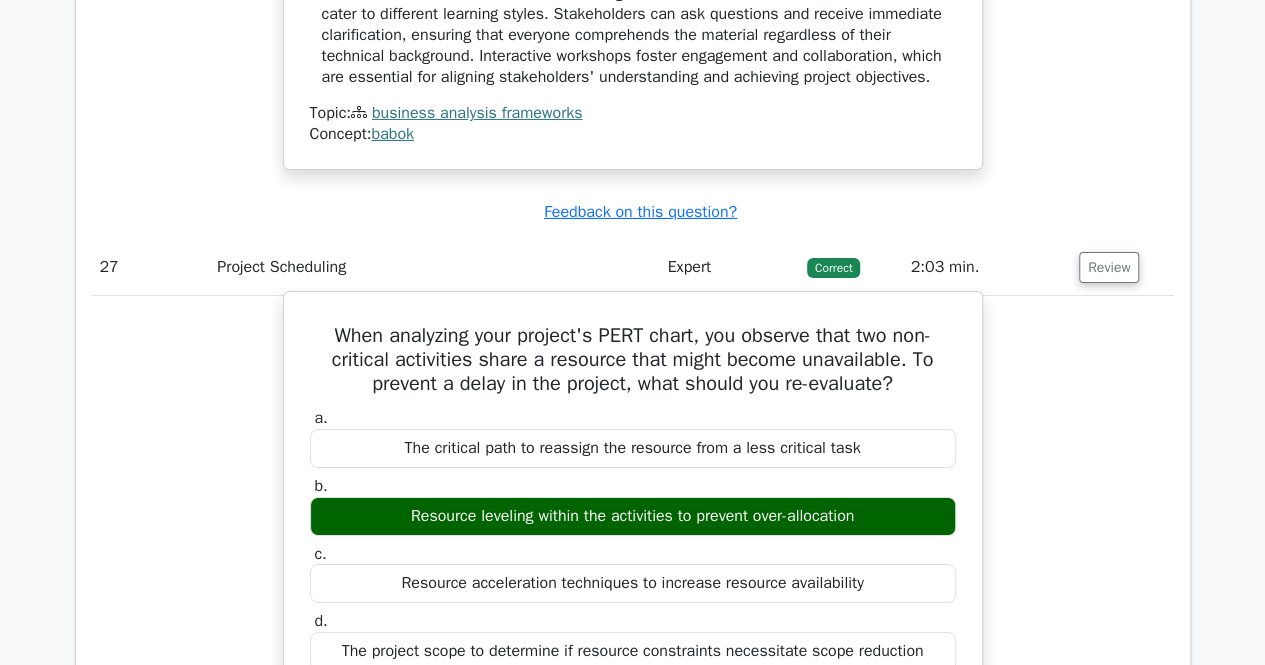 click on "When analyzing your project's PERT chart, you observe that two non-critical activities share a resource that might become unavailable. To prevent a delay in the project, what should you re-evaluate?" at bounding box center (633, 360) 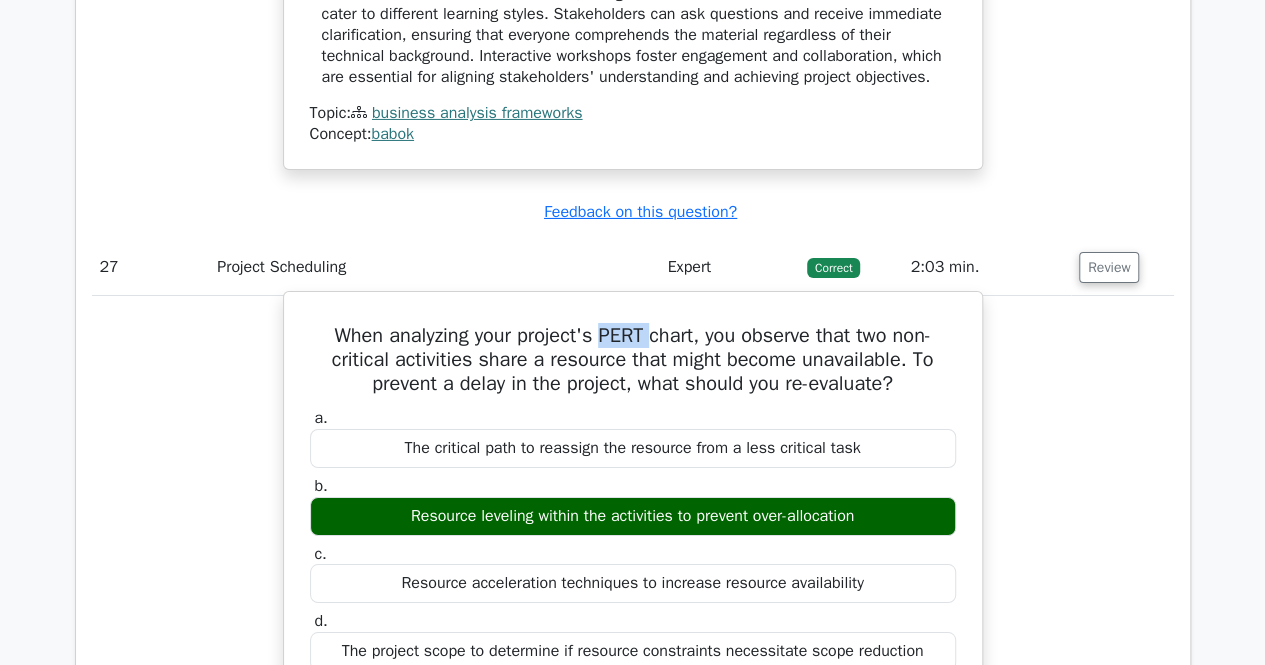 drag, startPoint x: 646, startPoint y: 314, endPoint x: 600, endPoint y: 313, distance: 46.010868 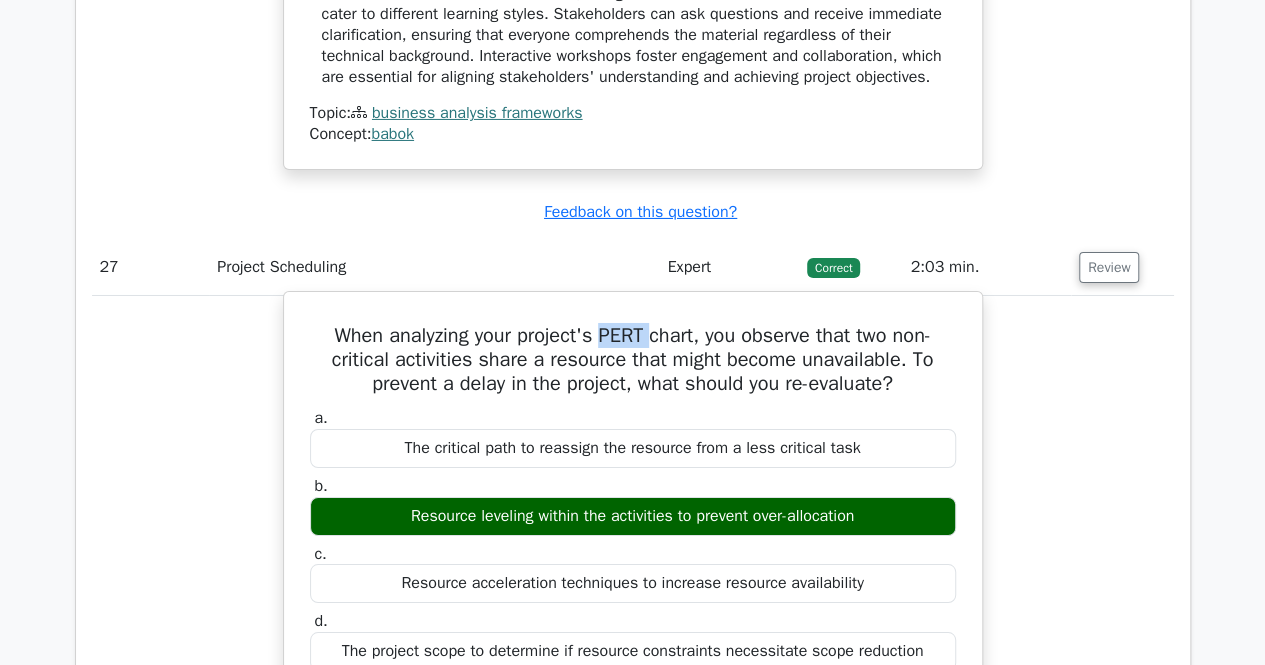 copy on "PERT" 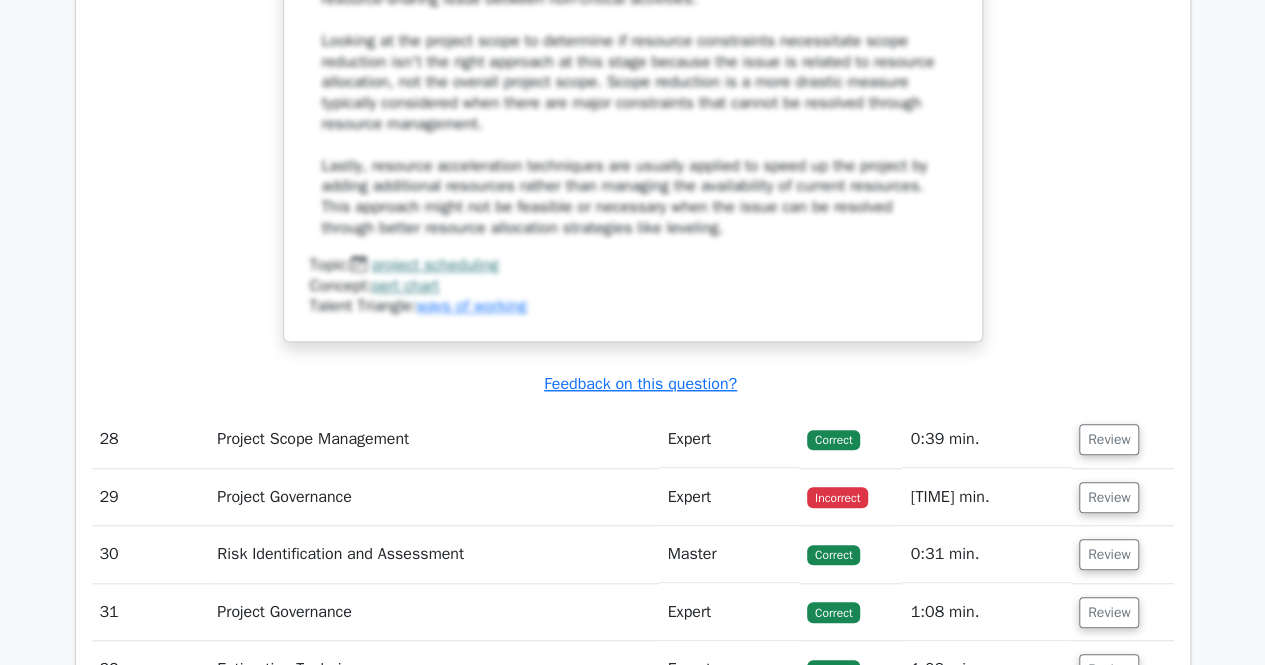 scroll, scrollTop: 27160, scrollLeft: 0, axis: vertical 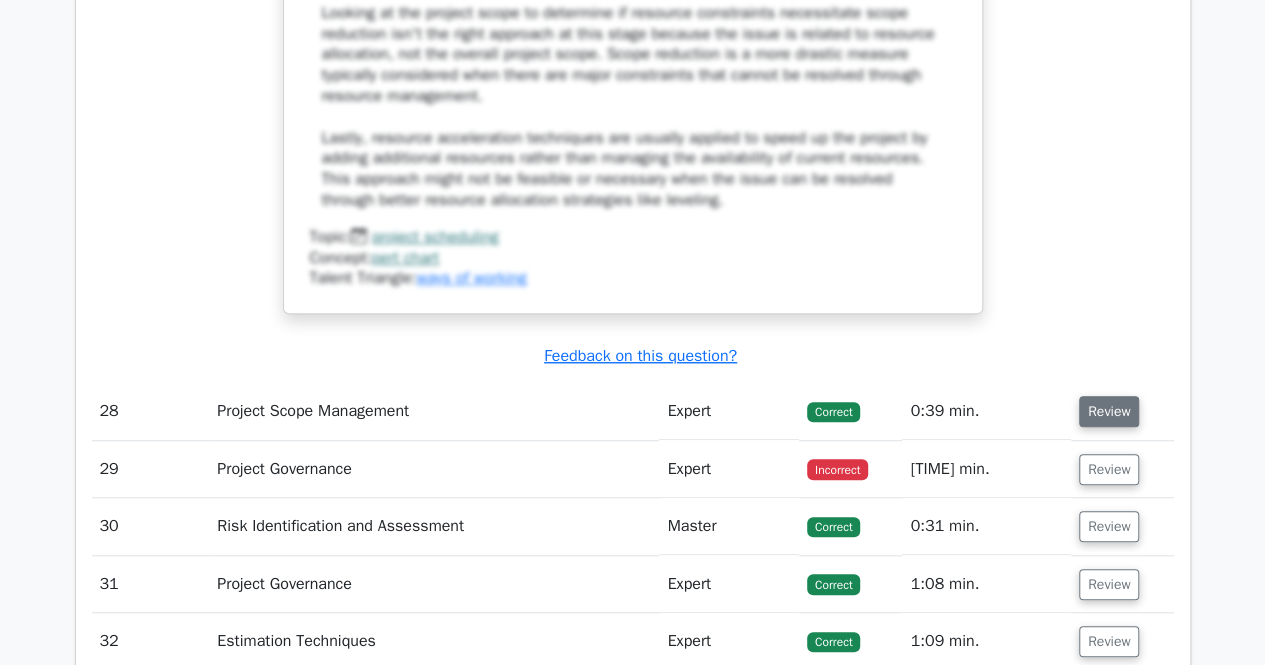 click on "Review" at bounding box center [1109, 411] 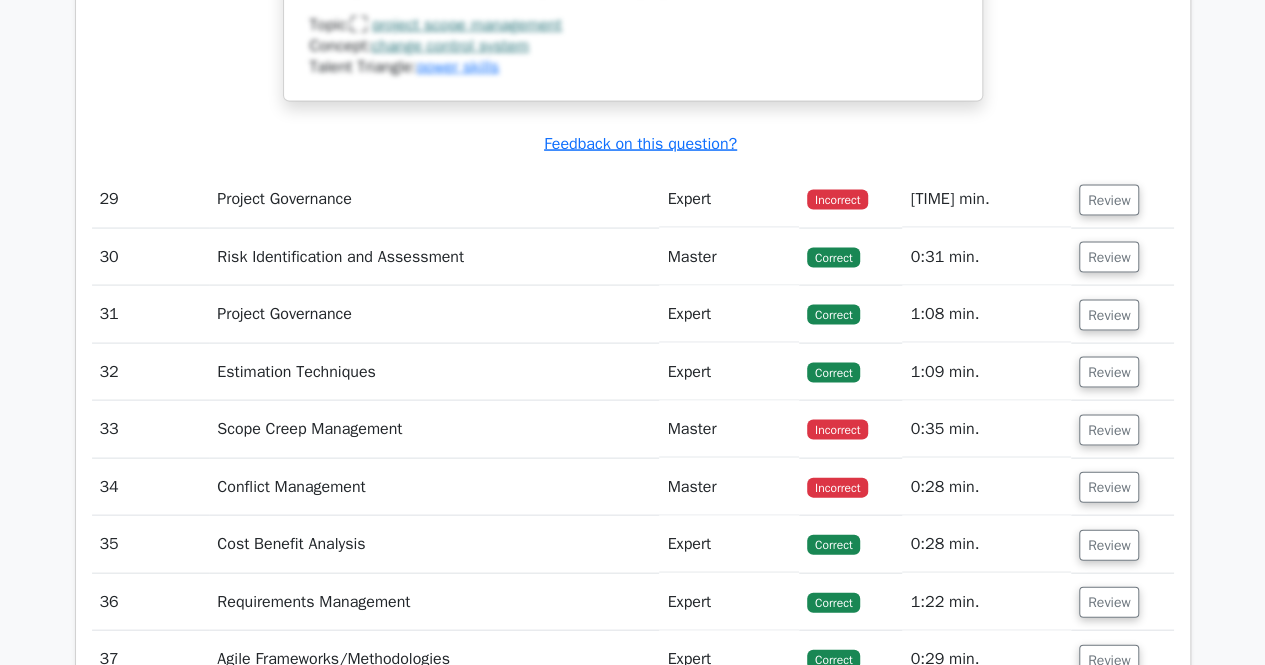 scroll, scrollTop: 28560, scrollLeft: 0, axis: vertical 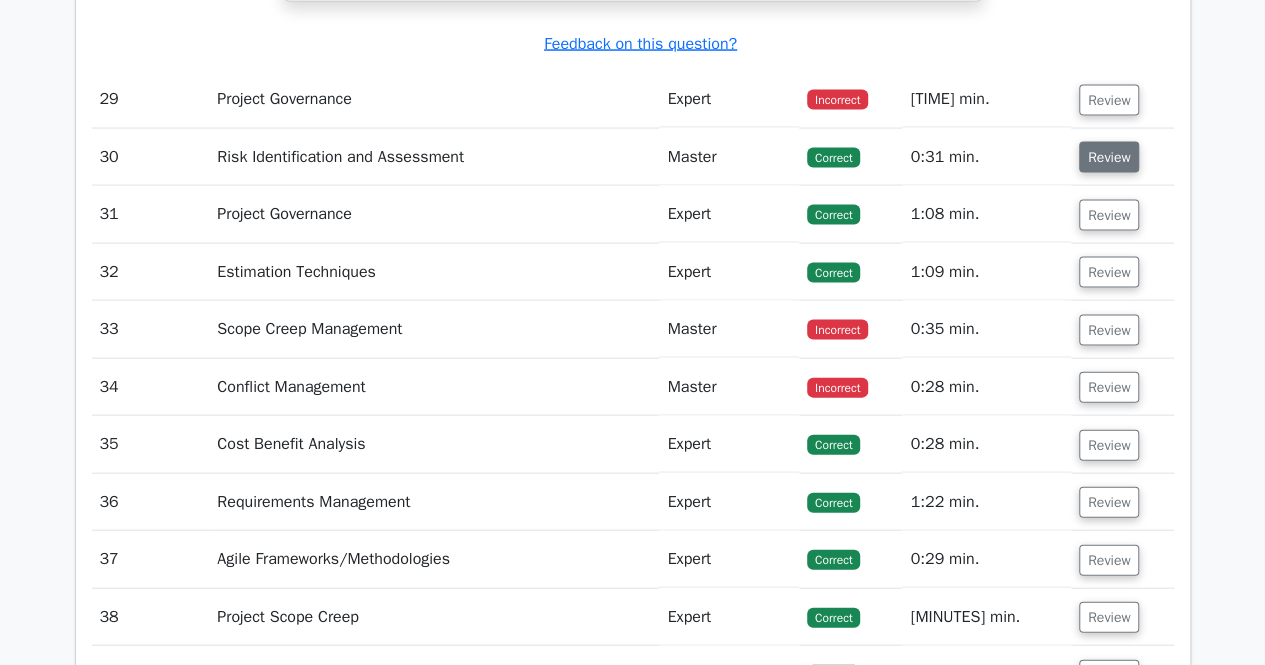 click on "Review" at bounding box center [1109, 157] 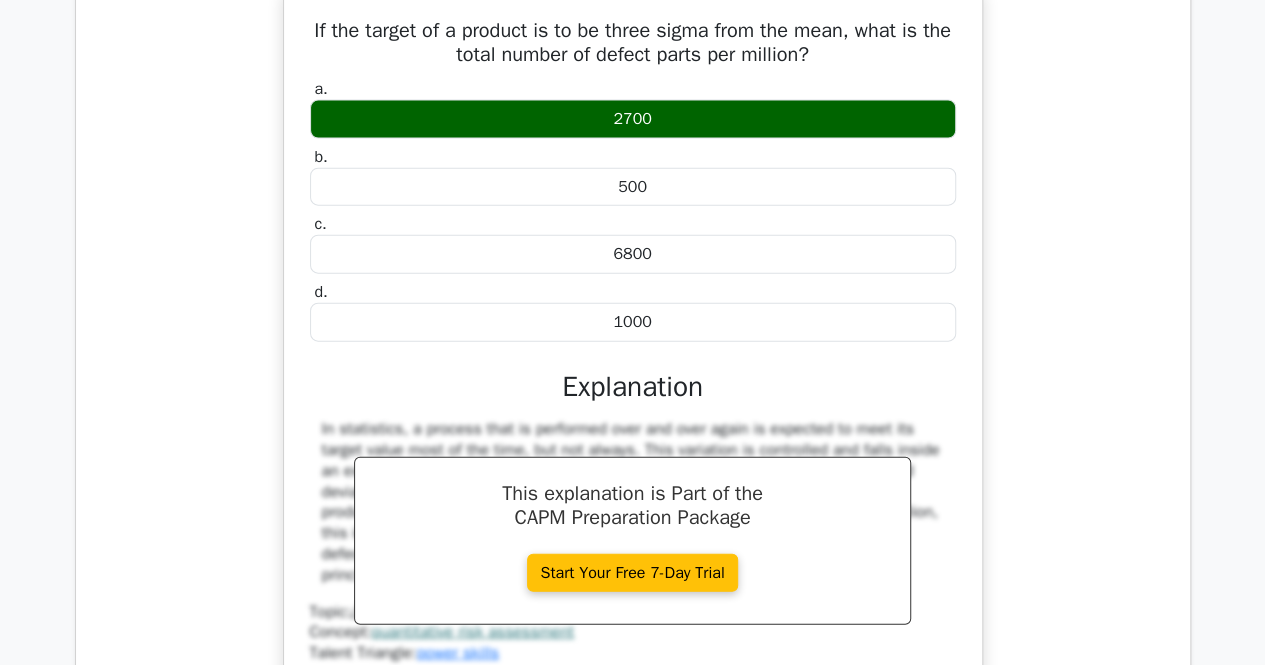 scroll, scrollTop: 28560, scrollLeft: 0, axis: vertical 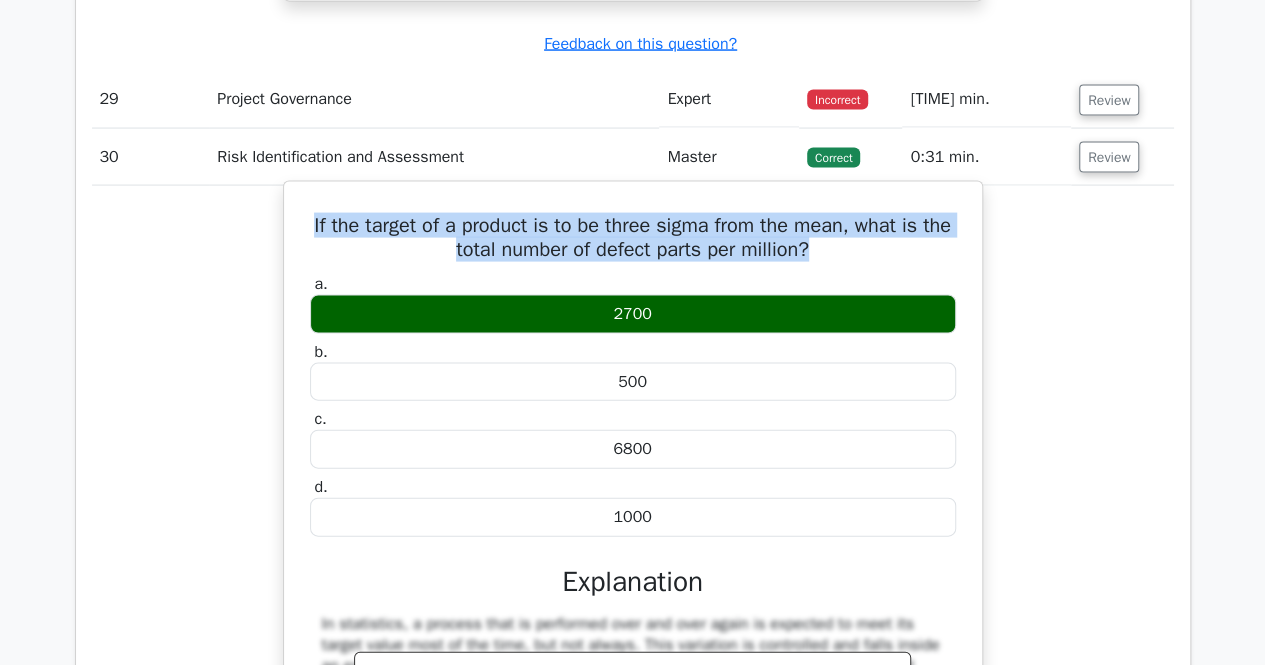 drag, startPoint x: 839, startPoint y: 226, endPoint x: 296, endPoint y: 187, distance: 544.39874 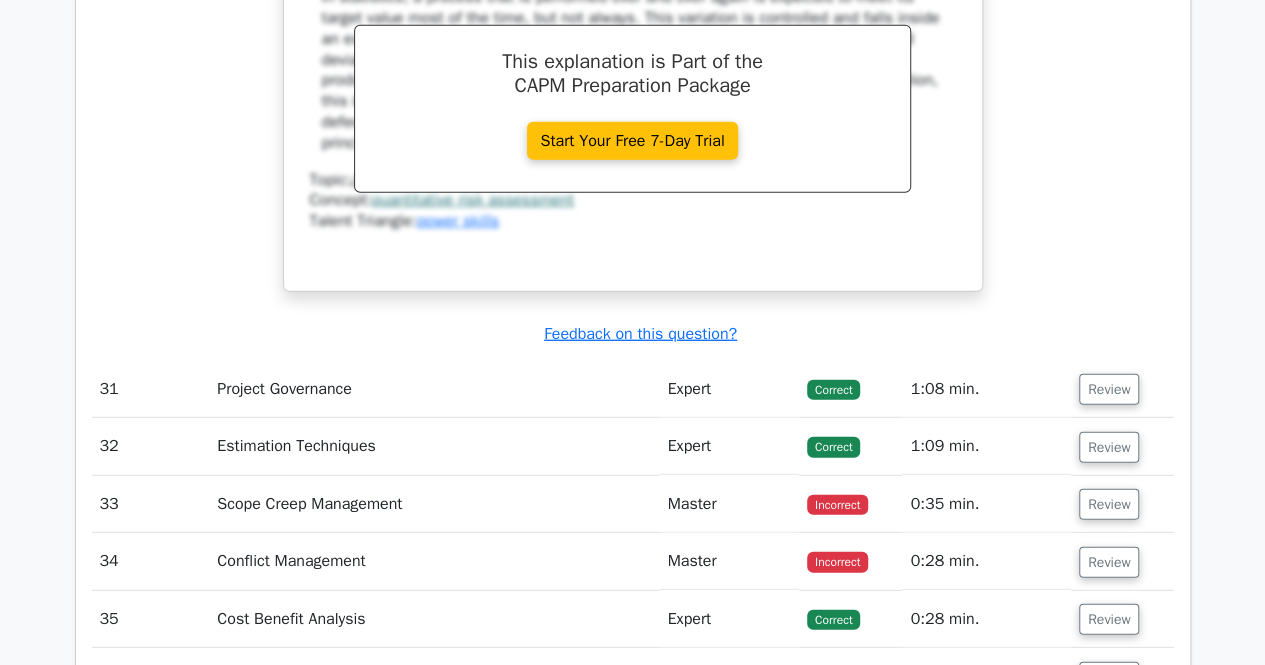 scroll, scrollTop: 29360, scrollLeft: 0, axis: vertical 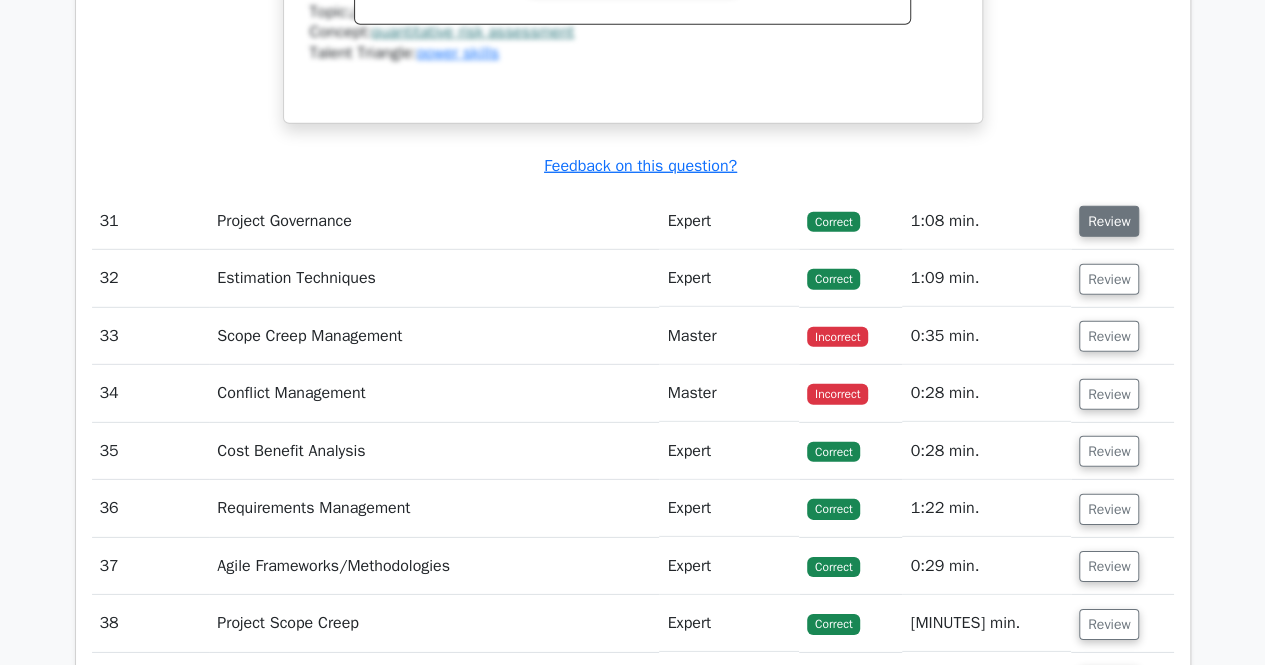 click on "Review" at bounding box center (1109, 221) 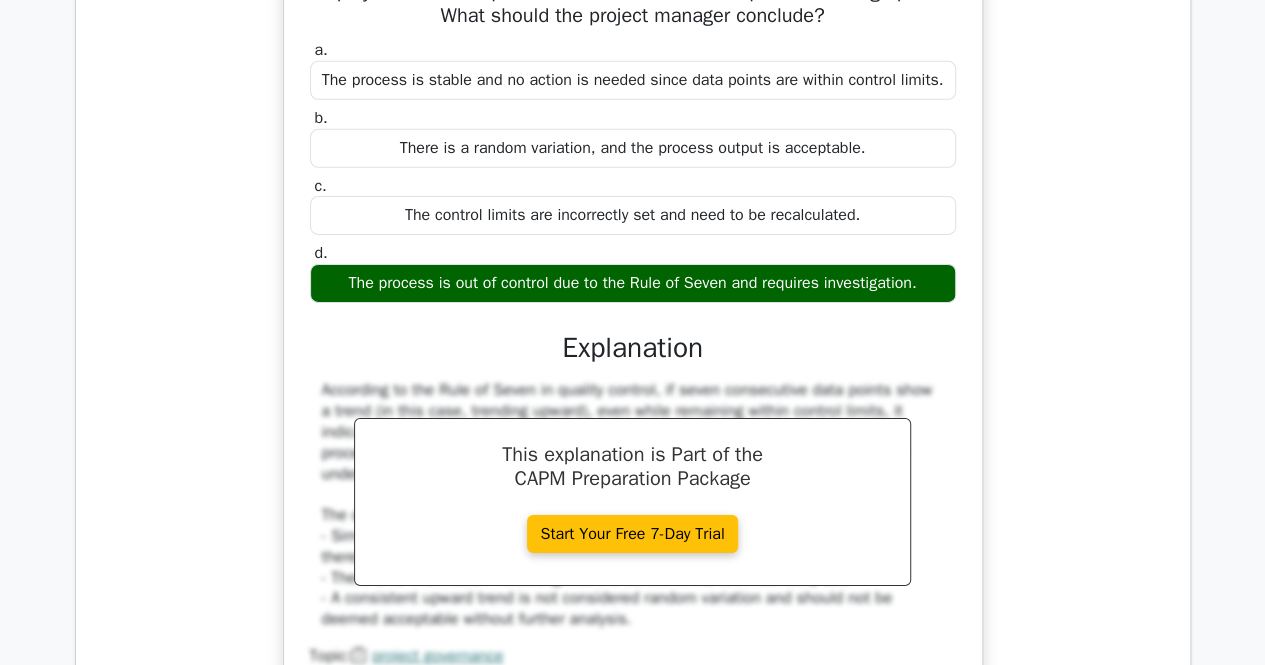 scroll, scrollTop: 29760, scrollLeft: 0, axis: vertical 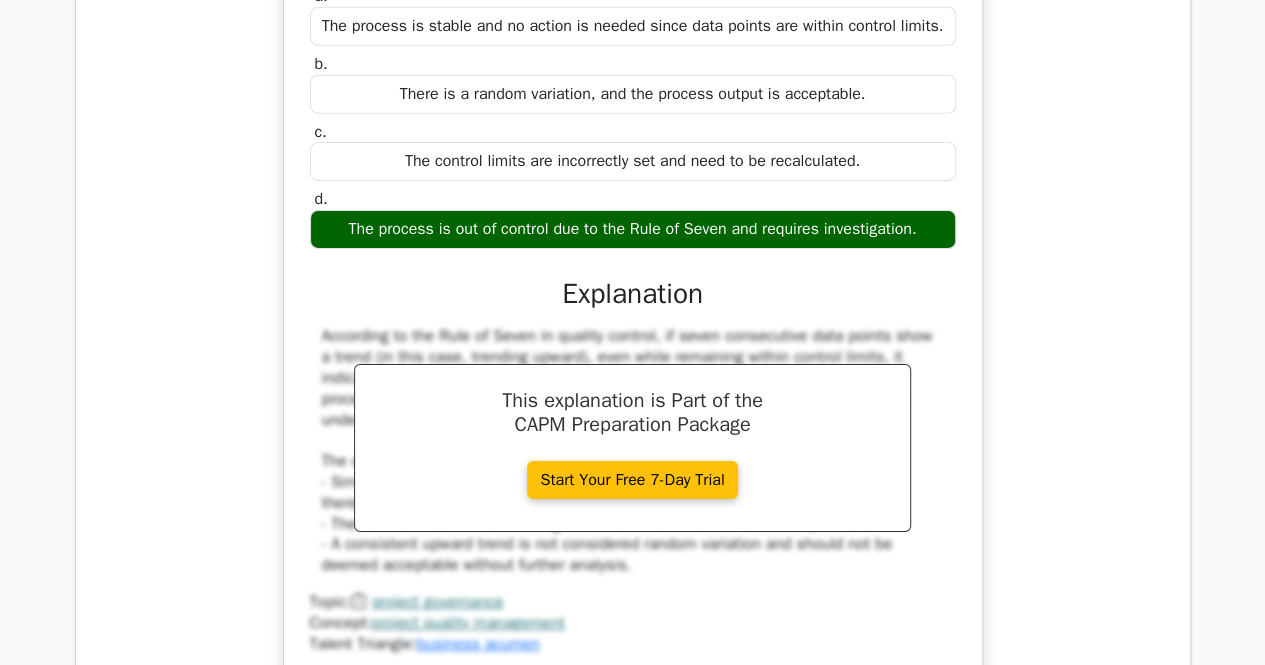 drag, startPoint x: 336, startPoint y: 195, endPoint x: 928, endPoint y: 207, distance: 592.1216 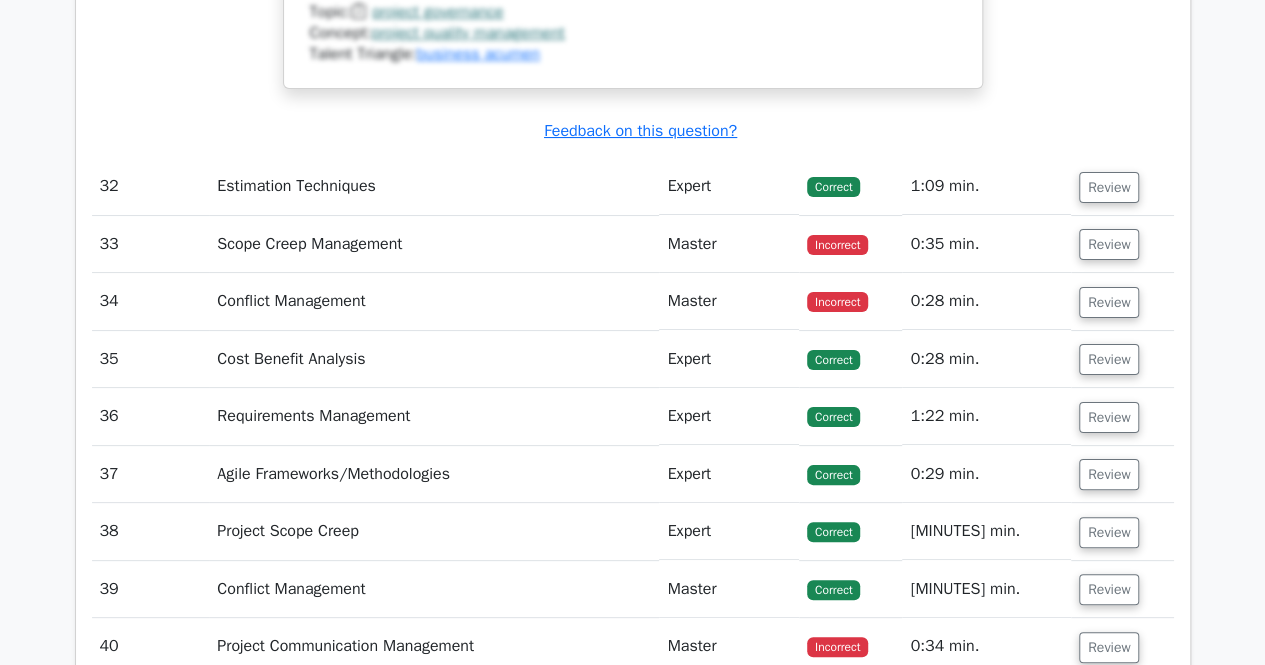 scroll, scrollTop: 30360, scrollLeft: 0, axis: vertical 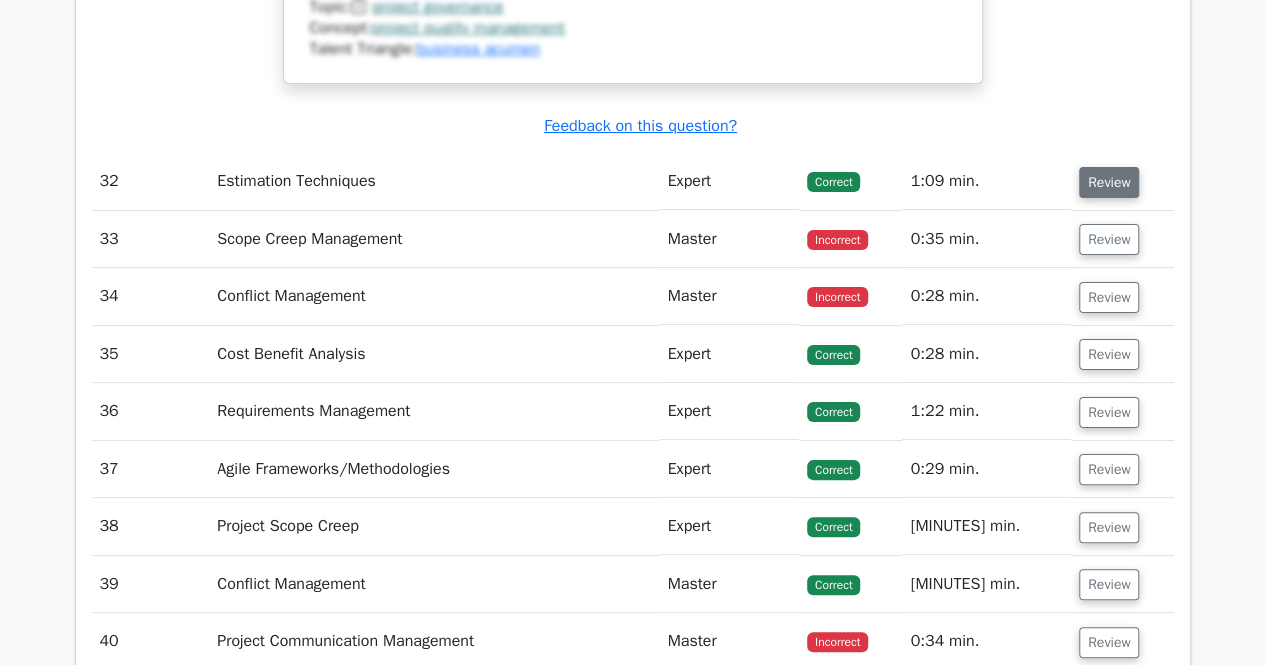 click on "Review" at bounding box center [1109, 182] 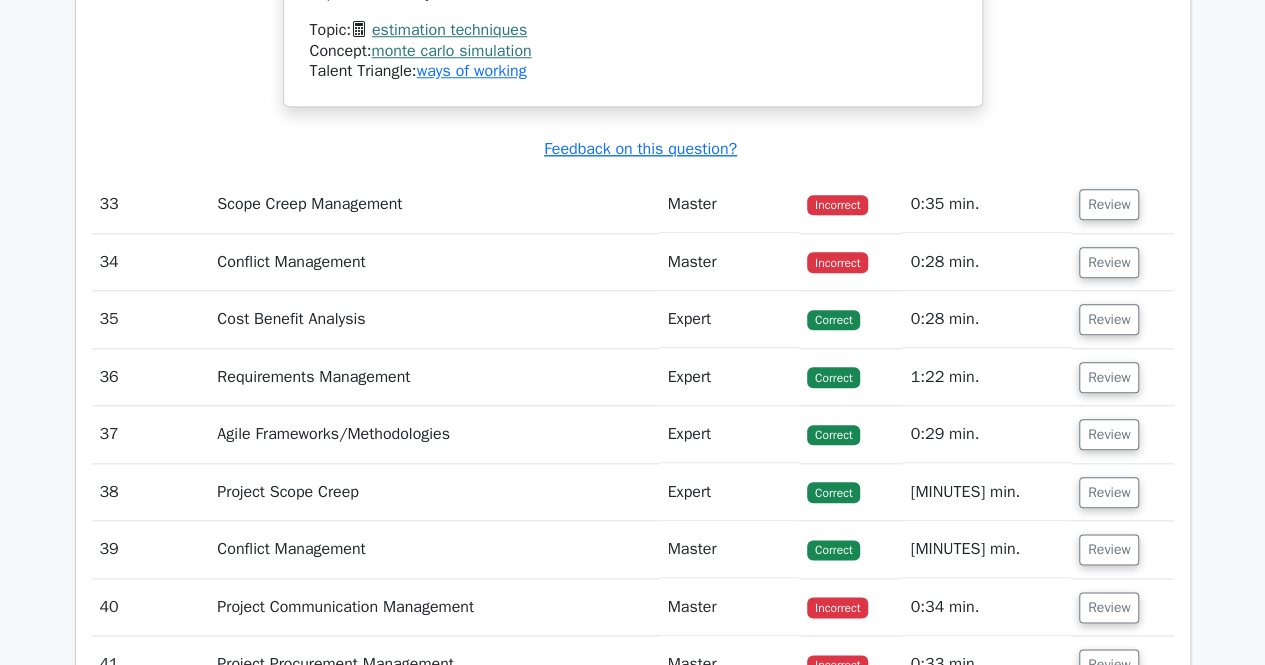 scroll, scrollTop: 31260, scrollLeft: 0, axis: vertical 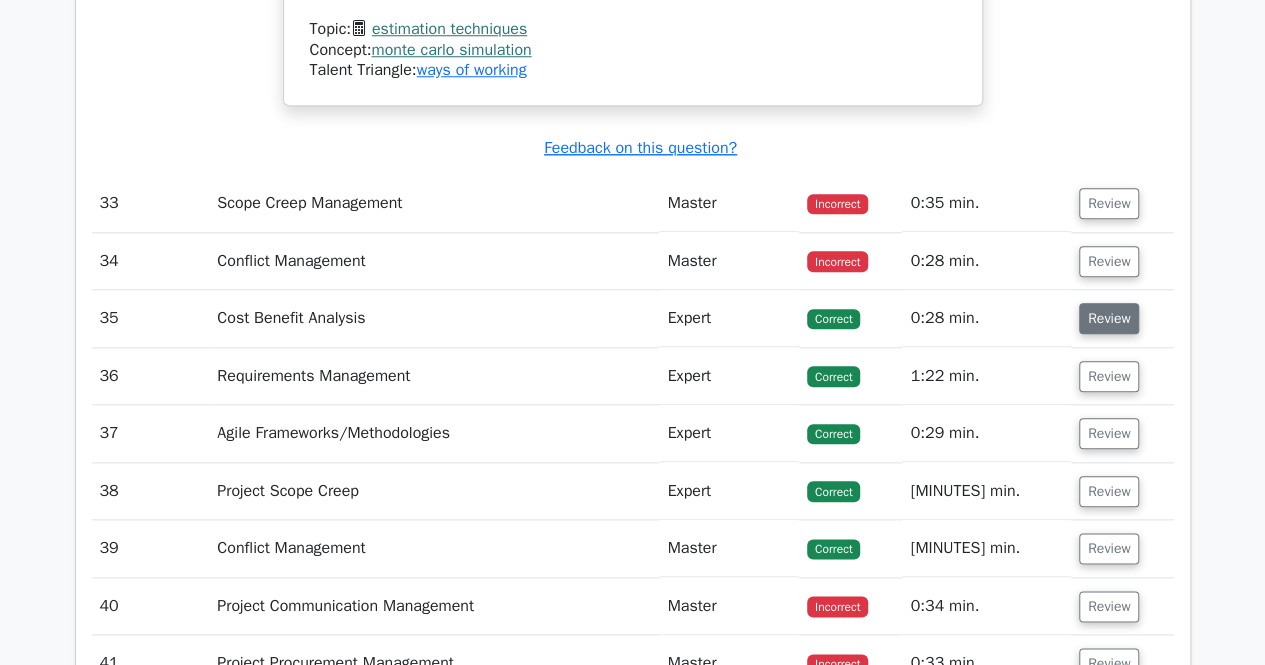 click on "Review" at bounding box center (1109, 318) 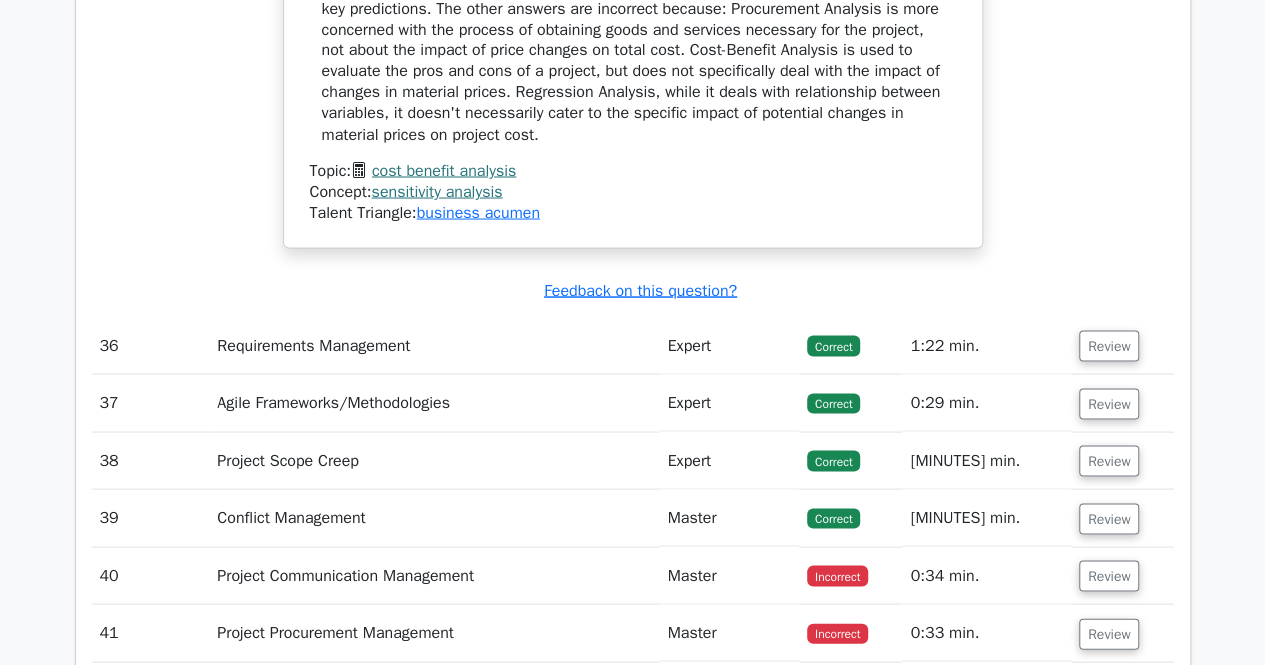 scroll, scrollTop: 32160, scrollLeft: 0, axis: vertical 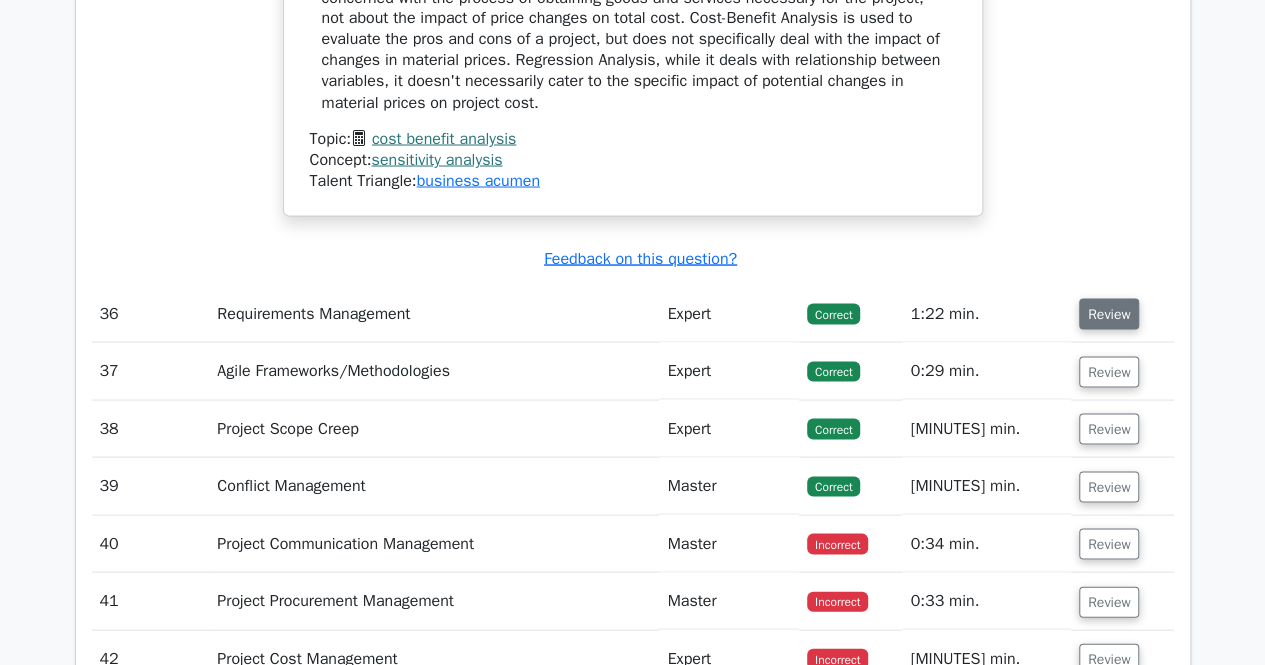 click on "Review" at bounding box center (1109, 313) 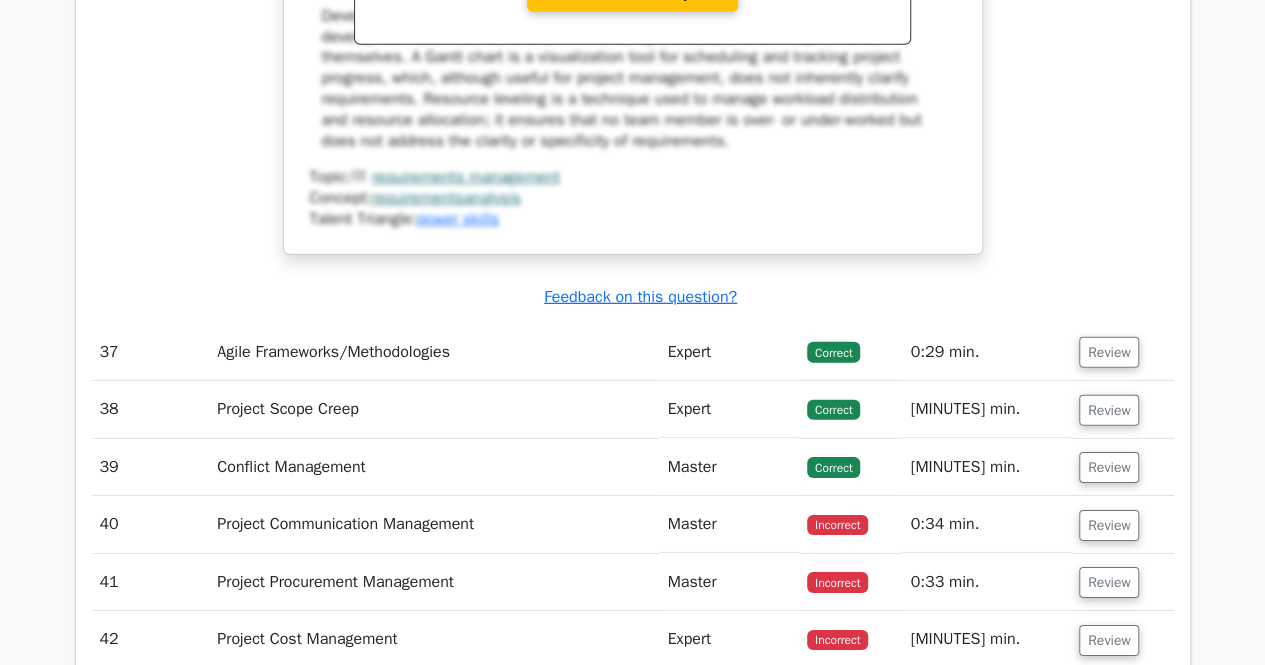 scroll, scrollTop: 33260, scrollLeft: 0, axis: vertical 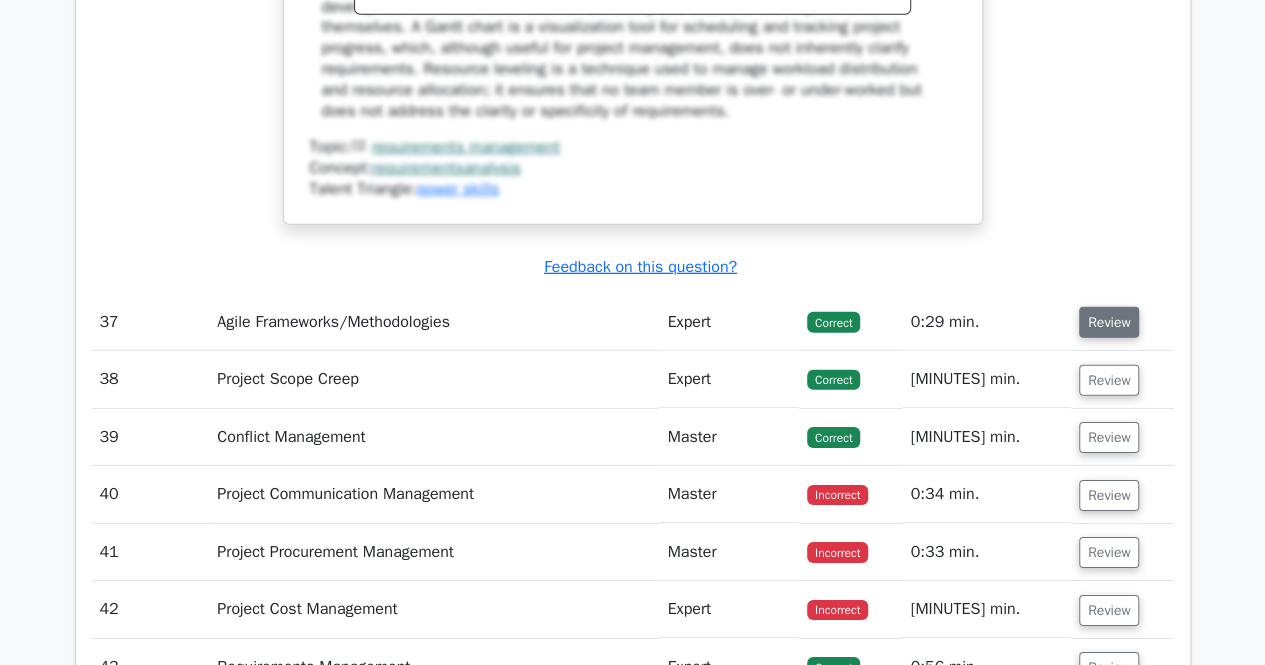 click on "Review" at bounding box center (1109, 322) 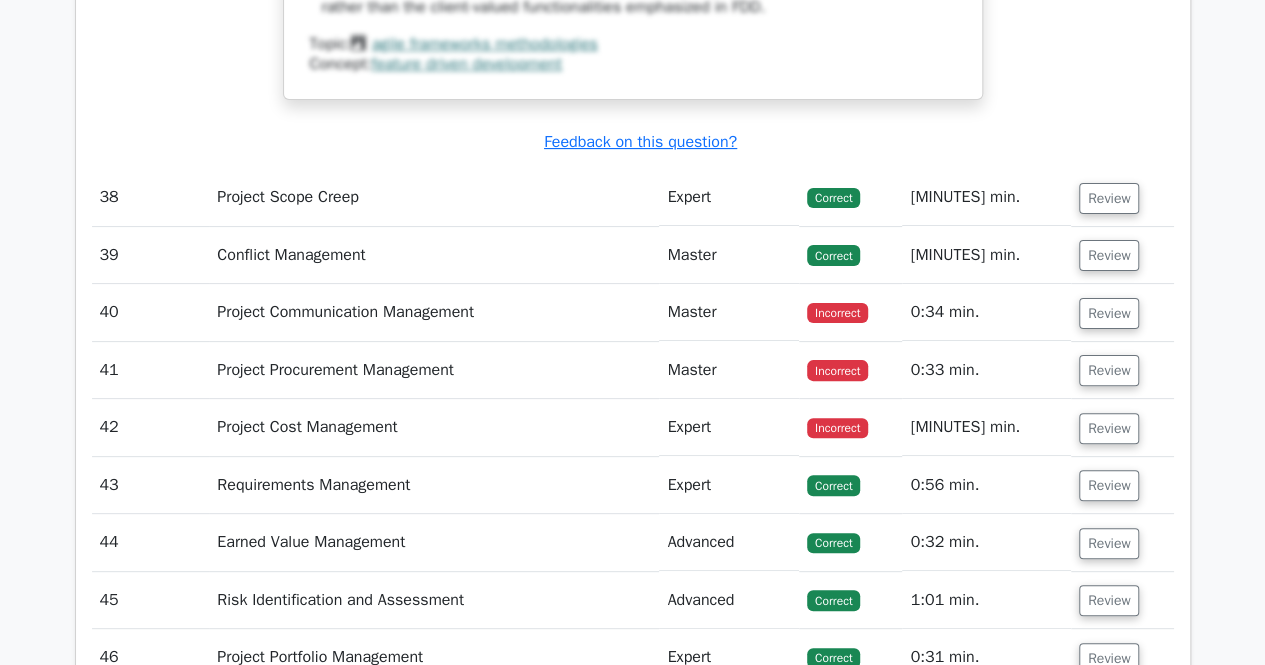 scroll, scrollTop: 34260, scrollLeft: 0, axis: vertical 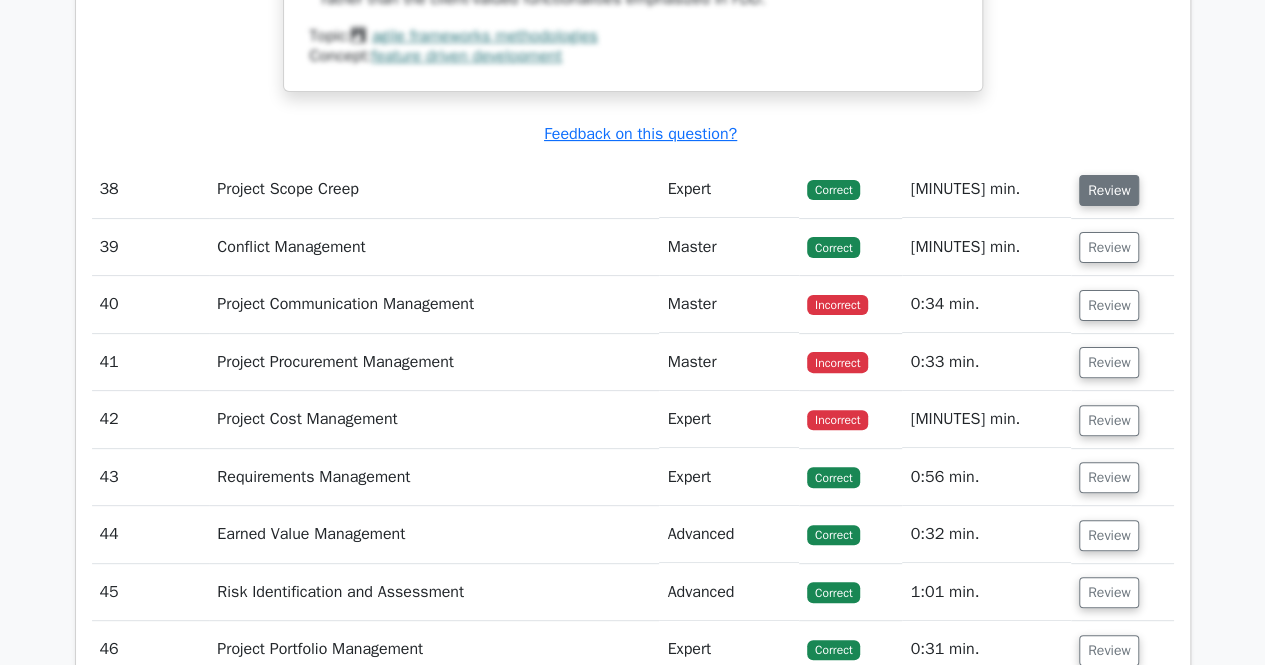 click on "Review" at bounding box center [1109, 190] 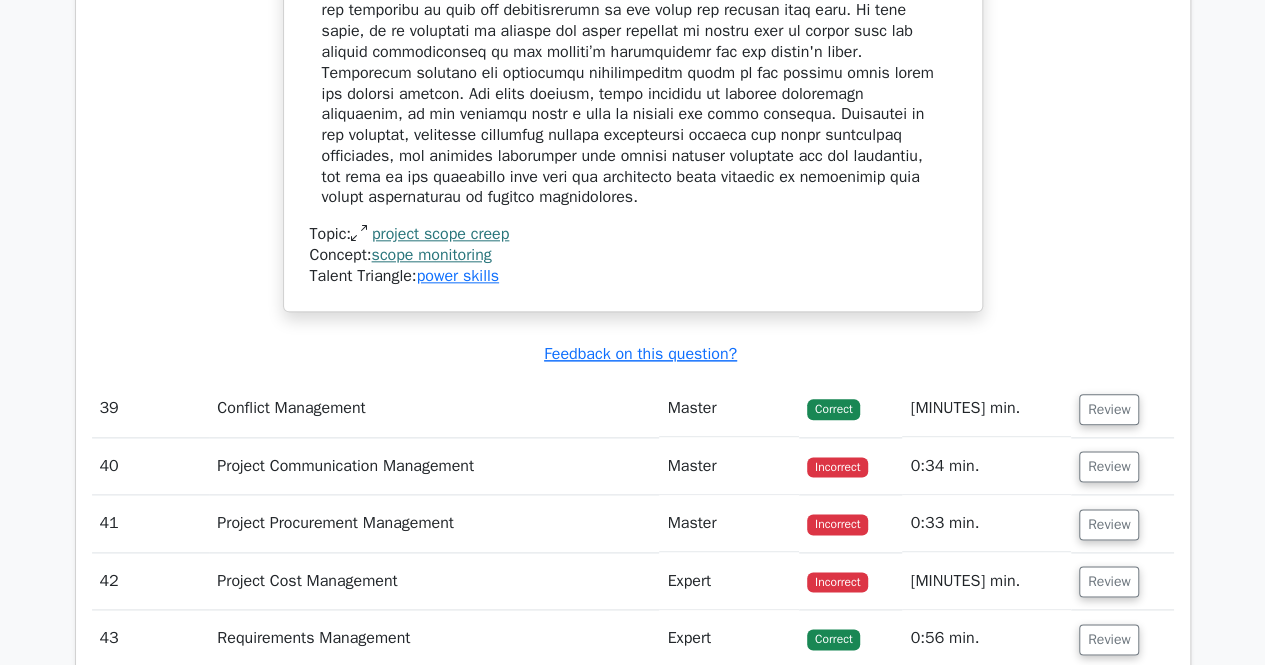scroll, scrollTop: 35160, scrollLeft: 0, axis: vertical 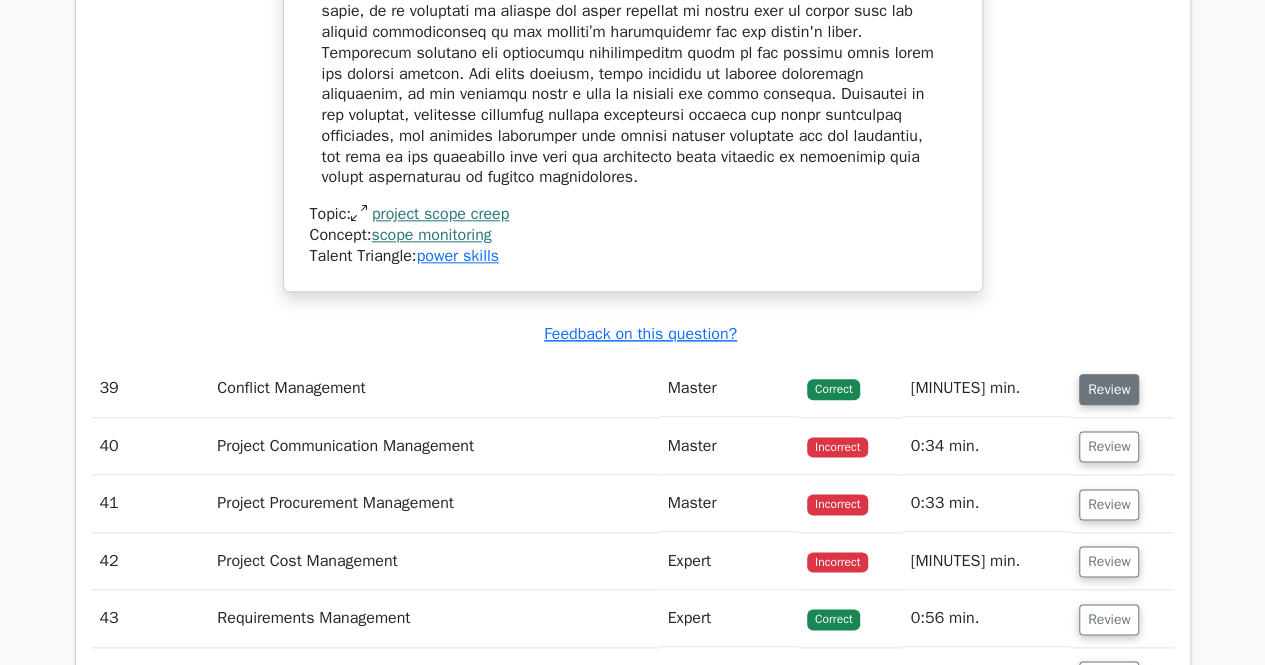 click on "Review" at bounding box center (1109, 389) 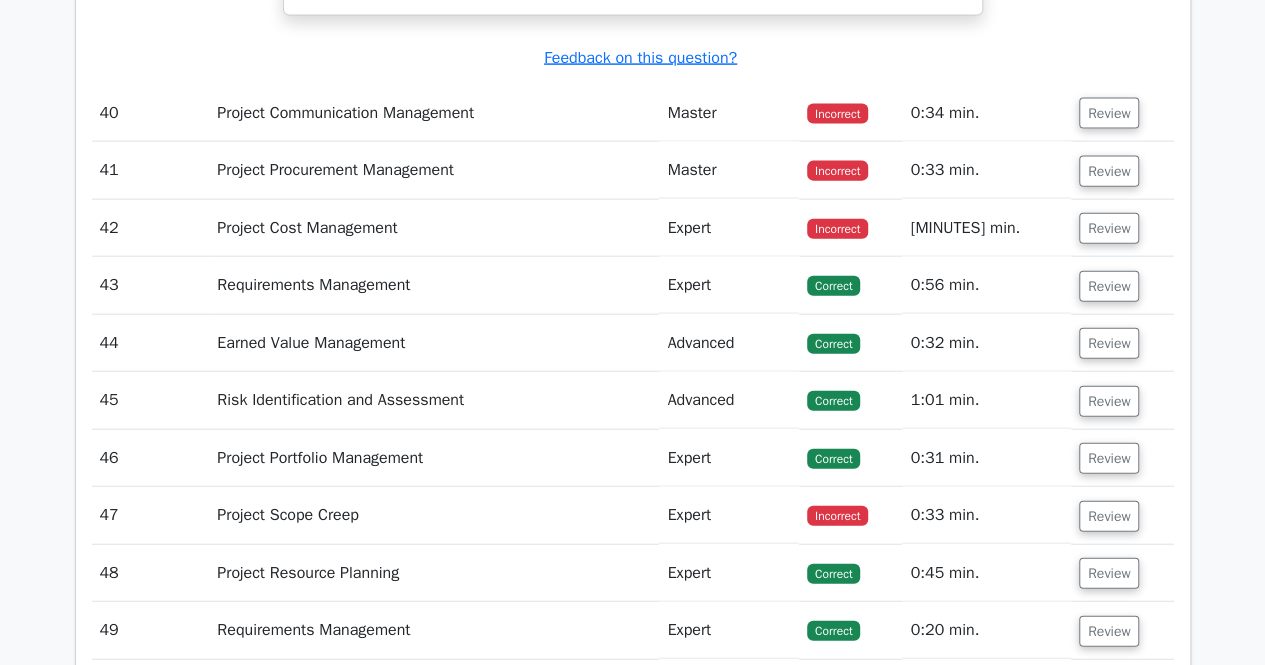 scroll, scrollTop: 36360, scrollLeft: 0, axis: vertical 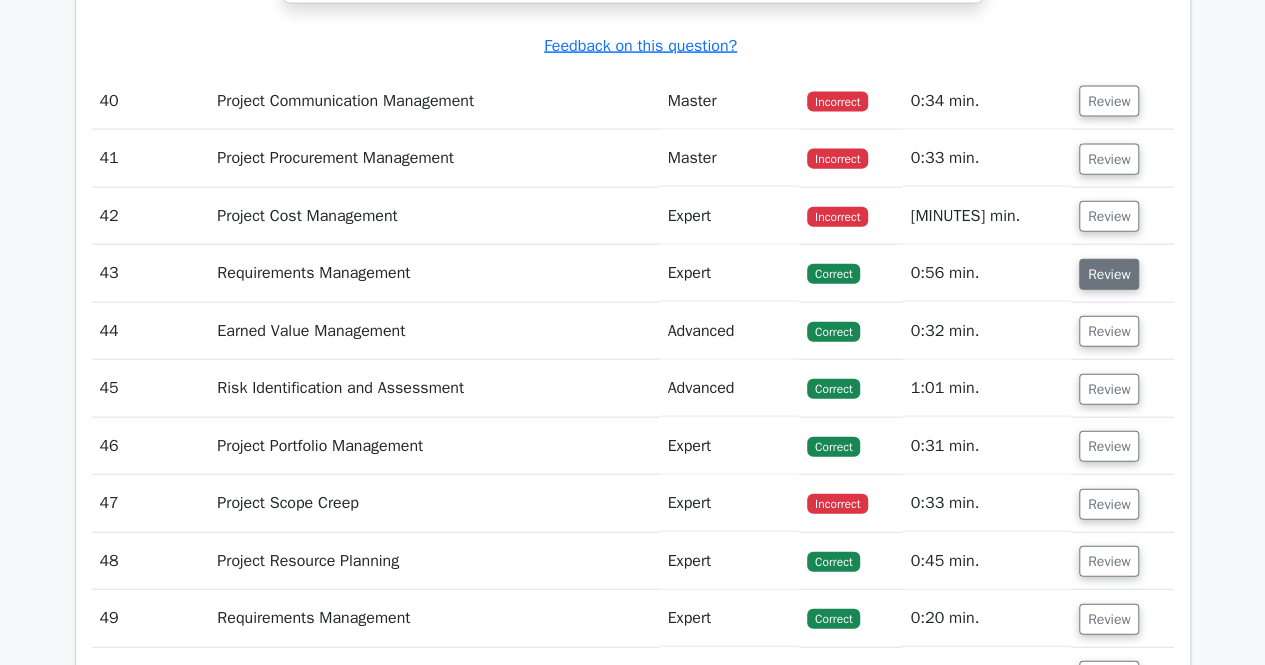 click on "Review" at bounding box center [1109, 274] 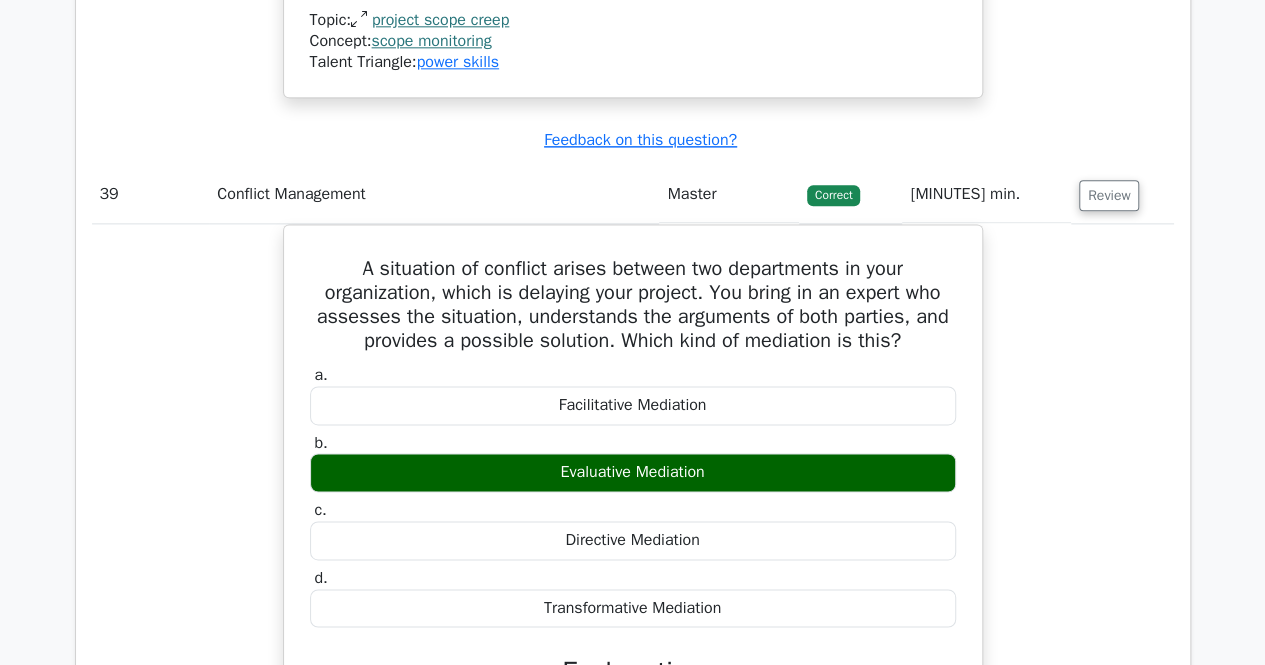 scroll, scrollTop: 35360, scrollLeft: 0, axis: vertical 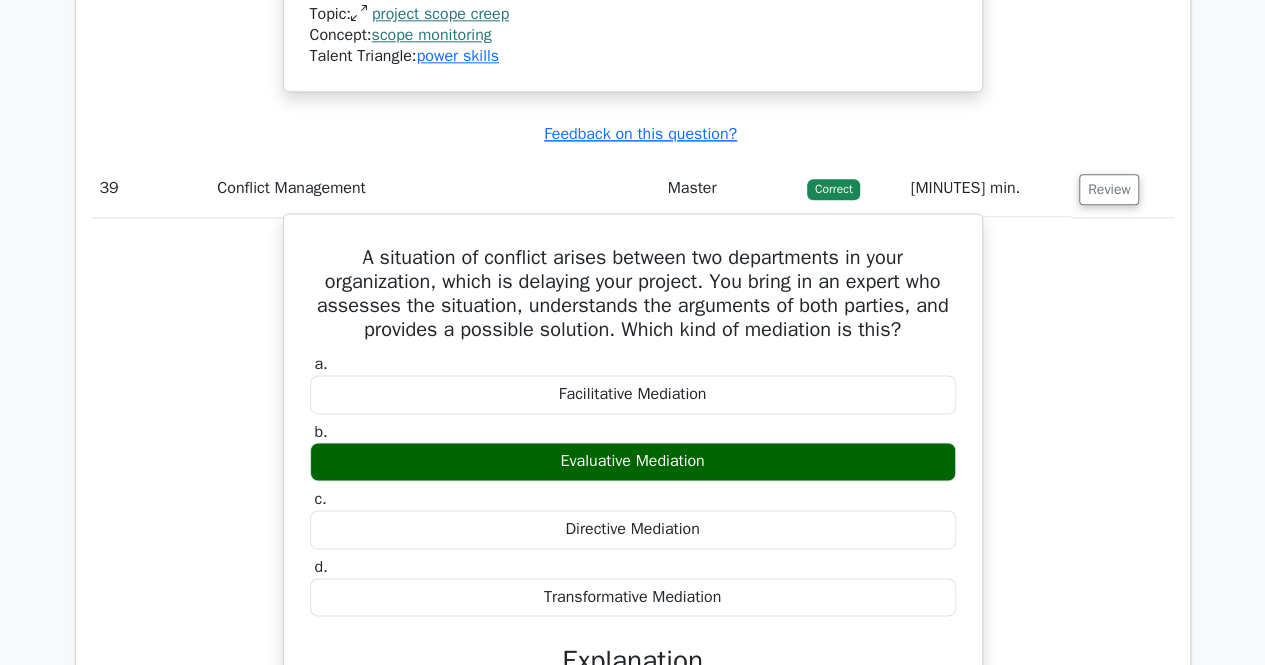 click on "A situation of conflict arises between two departments in your organization, which is delaying your project. You bring in an expert who assesses the situation, understands the arguments of both parties, and provides a possible solution. Which kind of mediation is this?" at bounding box center [633, 294] 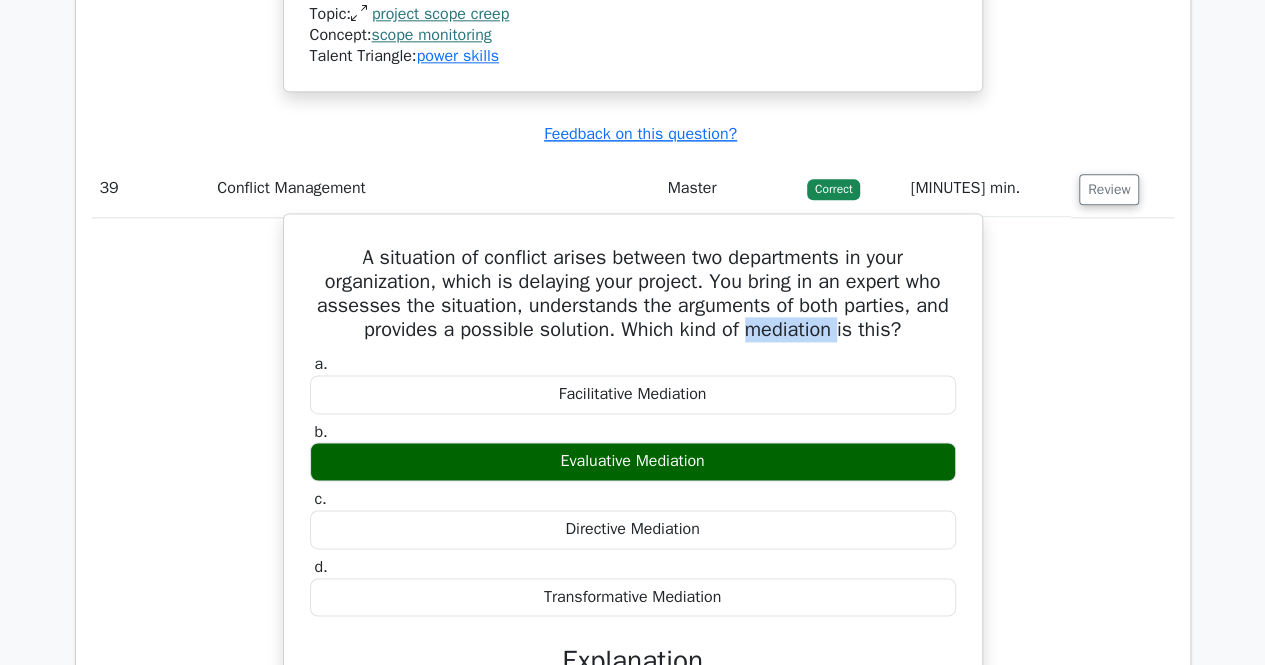 click on "A situation of conflict arises between two departments in your organization, which is delaying your project. You bring in an expert who assesses the situation, understands the arguments of both parties, and provides a possible solution. Which kind of mediation is this?" at bounding box center [633, 294] 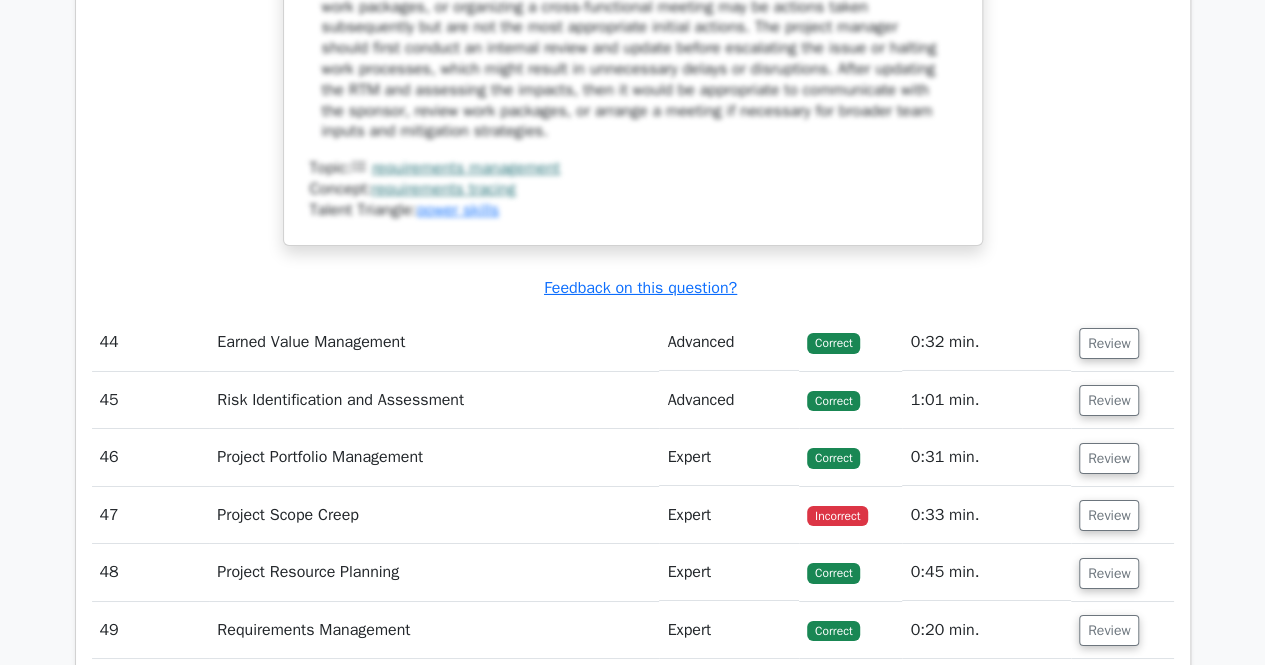 scroll, scrollTop: 37460, scrollLeft: 0, axis: vertical 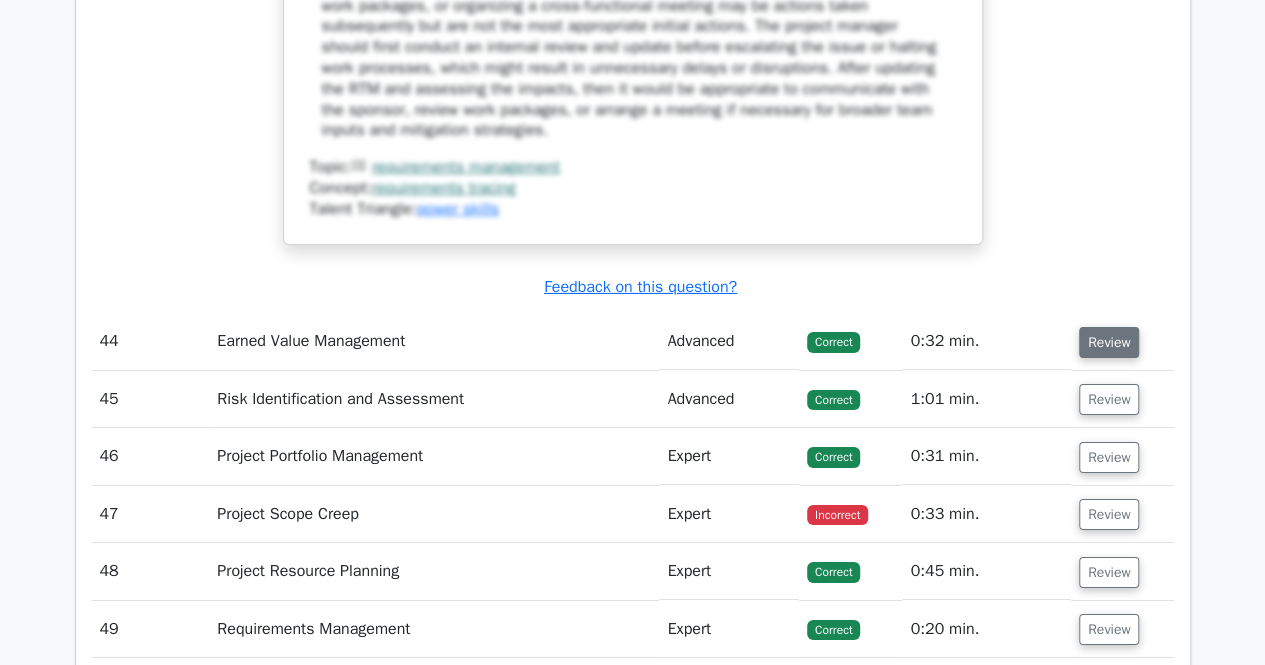 click on "Review" at bounding box center [1109, 342] 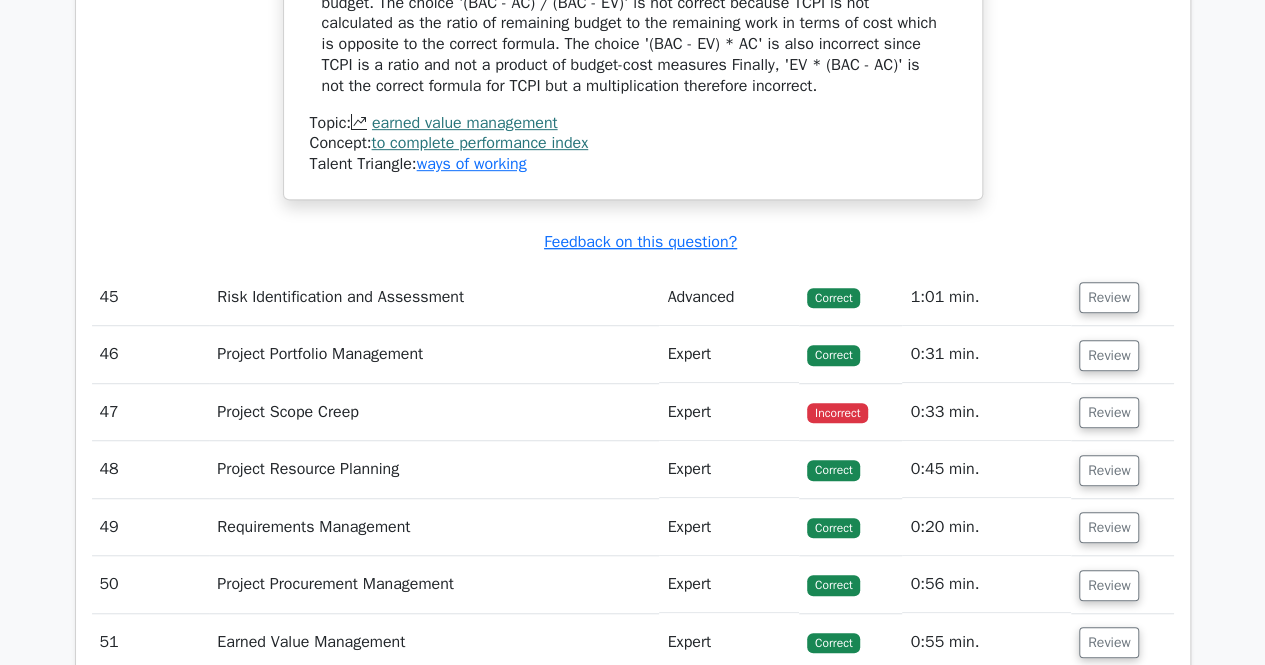 scroll, scrollTop: 38460, scrollLeft: 0, axis: vertical 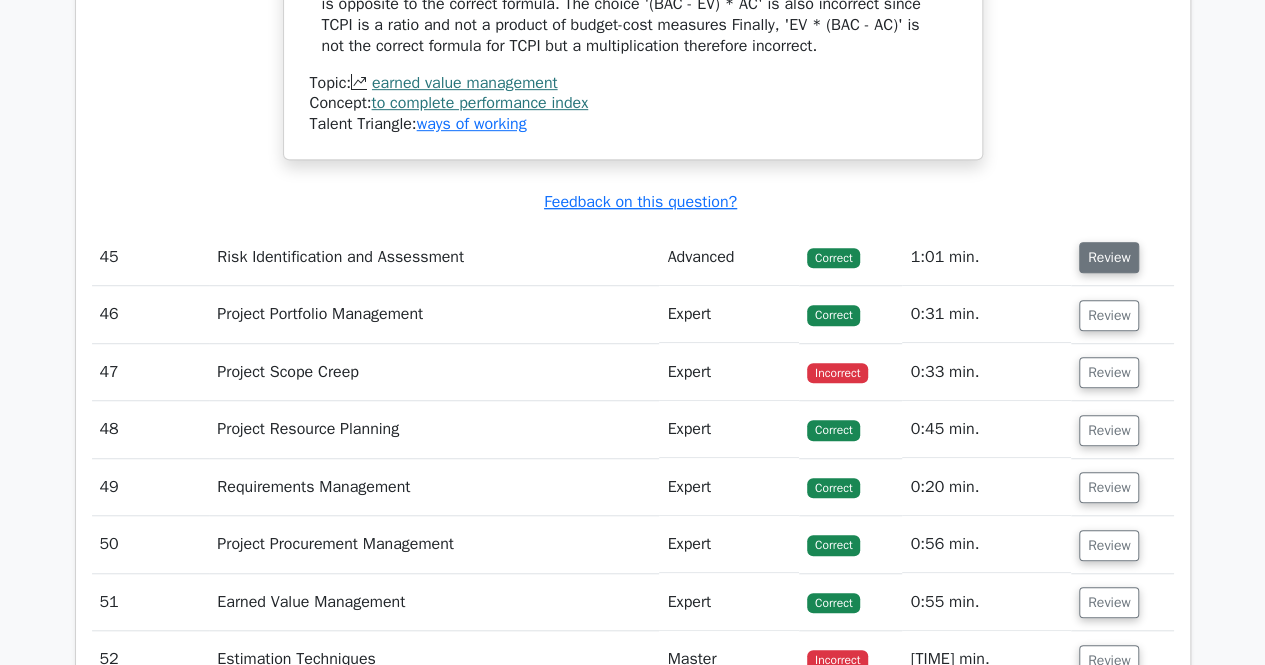 click on "Review" at bounding box center (1109, 257) 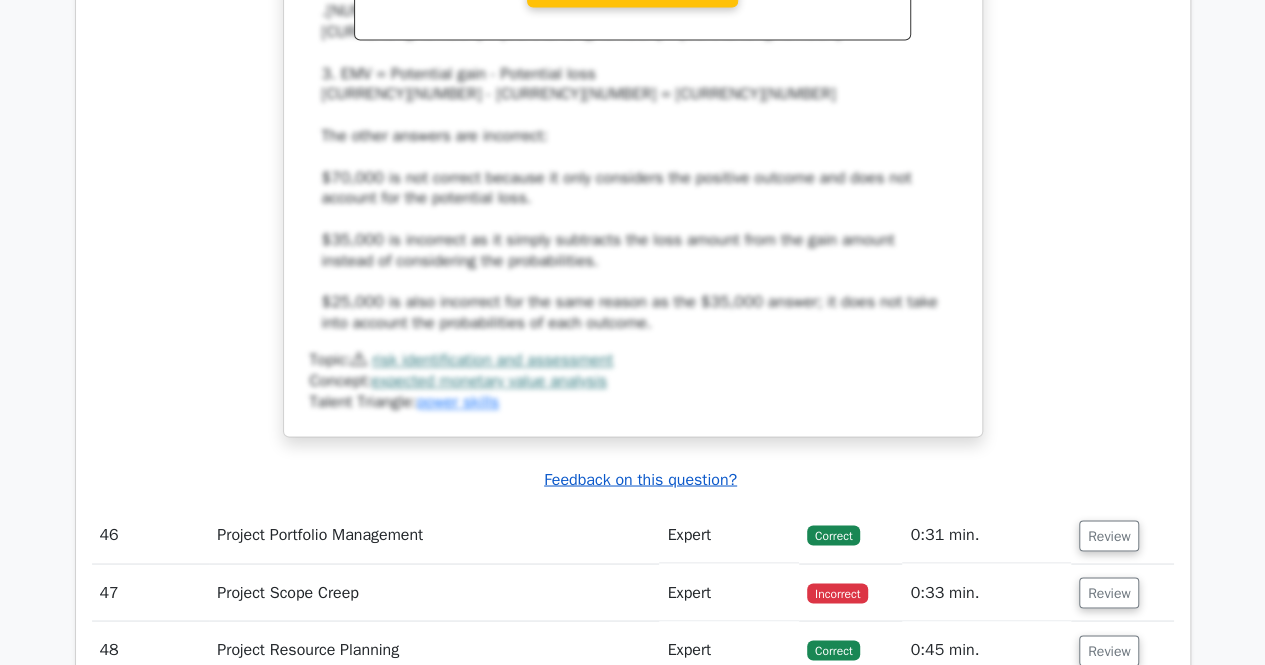 scroll, scrollTop: 39460, scrollLeft: 0, axis: vertical 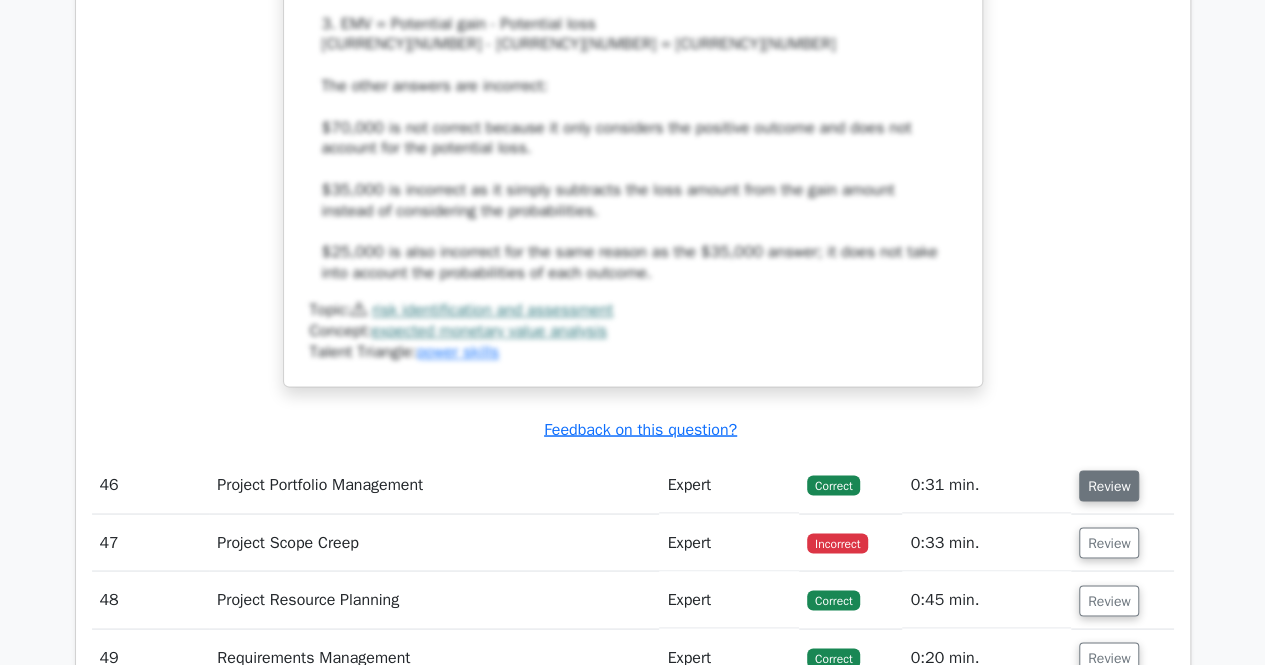 click on "Review" at bounding box center [1109, 485] 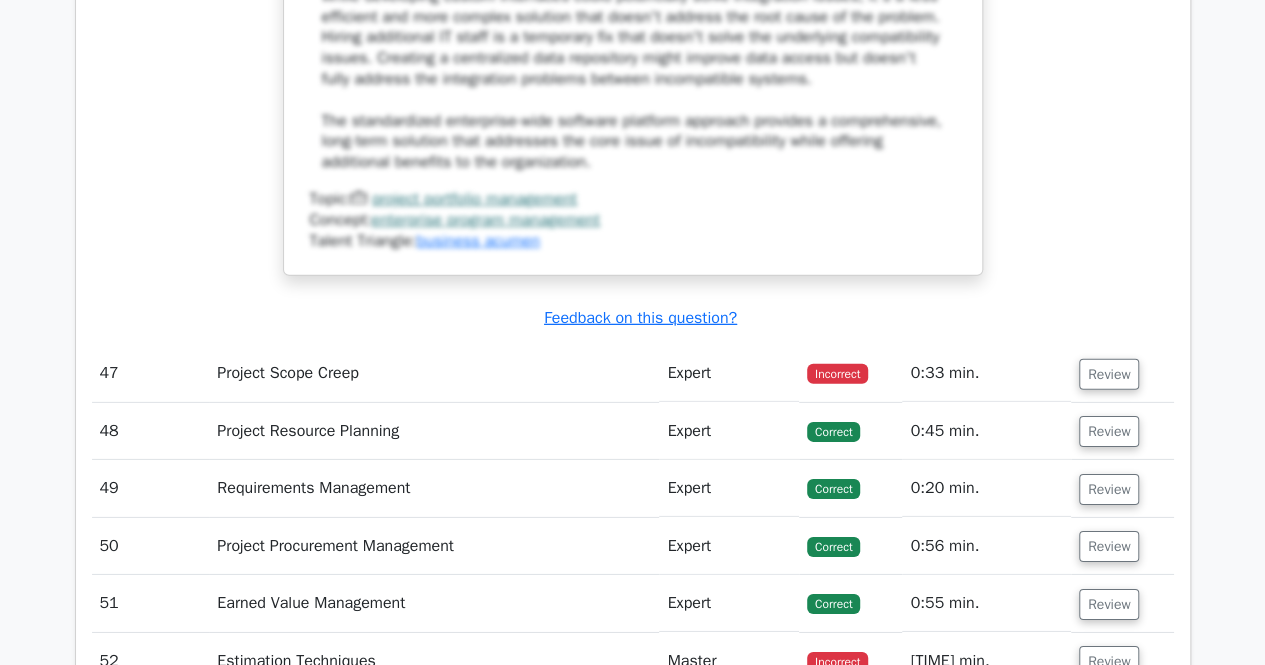 scroll, scrollTop: 40860, scrollLeft: 0, axis: vertical 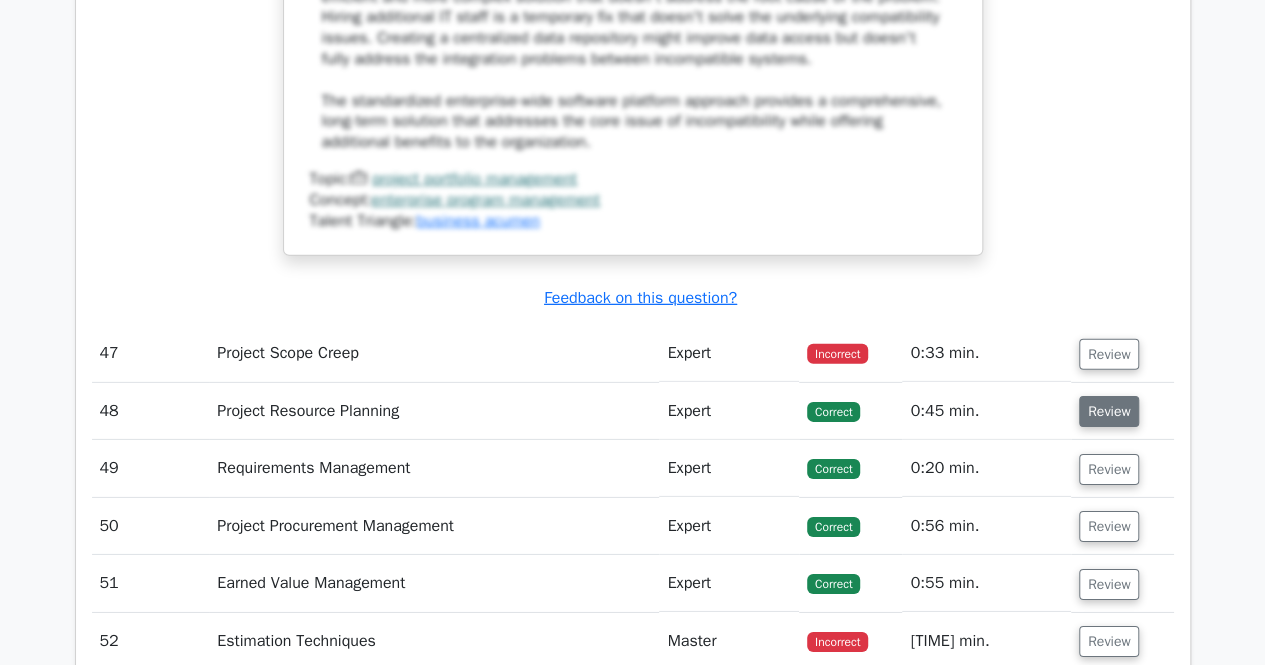 click on "Review" at bounding box center [1109, 411] 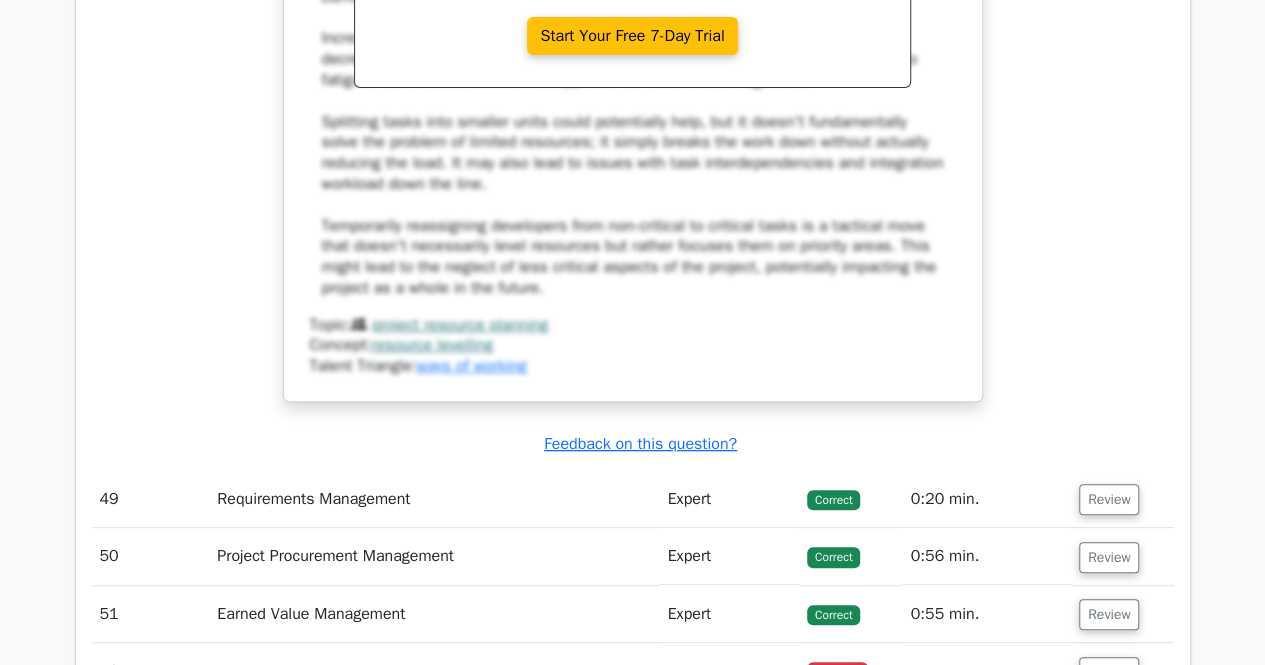 scroll, scrollTop: 41960, scrollLeft: 0, axis: vertical 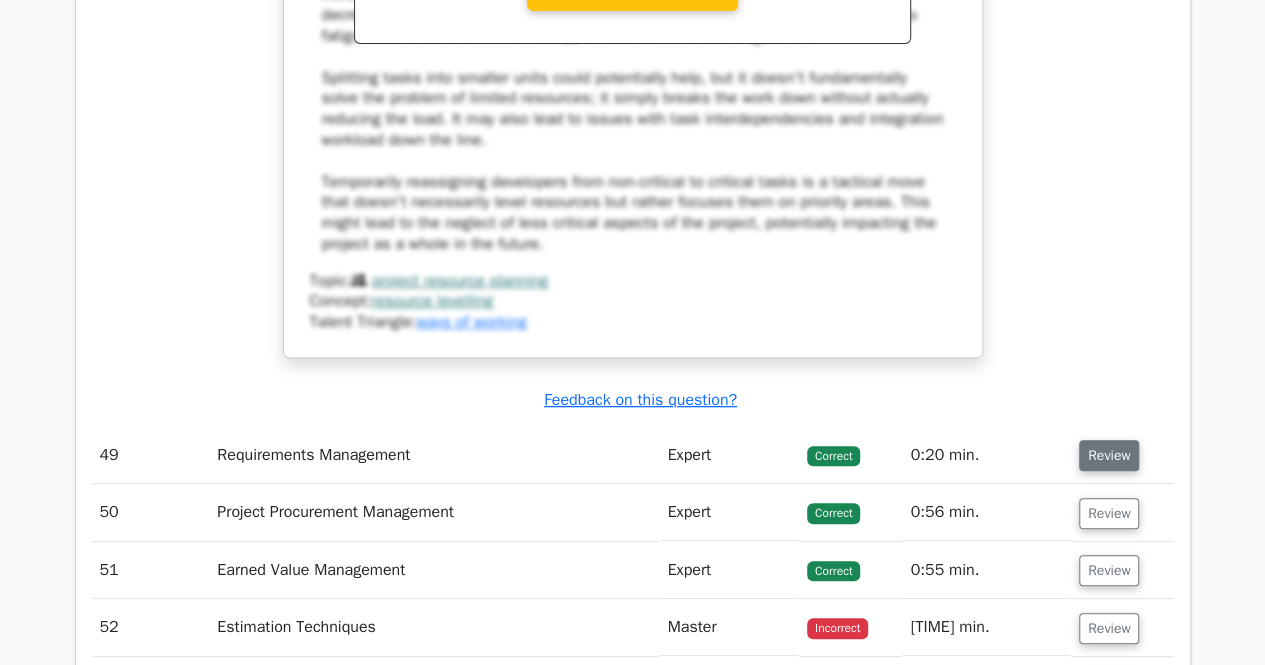 click on "Review" at bounding box center (1109, 455) 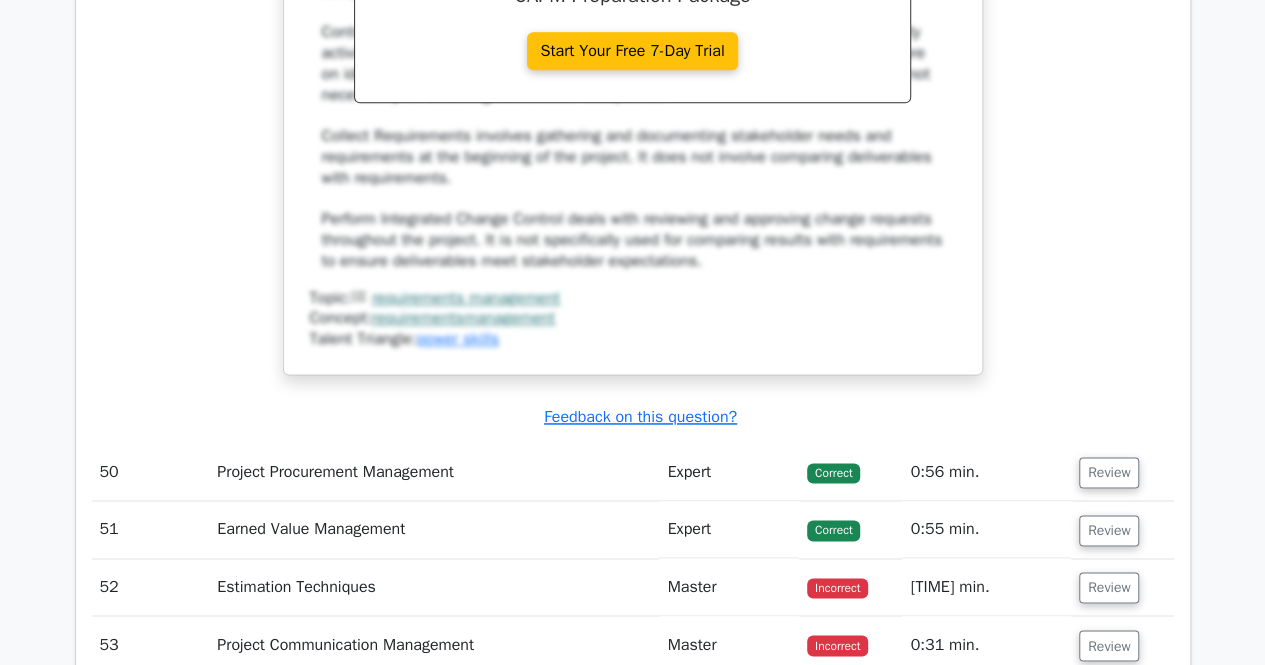 scroll, scrollTop: 43060, scrollLeft: 0, axis: vertical 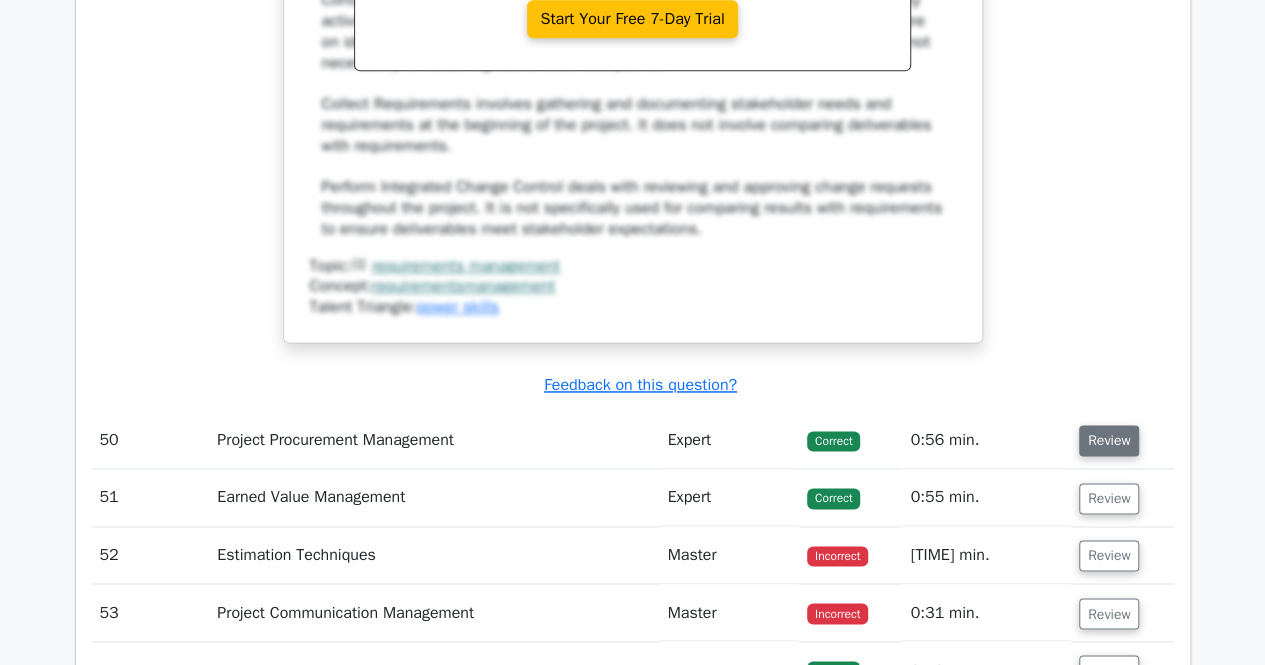 click on "Review" at bounding box center (1109, 440) 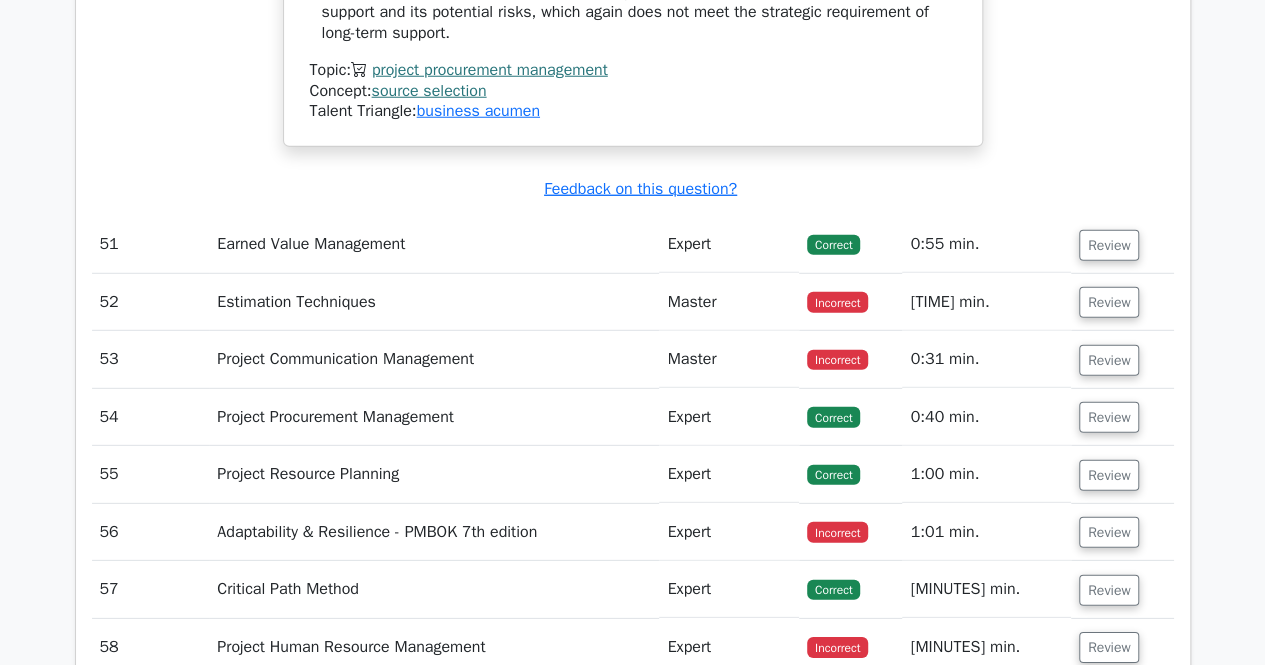 scroll, scrollTop: 44460, scrollLeft: 0, axis: vertical 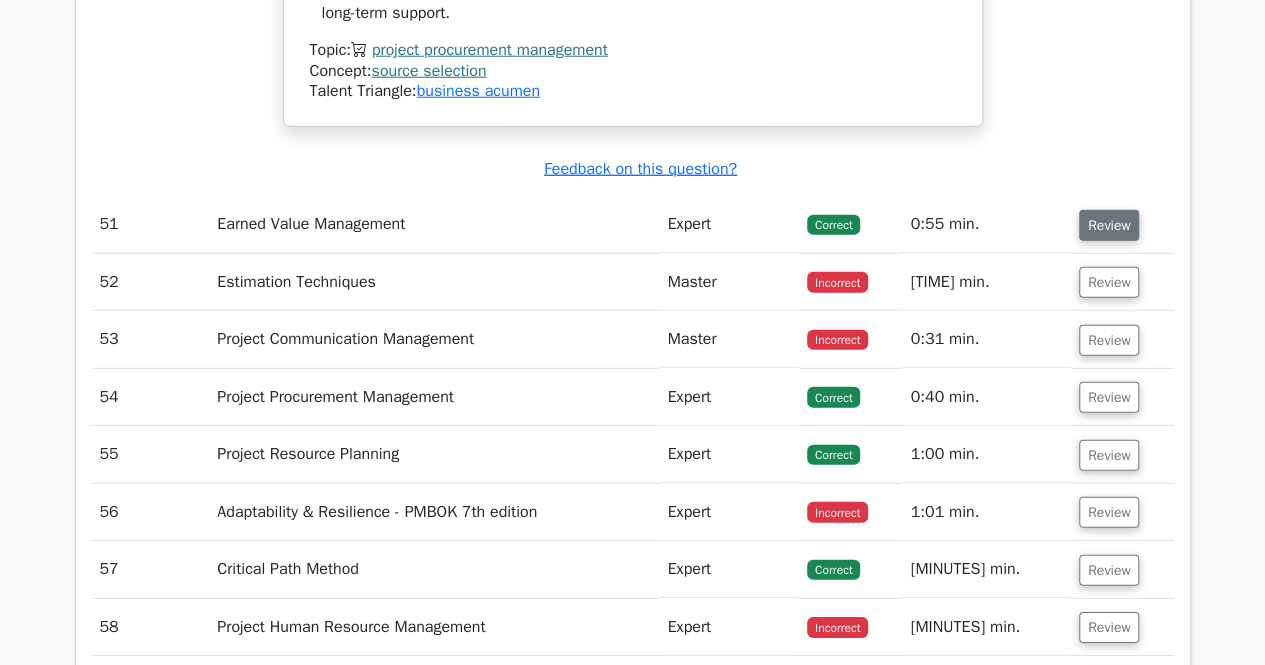 click on "Review" at bounding box center [1109, 225] 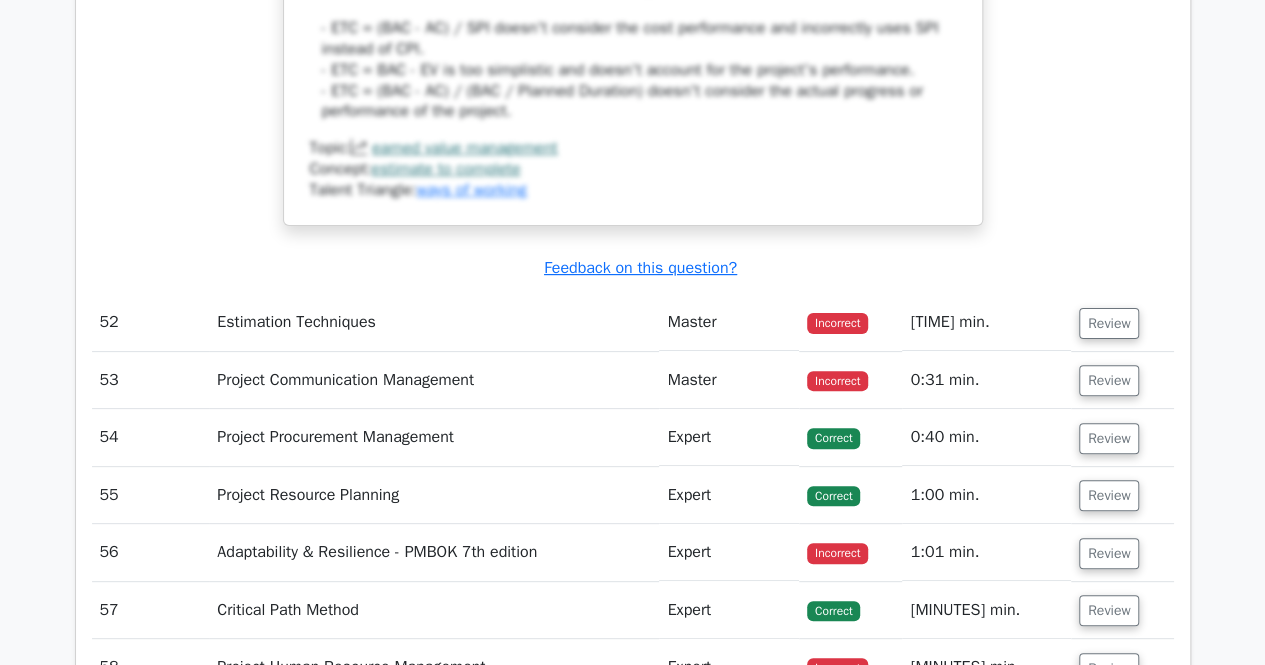scroll, scrollTop: 45660, scrollLeft: 0, axis: vertical 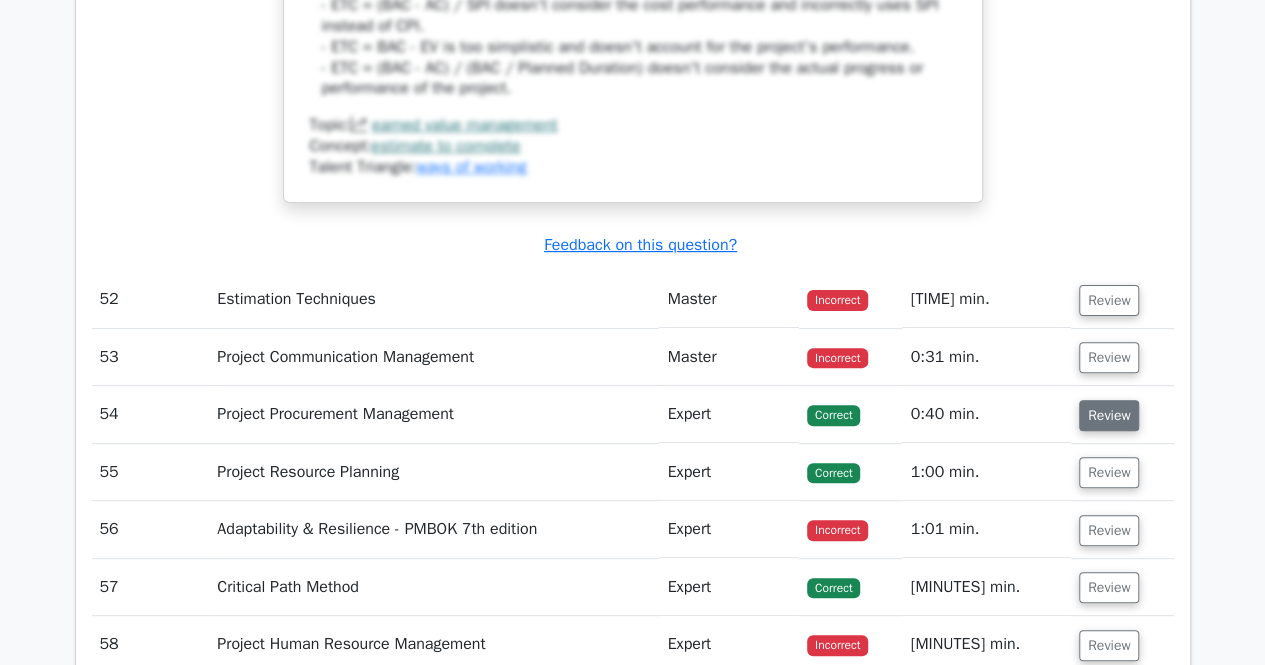 click on "Review" at bounding box center (1109, 415) 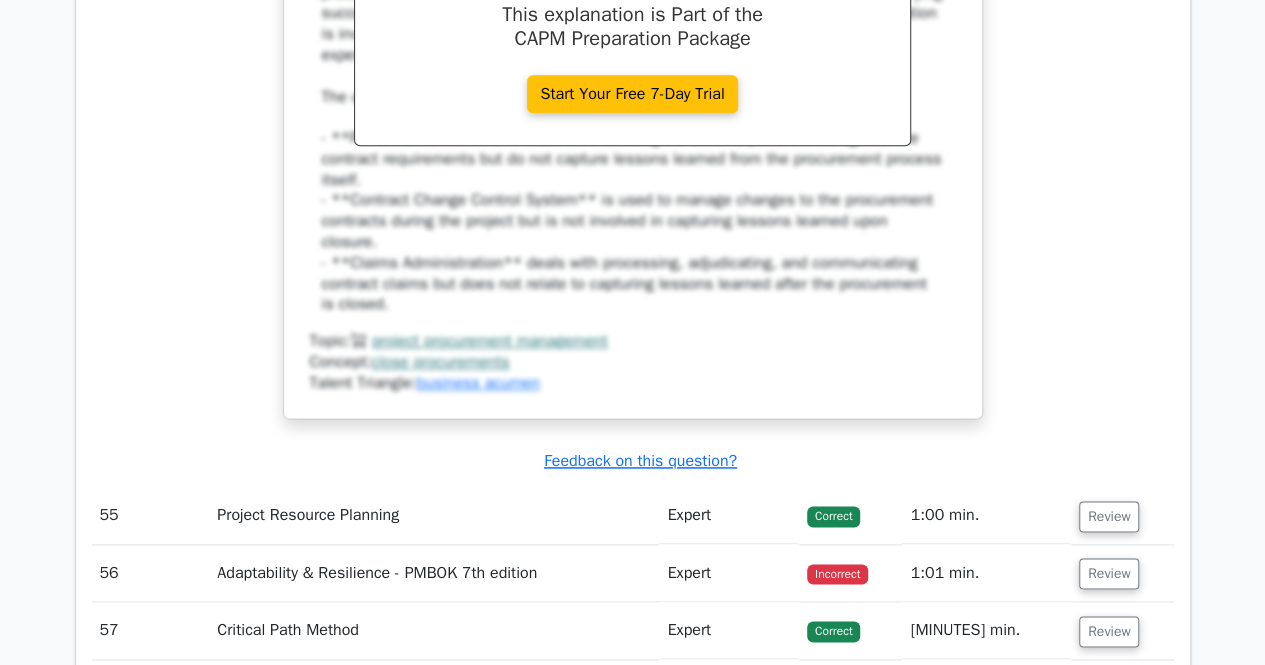 scroll, scrollTop: 46660, scrollLeft: 0, axis: vertical 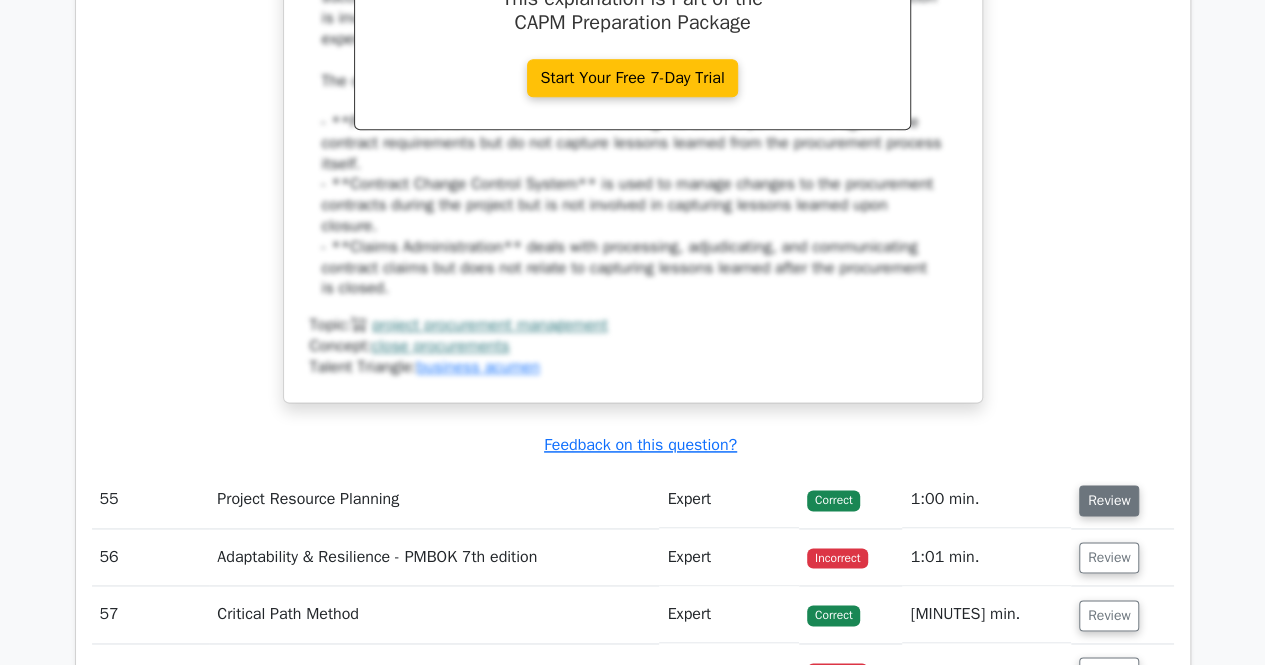 click on "Review" at bounding box center (1109, 500) 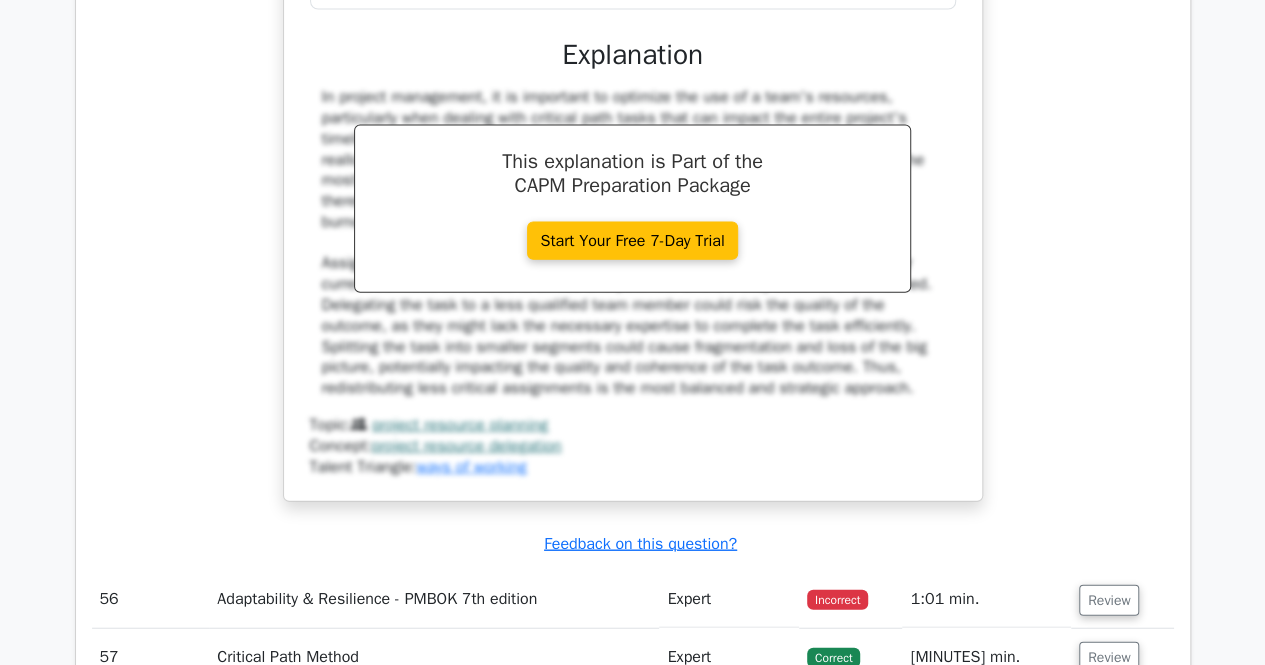 scroll, scrollTop: 47760, scrollLeft: 0, axis: vertical 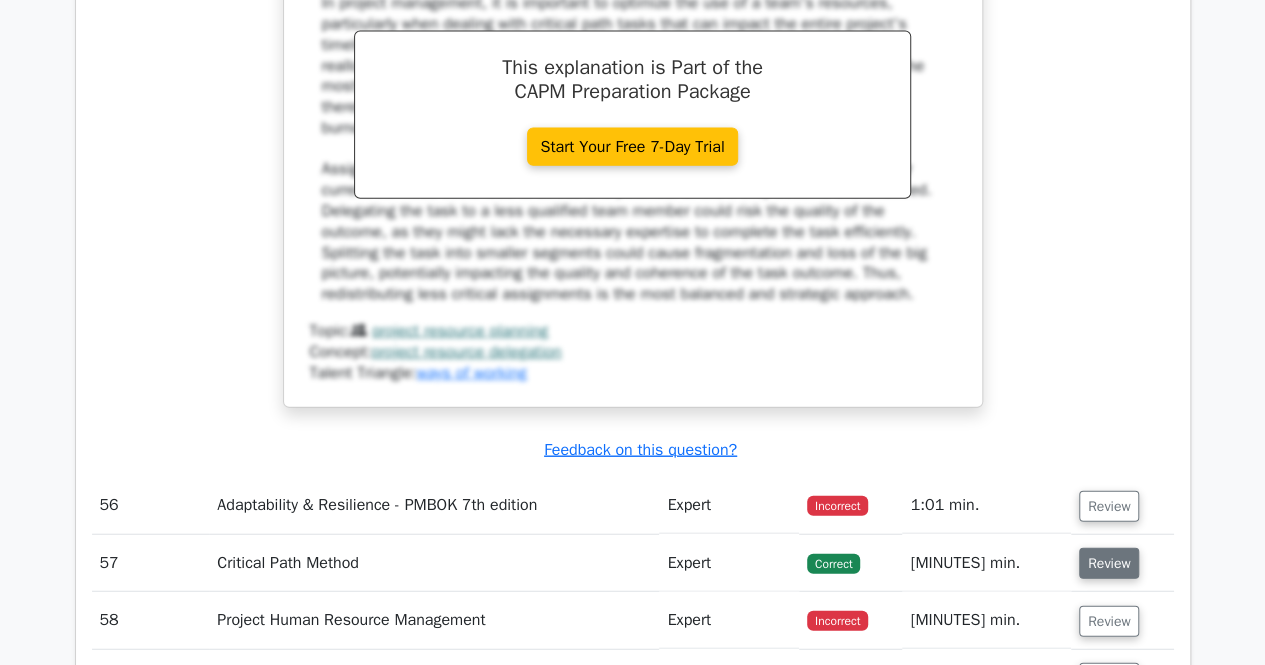 click on "Review" at bounding box center (1109, 563) 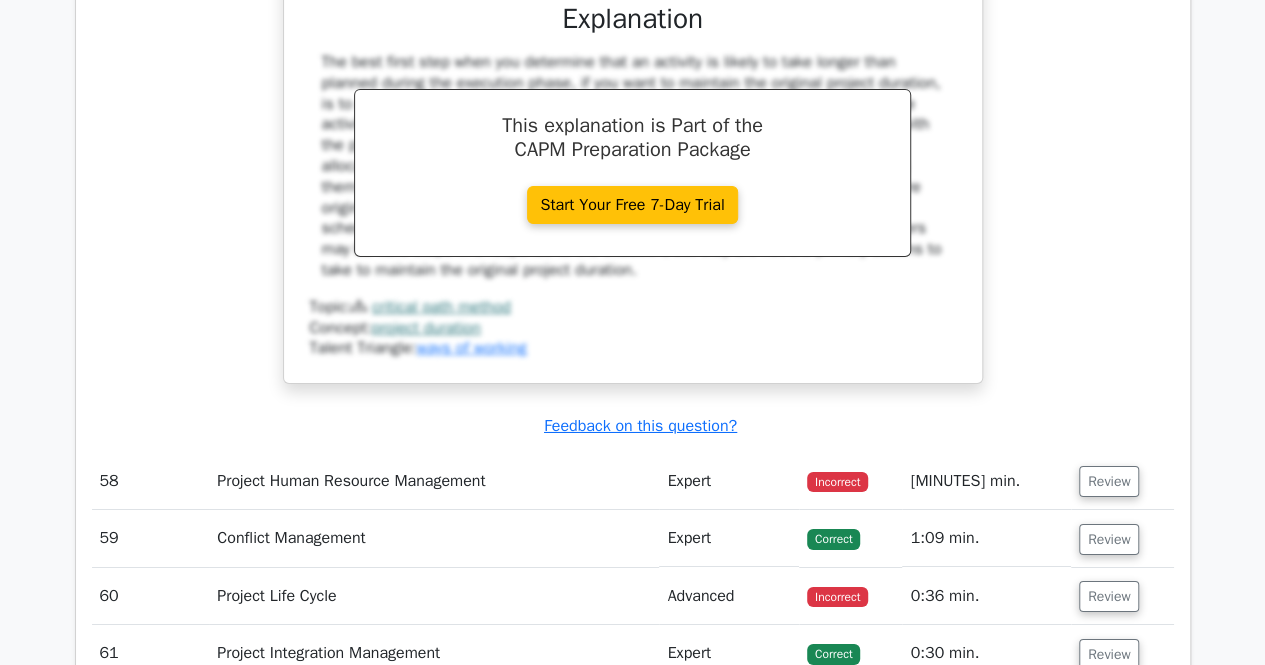 scroll, scrollTop: 48960, scrollLeft: 0, axis: vertical 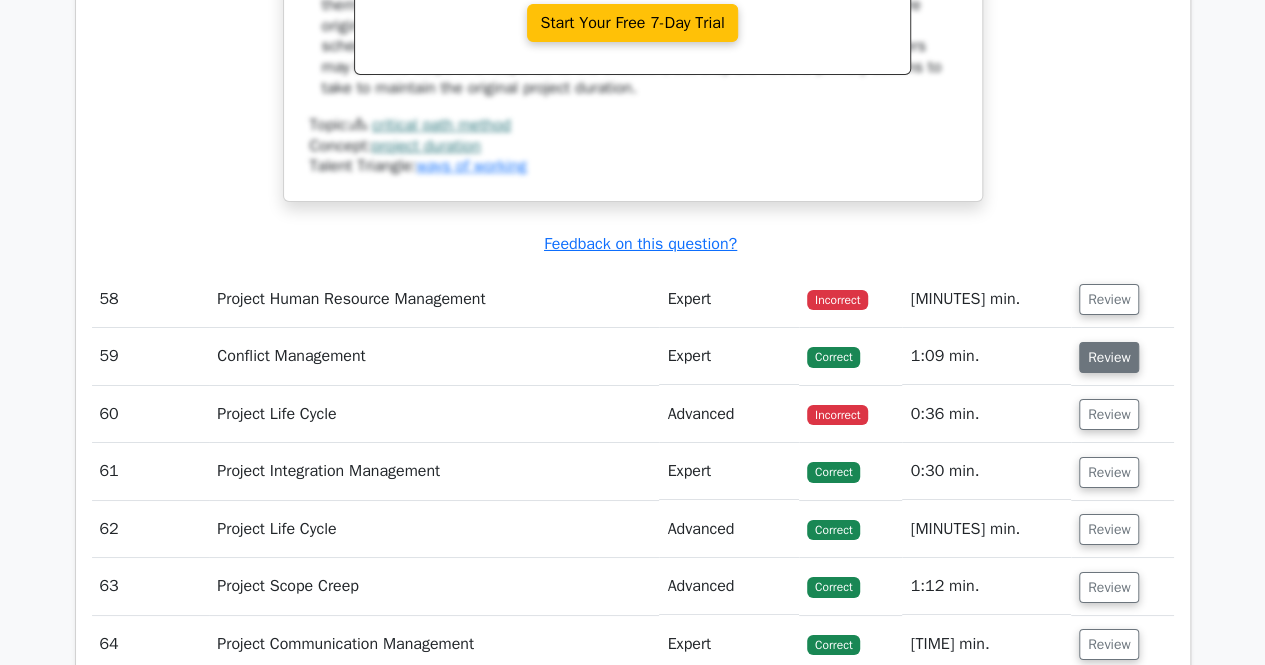 click on "Review" at bounding box center (1109, 357) 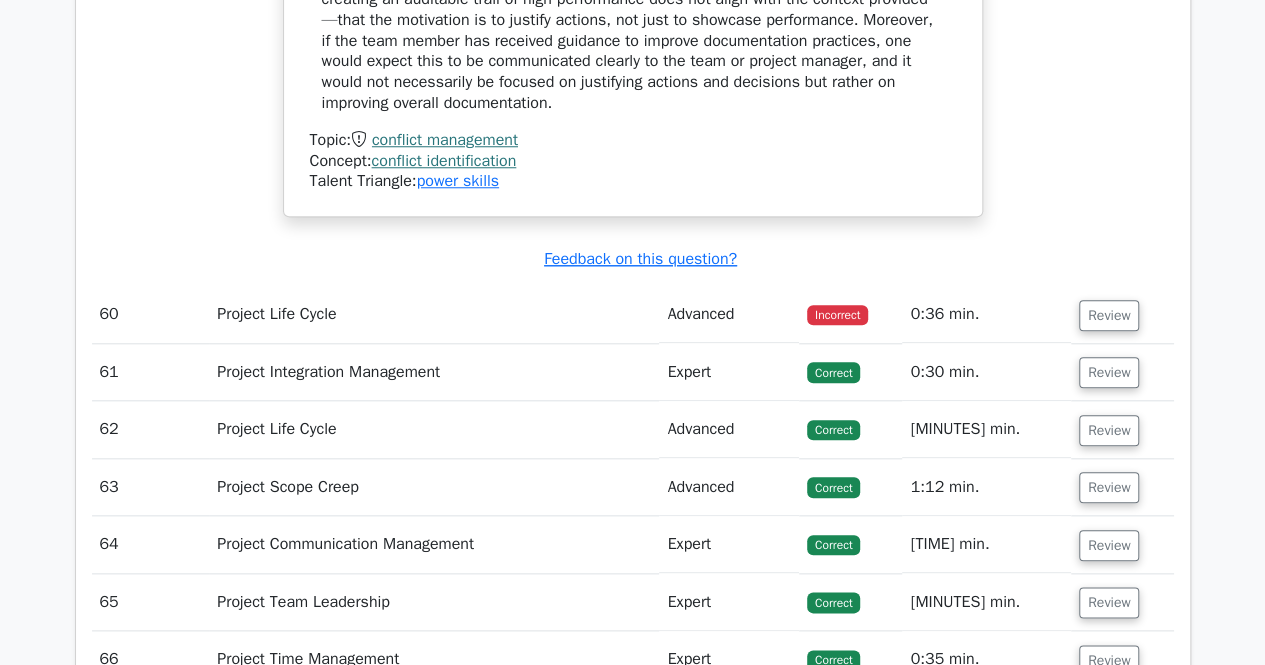scroll, scrollTop: 50160, scrollLeft: 0, axis: vertical 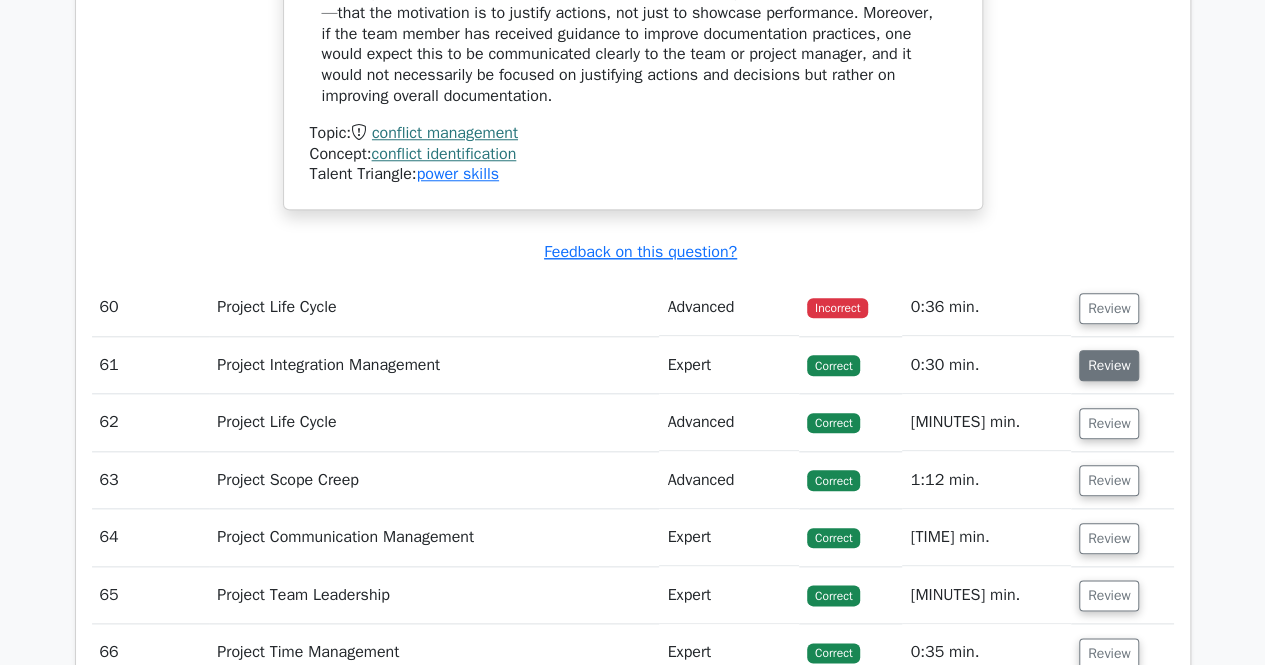 click on "Review" at bounding box center [1109, 365] 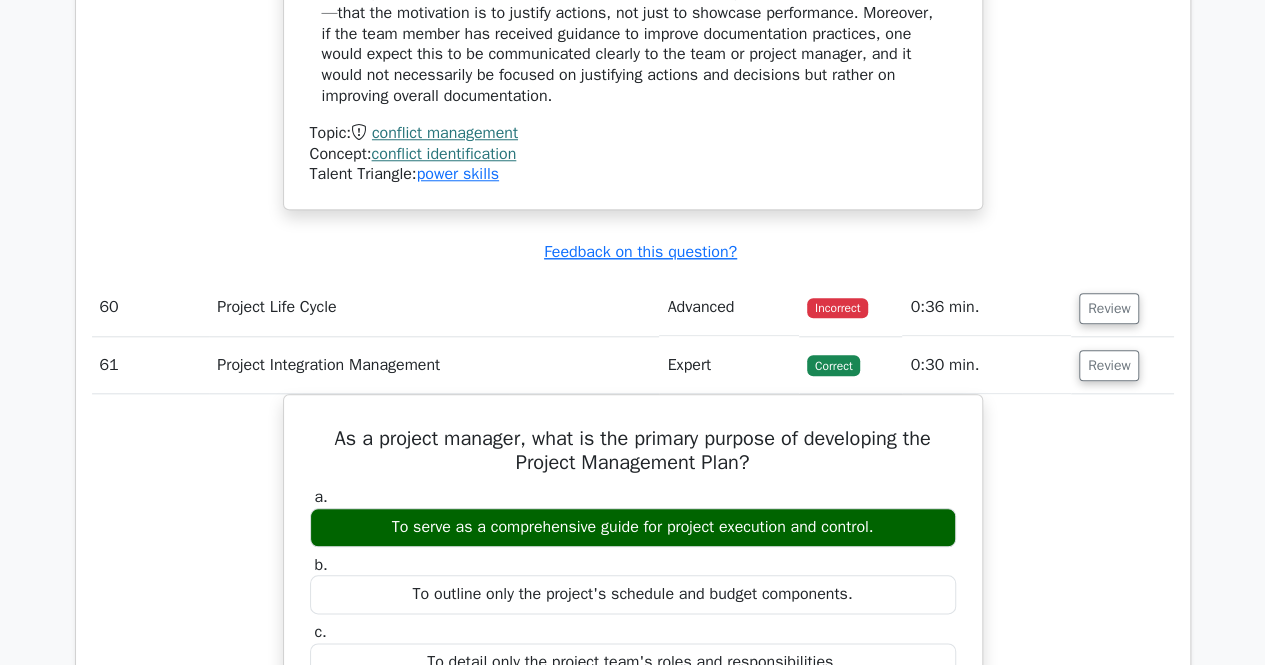 click on "As a project manager, what is the primary purpose of developing the Project Management Plan?
a.
To serve as a comprehensive guide for project execution and control.
b.
c. d." at bounding box center (633, 775) 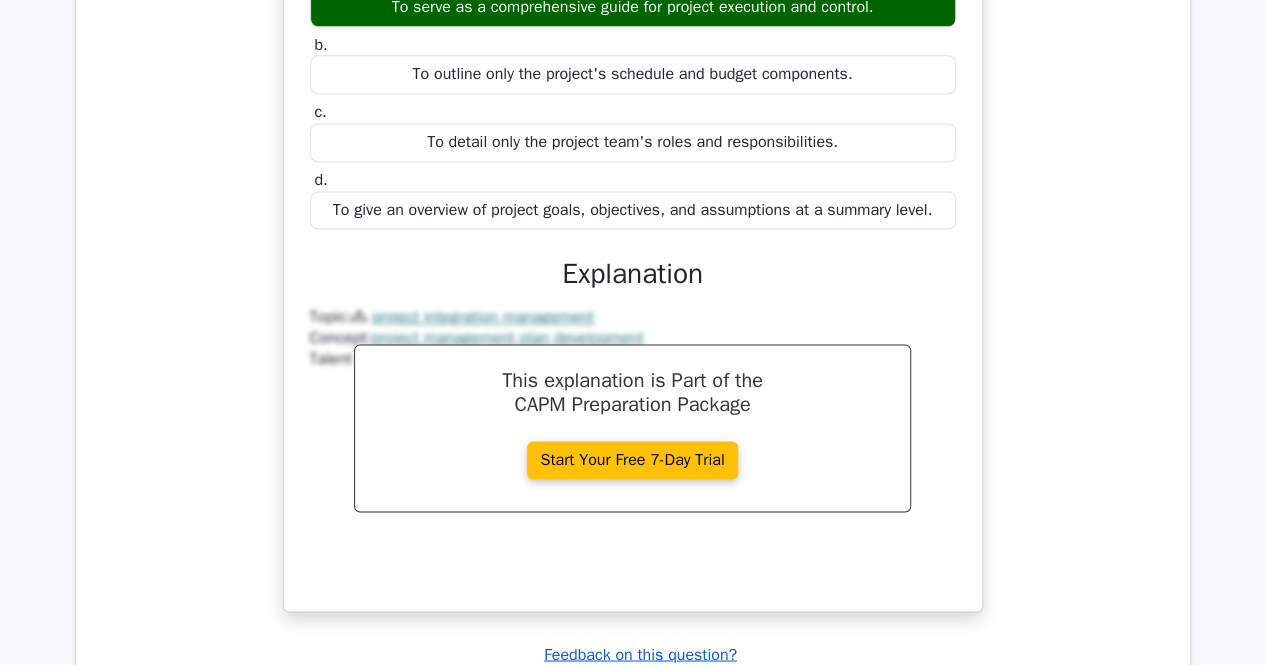 scroll, scrollTop: 50860, scrollLeft: 0, axis: vertical 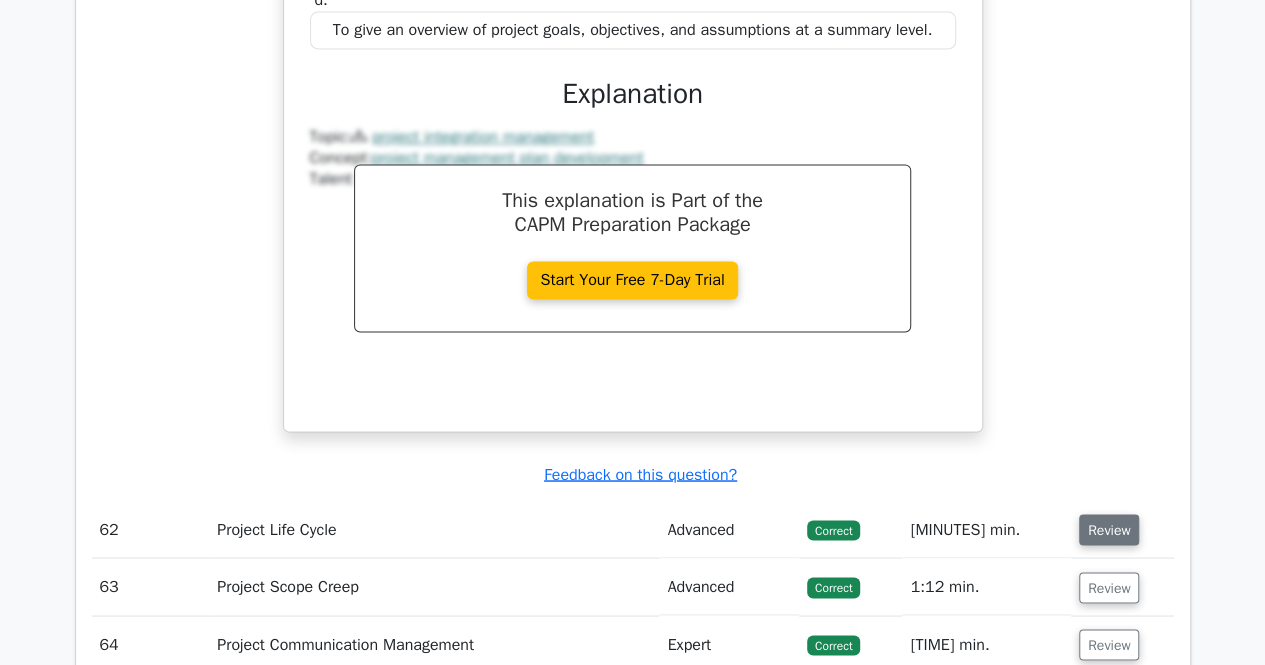 click on "Review" at bounding box center [1109, 529] 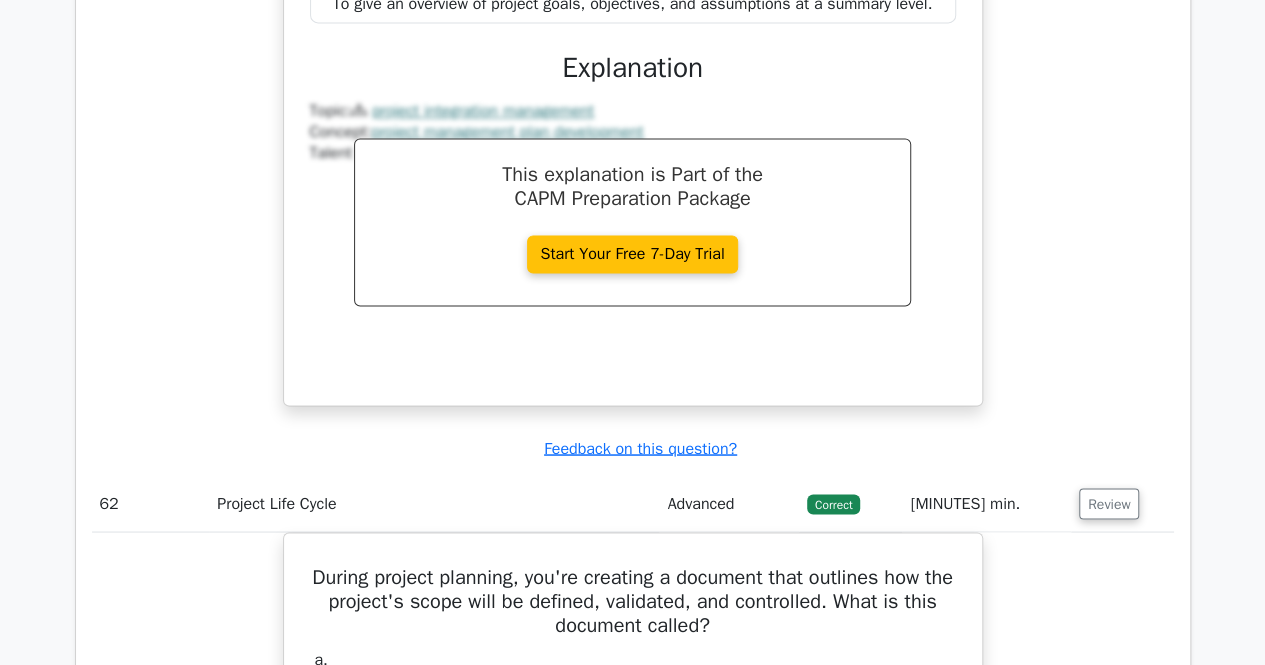 scroll, scrollTop: 50960, scrollLeft: 0, axis: vertical 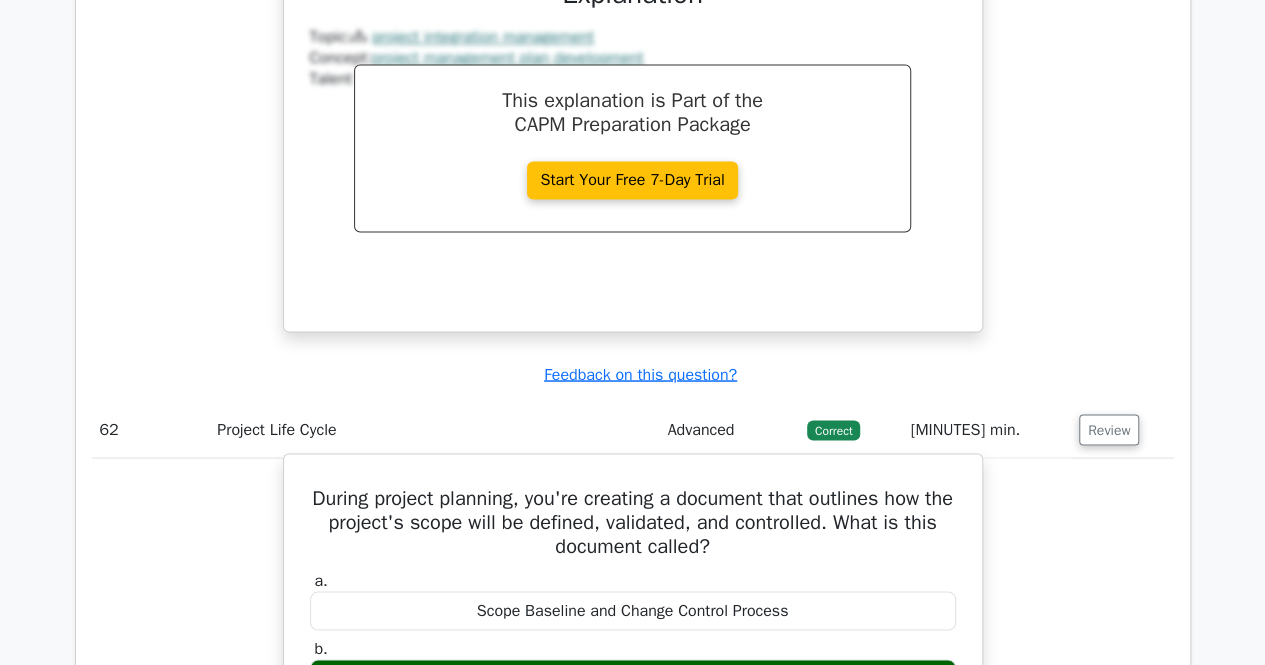 drag, startPoint x: 583, startPoint y: 473, endPoint x: 480, endPoint y: 483, distance: 103.4843 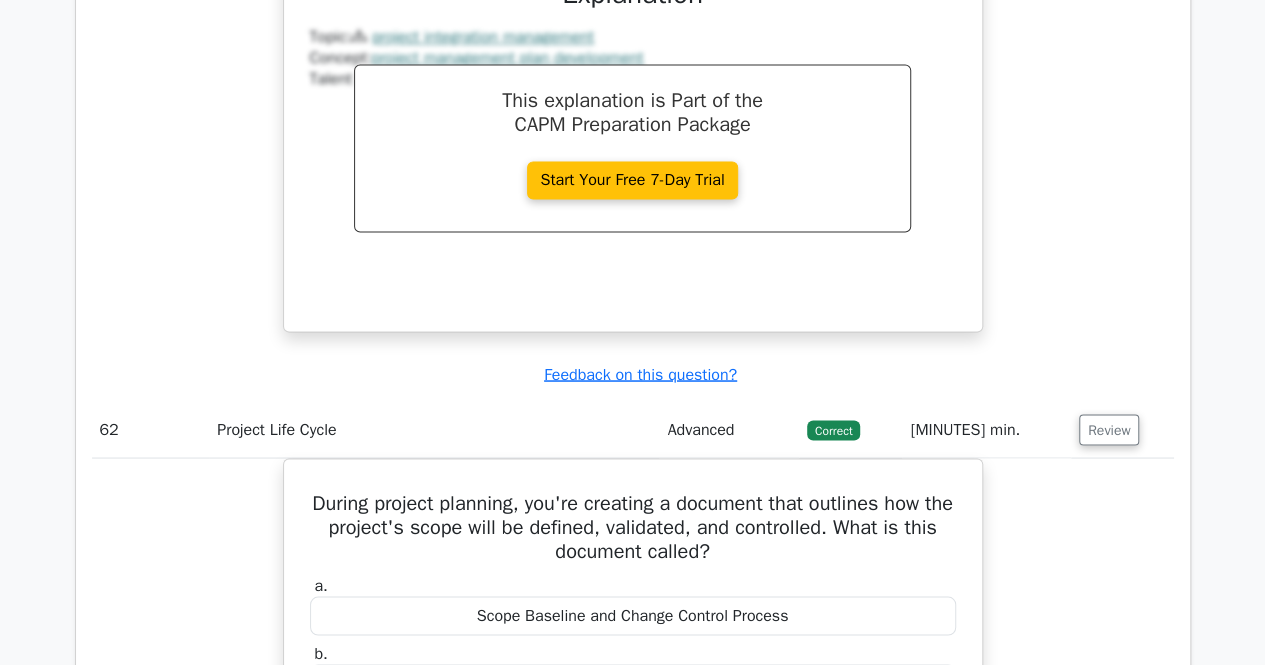 copy on "Scope Baseline" 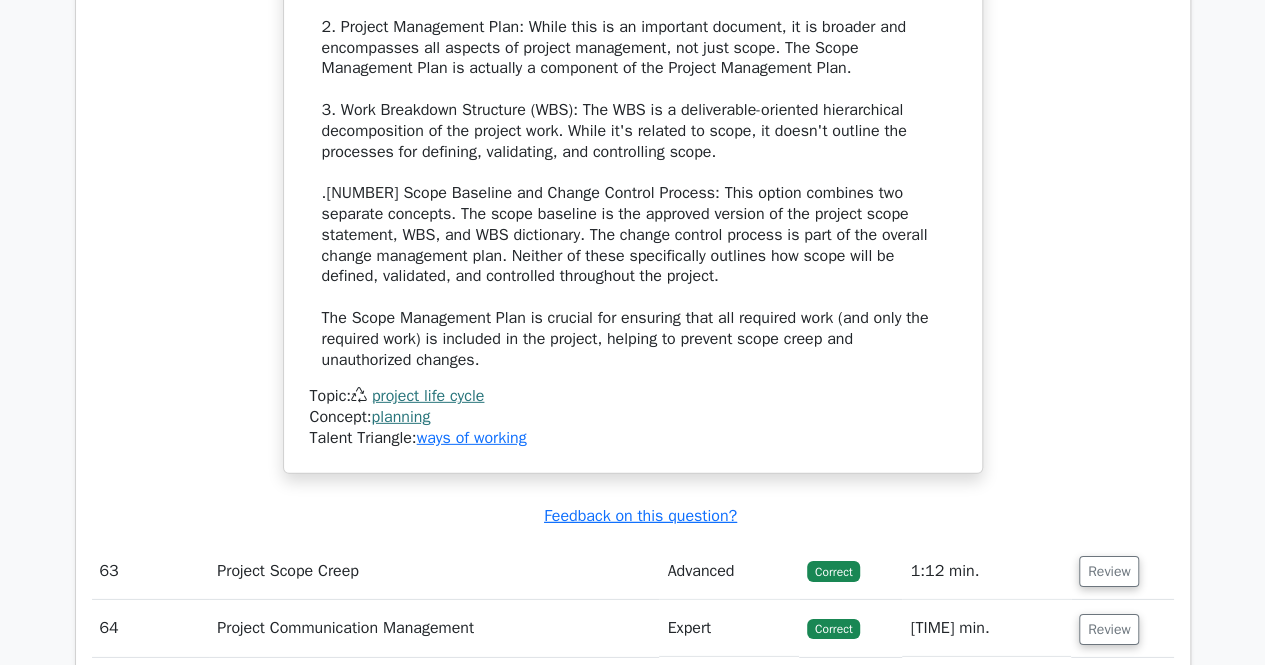 scroll, scrollTop: 52160, scrollLeft: 0, axis: vertical 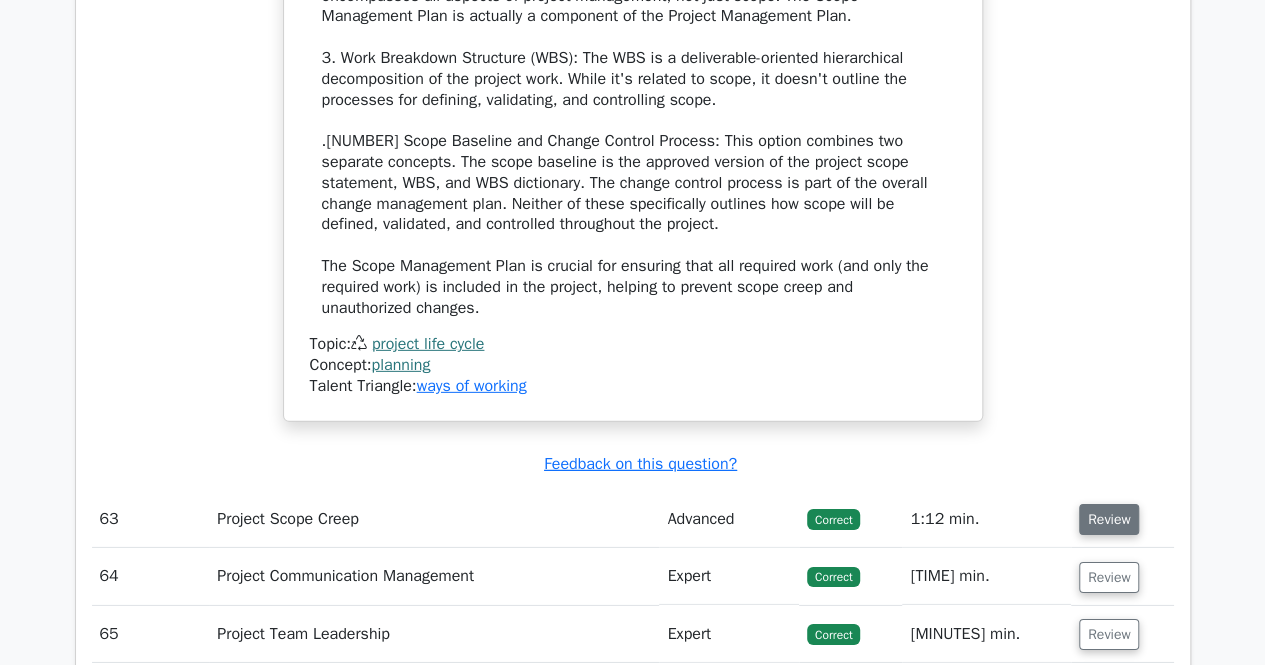 click on "Review" at bounding box center (1109, 519) 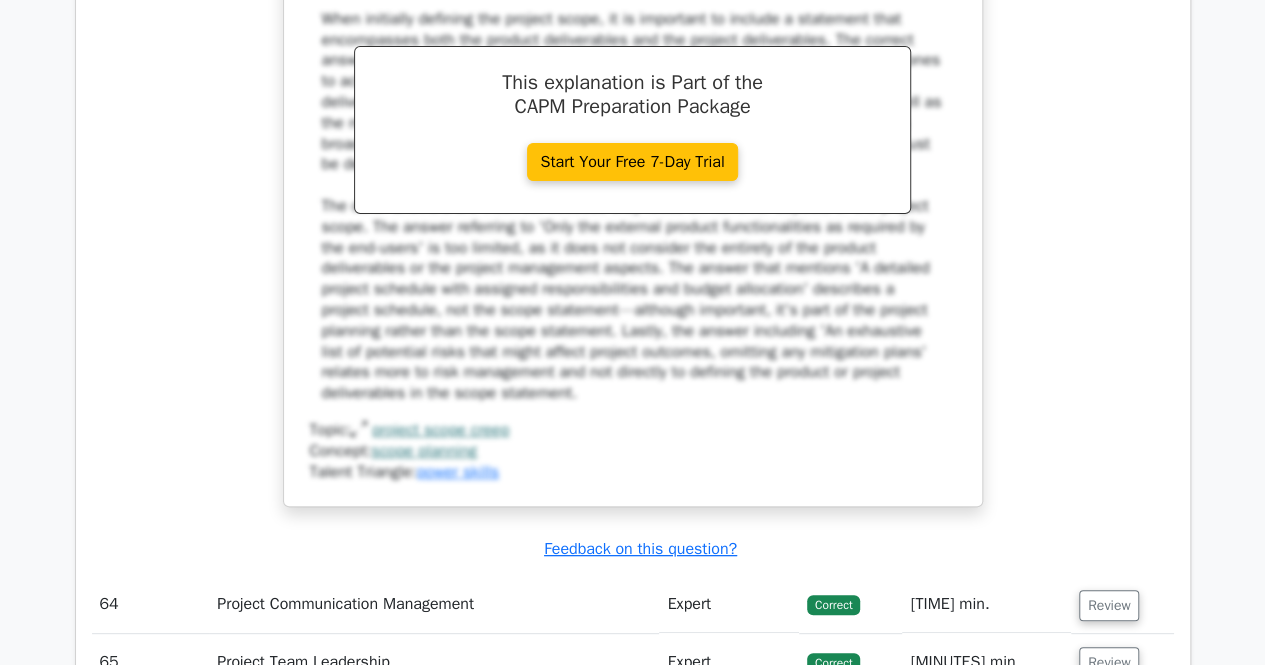 scroll, scrollTop: 53260, scrollLeft: 0, axis: vertical 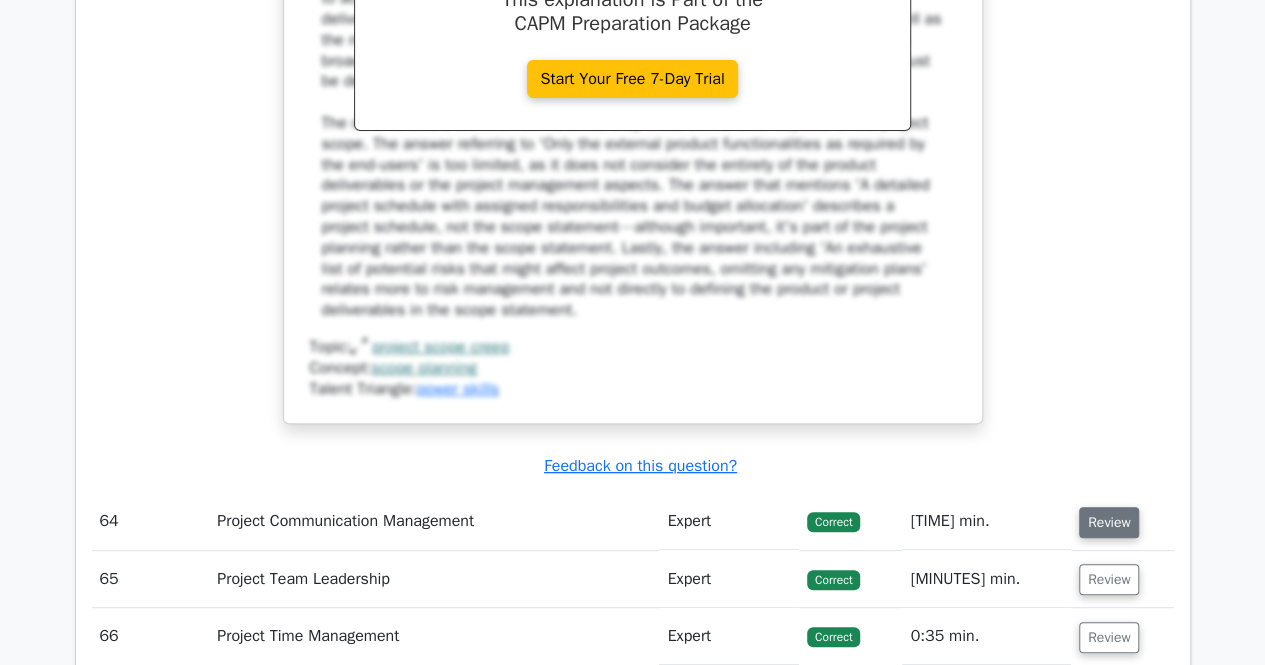 click on "Review" at bounding box center (1109, 522) 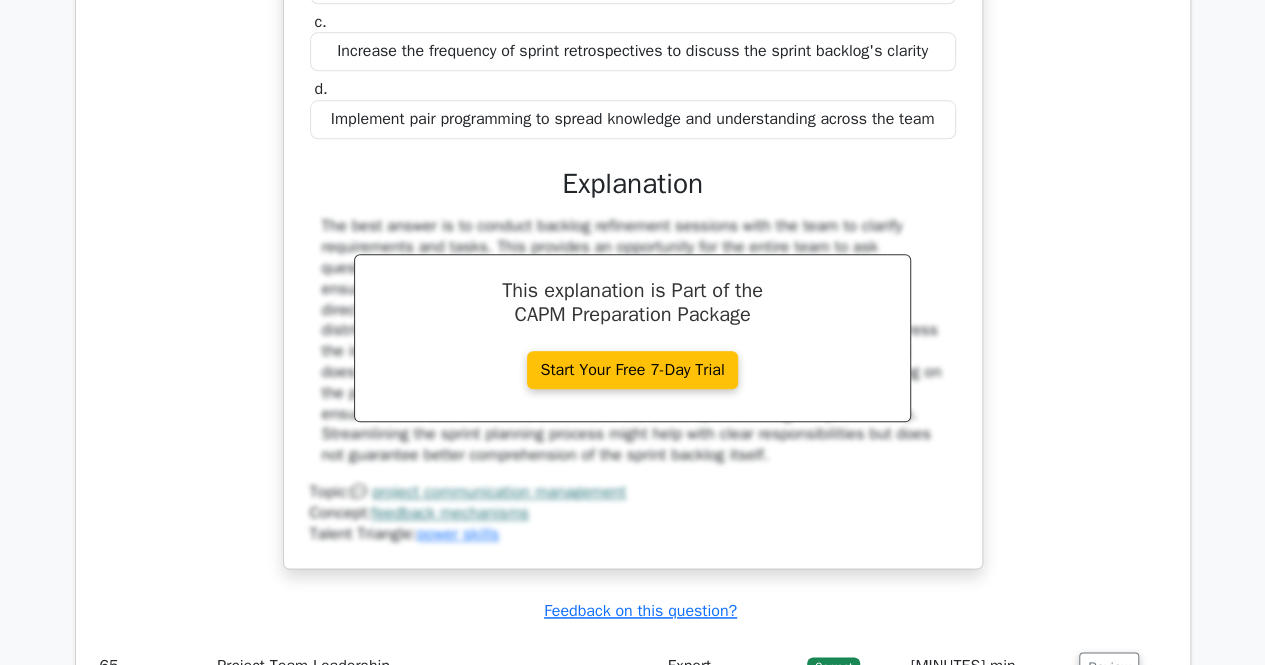 scroll, scrollTop: 54260, scrollLeft: 0, axis: vertical 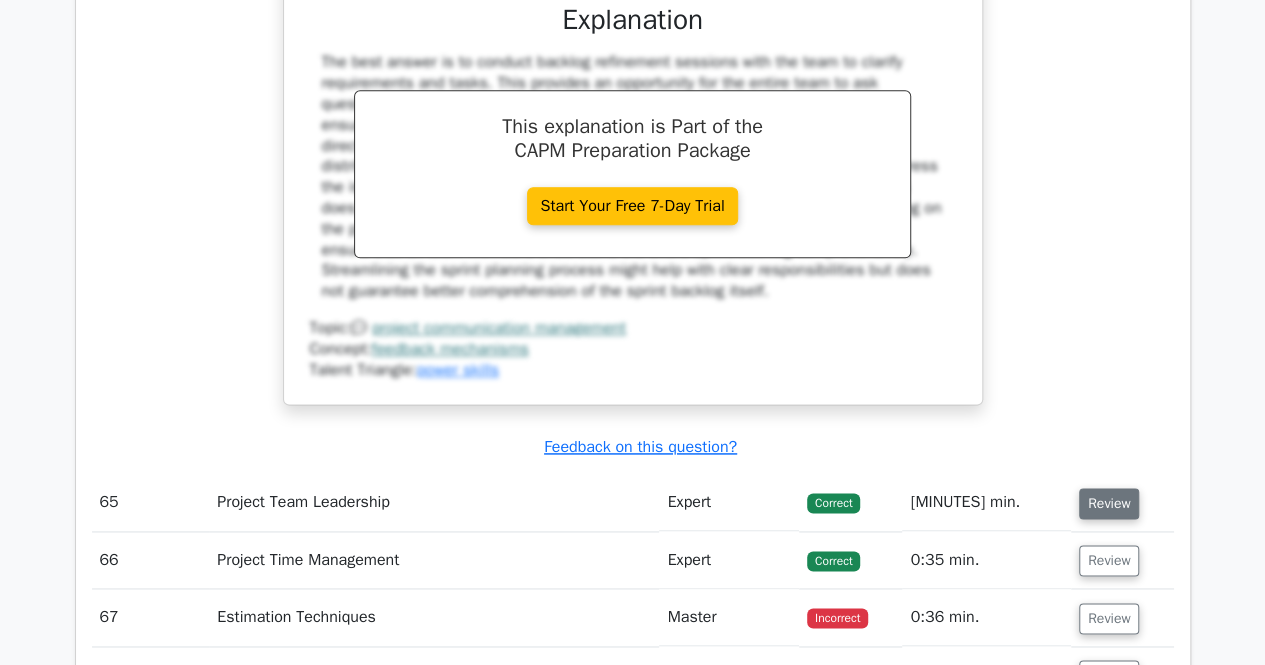 click on "Review" at bounding box center [1109, 503] 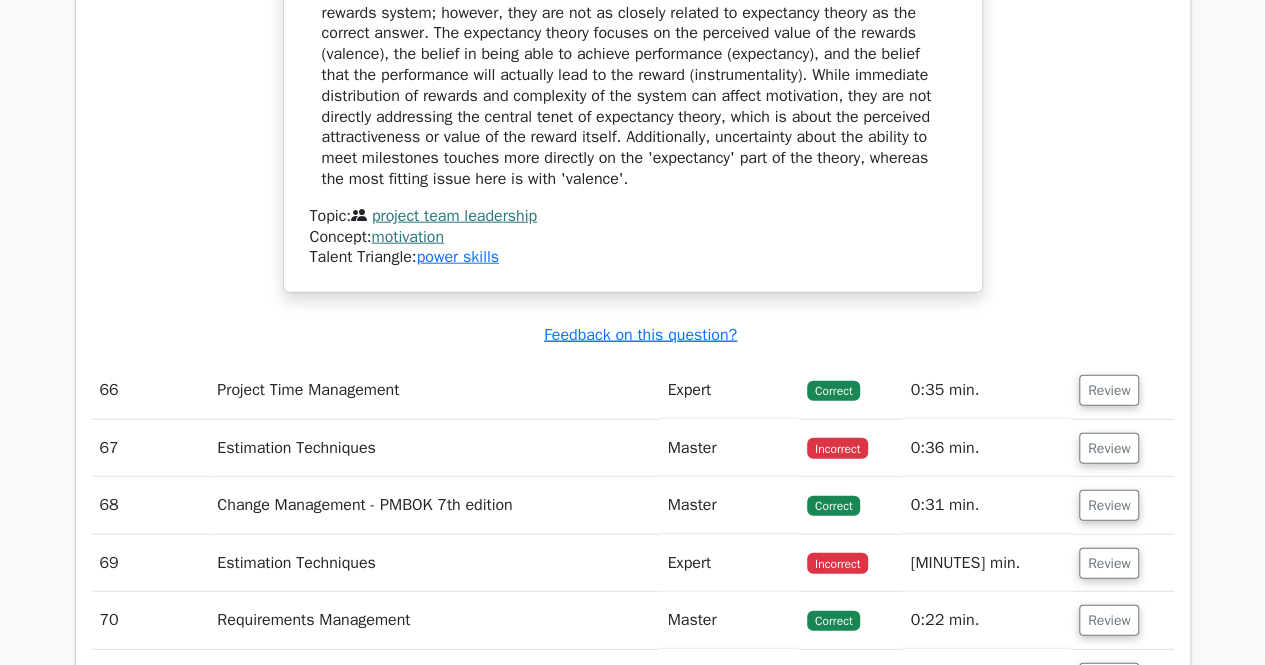 scroll, scrollTop: 55460, scrollLeft: 0, axis: vertical 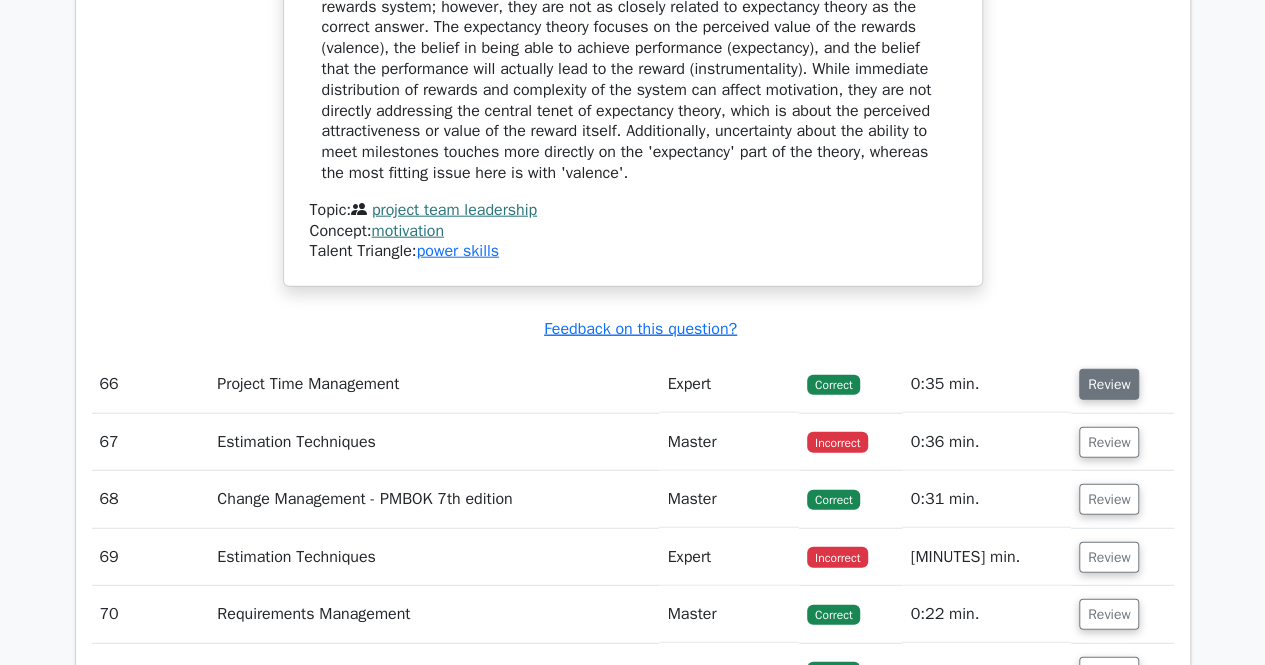 click on "Review" at bounding box center [1109, 384] 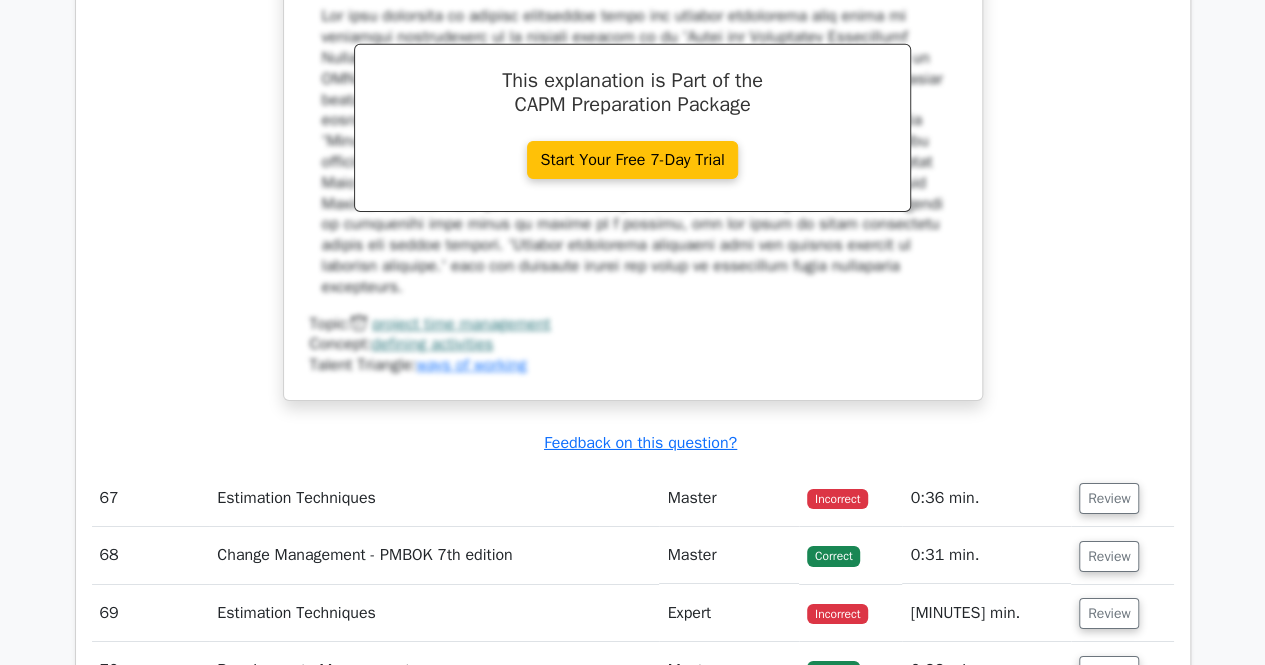 scroll, scrollTop: 56360, scrollLeft: 0, axis: vertical 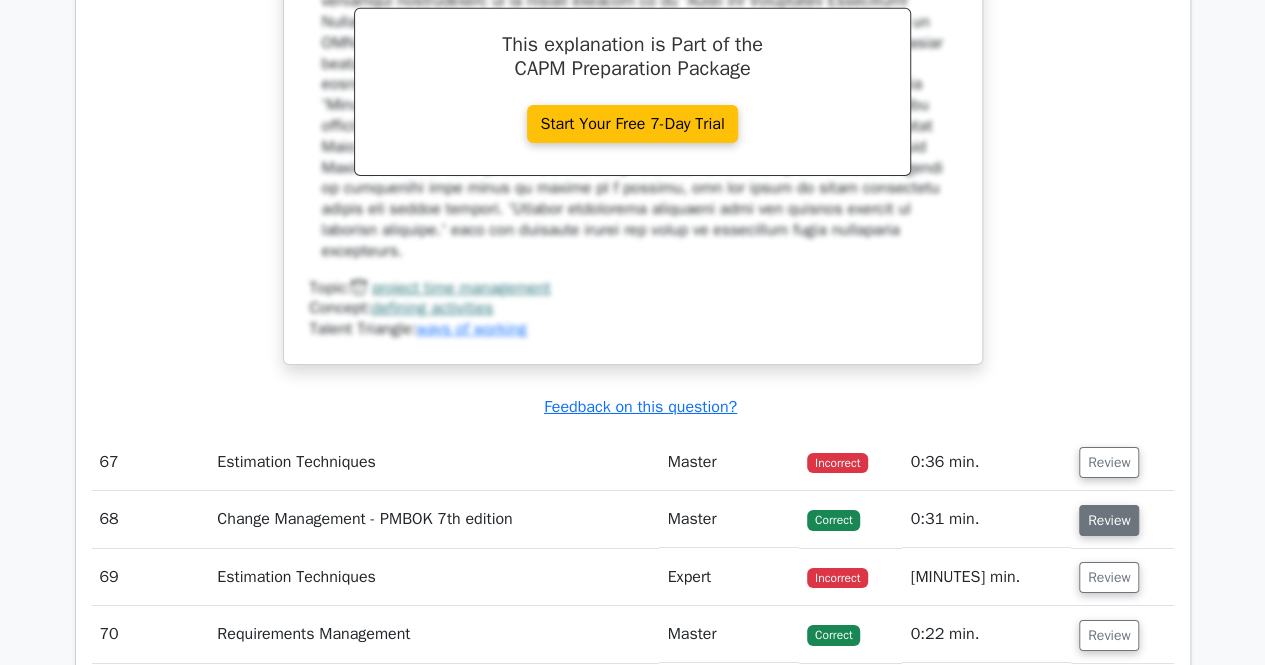 click on "Review" at bounding box center (1109, 520) 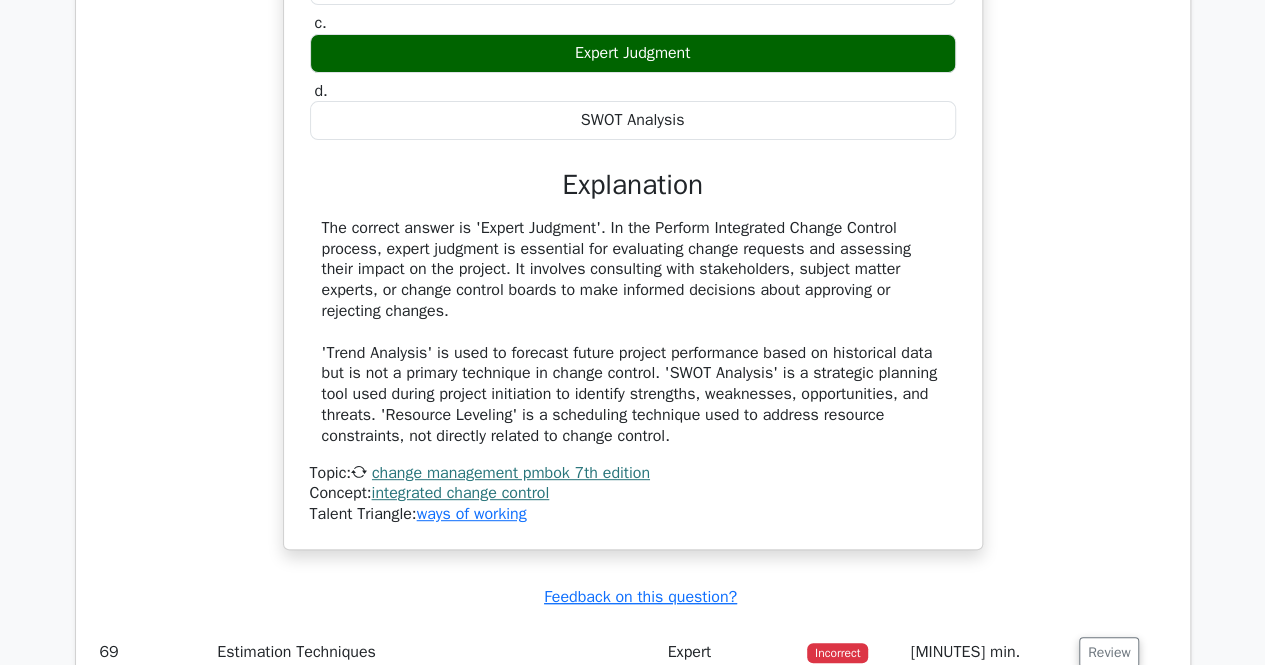 scroll, scrollTop: 57460, scrollLeft: 0, axis: vertical 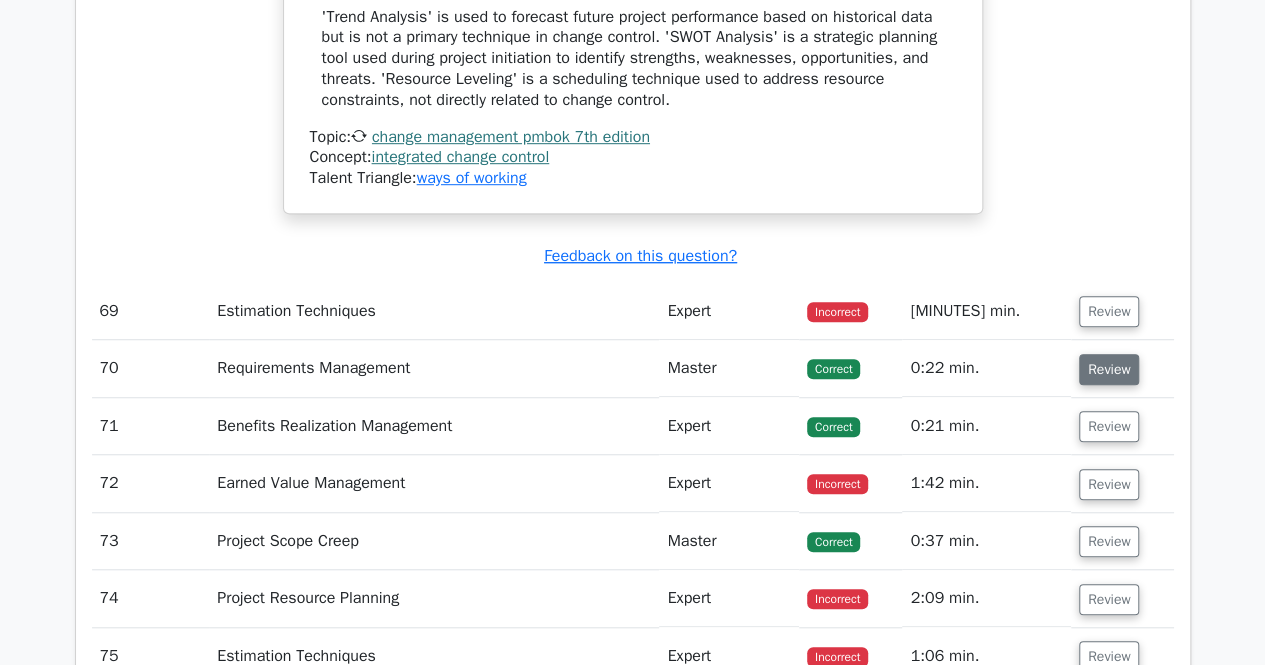 click on "Review" at bounding box center [1109, 369] 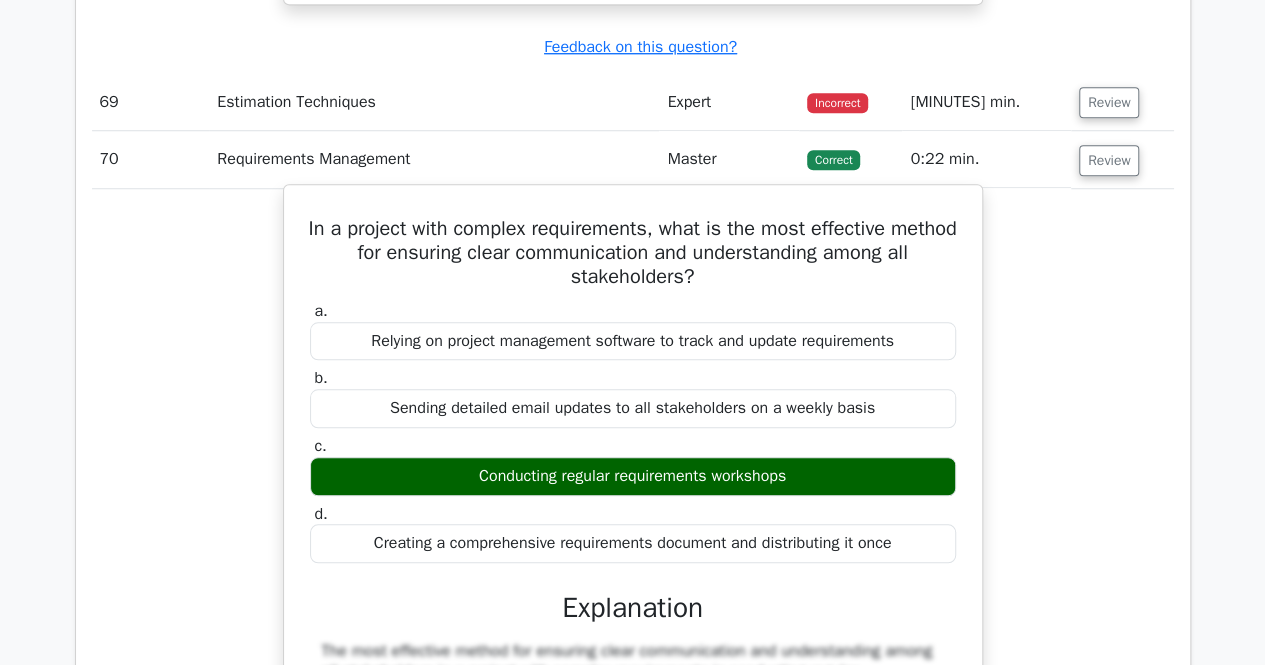 scroll, scrollTop: 57560, scrollLeft: 0, axis: vertical 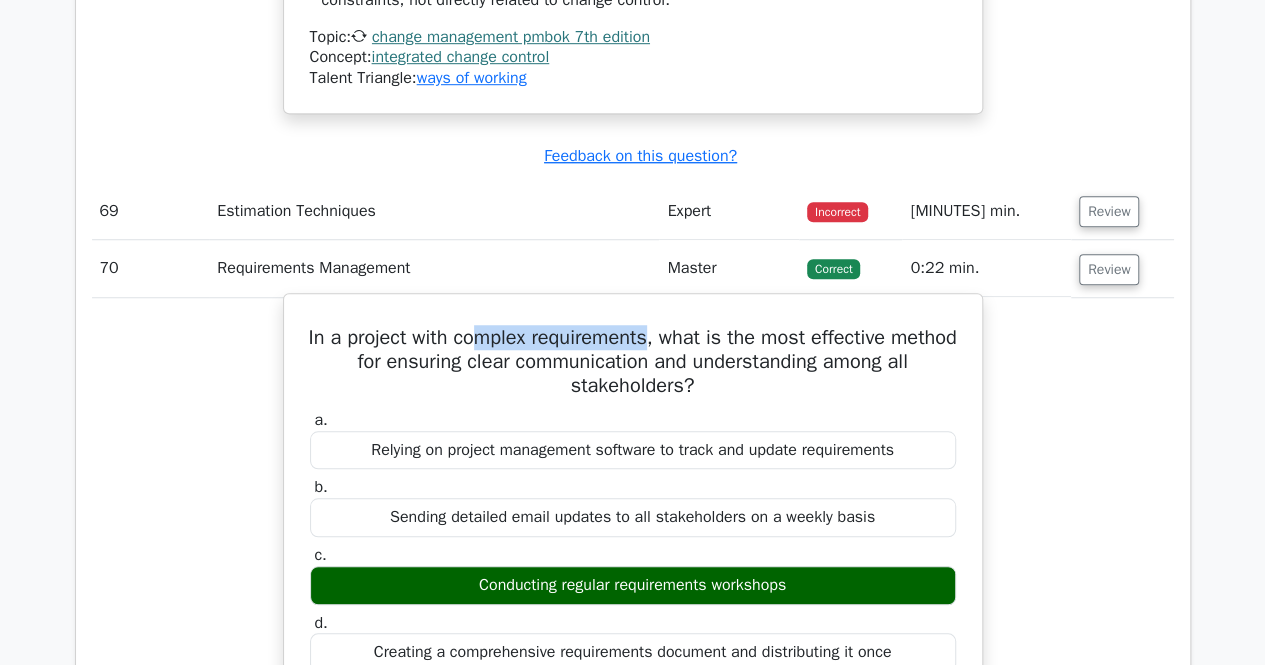 drag, startPoint x: 687, startPoint y: 202, endPoint x: 505, endPoint y: 241, distance: 186.13167 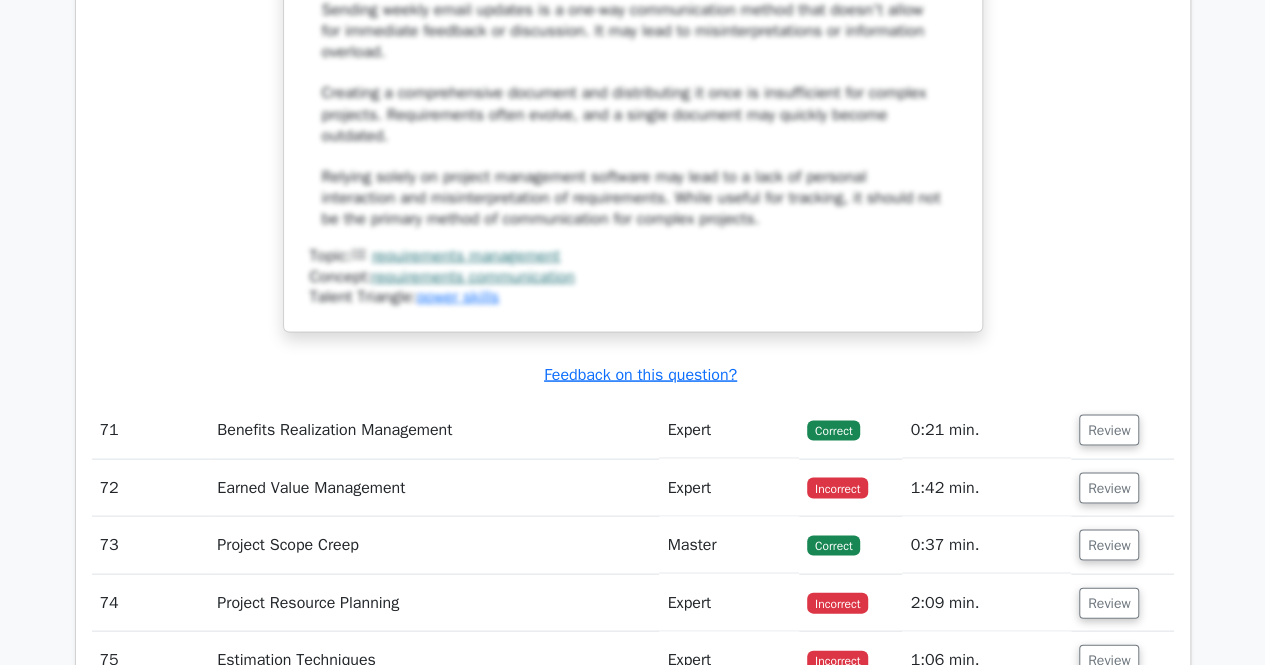 scroll, scrollTop: 58760, scrollLeft: 0, axis: vertical 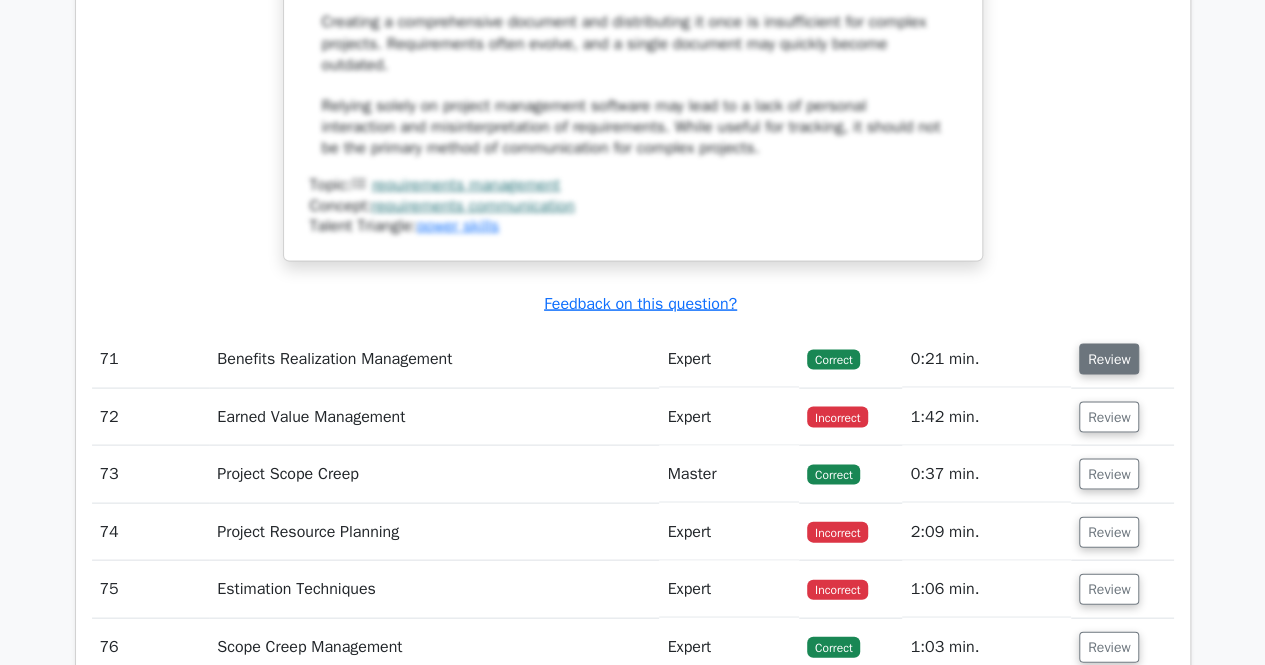 click on "Review" at bounding box center [1109, 358] 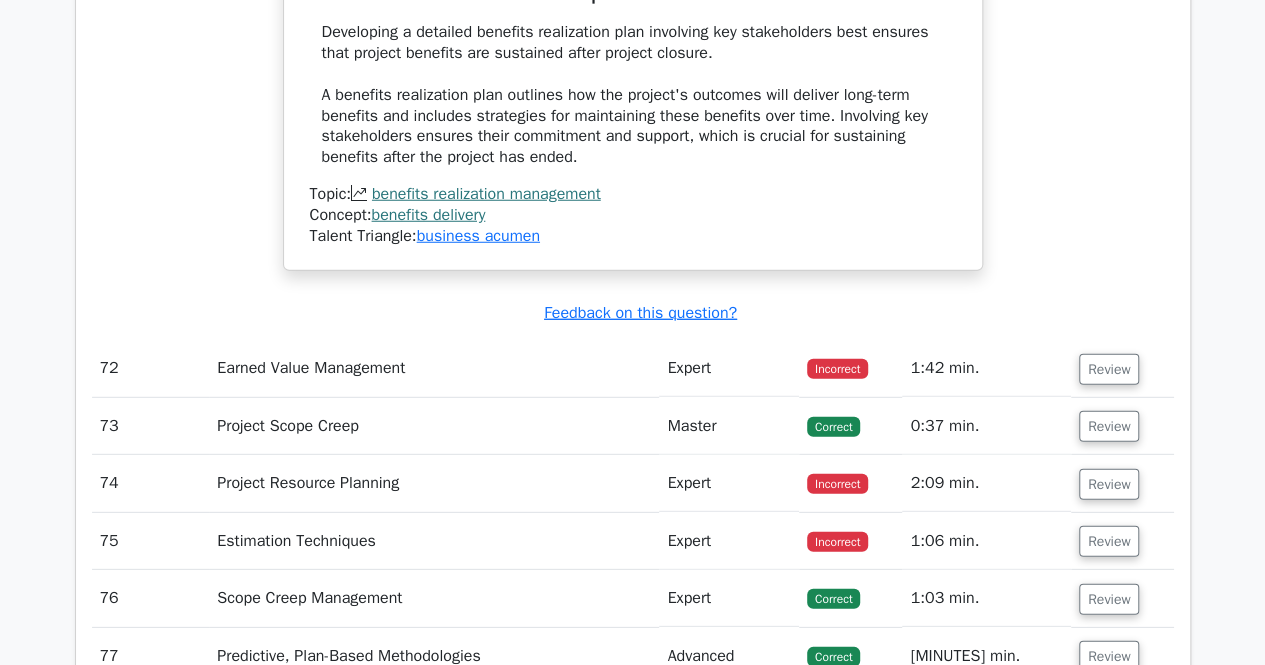 scroll, scrollTop: 59560, scrollLeft: 0, axis: vertical 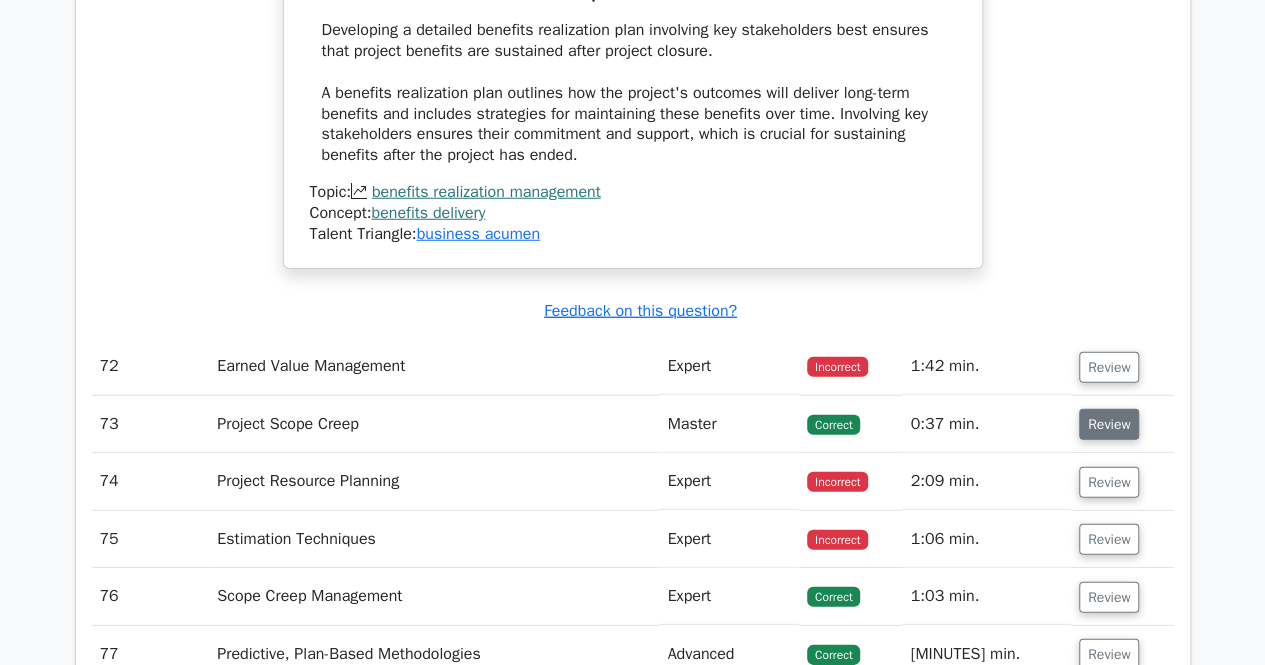click on "Review" at bounding box center (1109, 424) 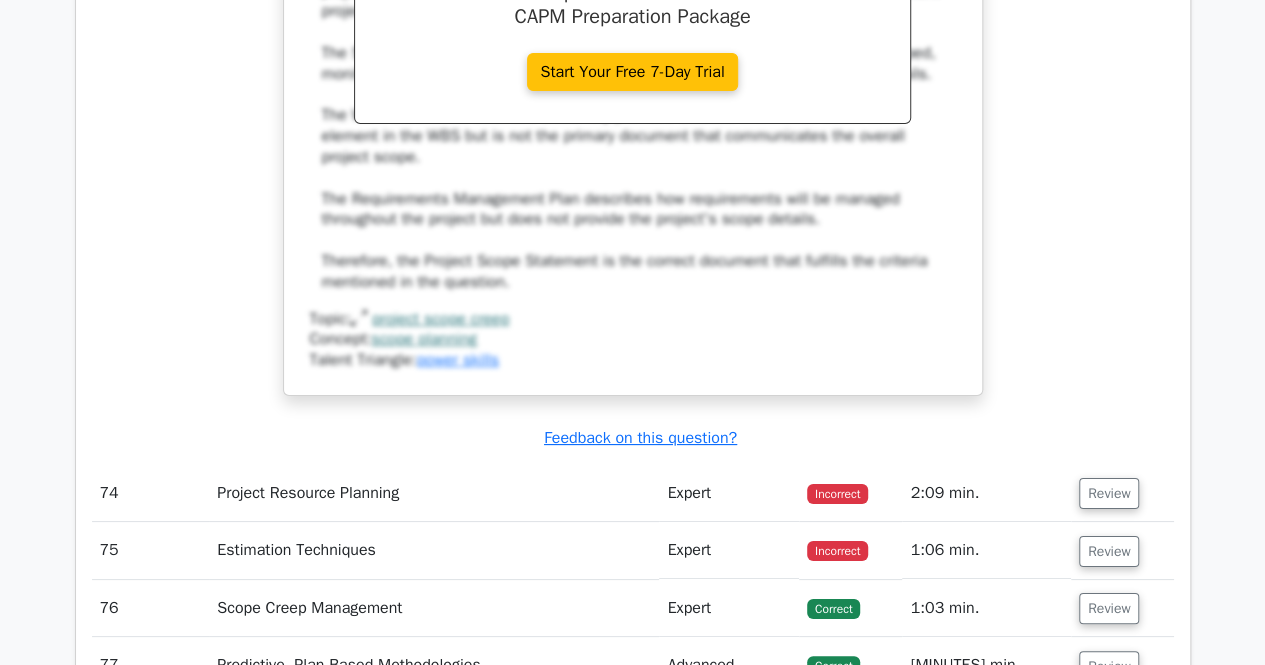 scroll, scrollTop: 60760, scrollLeft: 0, axis: vertical 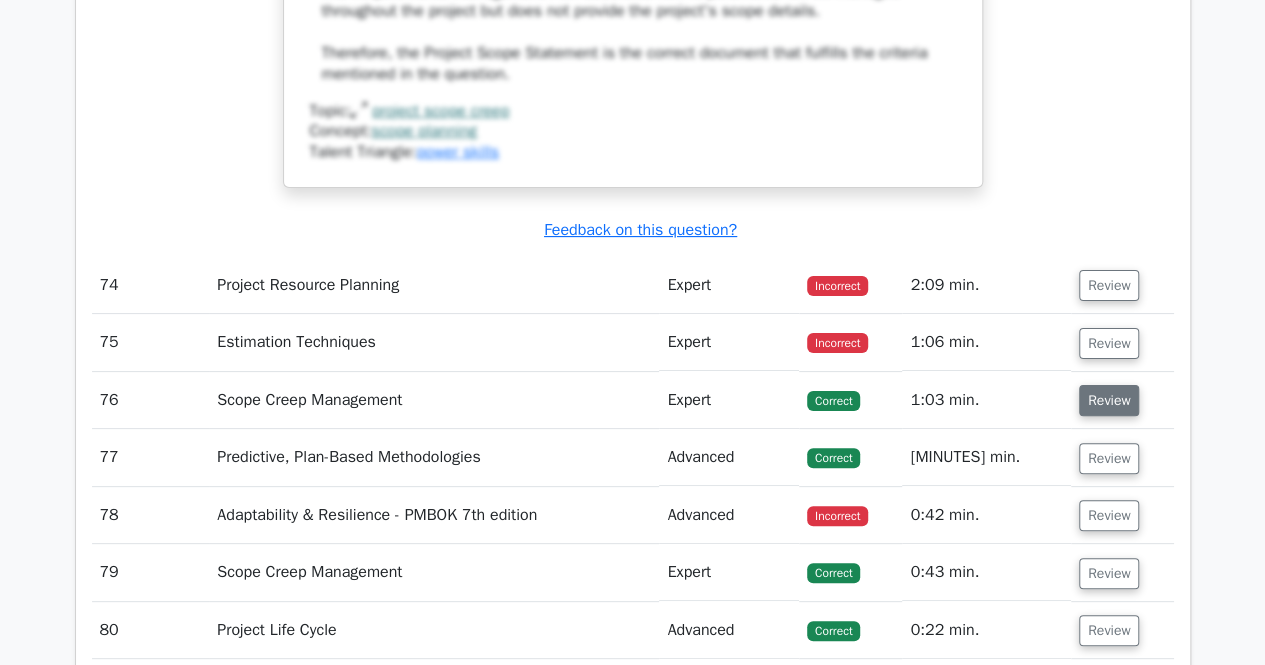 click on "Review" at bounding box center (1109, 400) 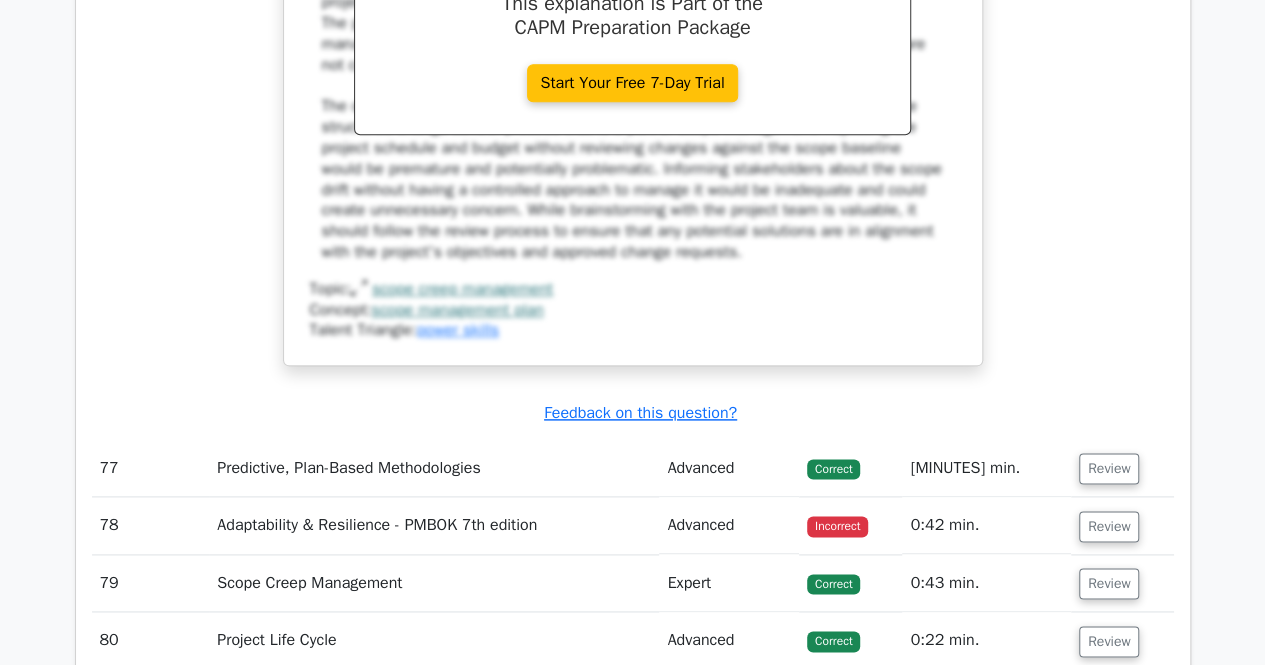 scroll, scrollTop: 61860, scrollLeft: 0, axis: vertical 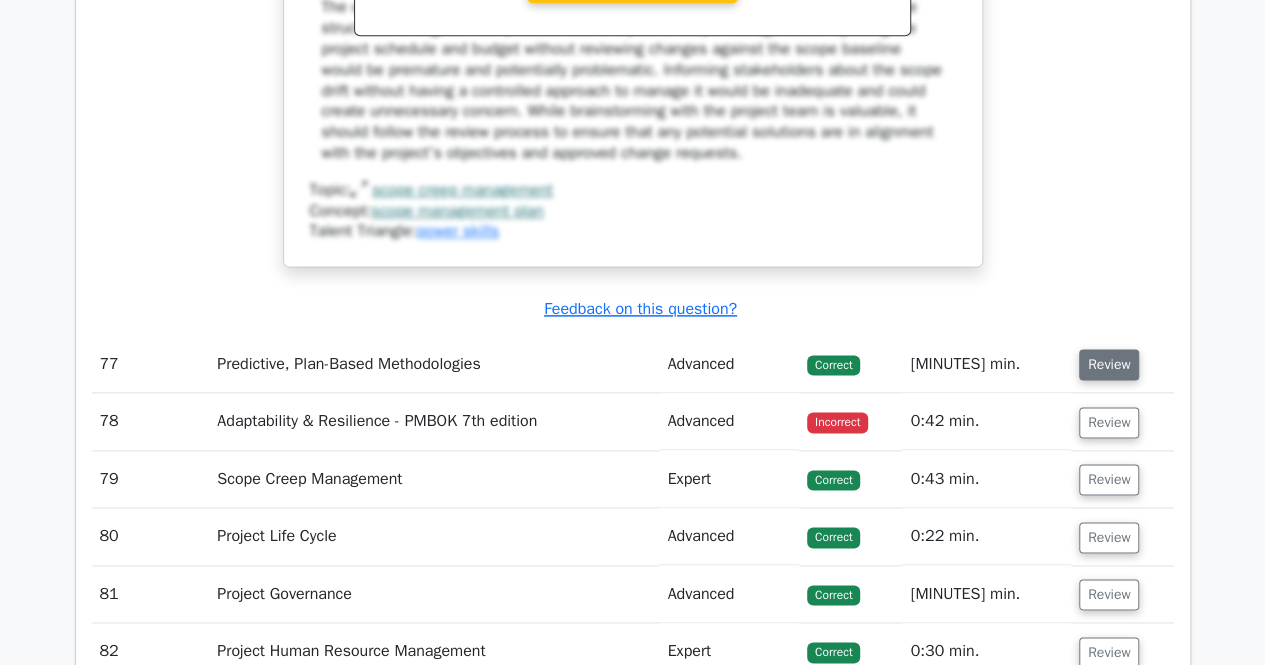 click on "Review" at bounding box center (1109, 364) 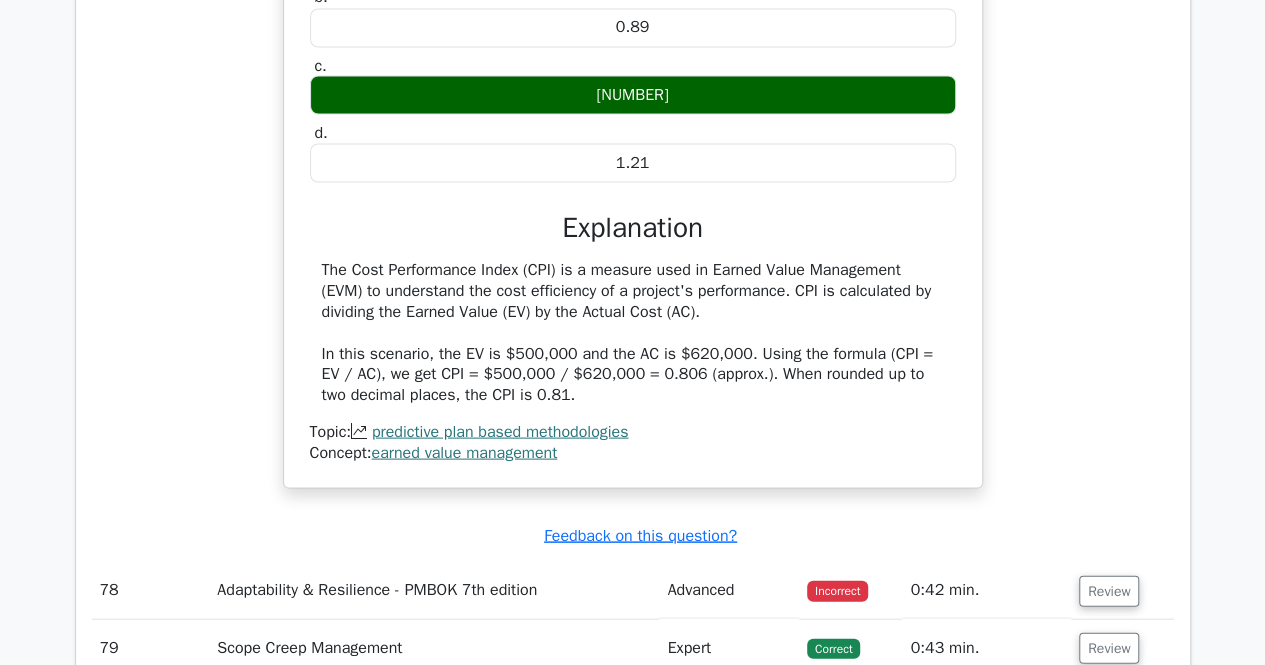 scroll, scrollTop: 62660, scrollLeft: 0, axis: vertical 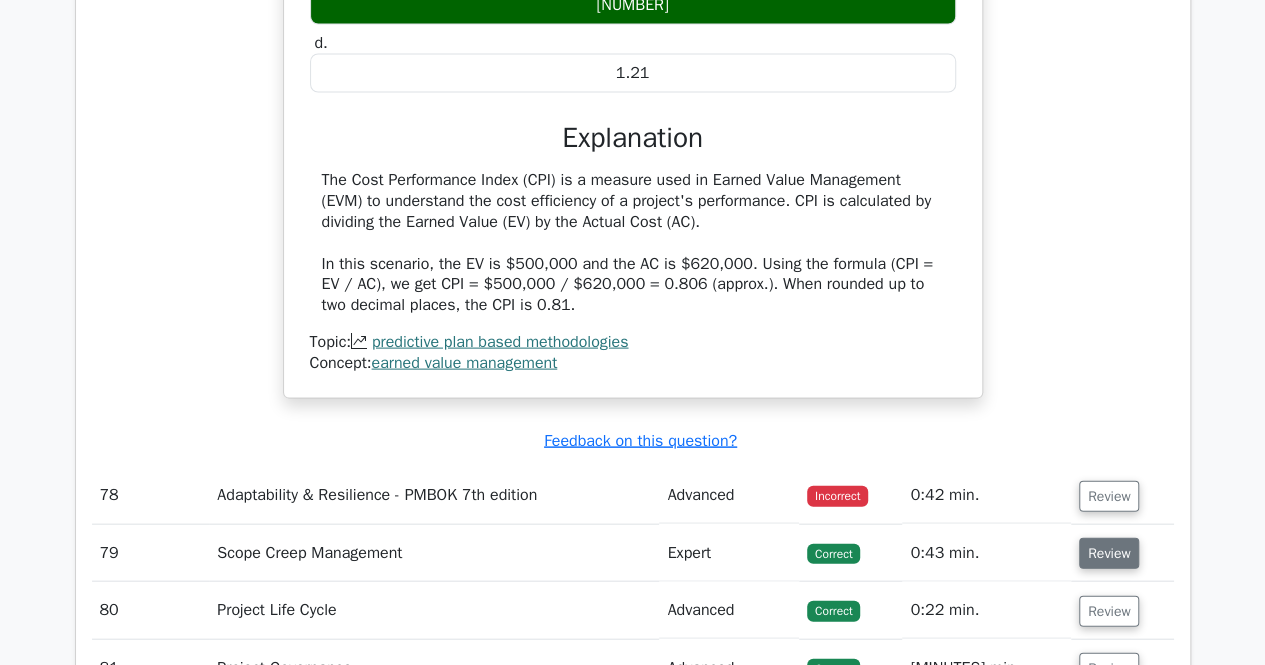 click on "Review" at bounding box center [1109, 553] 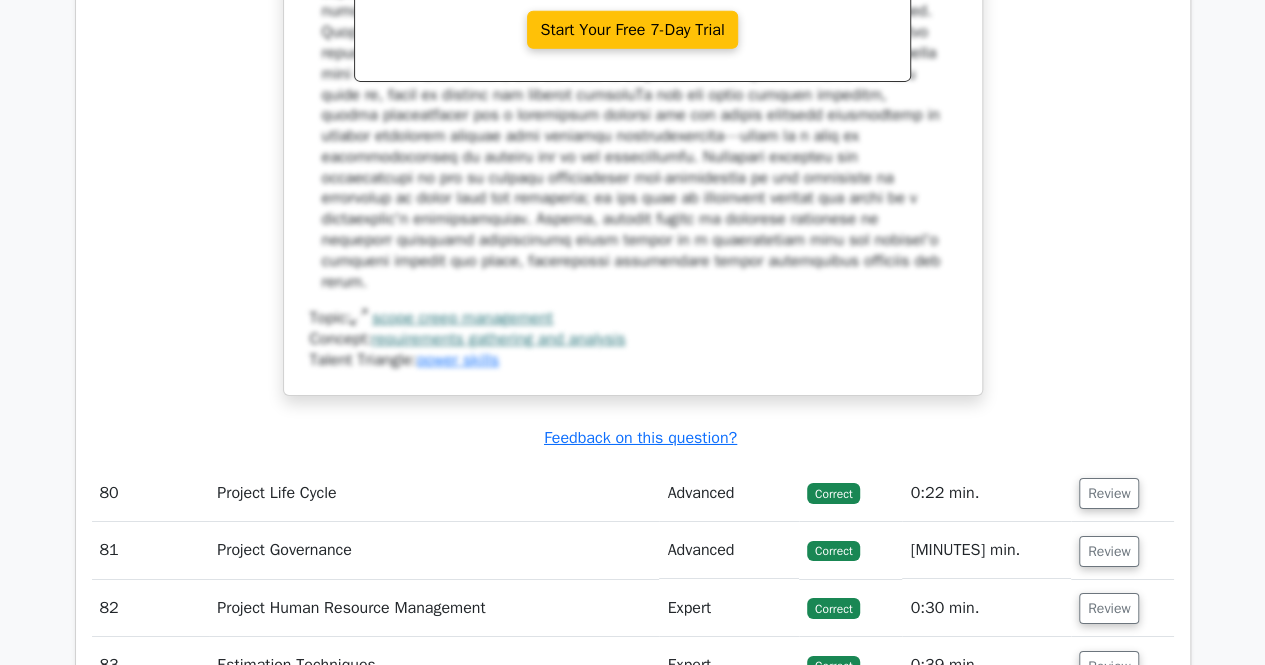 scroll, scrollTop: 63960, scrollLeft: 0, axis: vertical 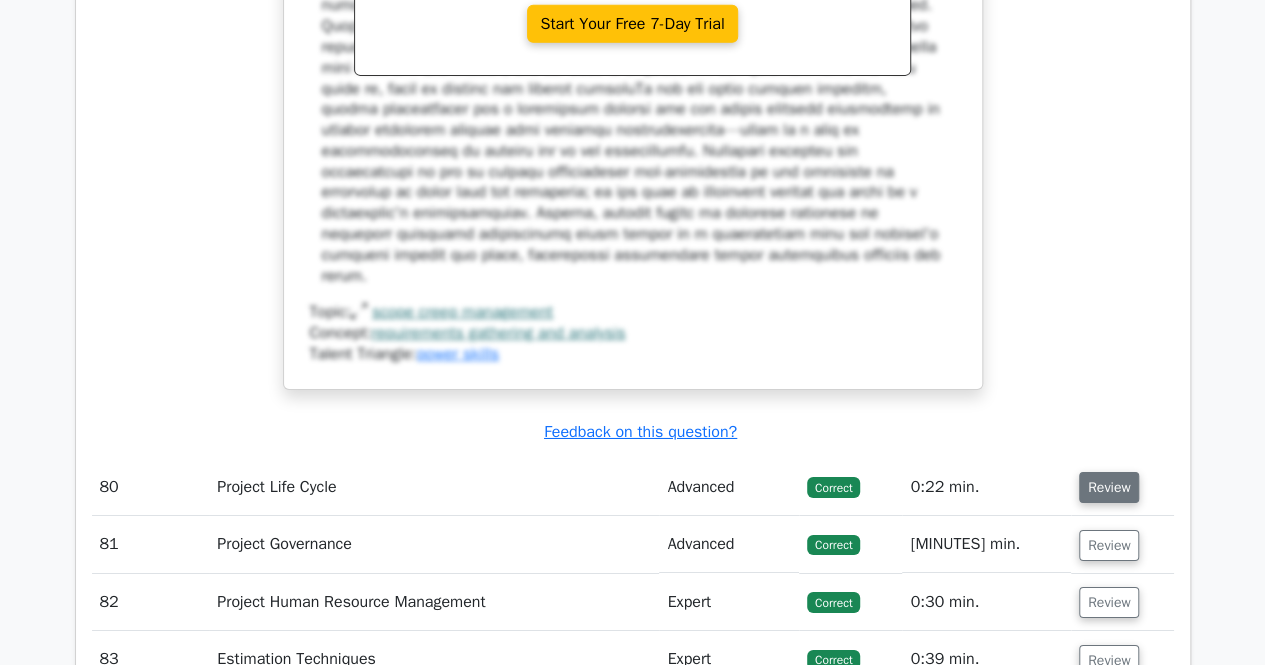 click on "Review" at bounding box center (1109, 487) 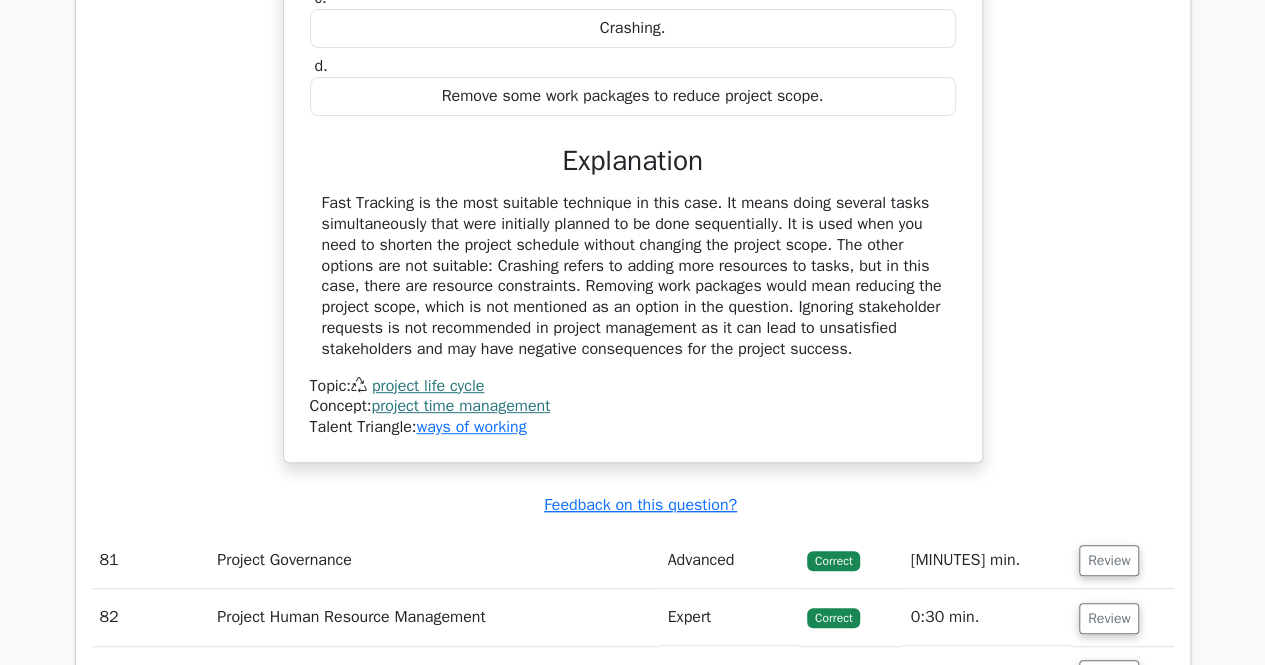 scroll, scrollTop: 64960, scrollLeft: 0, axis: vertical 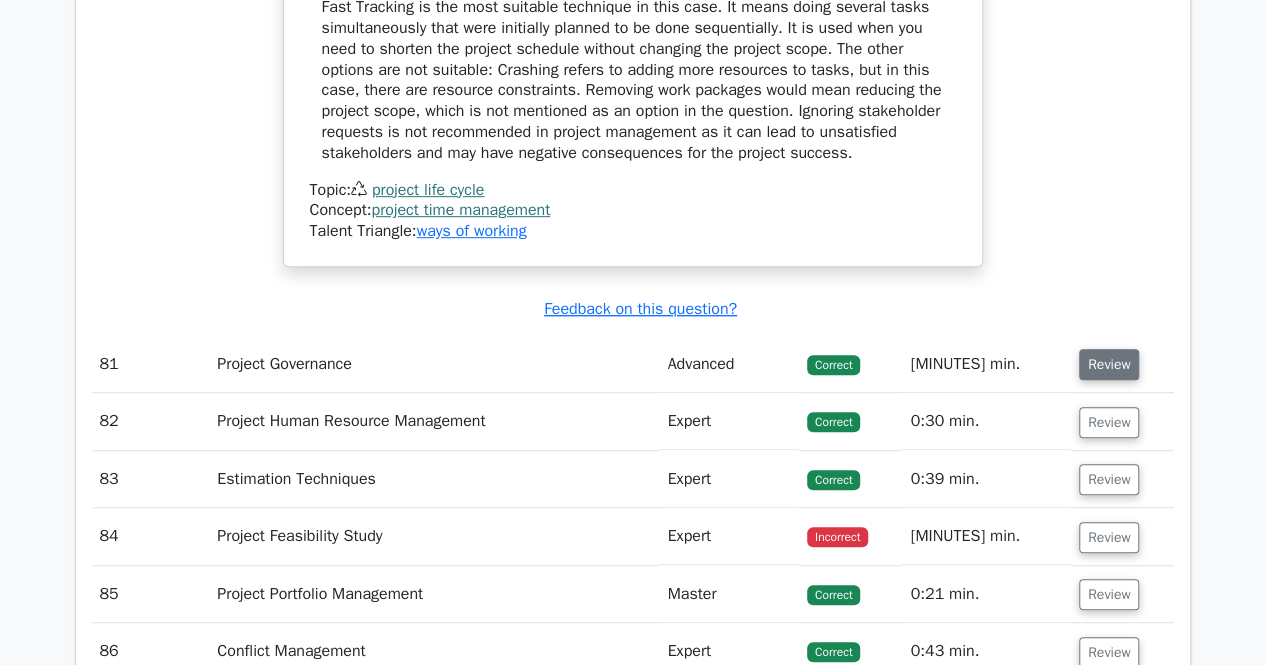 click on "Review" at bounding box center [1109, 364] 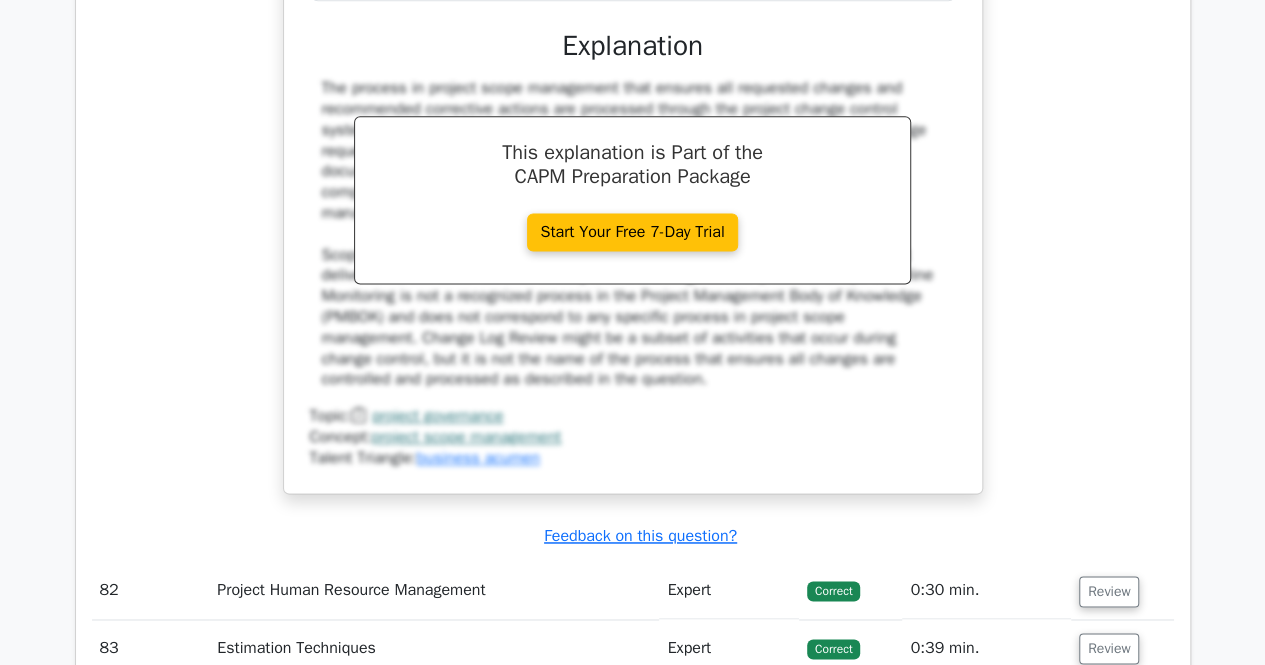 scroll, scrollTop: 65760, scrollLeft: 0, axis: vertical 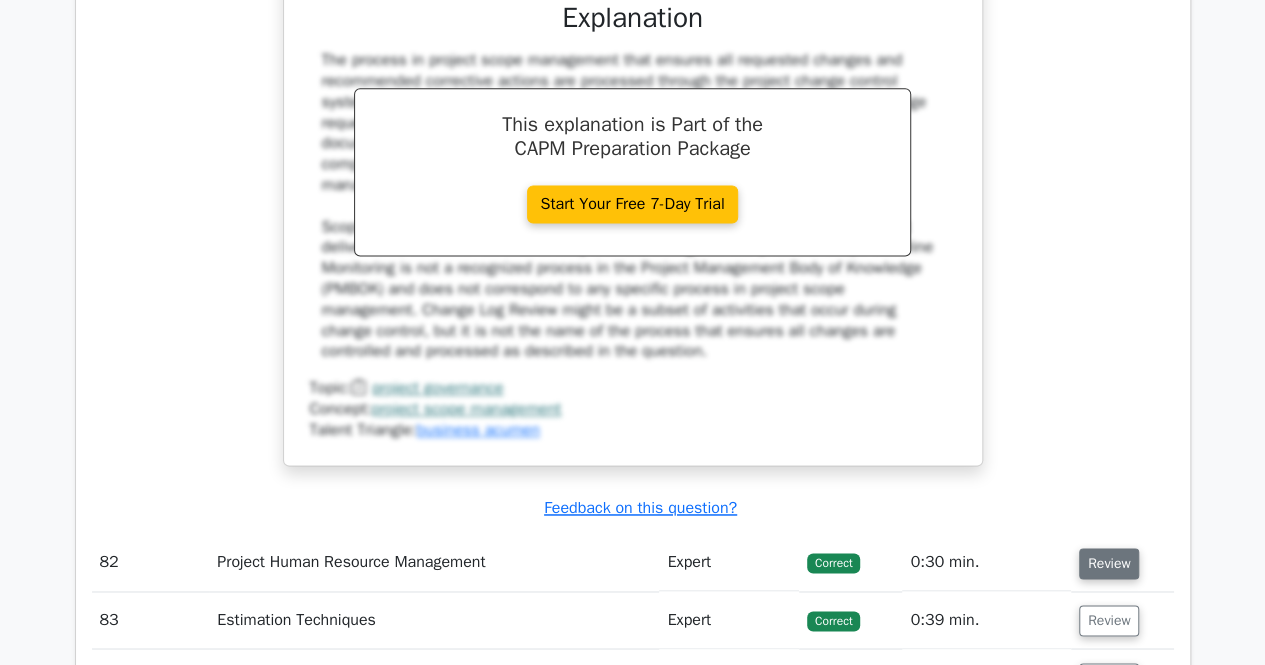 click on "Review" at bounding box center (1109, 563) 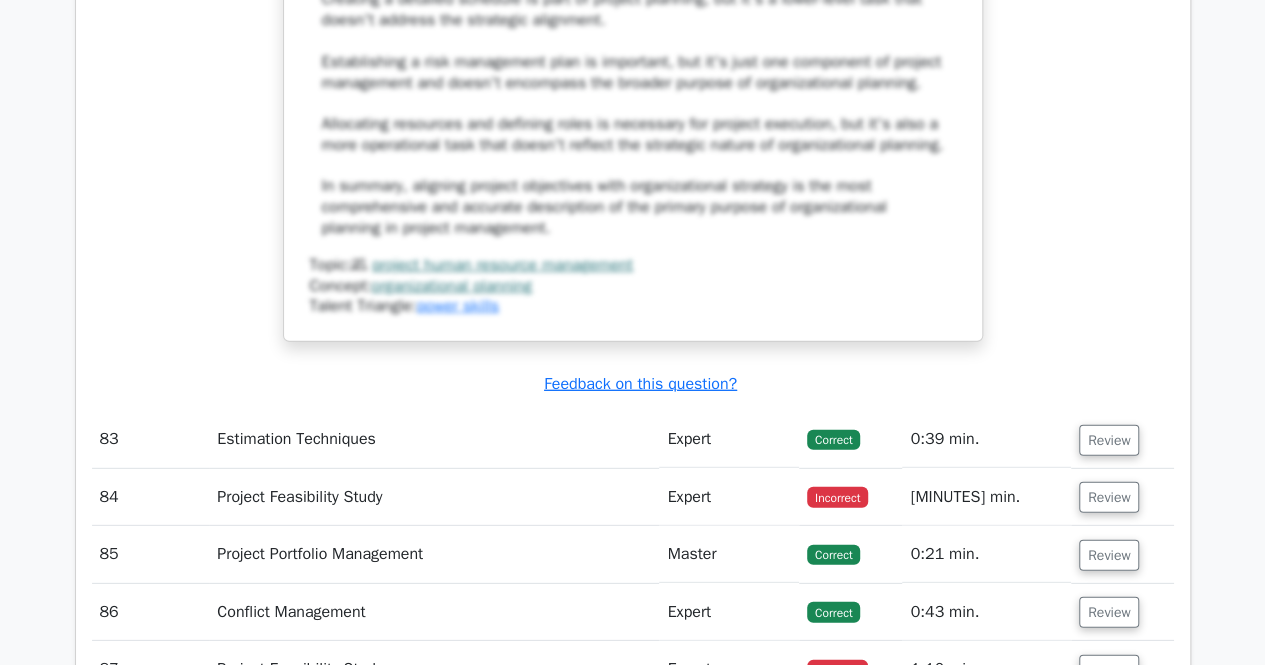 scroll, scrollTop: 67160, scrollLeft: 0, axis: vertical 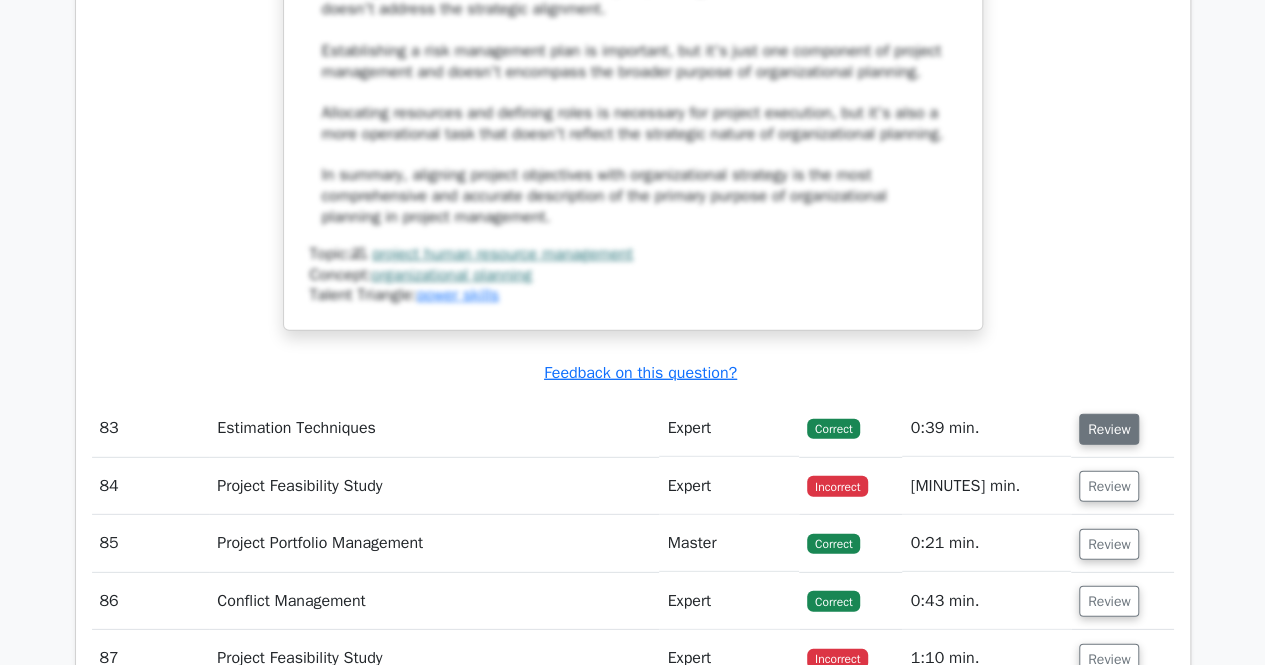 click on "Review" at bounding box center [1109, 429] 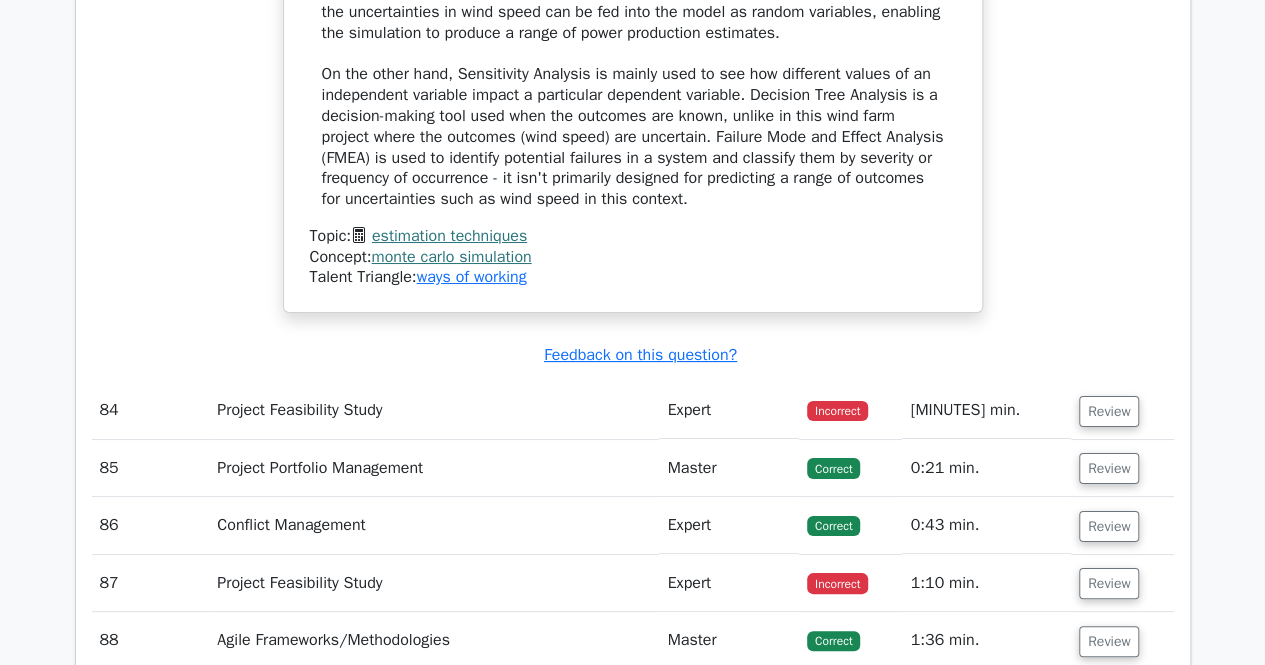 scroll, scrollTop: 68160, scrollLeft: 0, axis: vertical 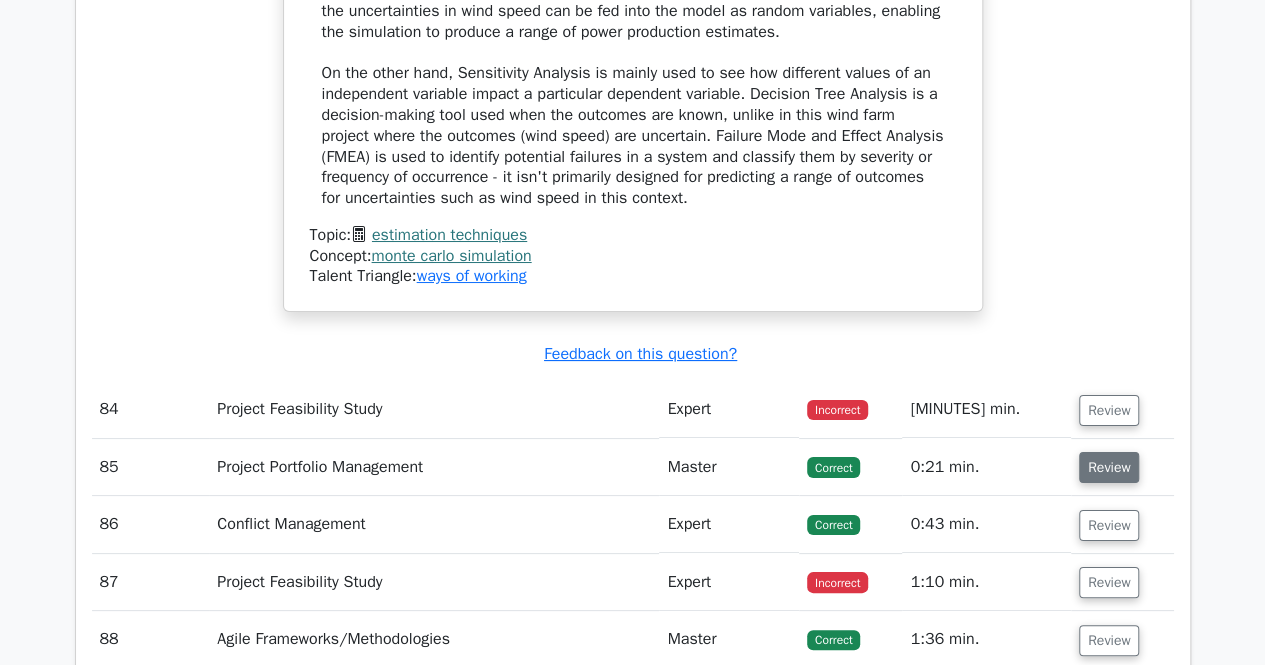 click on "Review" at bounding box center [1109, 467] 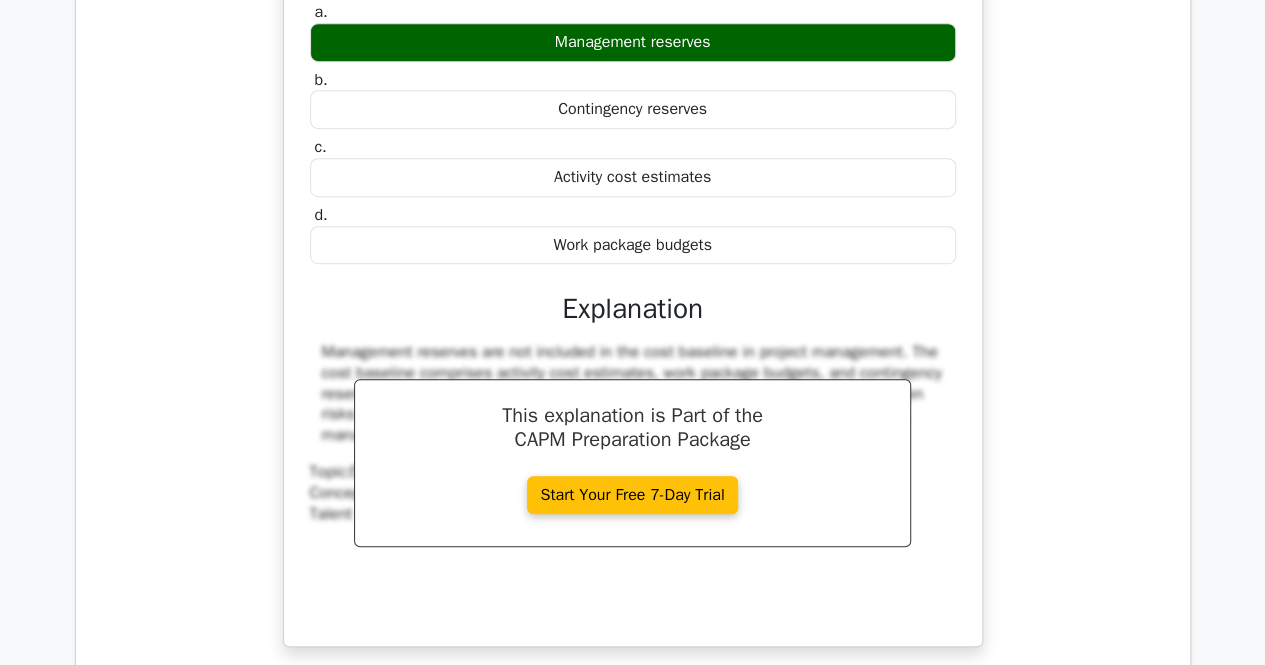scroll, scrollTop: 68960, scrollLeft: 0, axis: vertical 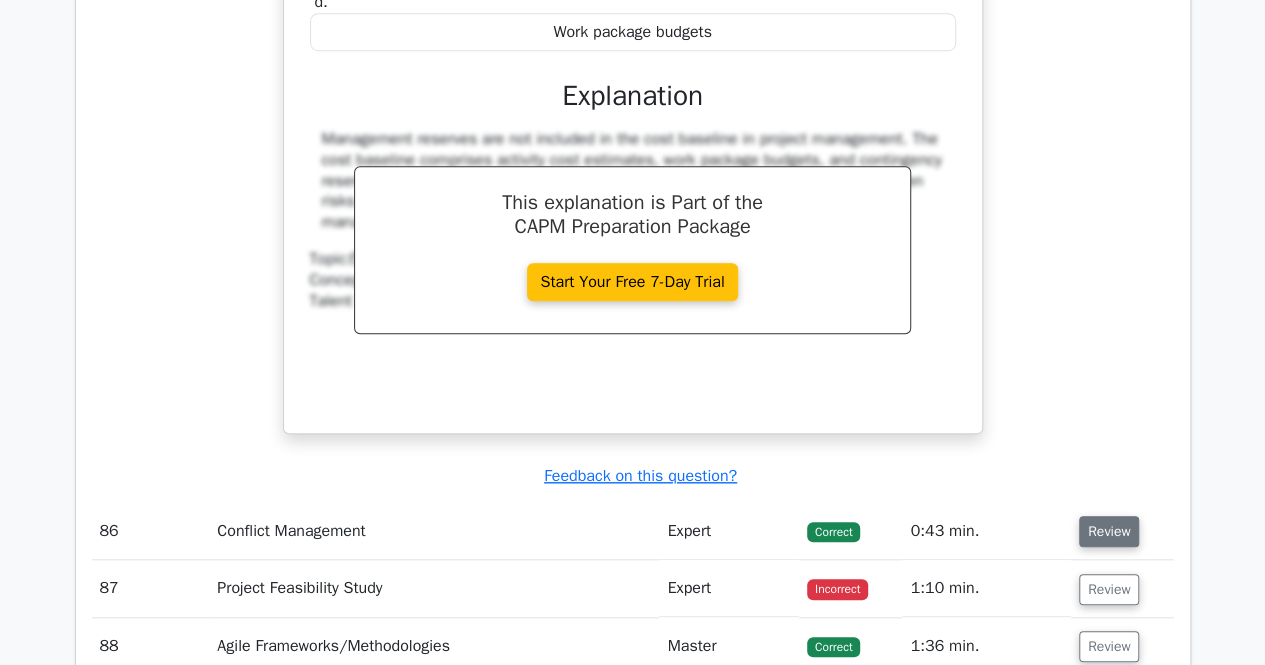 click on "Review" at bounding box center (1109, 531) 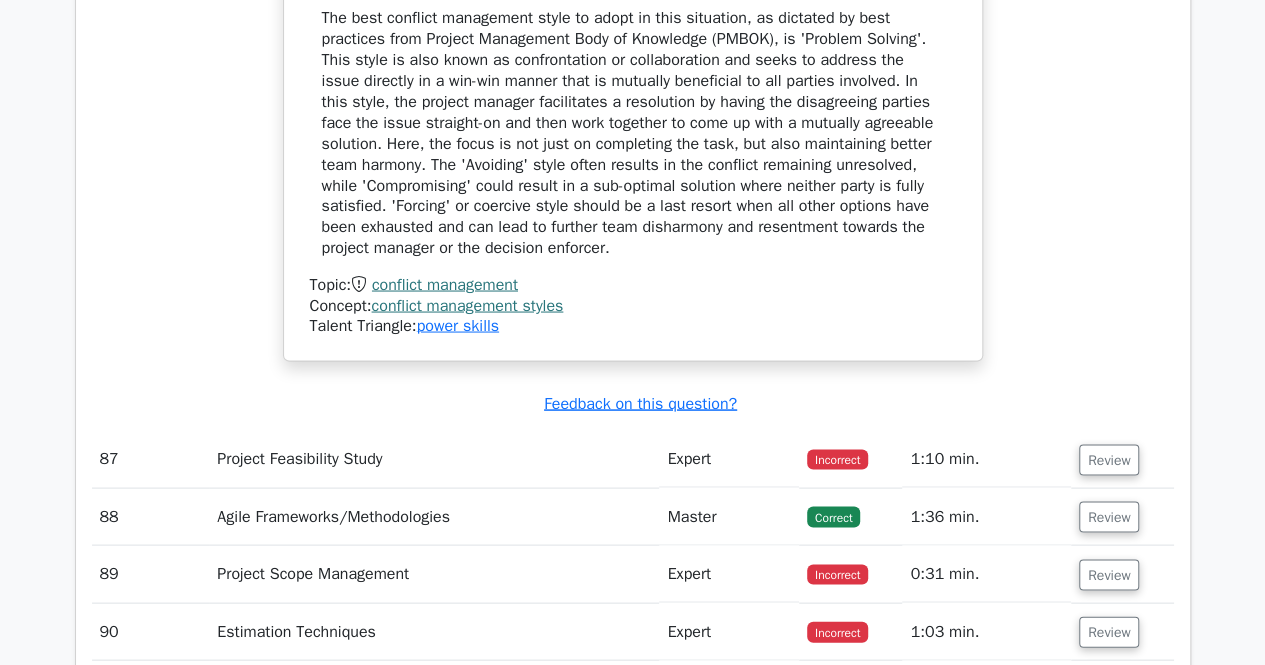 scroll, scrollTop: 70060, scrollLeft: 0, axis: vertical 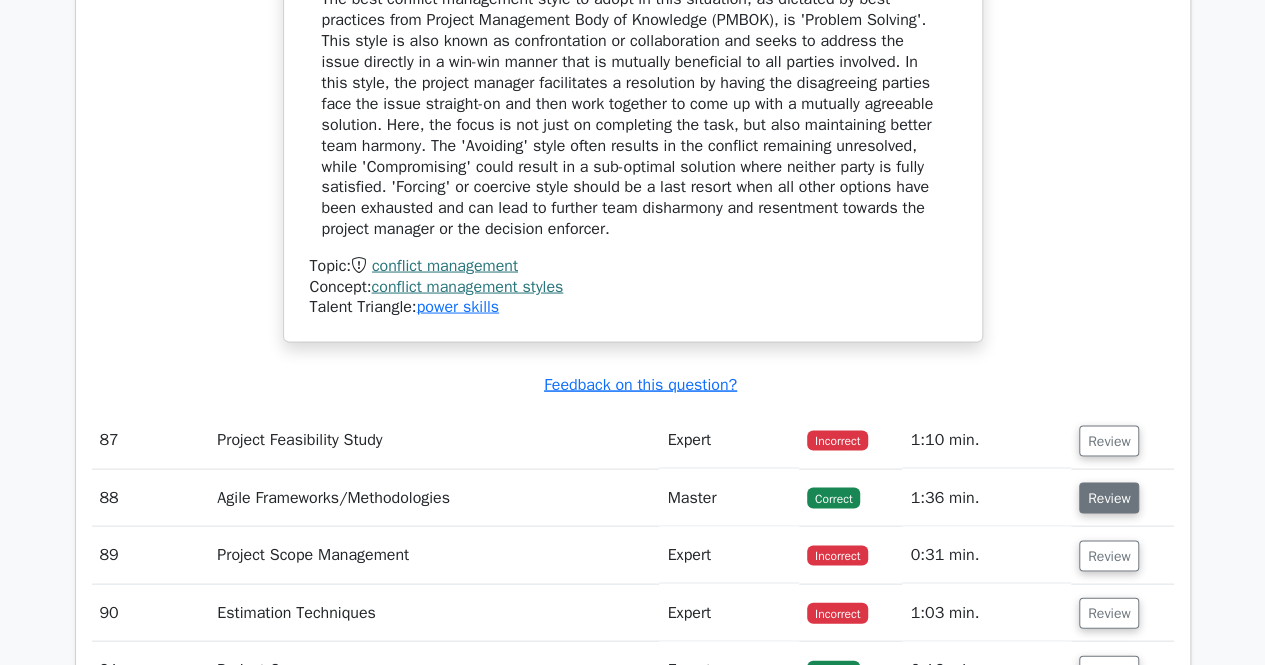 click on "Review" at bounding box center [1109, 497] 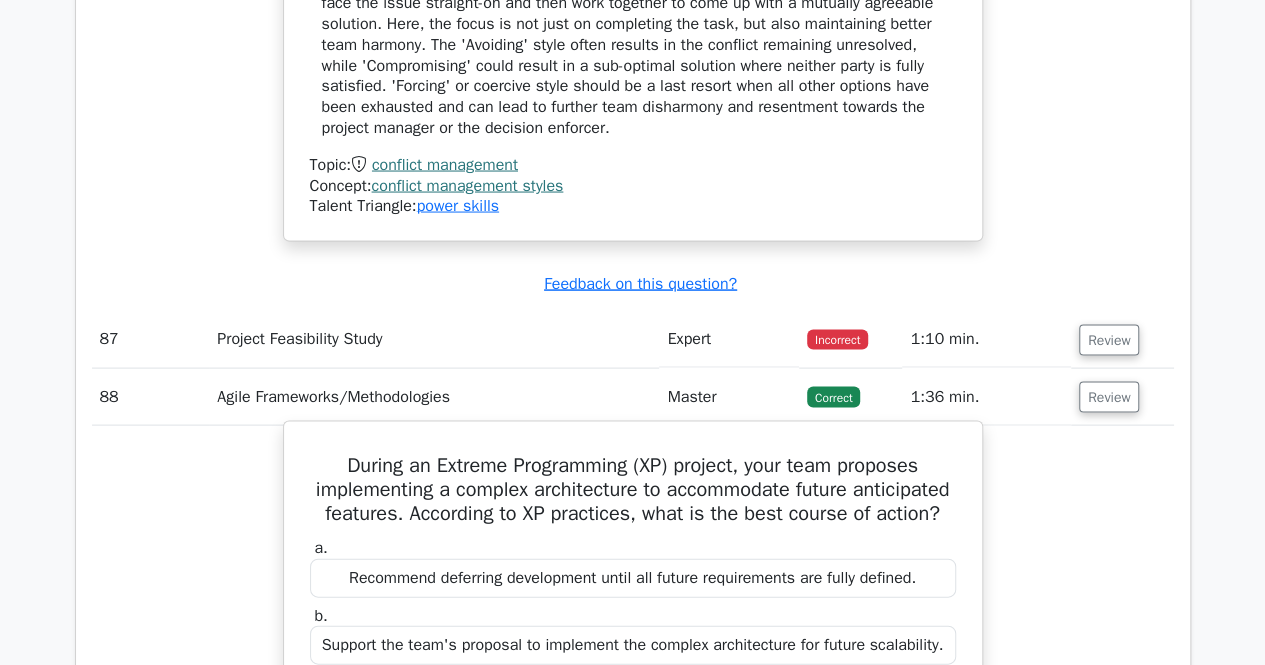 scroll, scrollTop: 70160, scrollLeft: 0, axis: vertical 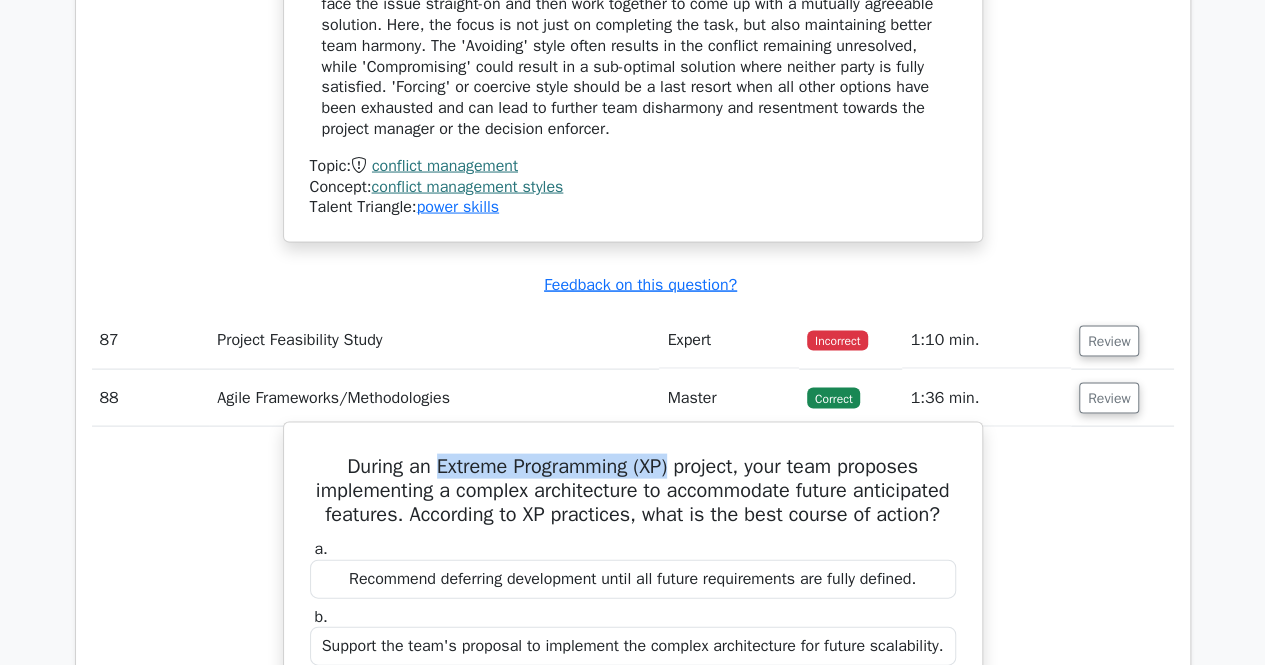 drag, startPoint x: 673, startPoint y: 302, endPoint x: 430, endPoint y: 297, distance: 243.05144 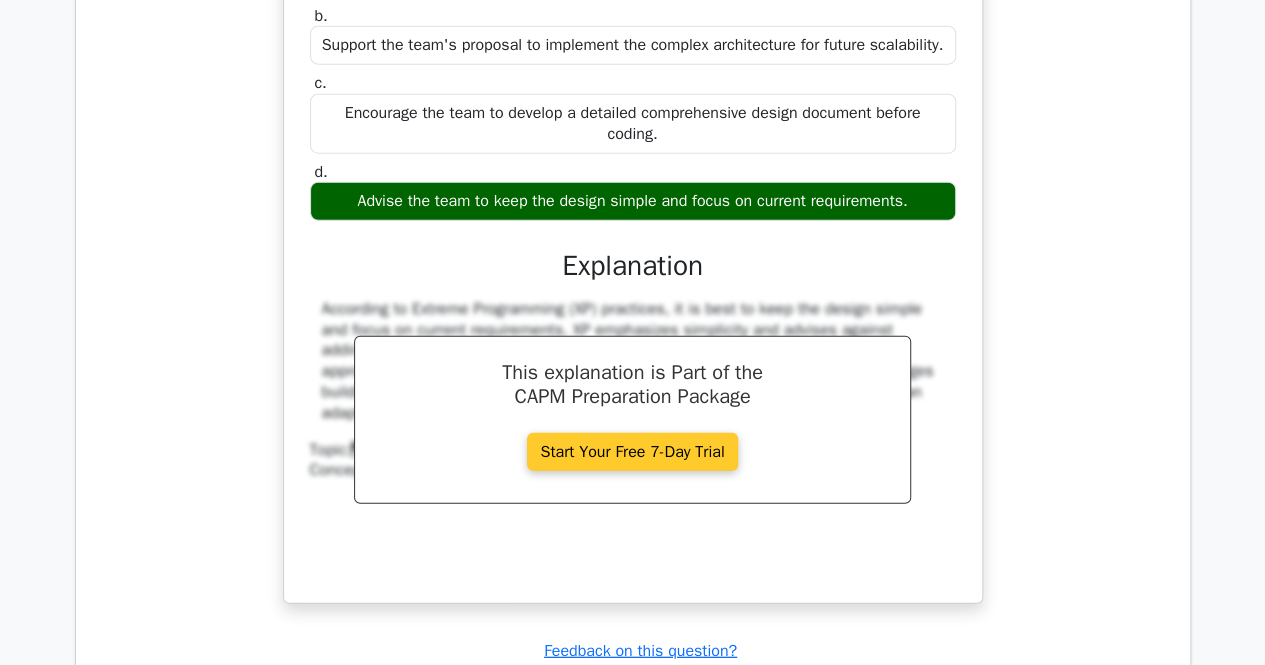 scroll, scrollTop: 71160, scrollLeft: 0, axis: vertical 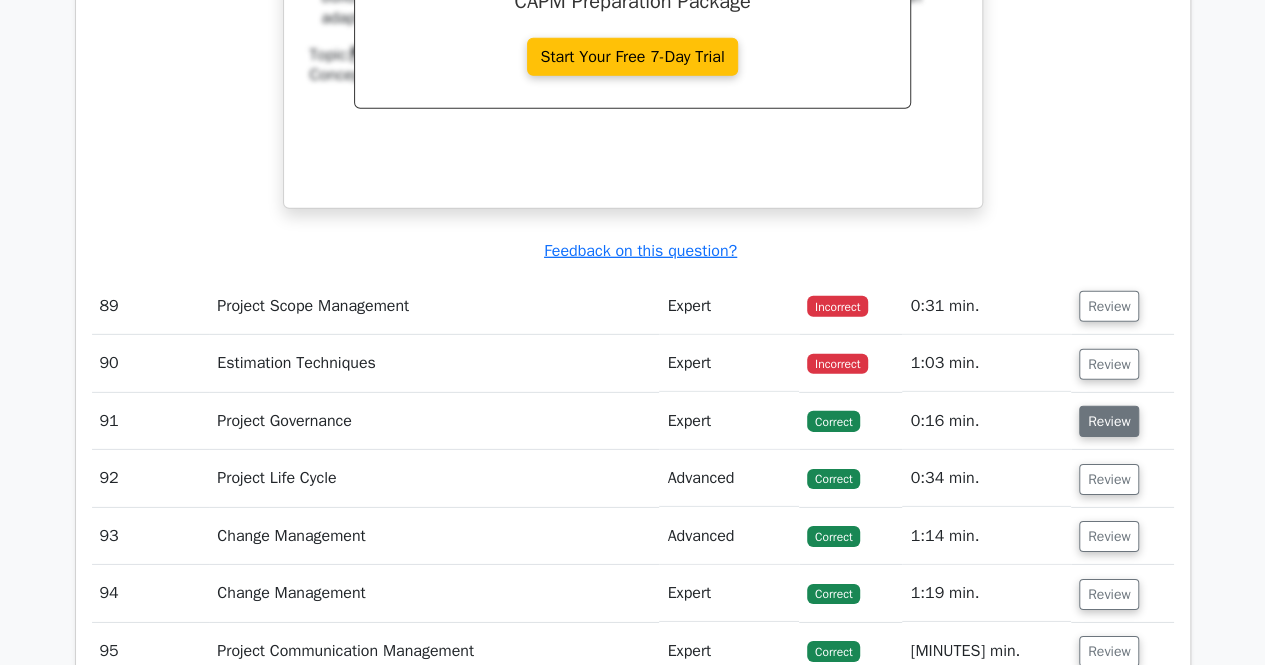 click on "Review" at bounding box center [1109, 421] 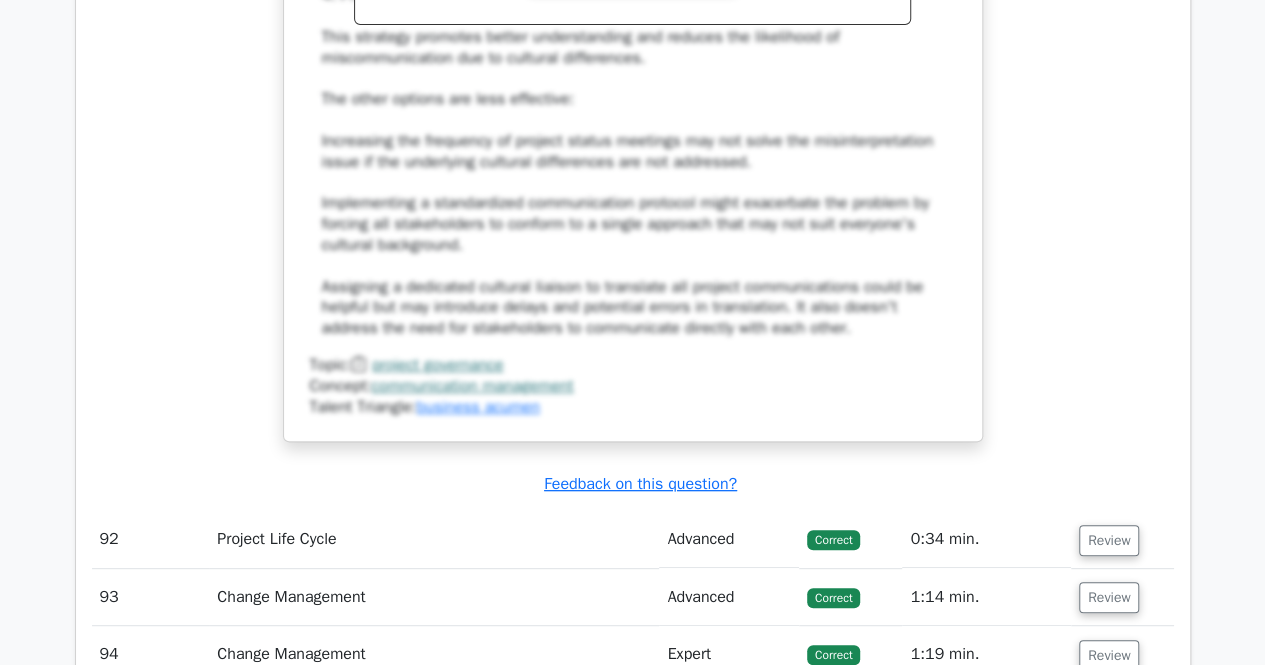 scroll, scrollTop: 72360, scrollLeft: 0, axis: vertical 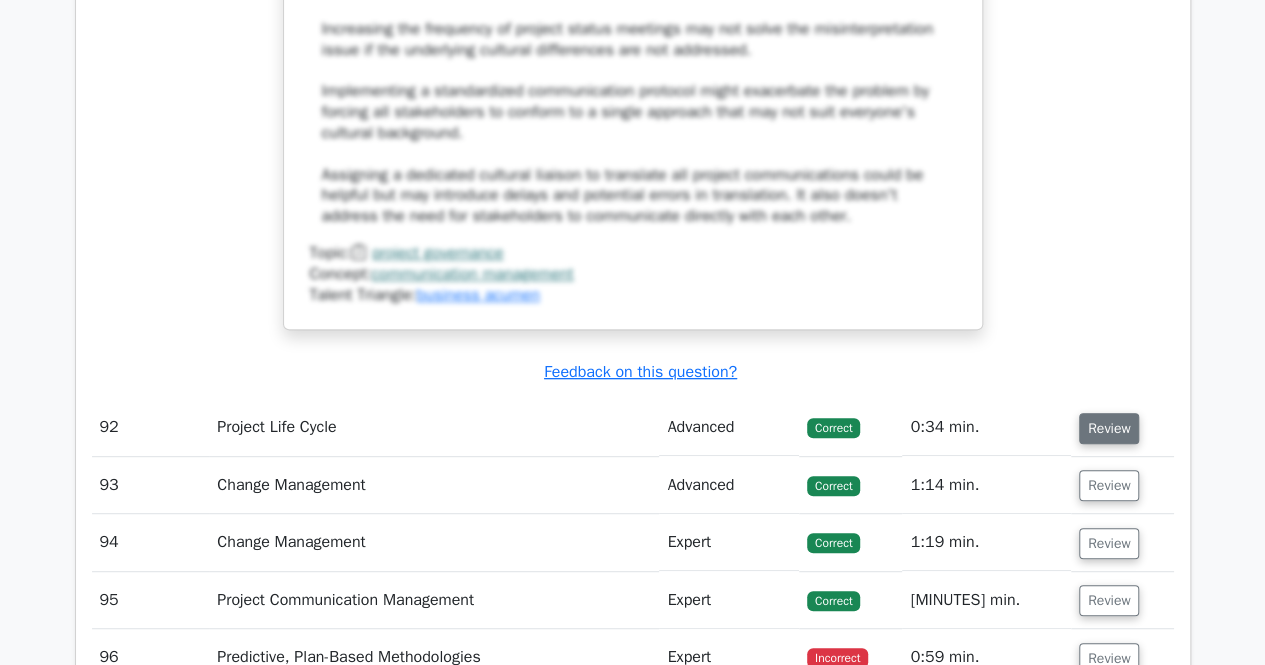 click on "Review" at bounding box center [1109, 428] 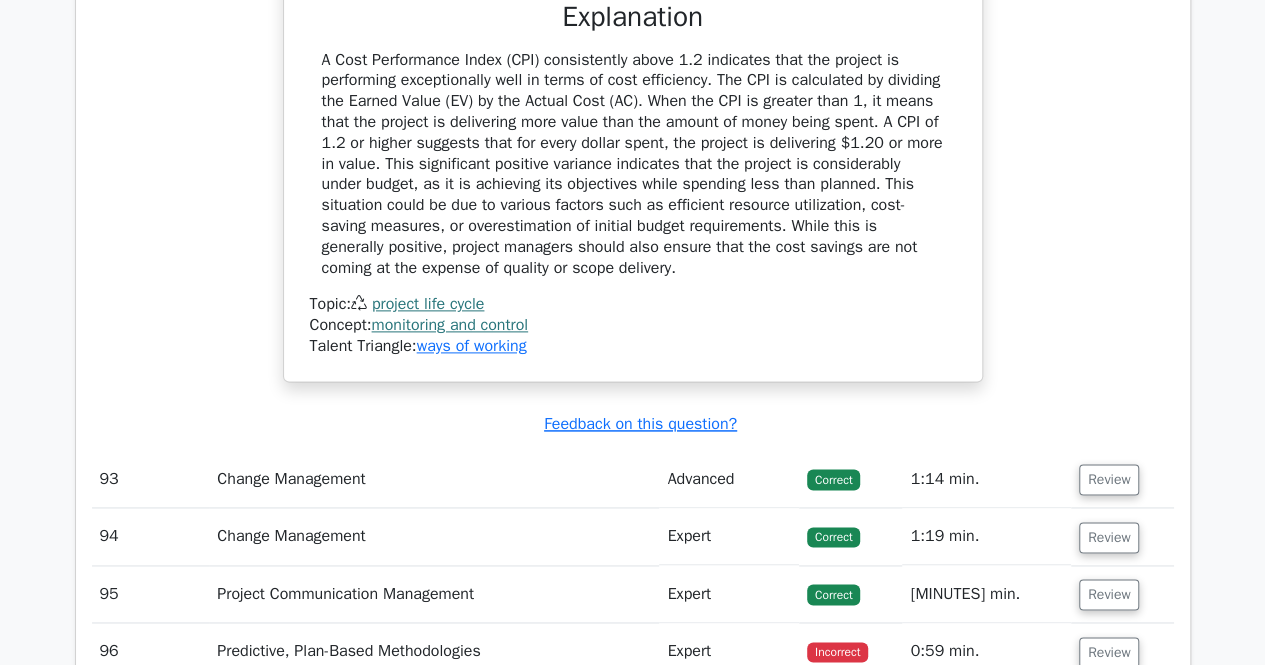 scroll, scrollTop: 73260, scrollLeft: 0, axis: vertical 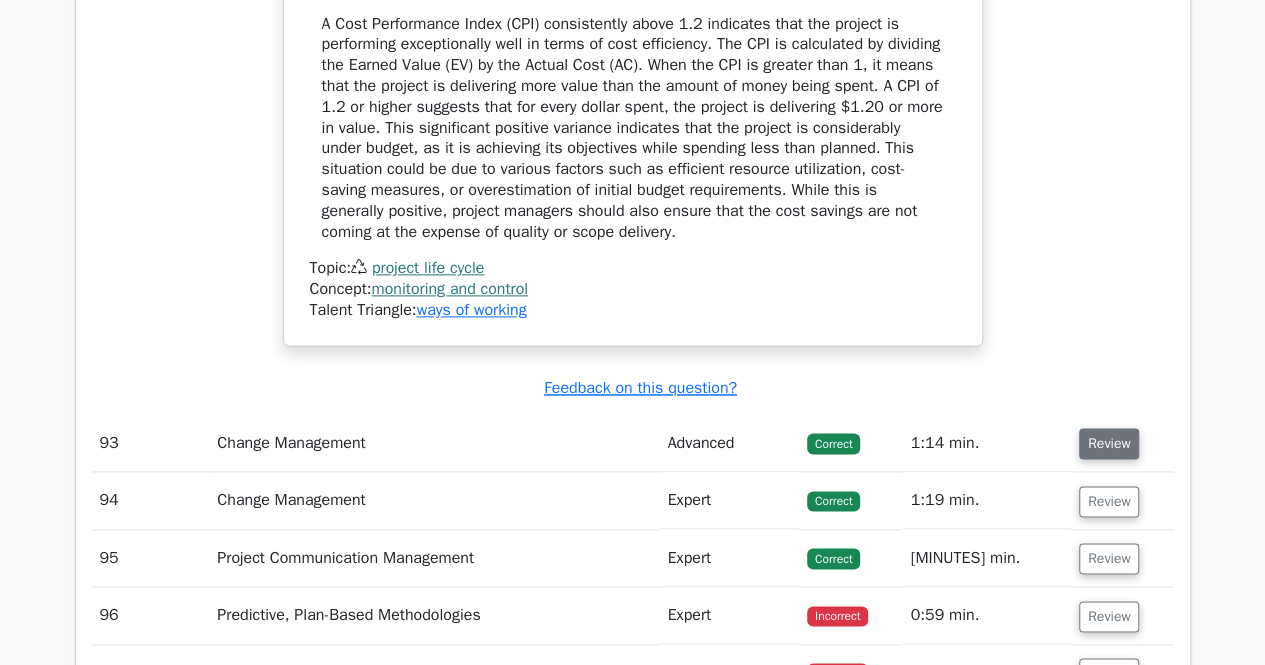 click on "Review" at bounding box center (1109, 443) 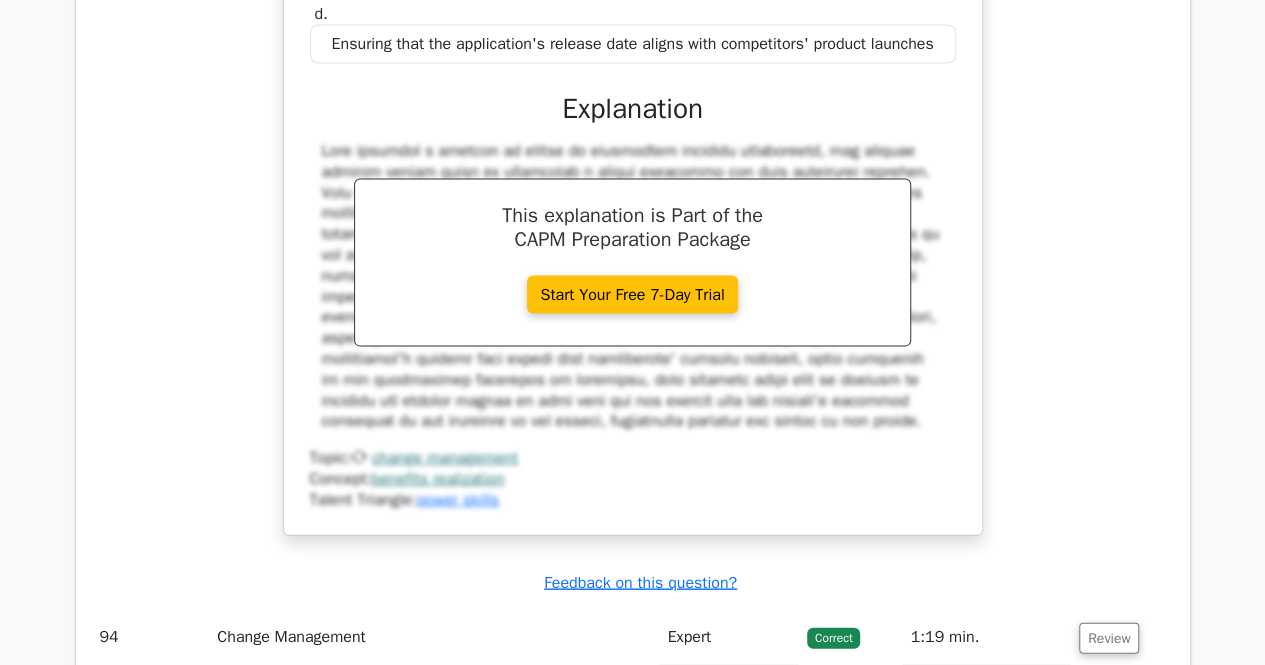 scroll, scrollTop: 74060, scrollLeft: 0, axis: vertical 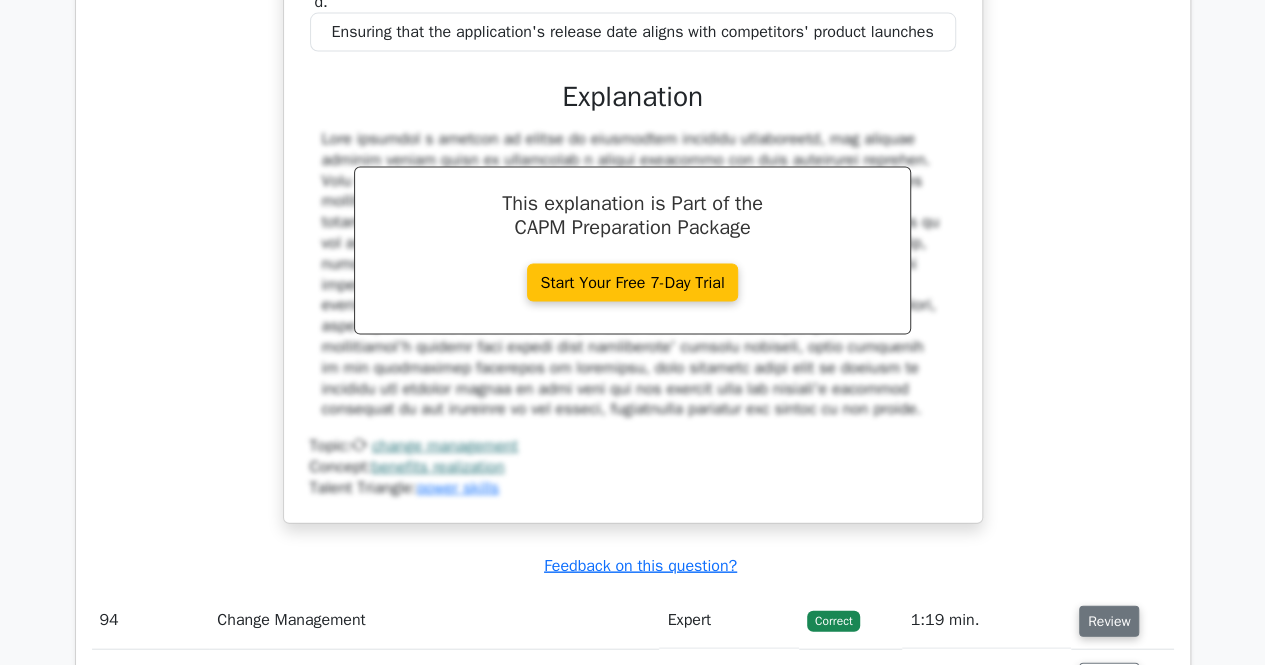click on "Review" at bounding box center (1109, 621) 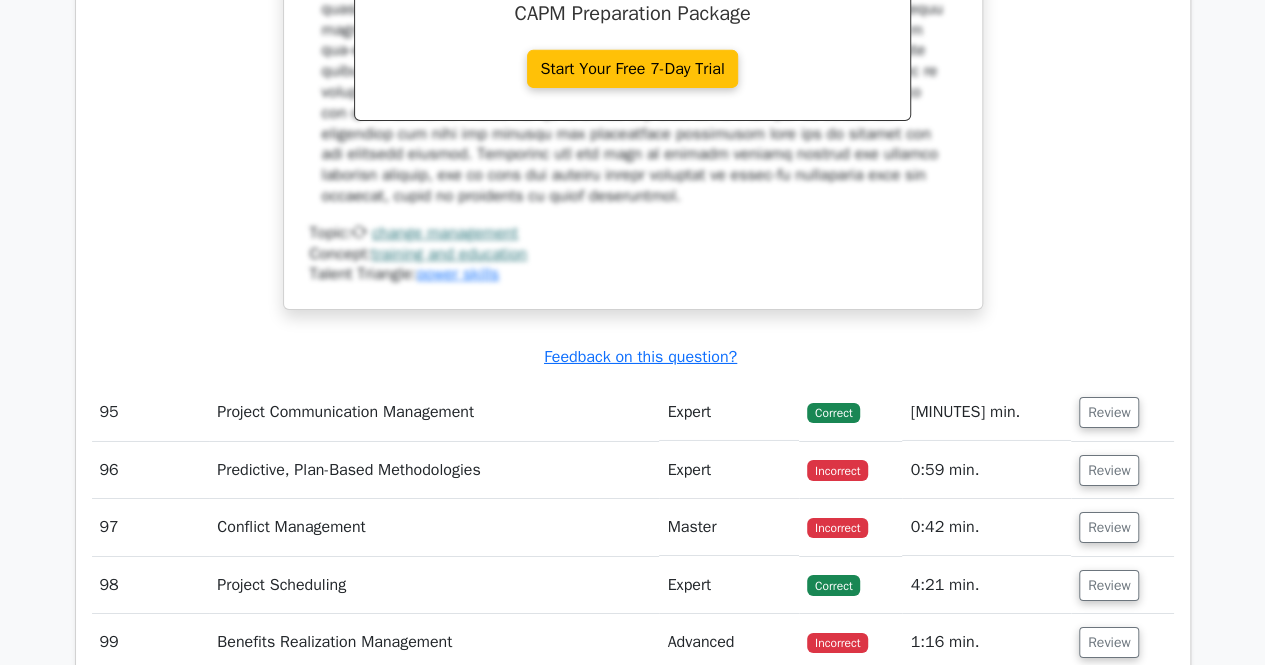 scroll, scrollTop: 75360, scrollLeft: 0, axis: vertical 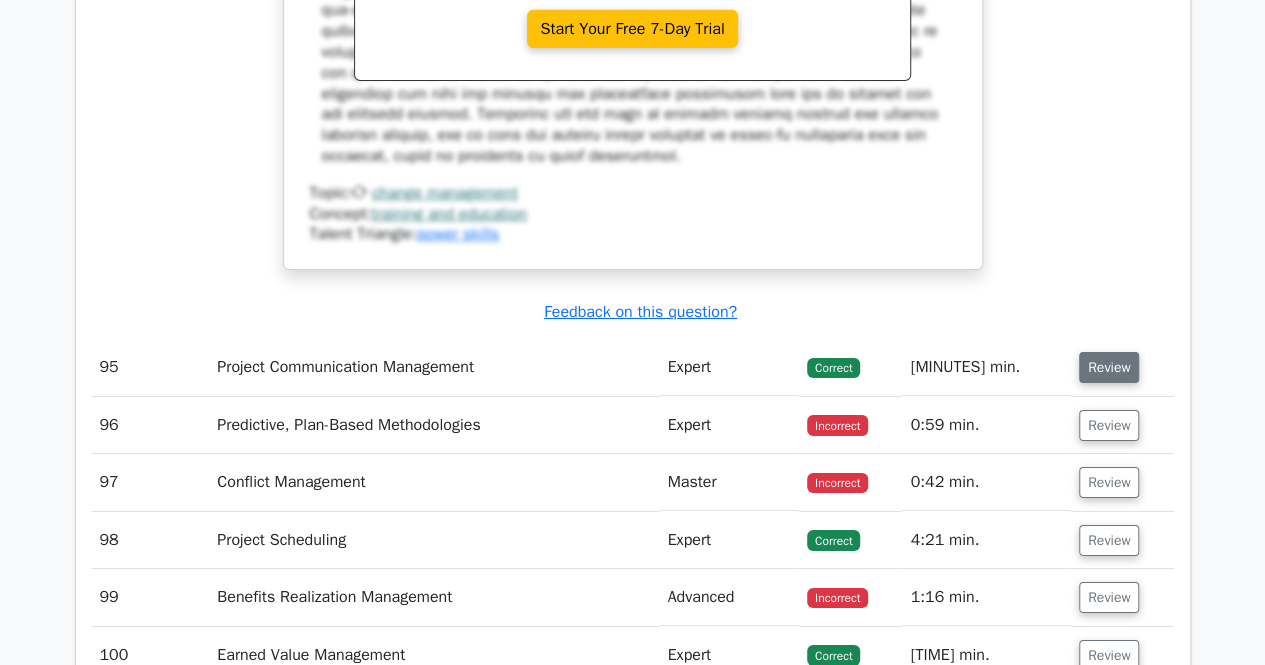 click on "Review" at bounding box center (1109, 367) 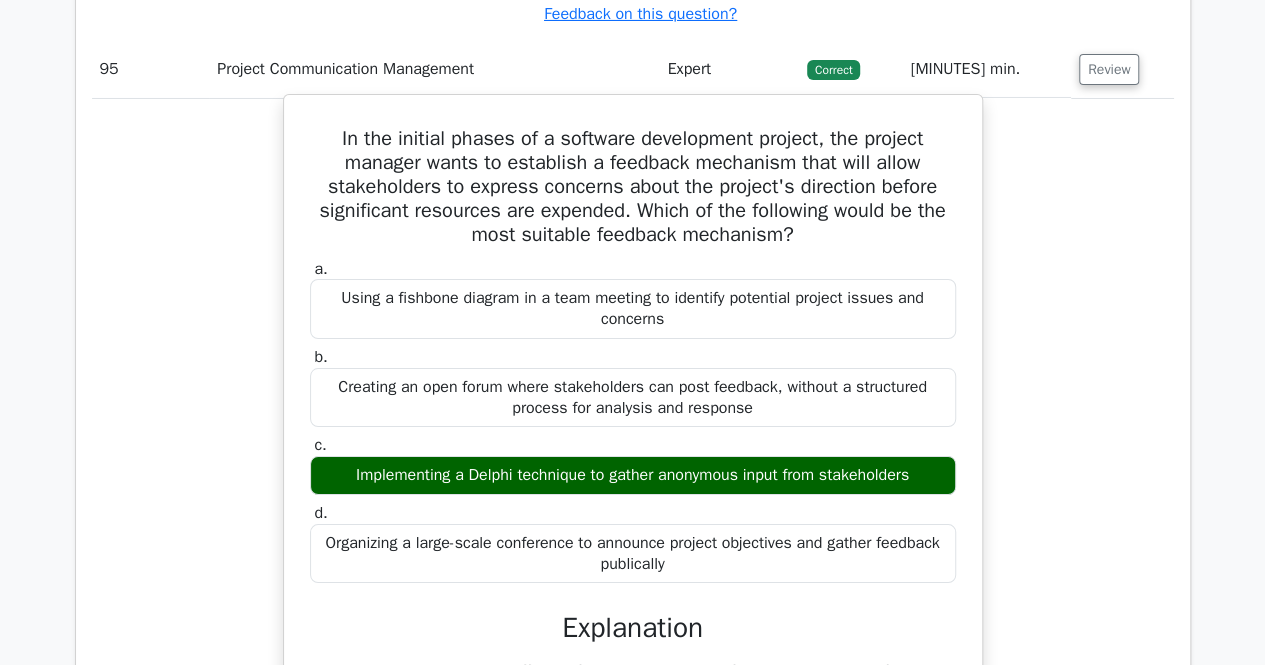 scroll, scrollTop: 75660, scrollLeft: 0, axis: vertical 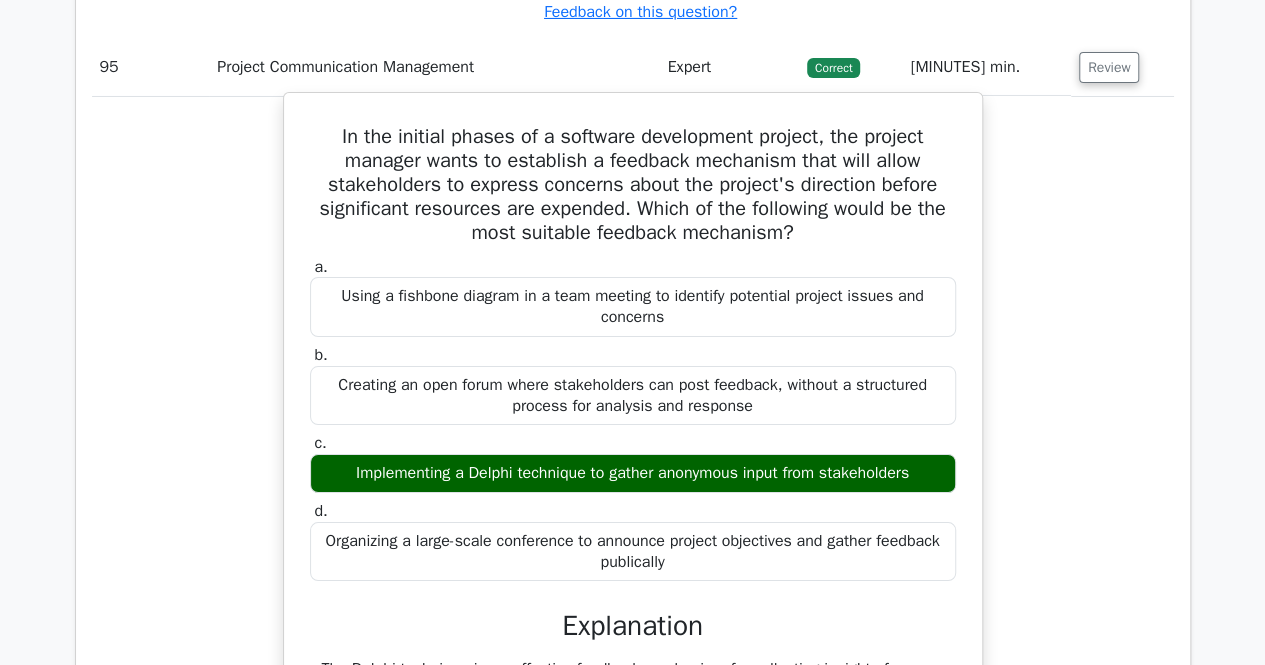 drag, startPoint x: 584, startPoint y: 309, endPoint x: 462, endPoint y: 311, distance: 122.016396 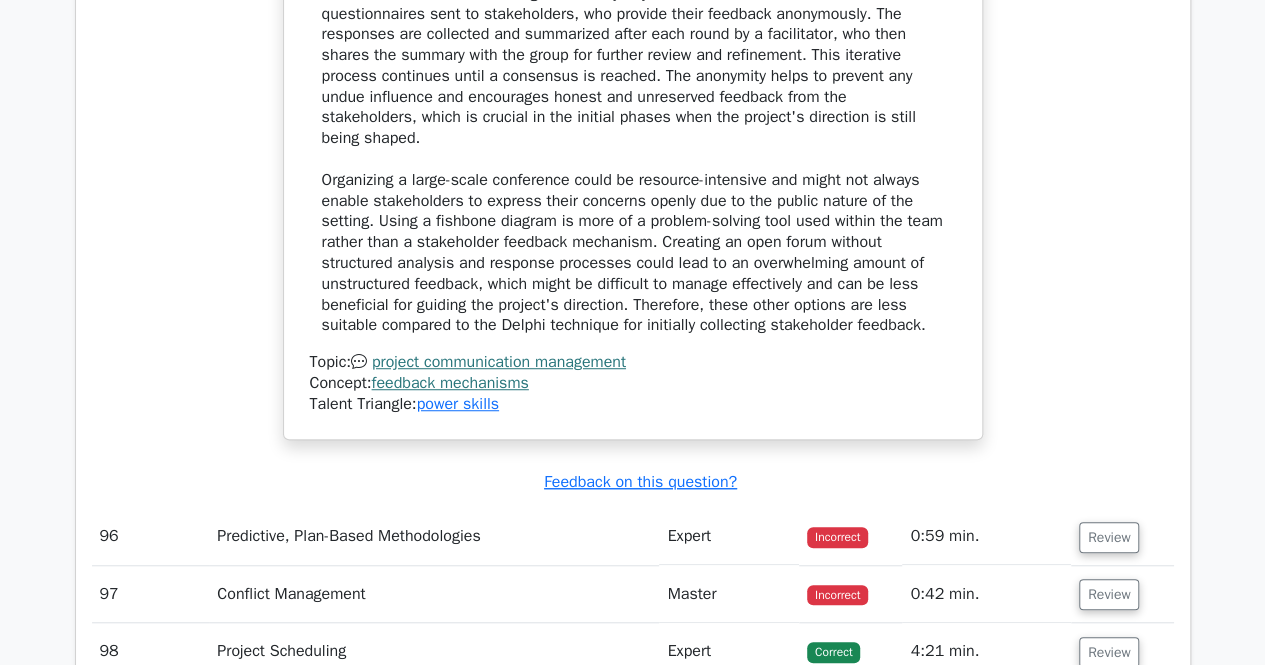 scroll, scrollTop: 76460, scrollLeft: 0, axis: vertical 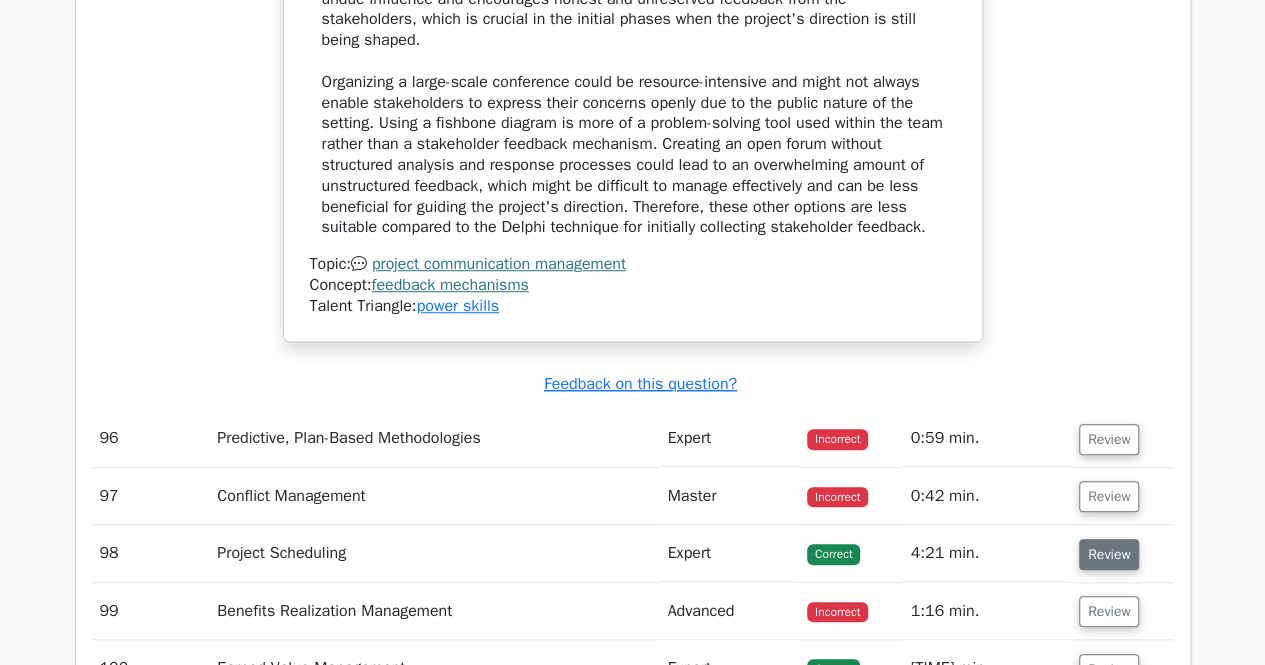 click on "Review" at bounding box center (1109, 554) 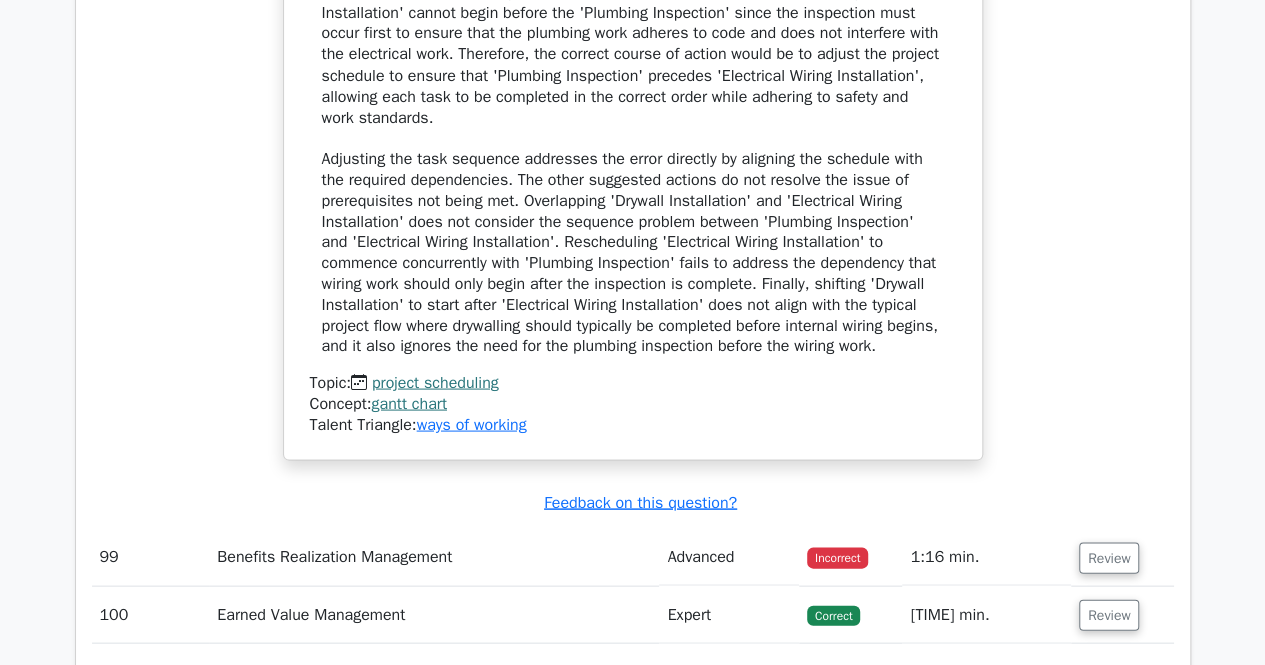 scroll, scrollTop: 77760, scrollLeft: 0, axis: vertical 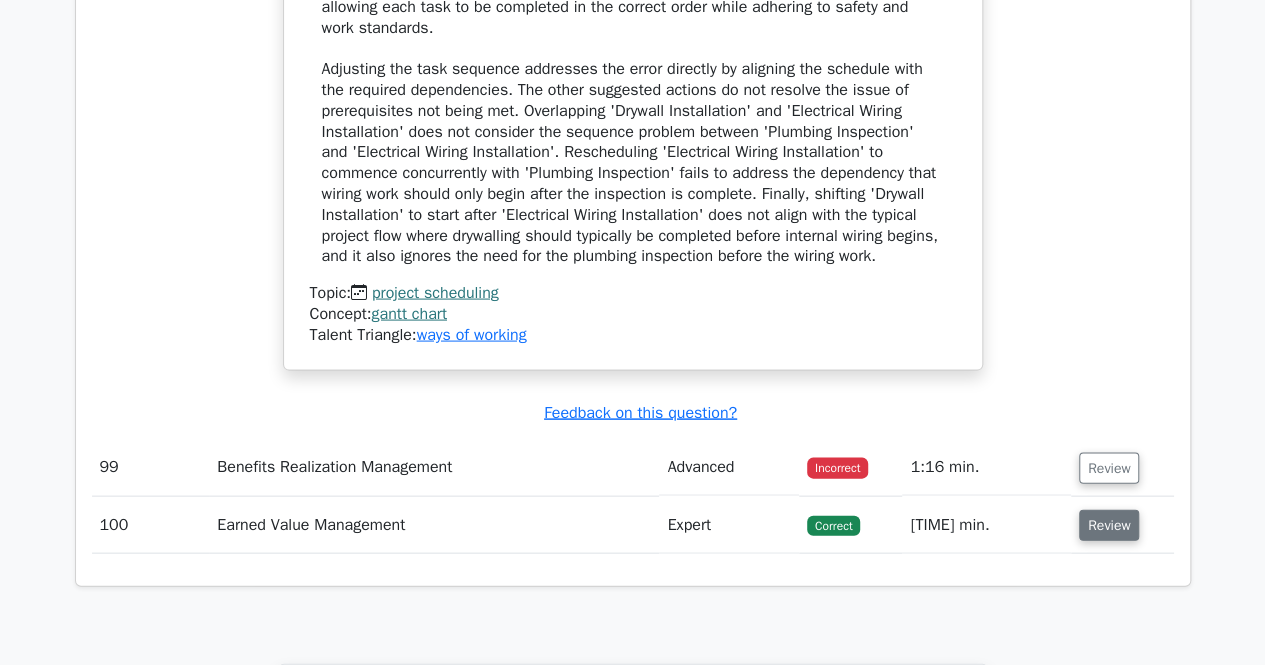 click on "Review" at bounding box center (1109, 524) 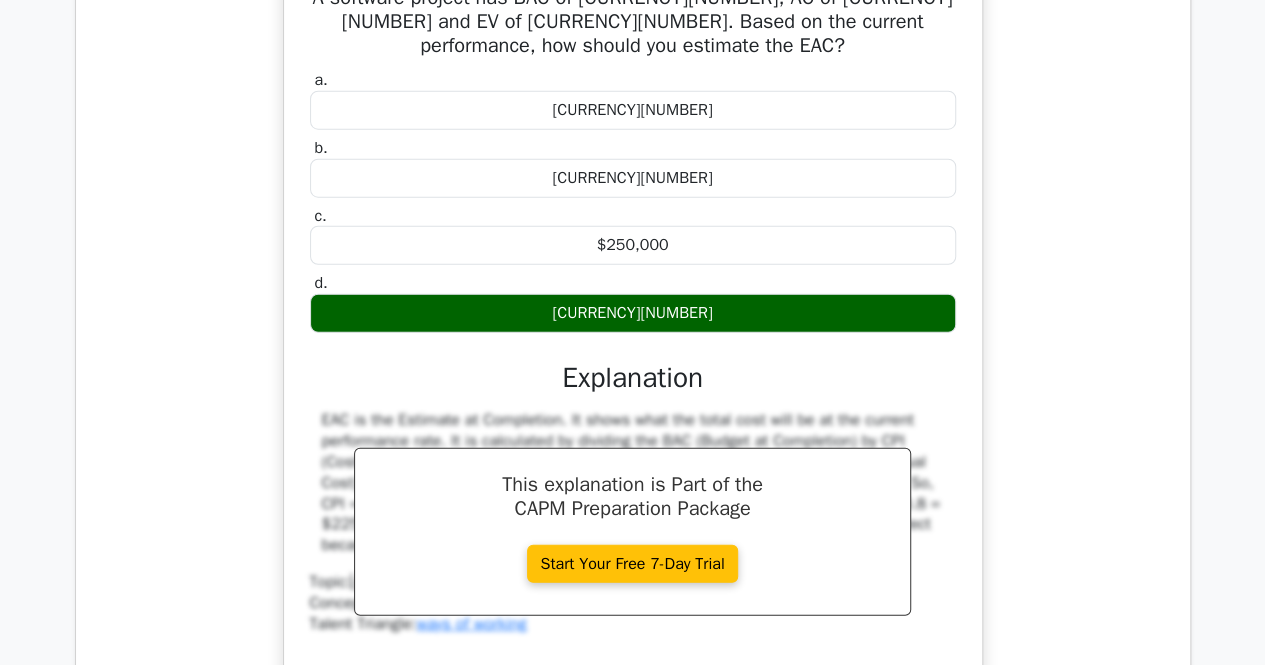scroll, scrollTop: 78060, scrollLeft: 0, axis: vertical 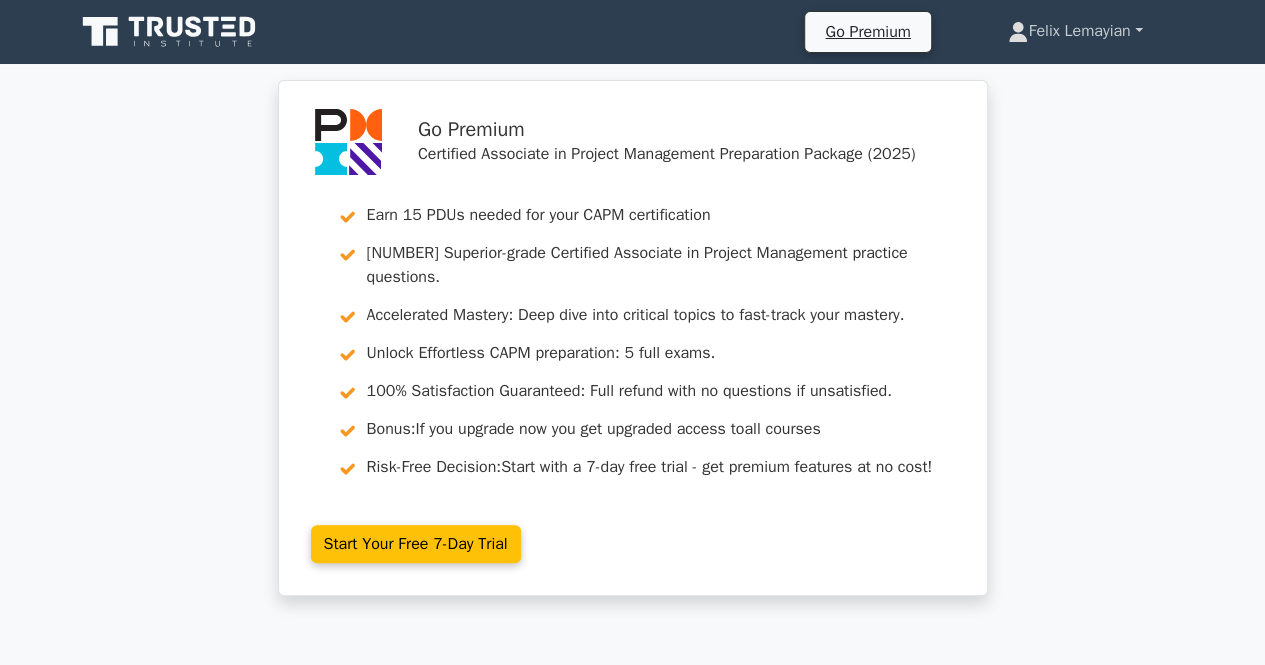 click on "Felix Lemayian" at bounding box center (1075, 31) 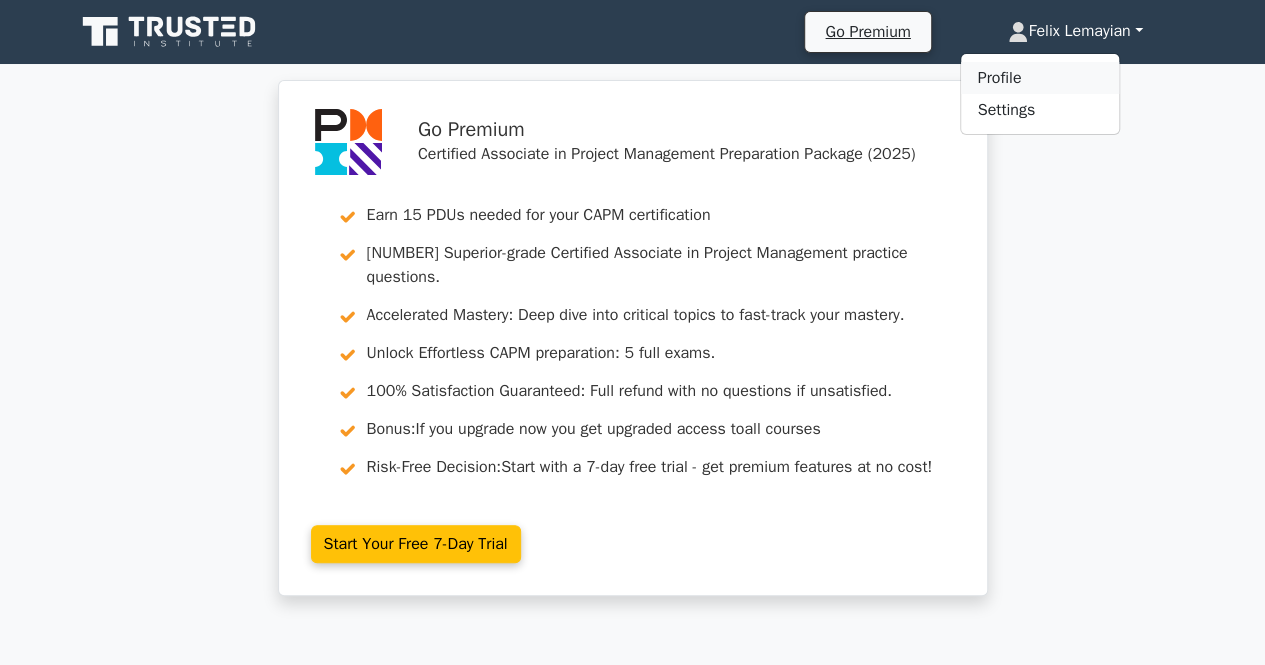 click on "Profile" at bounding box center (1040, 78) 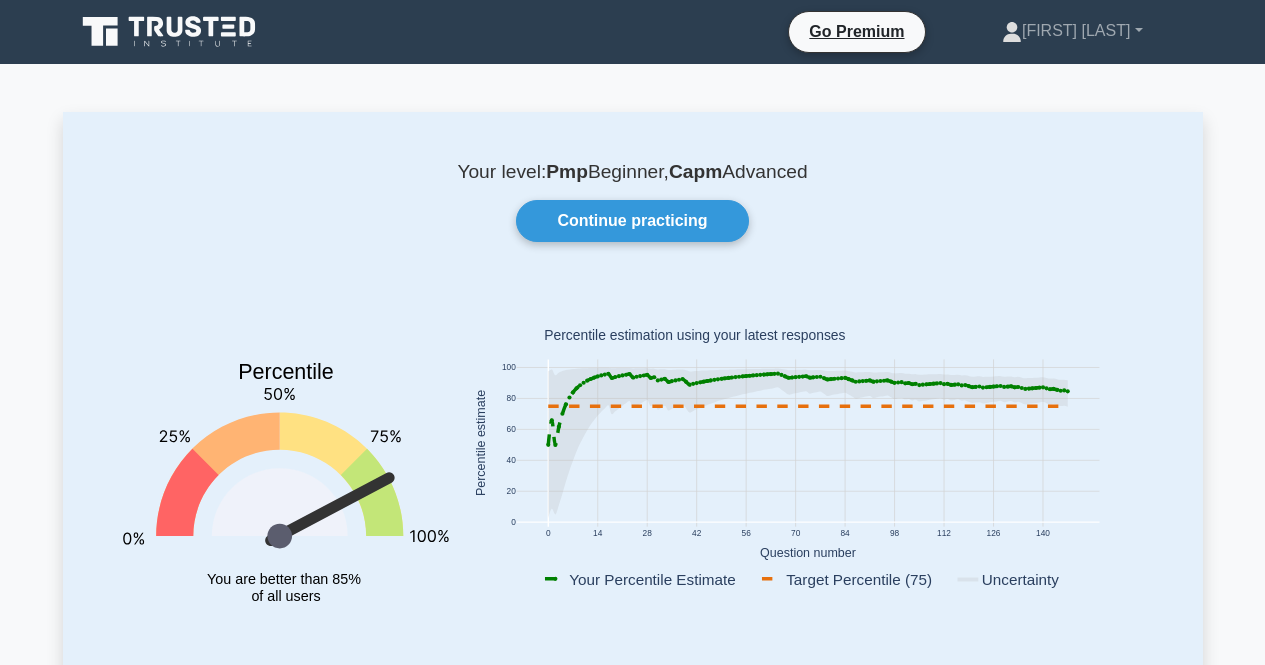 scroll, scrollTop: 0, scrollLeft: 0, axis: both 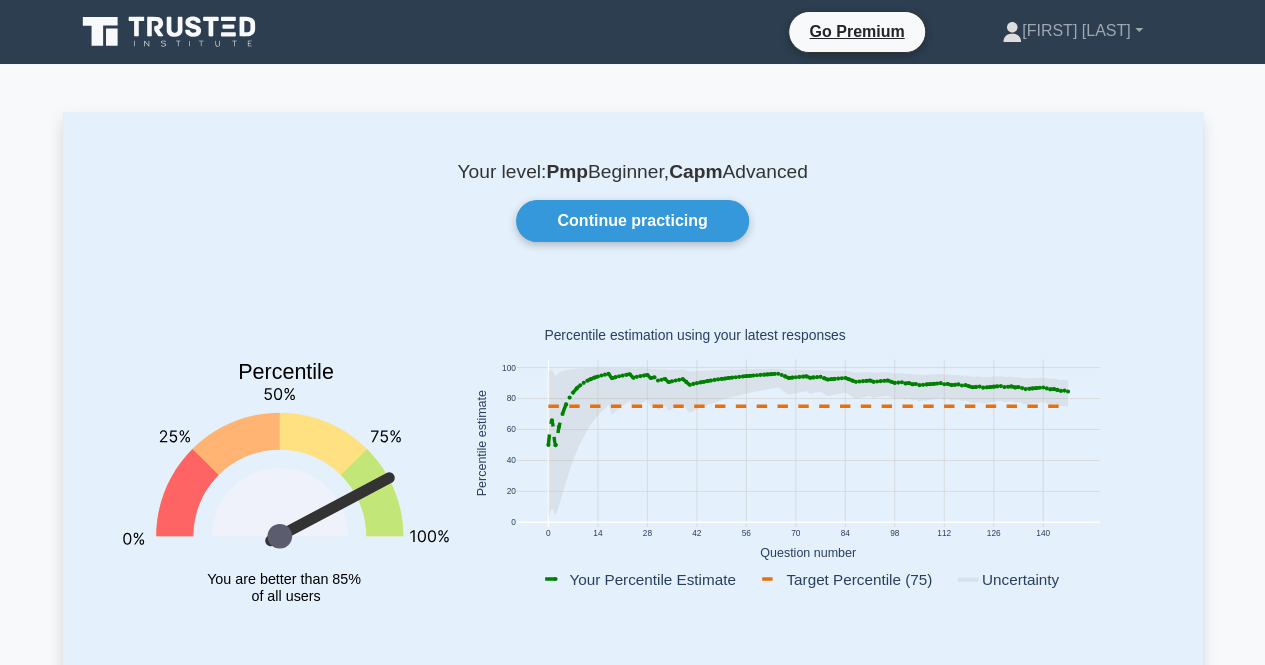 click 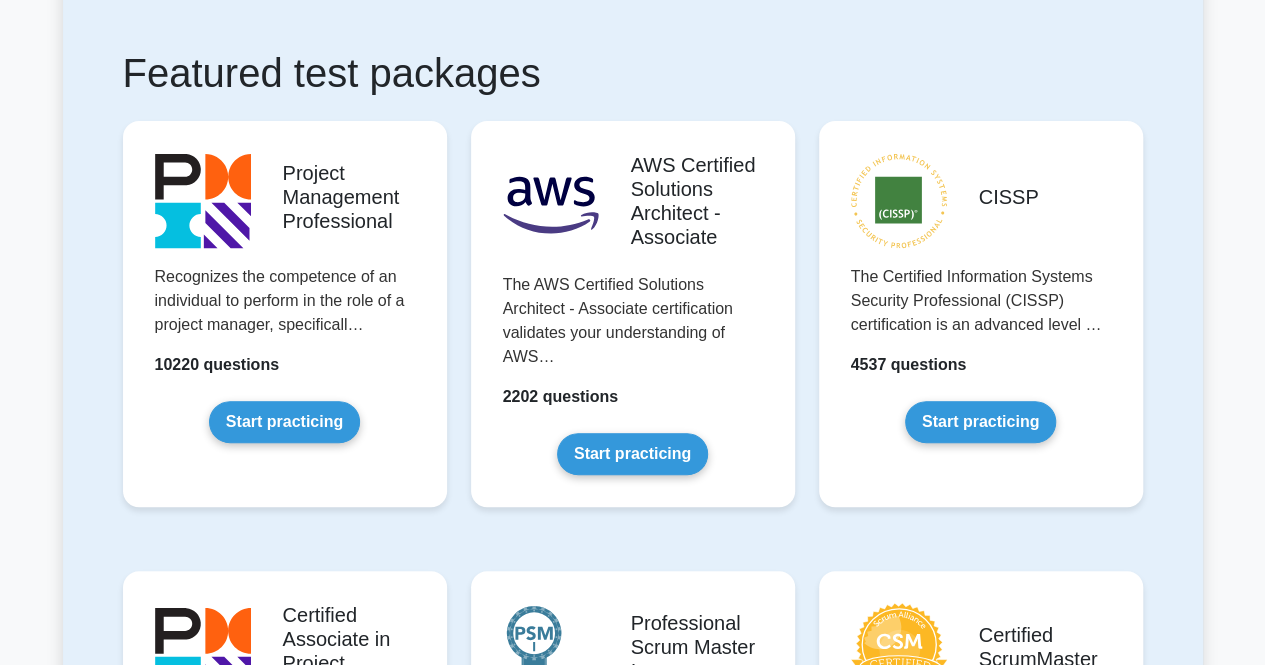 scroll, scrollTop: 0, scrollLeft: 0, axis: both 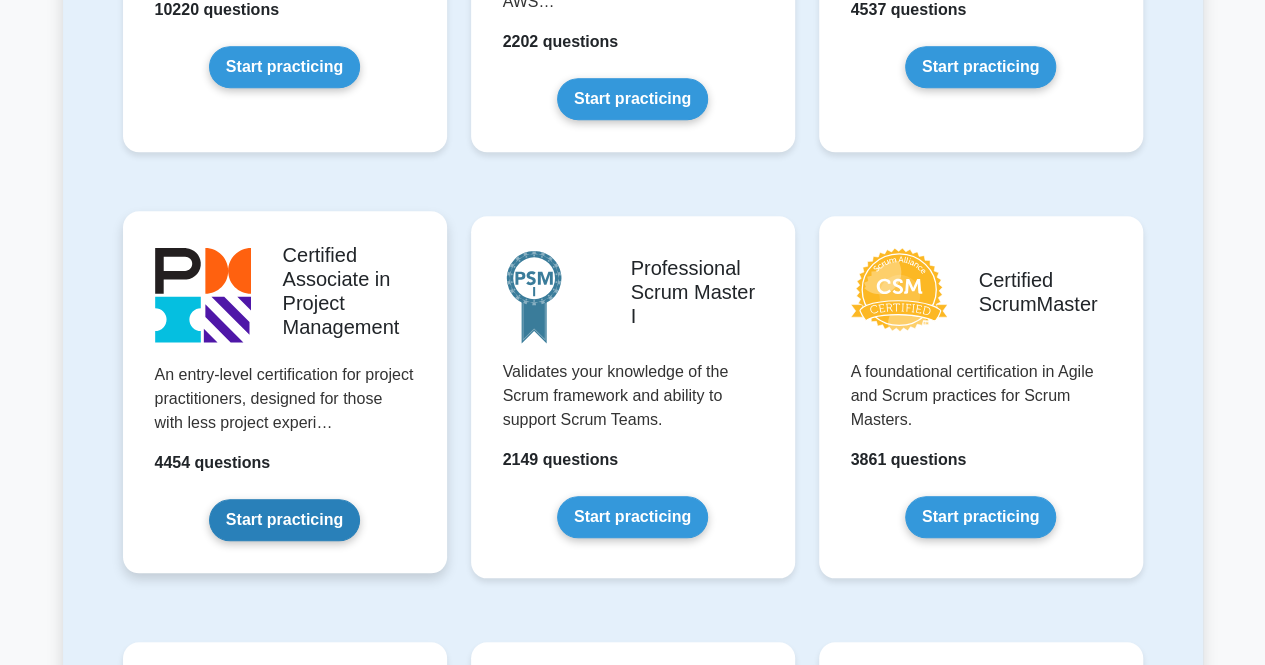 click on "Start practicing" at bounding box center (284, 520) 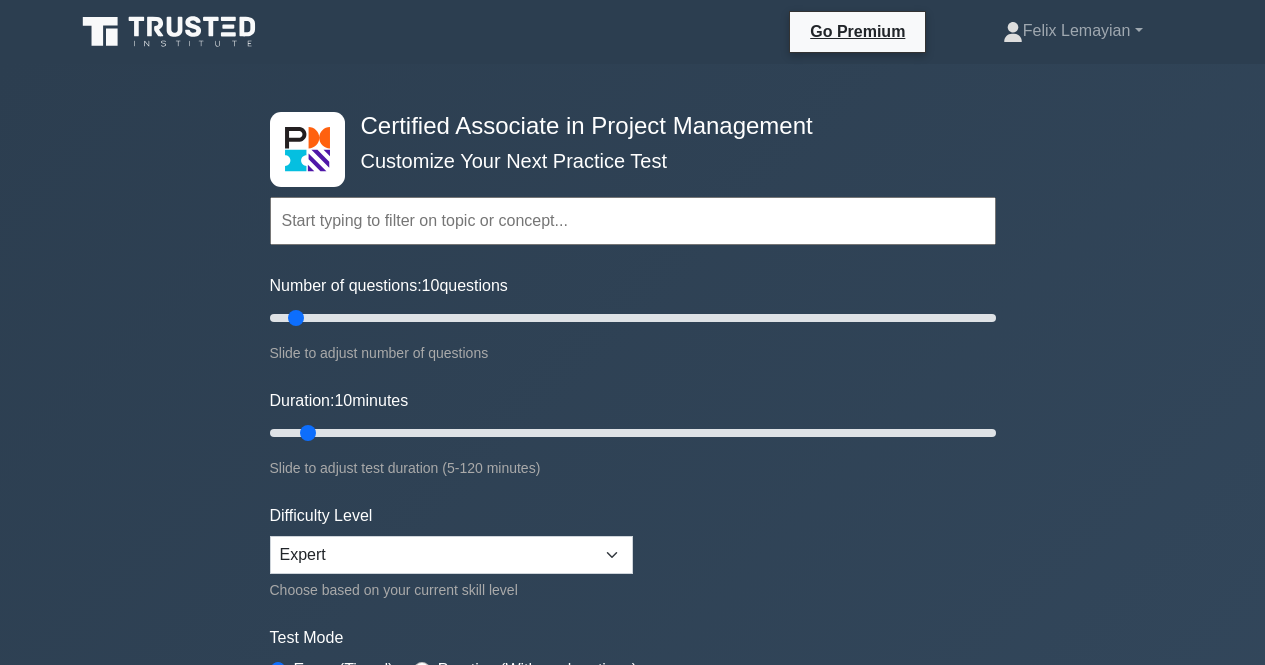 scroll, scrollTop: 0, scrollLeft: 0, axis: both 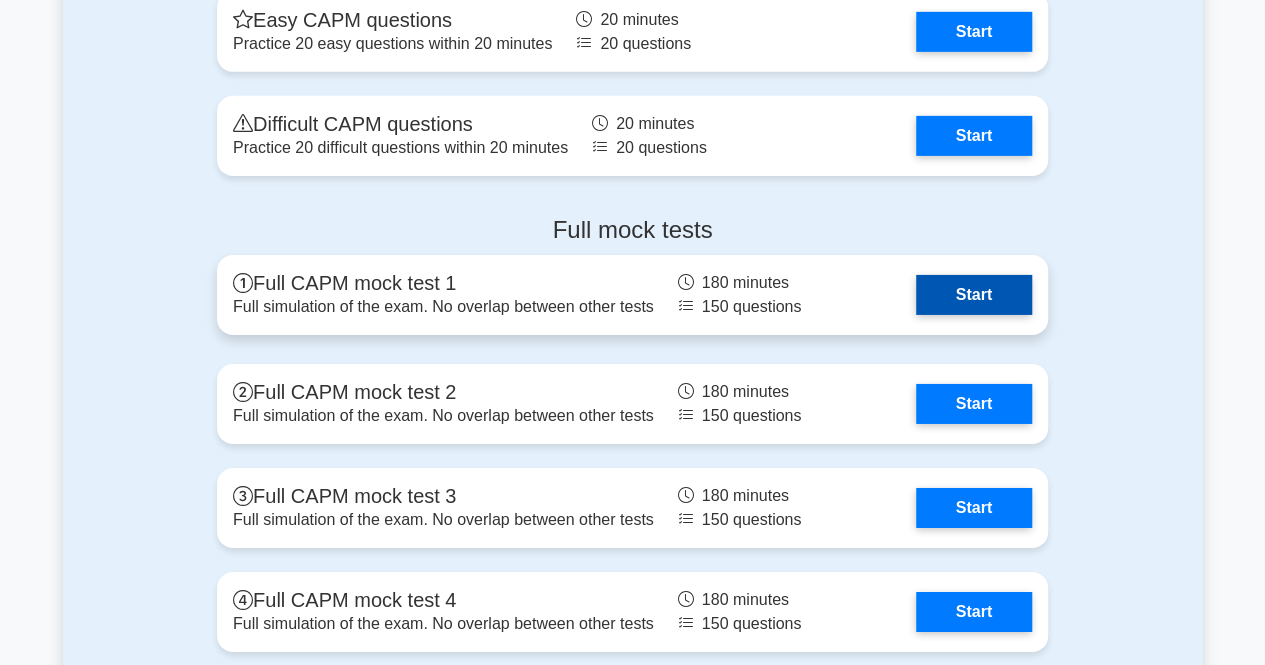 click on "Start" at bounding box center (974, 295) 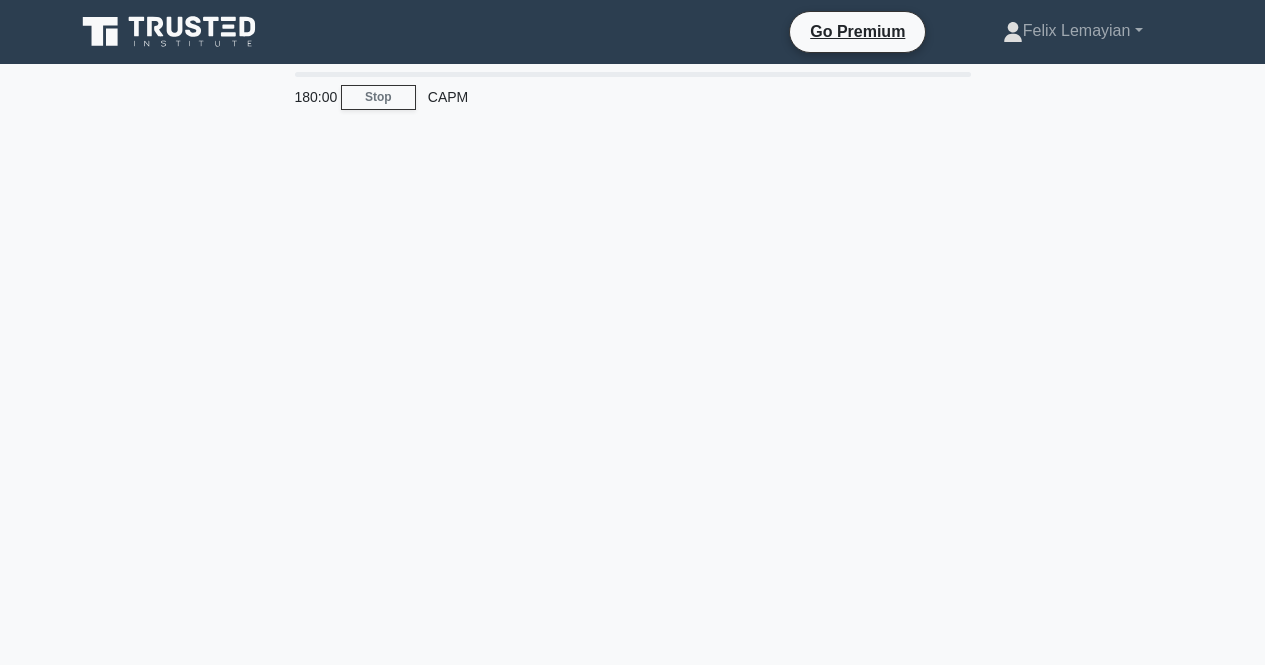 scroll, scrollTop: 0, scrollLeft: 0, axis: both 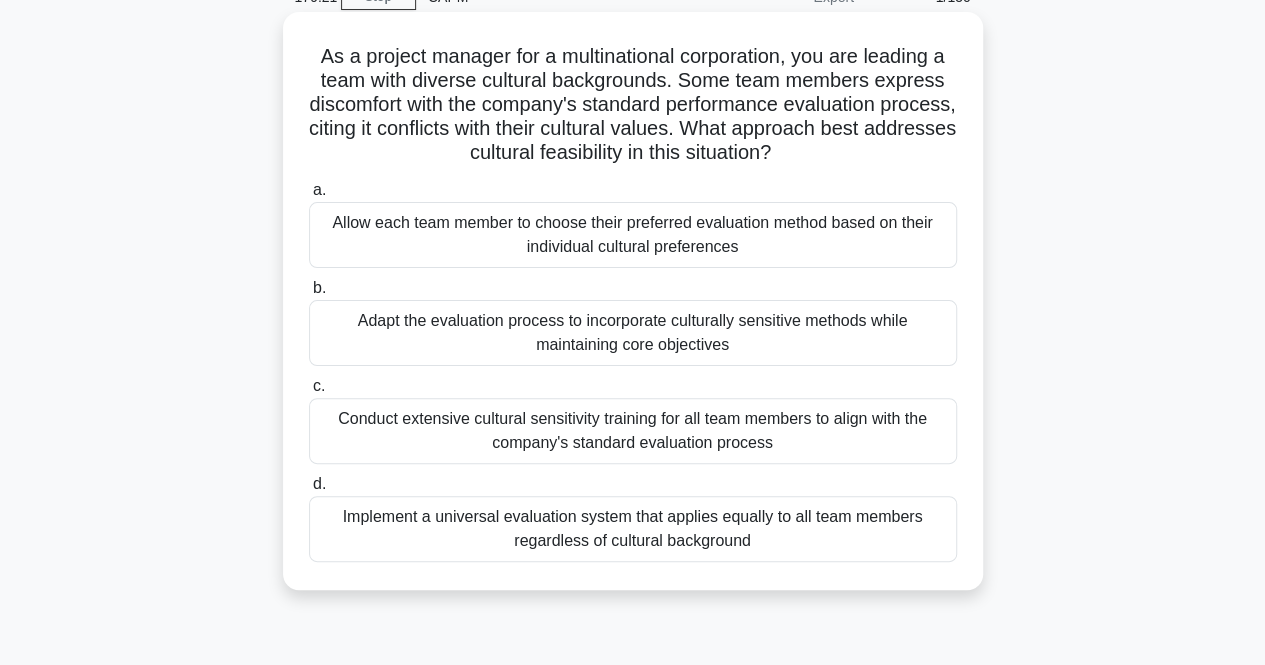 click on "Adapt the evaluation process to incorporate culturally sensitive methods while maintaining core objectives" at bounding box center [633, 333] 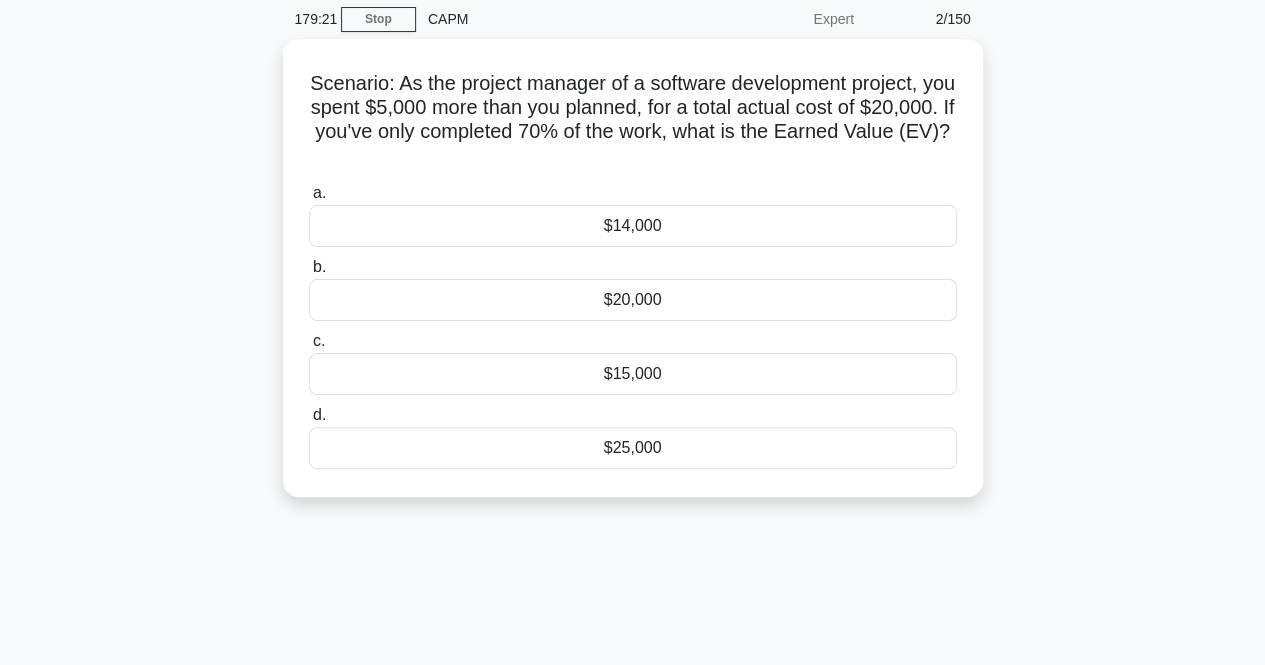 scroll, scrollTop: 0, scrollLeft: 0, axis: both 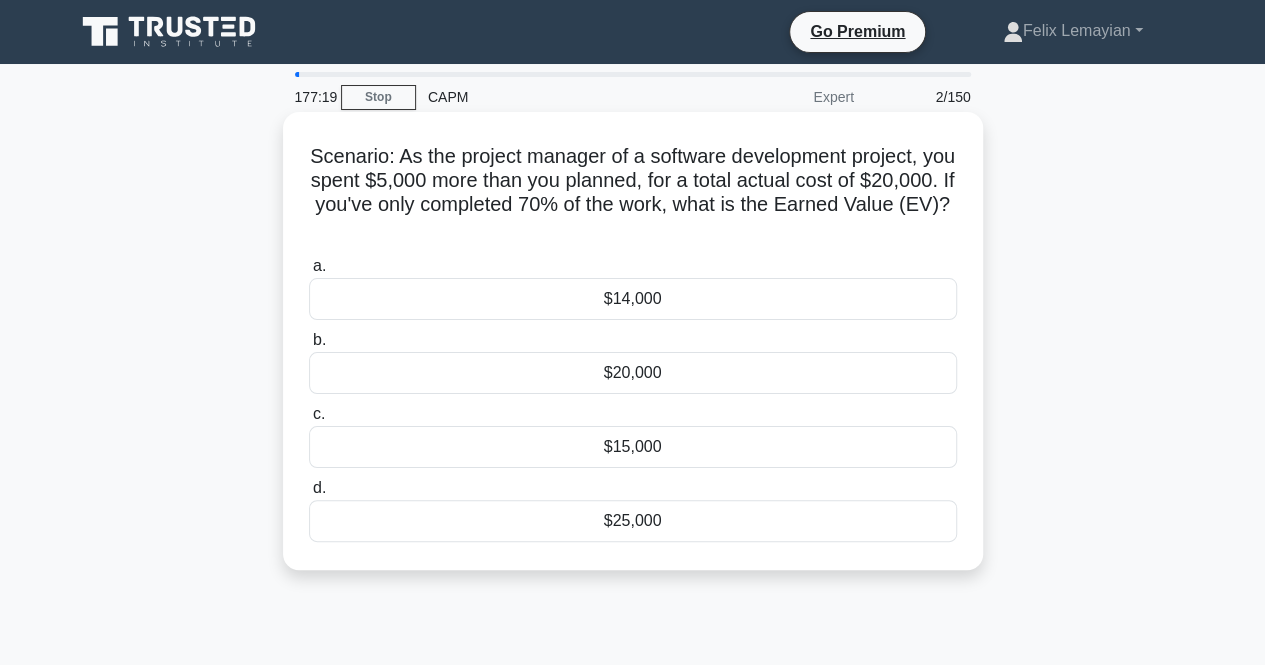 click on "$25,000" at bounding box center [633, 521] 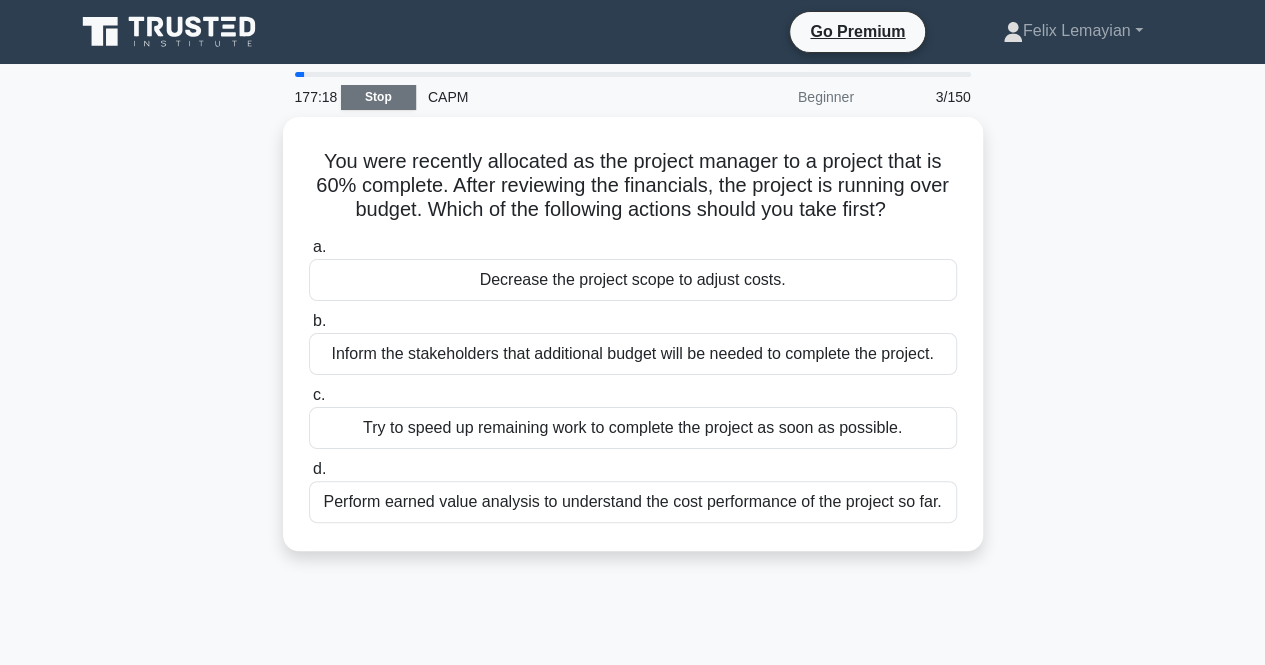 click on "Stop" at bounding box center (378, 97) 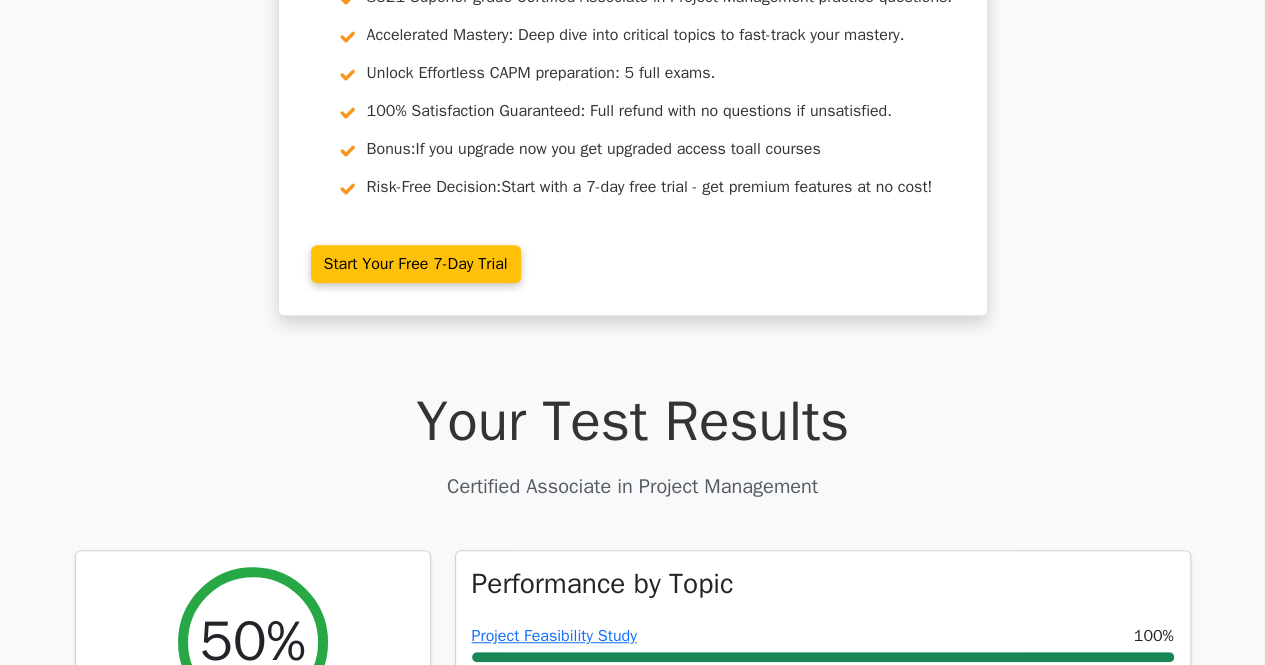 scroll, scrollTop: 0, scrollLeft: 0, axis: both 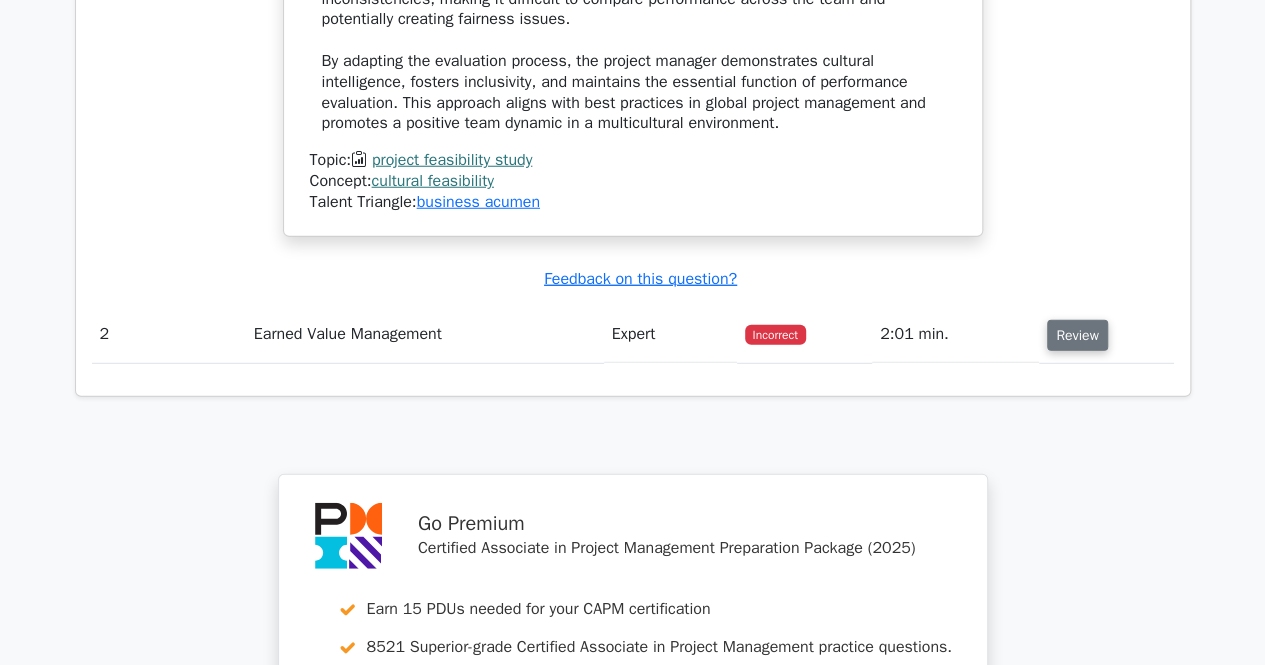 click on "Review" at bounding box center [1077, 335] 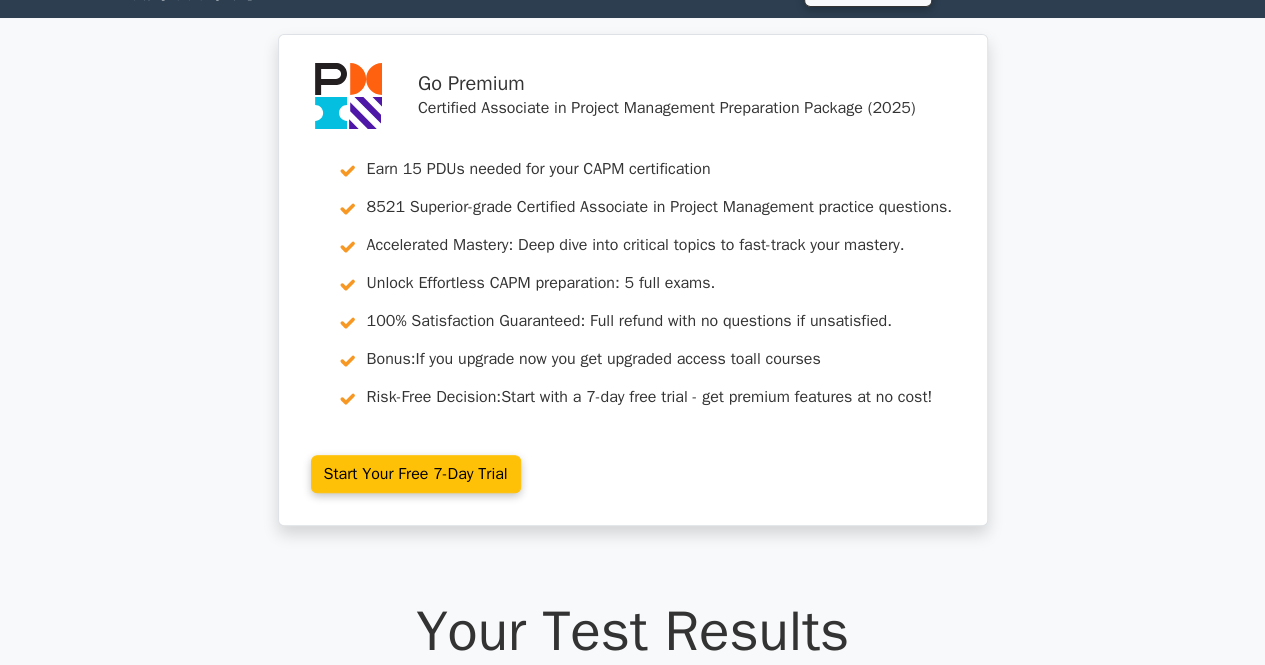scroll, scrollTop: 0, scrollLeft: 0, axis: both 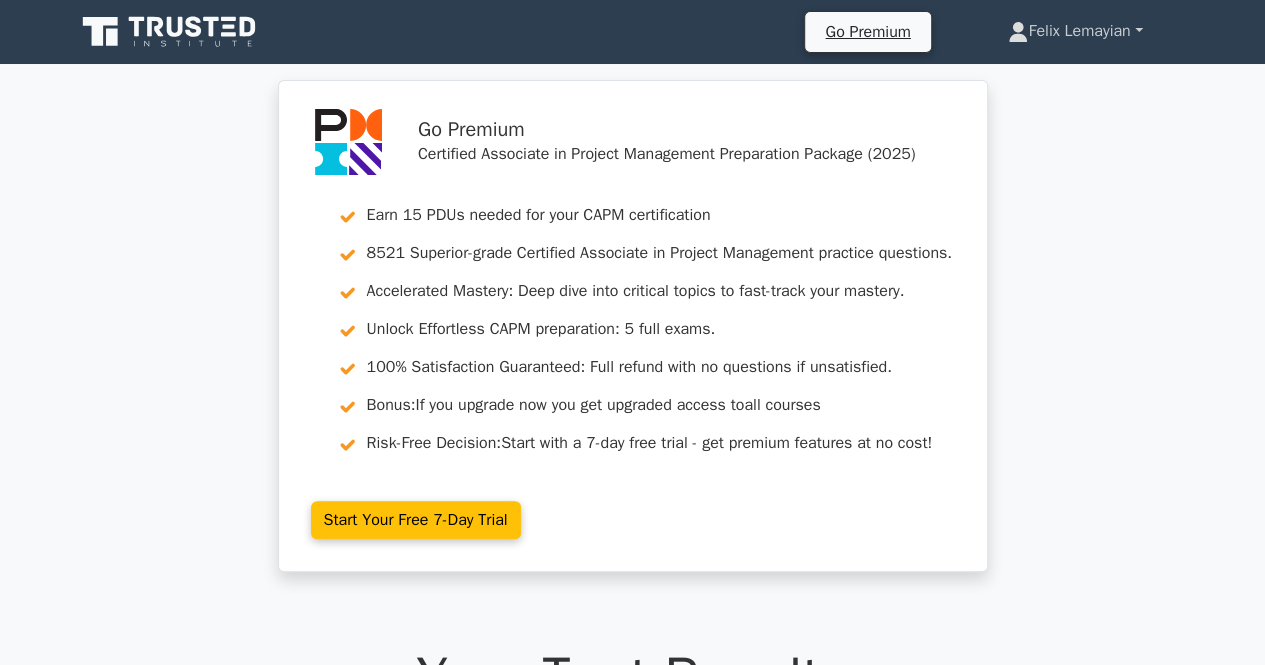 click on "Felix Lemayian" at bounding box center (1075, 31) 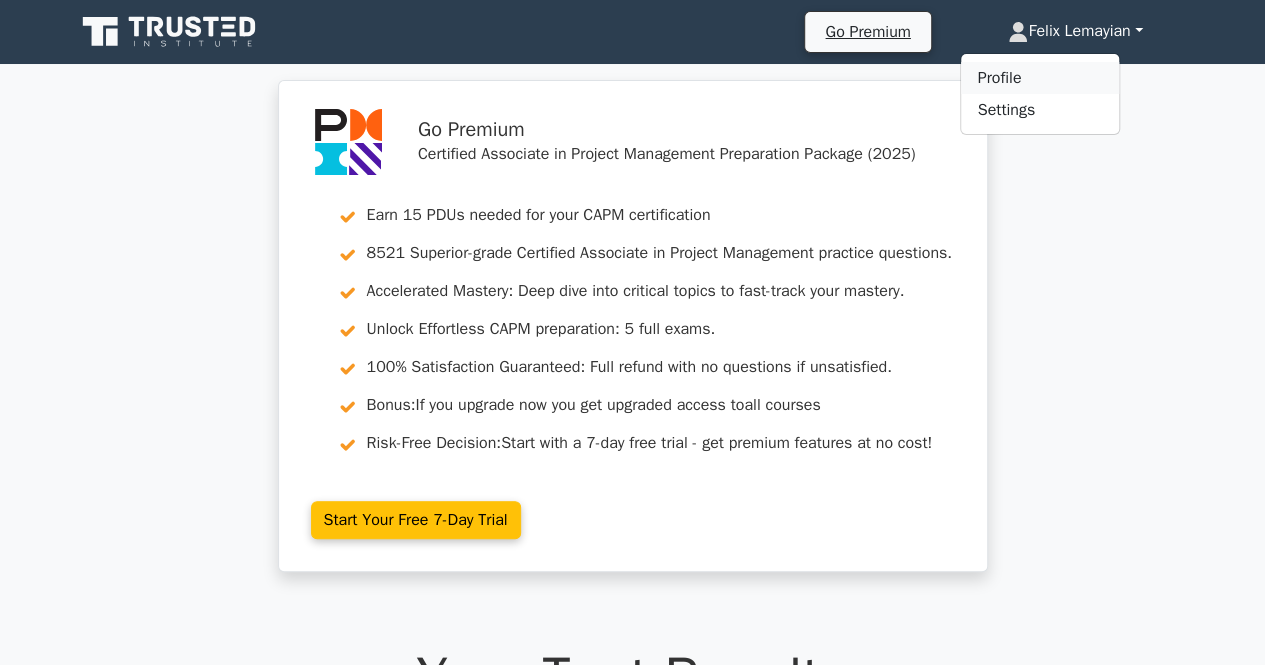 click on "Profile" at bounding box center [1040, 78] 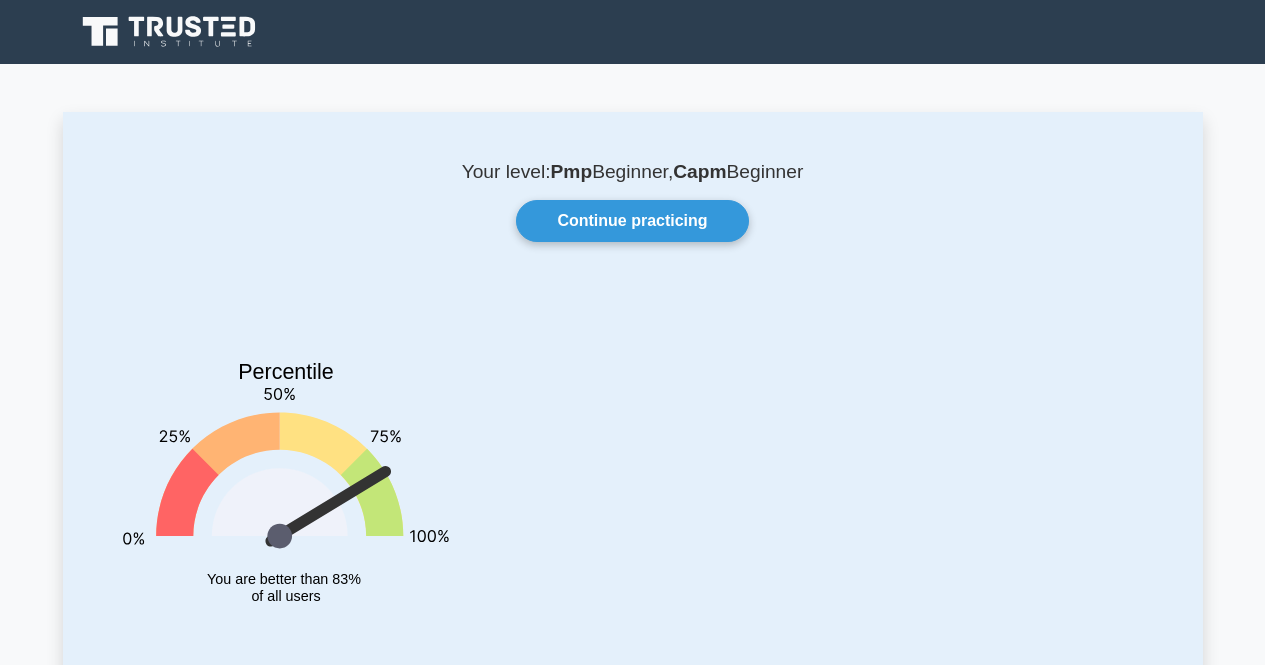 scroll, scrollTop: 0, scrollLeft: 0, axis: both 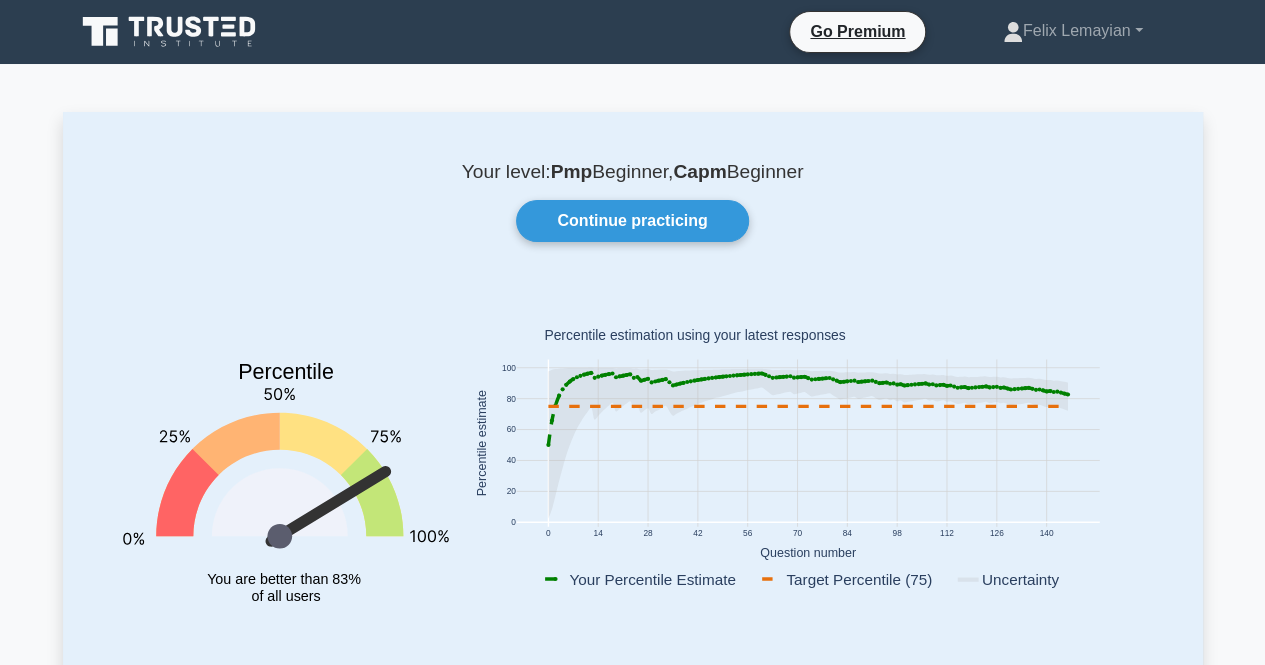 click 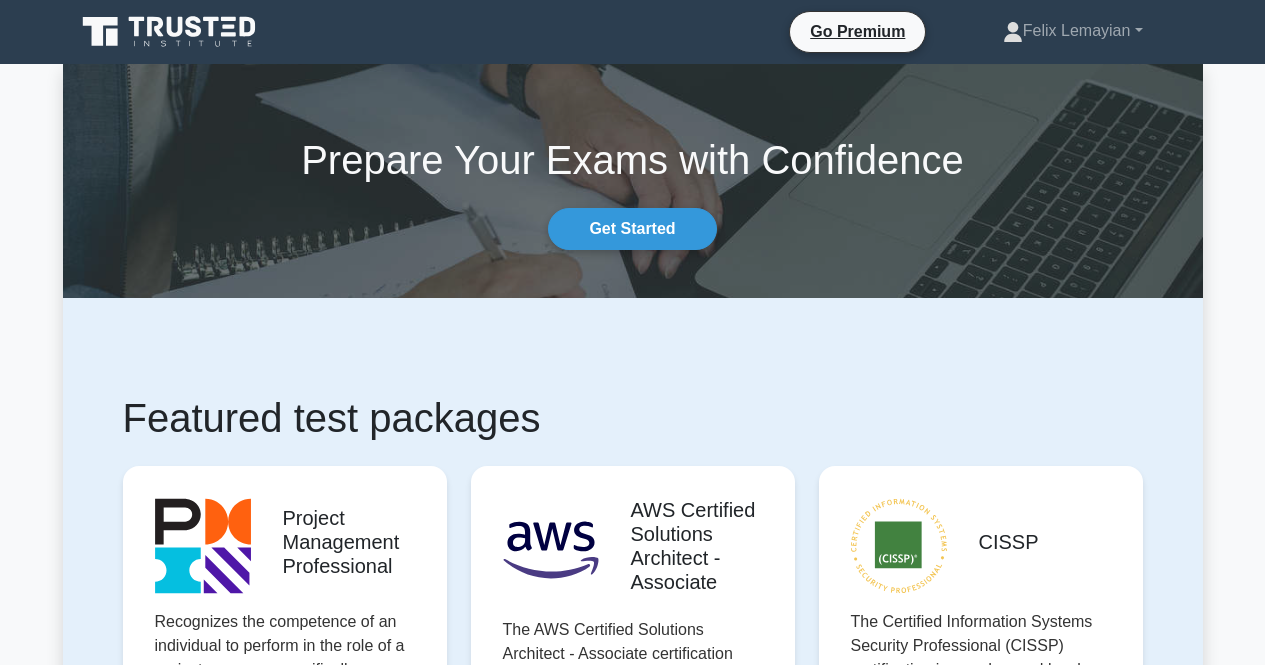 scroll, scrollTop: 0, scrollLeft: 0, axis: both 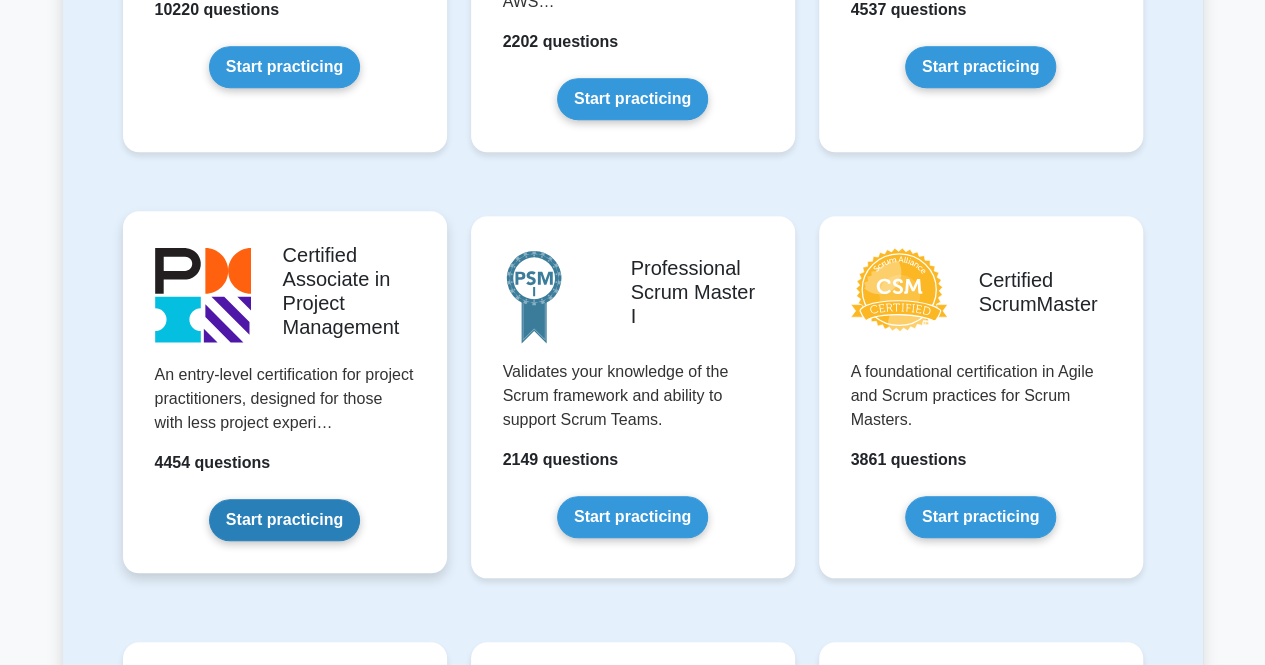 click on "Start practicing" at bounding box center (284, 520) 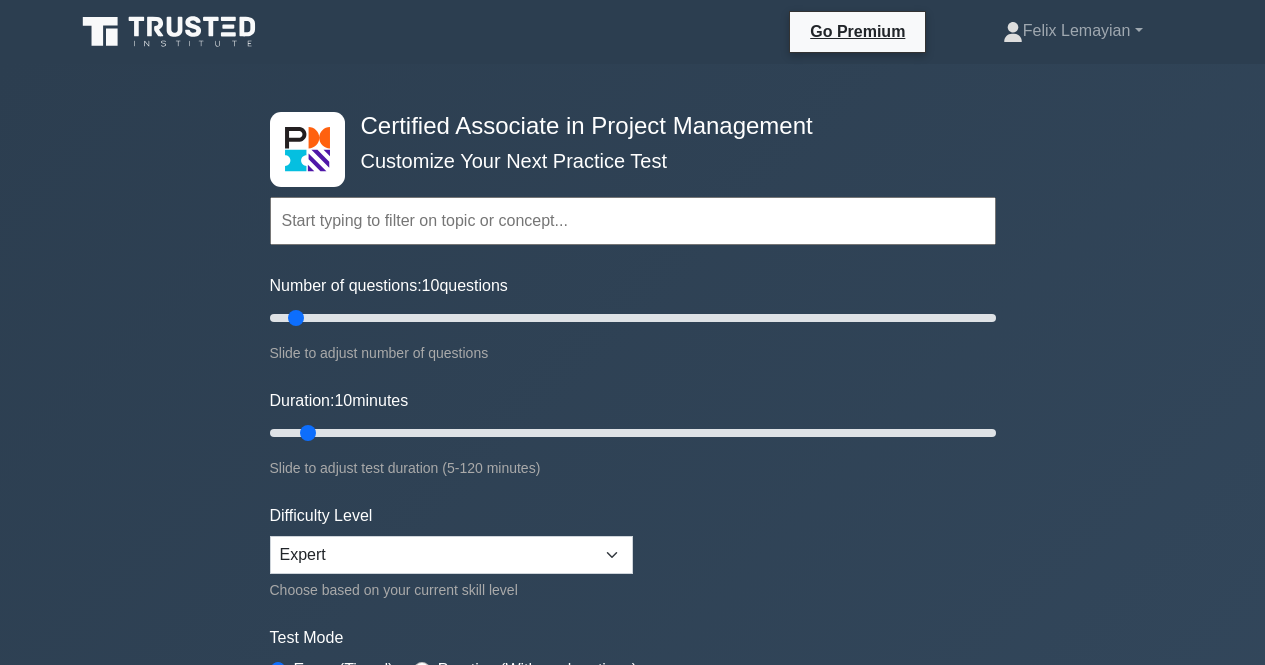 scroll, scrollTop: 0, scrollLeft: 0, axis: both 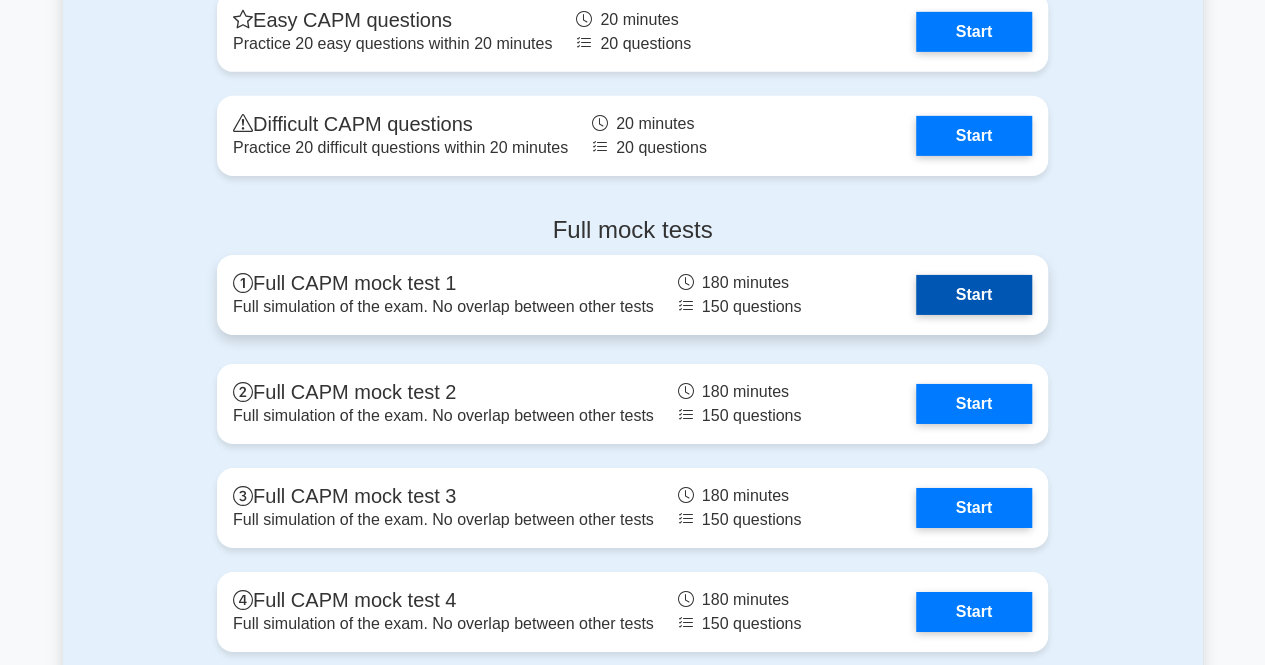 click on "Start" at bounding box center (974, 295) 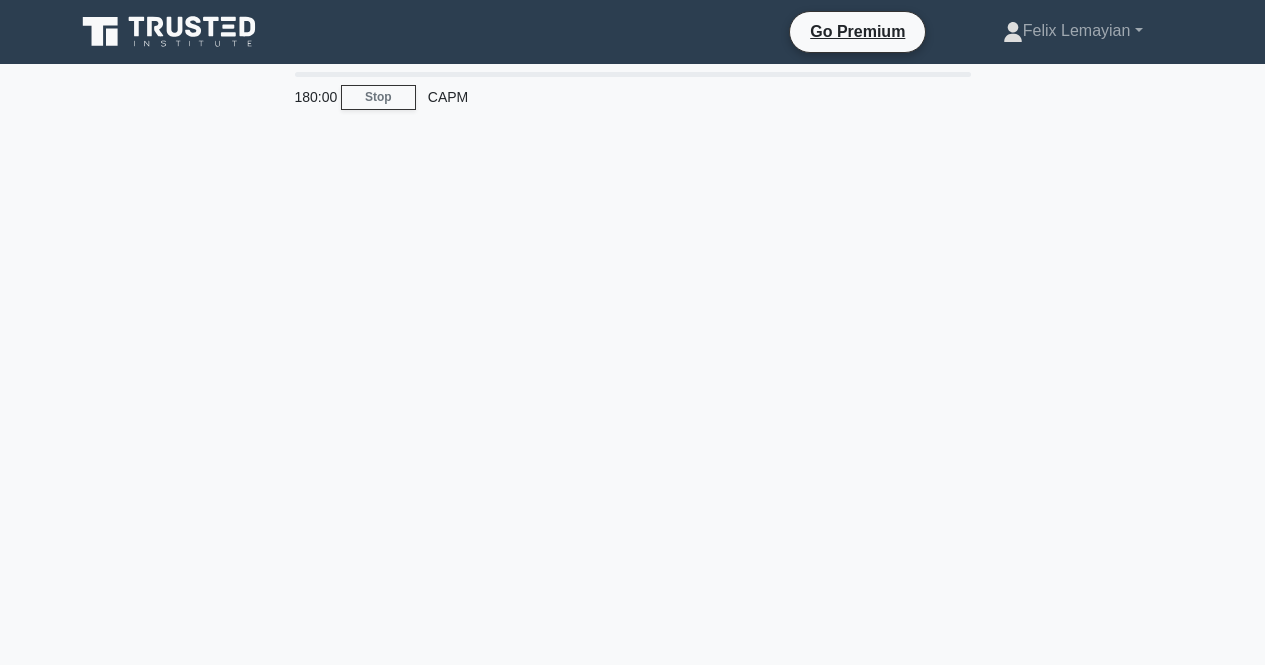 scroll, scrollTop: 0, scrollLeft: 0, axis: both 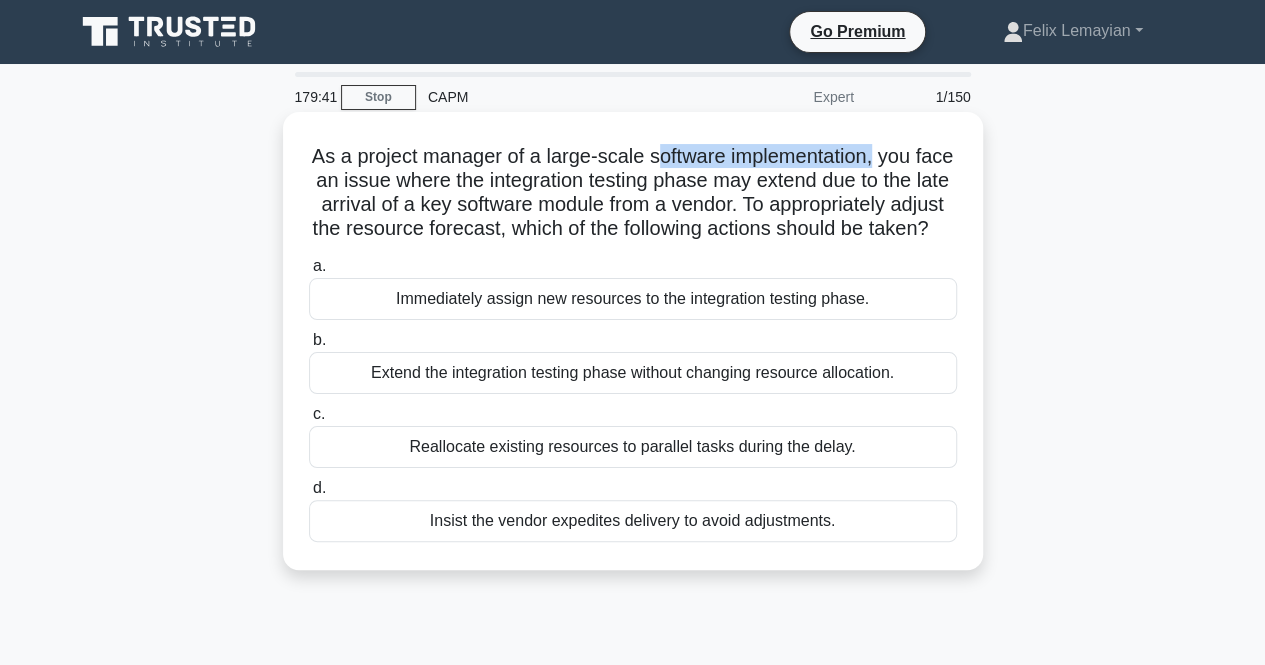 drag, startPoint x: 900, startPoint y: 155, endPoint x: 676, endPoint y: 153, distance: 224.00893 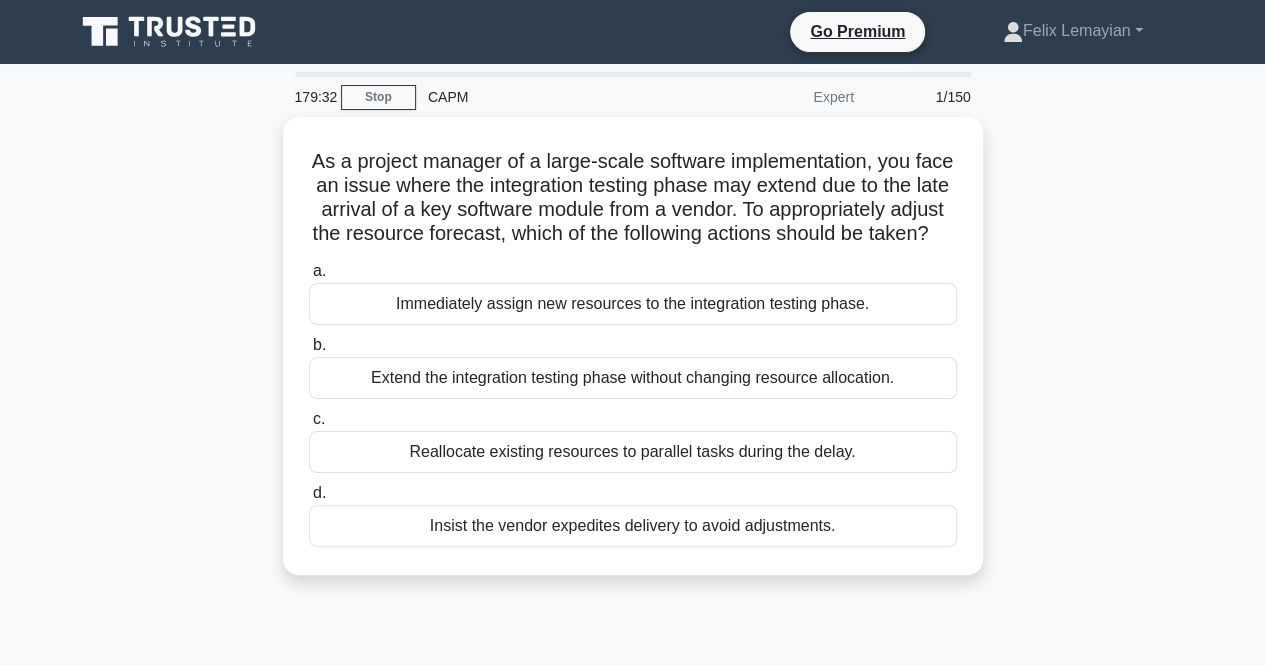 click on "As a project manager of a large-scale software implementation, you face an issue where the integration testing phase may extend due to the late arrival of a key software module from a vendor. To appropriately adjust the resource forecast, which of the following actions should be taken?
.spinner_0XTQ{transform-origin:center;animation:spinner_y6GP .75s linear infinite}@keyframes spinner_y6GP{100%{transform:rotate(360deg)}}
a.
b. c. d." at bounding box center [633, 358] 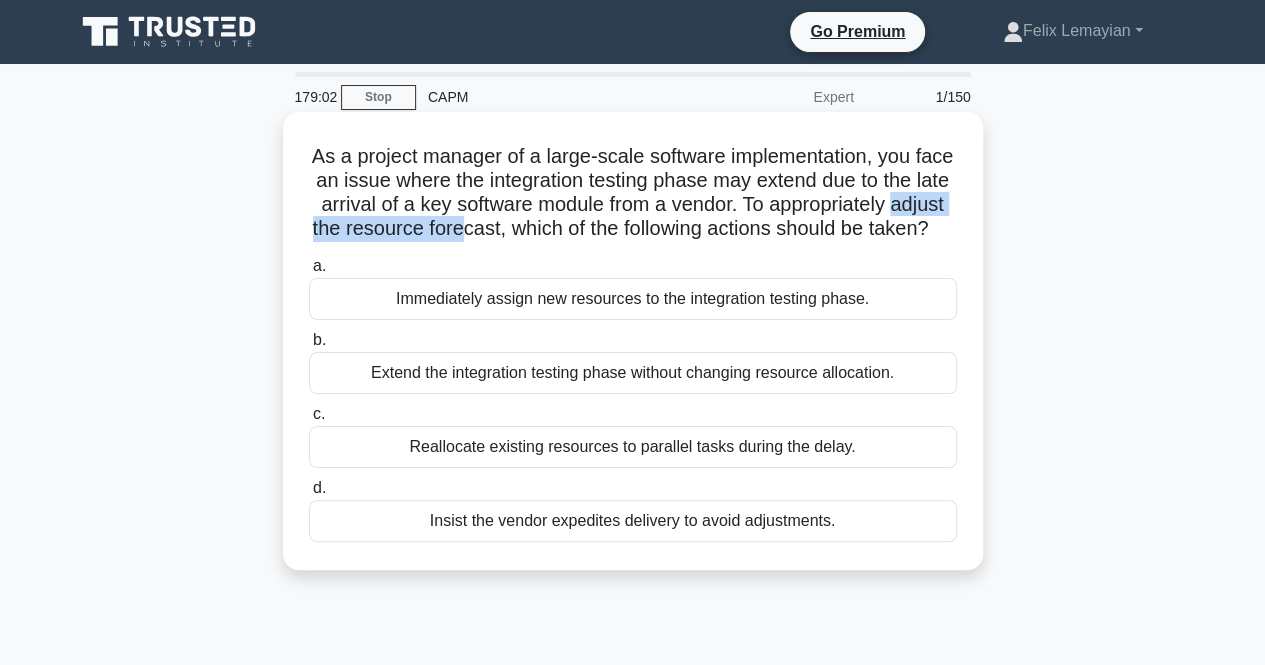 drag, startPoint x: 466, startPoint y: 238, endPoint x: 674, endPoint y: 240, distance: 208.00961 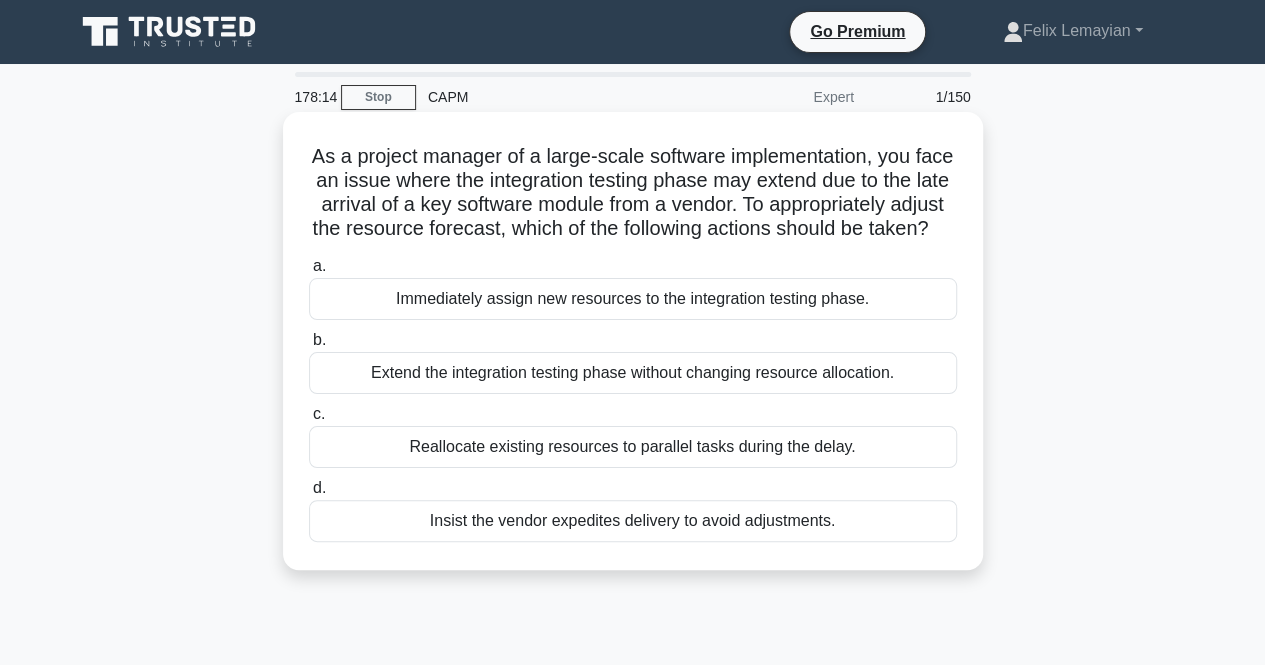 click on "Reallocate existing resources to parallel tasks during the delay." at bounding box center [633, 447] 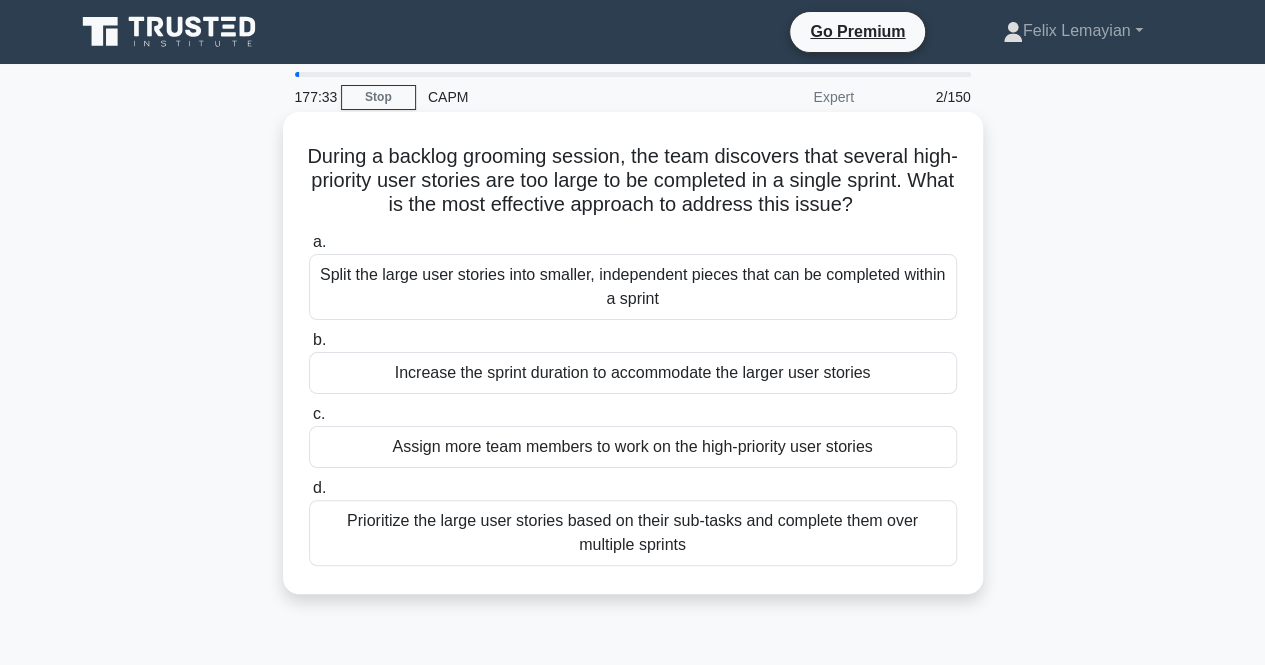 click on "Split the large user stories into smaller, independent pieces that can be completed within a sprint" at bounding box center [633, 287] 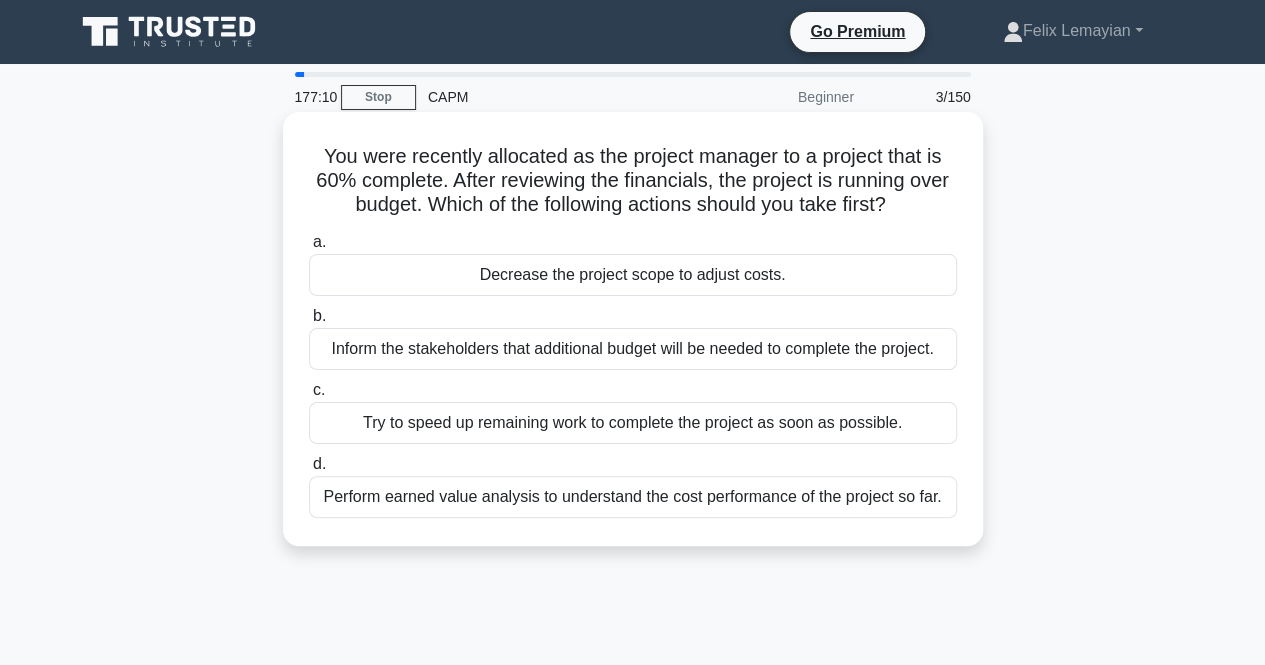 click on "Perform earned value analysis to understand the cost performance of the project so far." at bounding box center [633, 497] 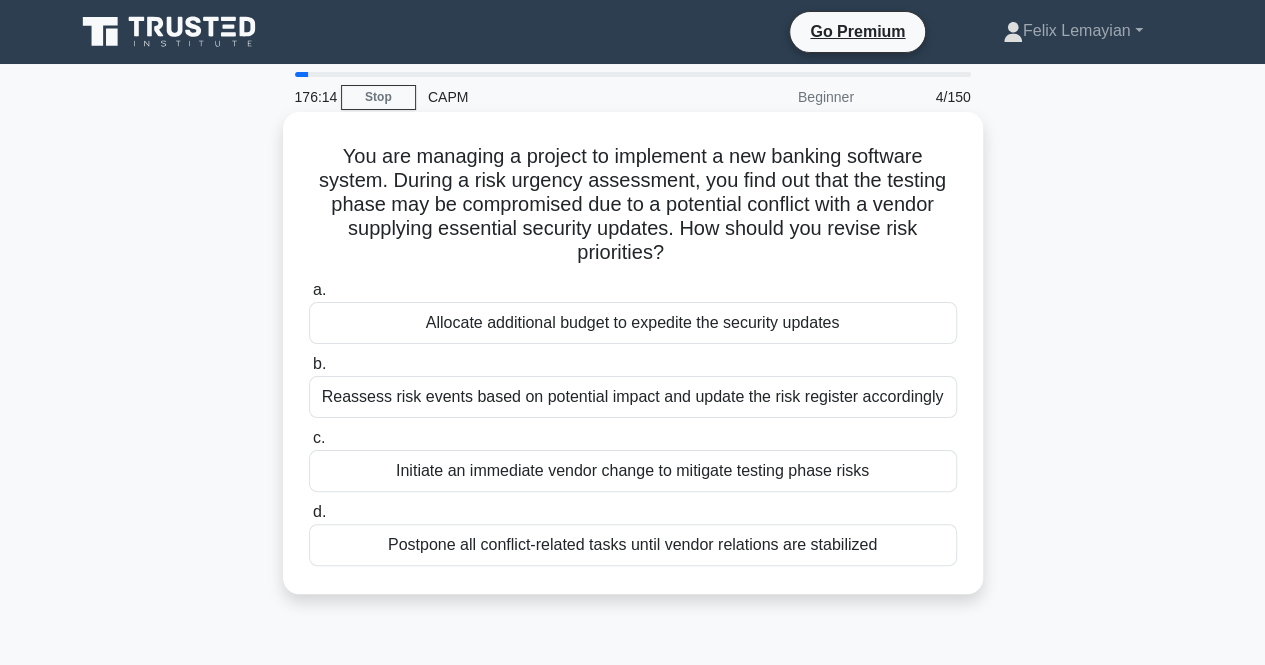 click on "Reassess risk events based on potential impact and update the risk register accordingly" at bounding box center [633, 397] 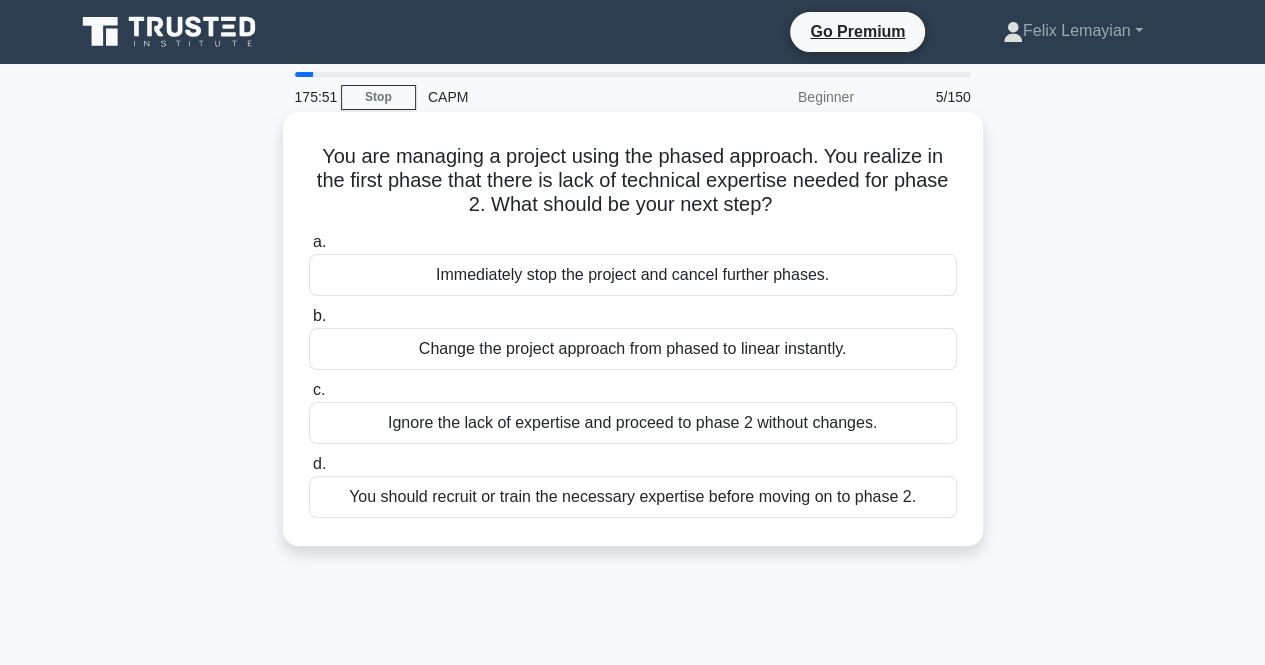 click on "You should recruit or train the necessary expertise before moving on to phase 2." at bounding box center (633, 497) 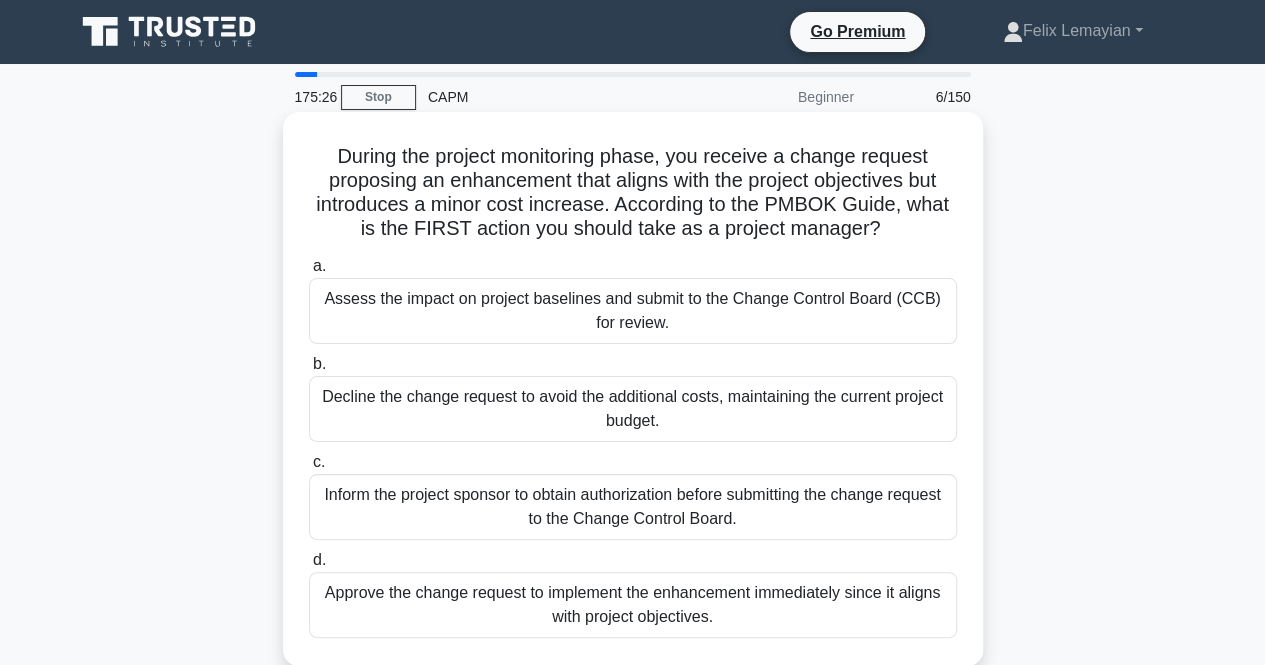 click on "Assess the impact on project baselines and submit to the Change Control Board (CCB) for review." at bounding box center (633, 311) 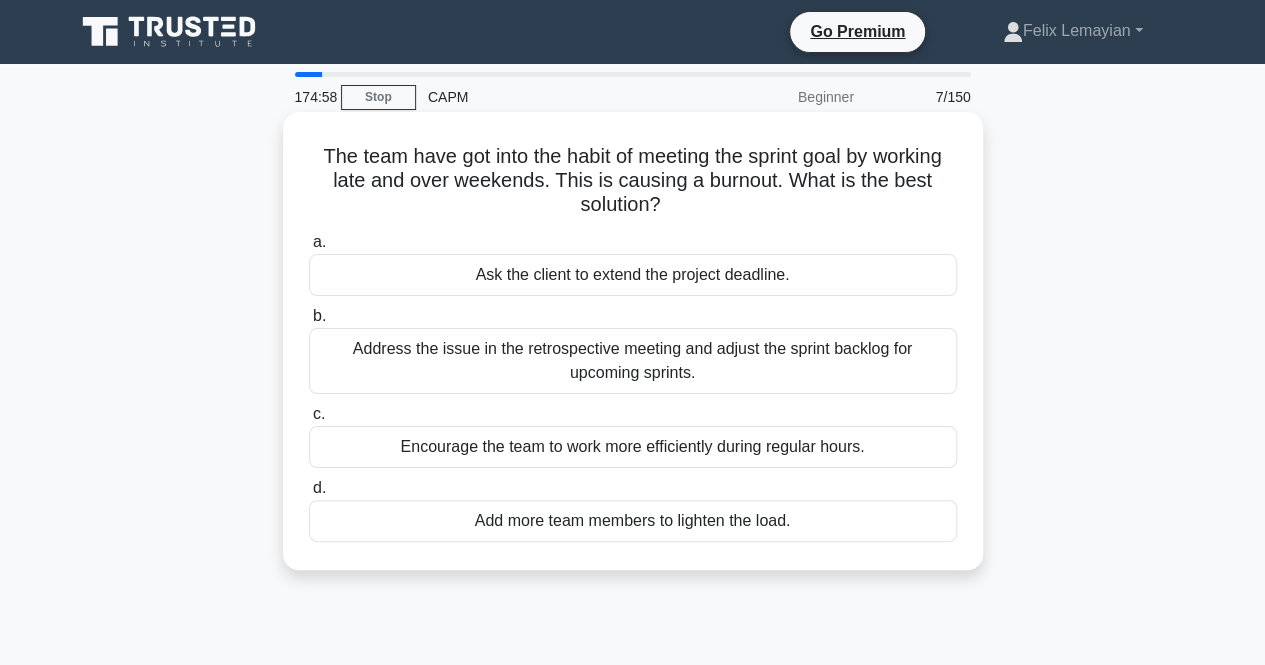click on "Address the issue in the retrospective meeting and adjust the sprint backlog for upcoming sprints." at bounding box center [633, 361] 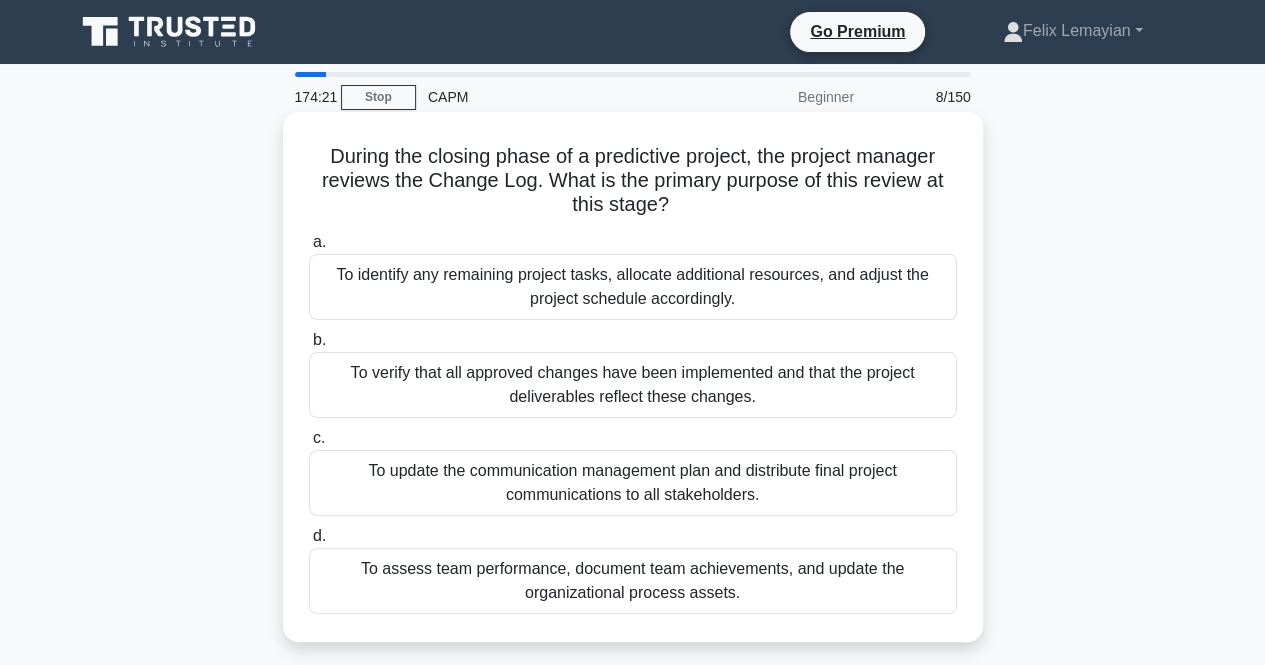 click on "To verify that all approved changes have been implemented and that the project deliverables reflect these changes." at bounding box center [633, 385] 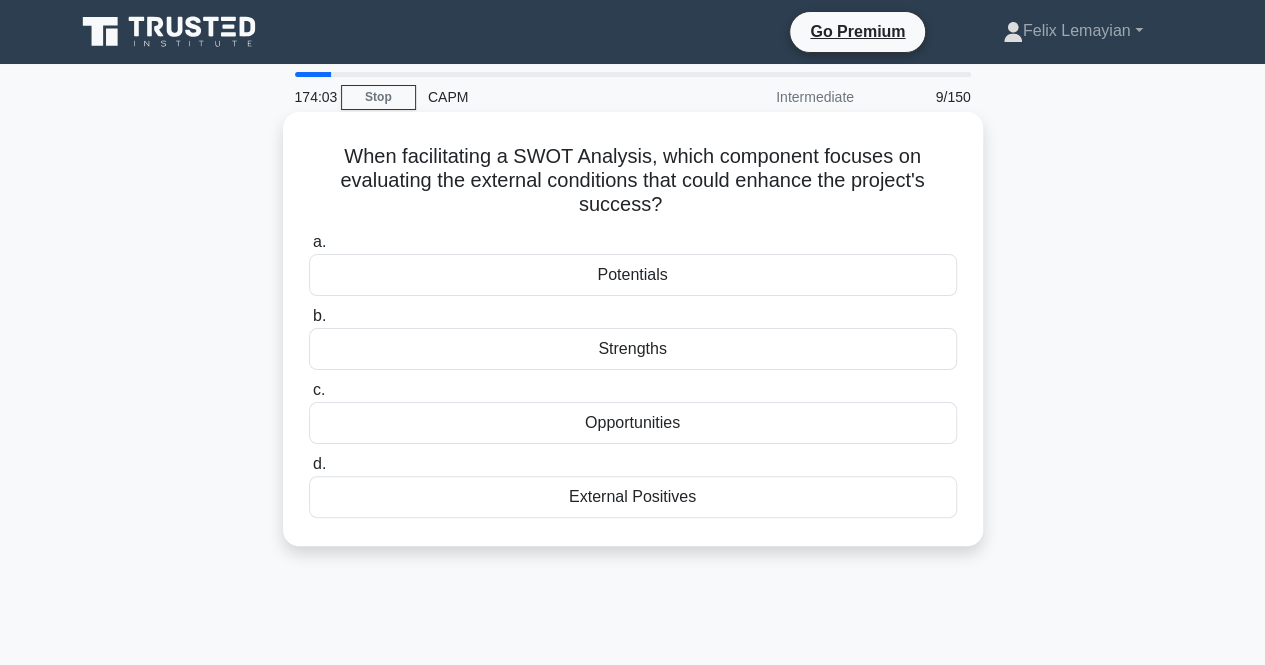 click on "Opportunities" at bounding box center [633, 423] 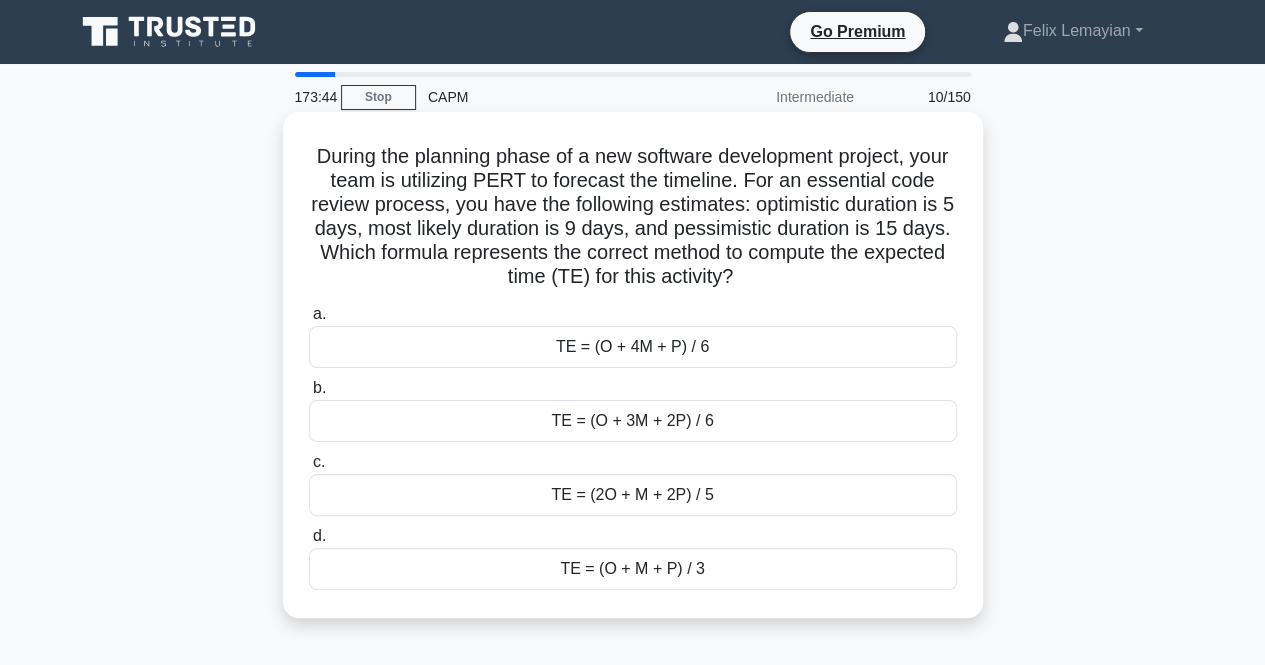 click on "TE = (O + 4M + P) / 6" at bounding box center [633, 347] 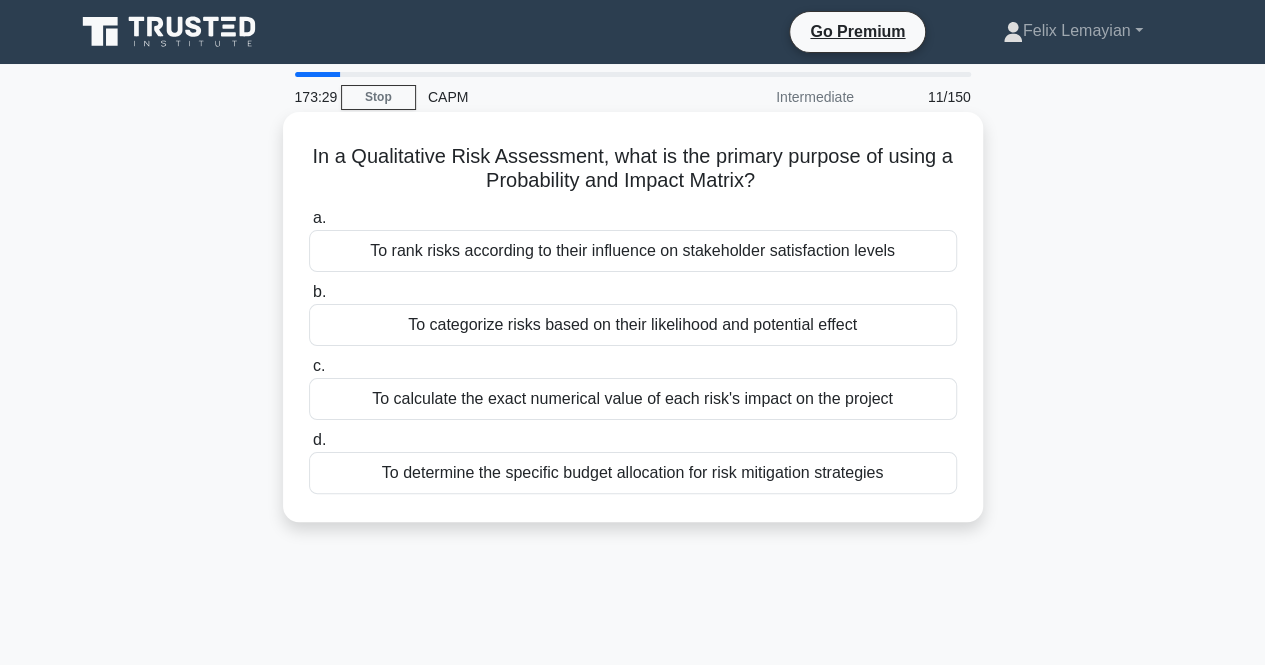 click on "To categorize risks based on their likelihood and potential effect" at bounding box center [633, 325] 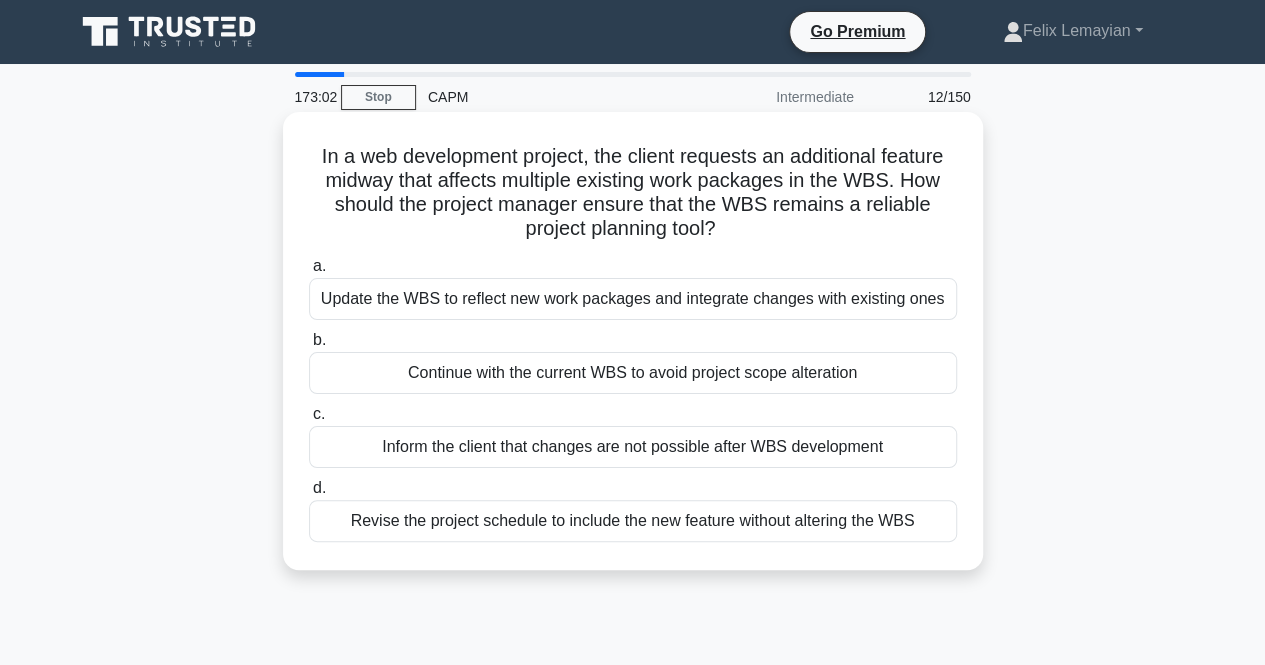 click on "Update the WBS to reflect new work packages and integrate changes with existing ones" at bounding box center (633, 299) 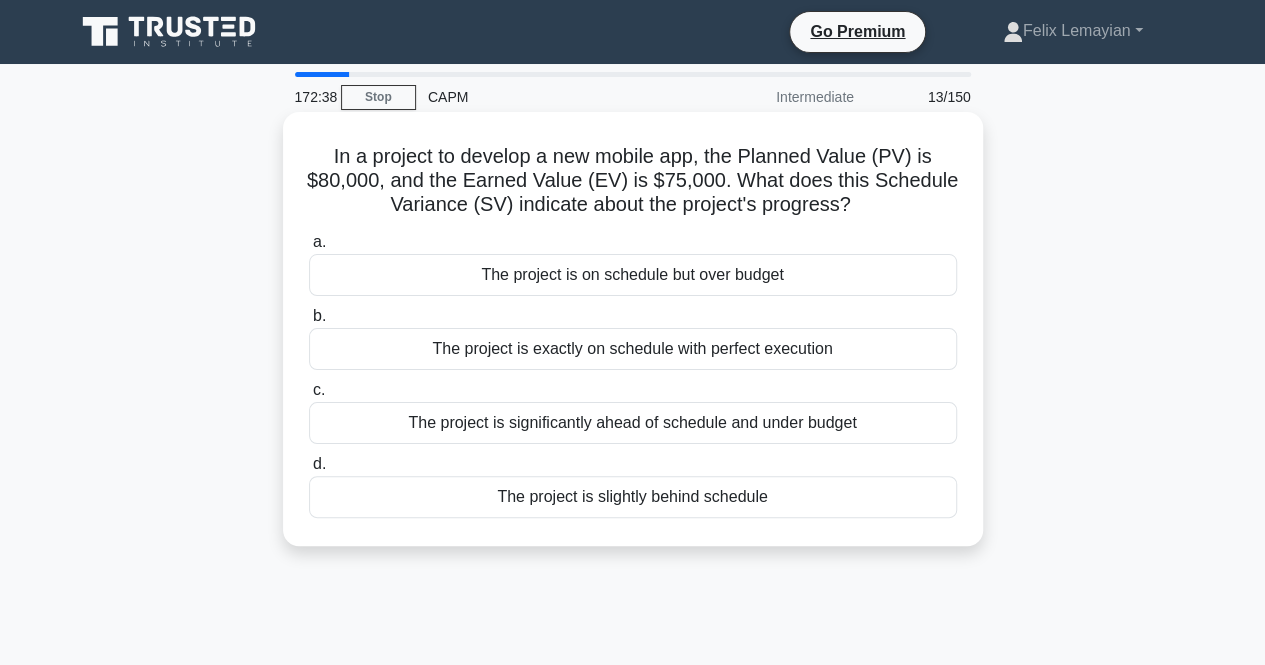 click on "The project is slightly behind schedule" at bounding box center (633, 497) 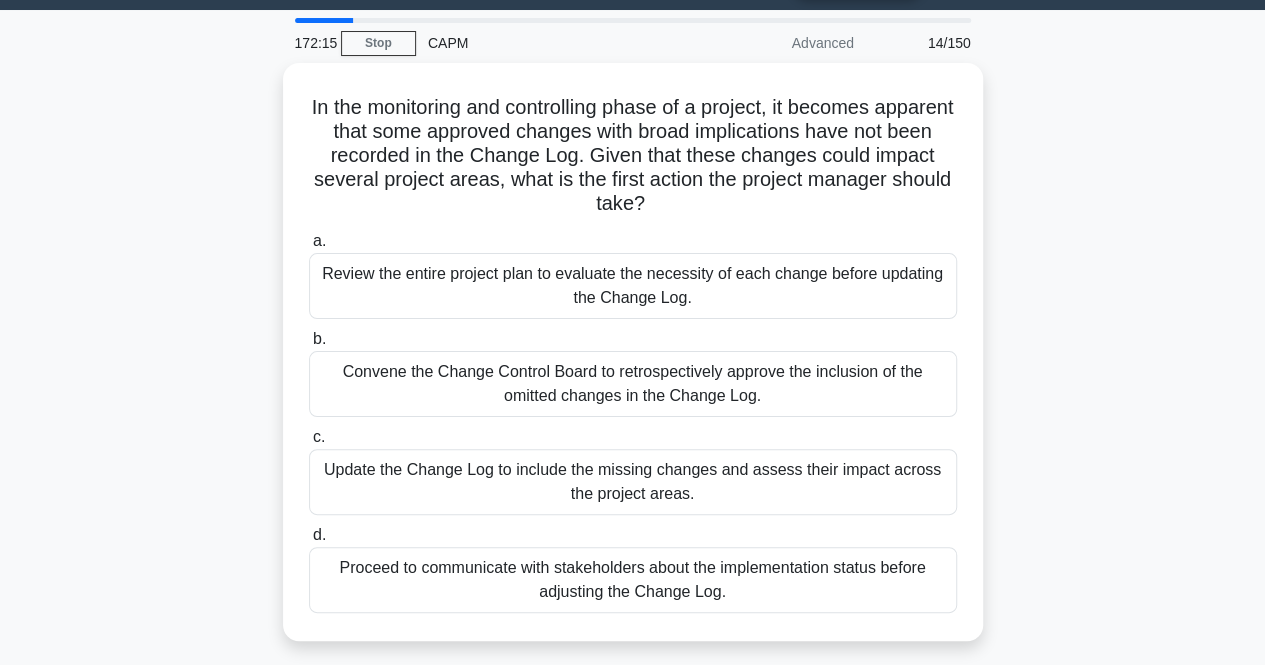 scroll, scrollTop: 100, scrollLeft: 0, axis: vertical 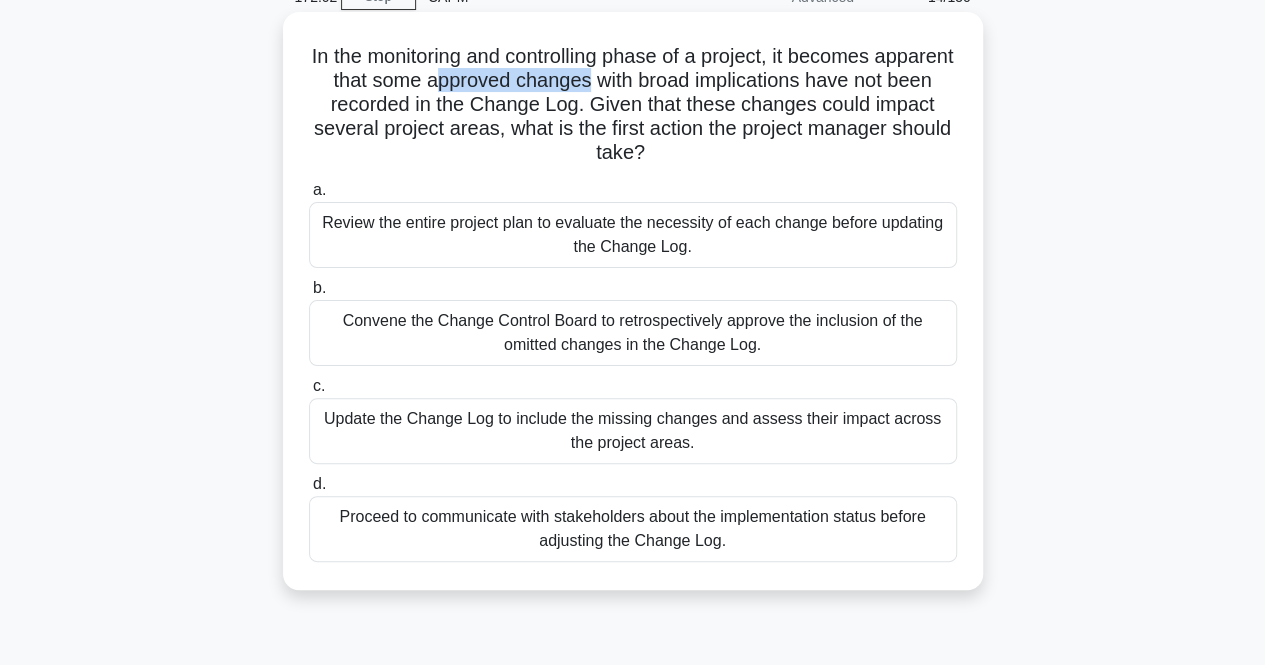 drag, startPoint x: 669, startPoint y: 85, endPoint x: 514, endPoint y: 84, distance: 155.00322 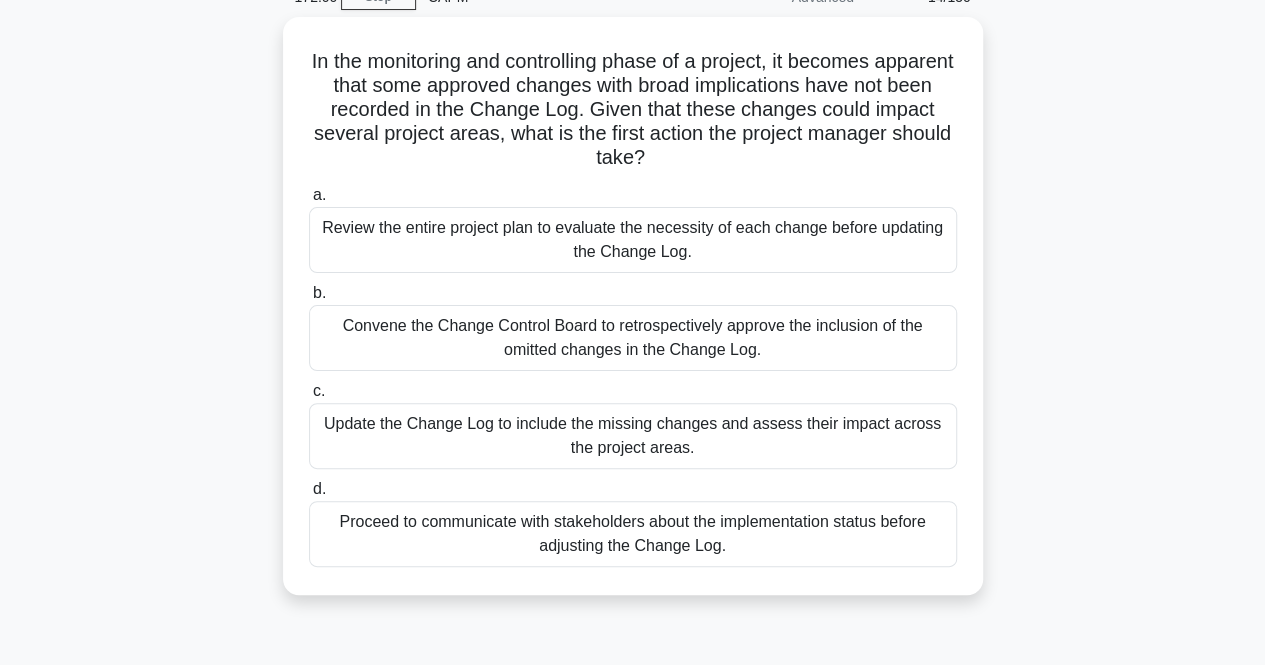 click on "172:00
Stop
CAPM
Advanced
14/150
In the monitoring and controlling phase of a project, it becomes apparent that some approved changes with broad implications have not been recorded in the Change Log. Given that these changes could impact several project areas, what is the first action the project manager should take?
.spinner_0XTQ{transform-origin:center;animation:spinner_y6GP .75s linear infinite}@keyframes spinner_y6GP{100%{transform:rotate(360deg)}}
a. b. c. d." at bounding box center [632, 472] 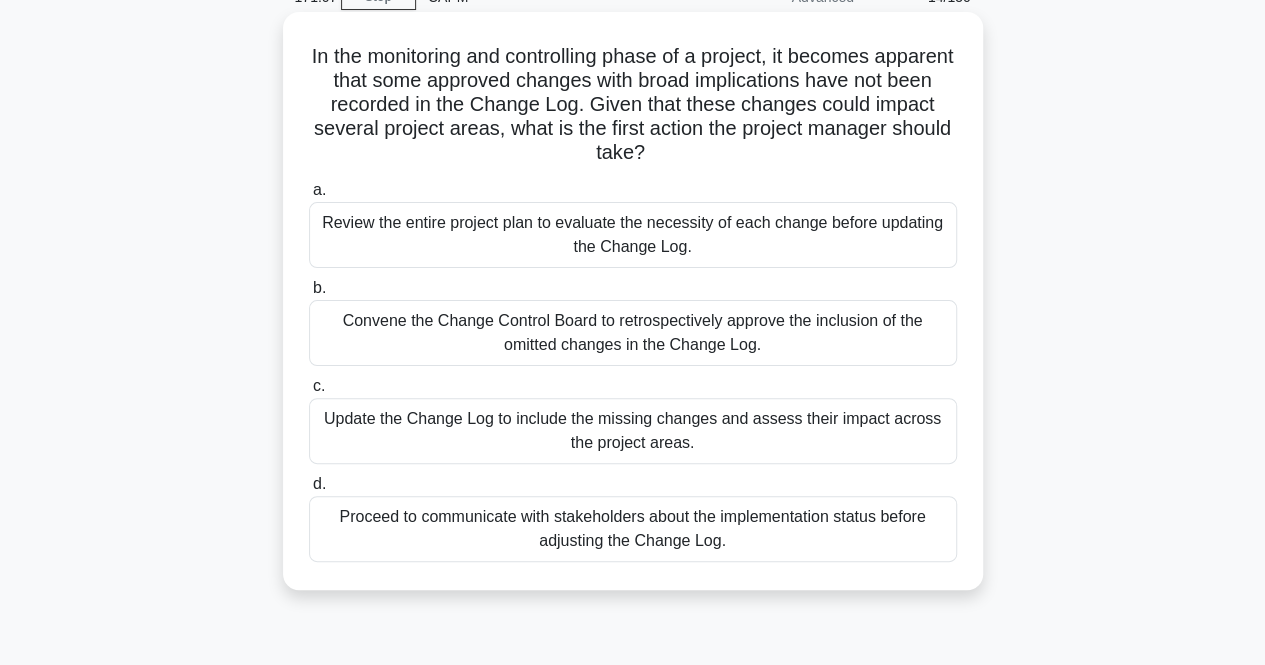 click on "Update the Change Log to include the missing changes and assess their impact across the project areas." at bounding box center (633, 431) 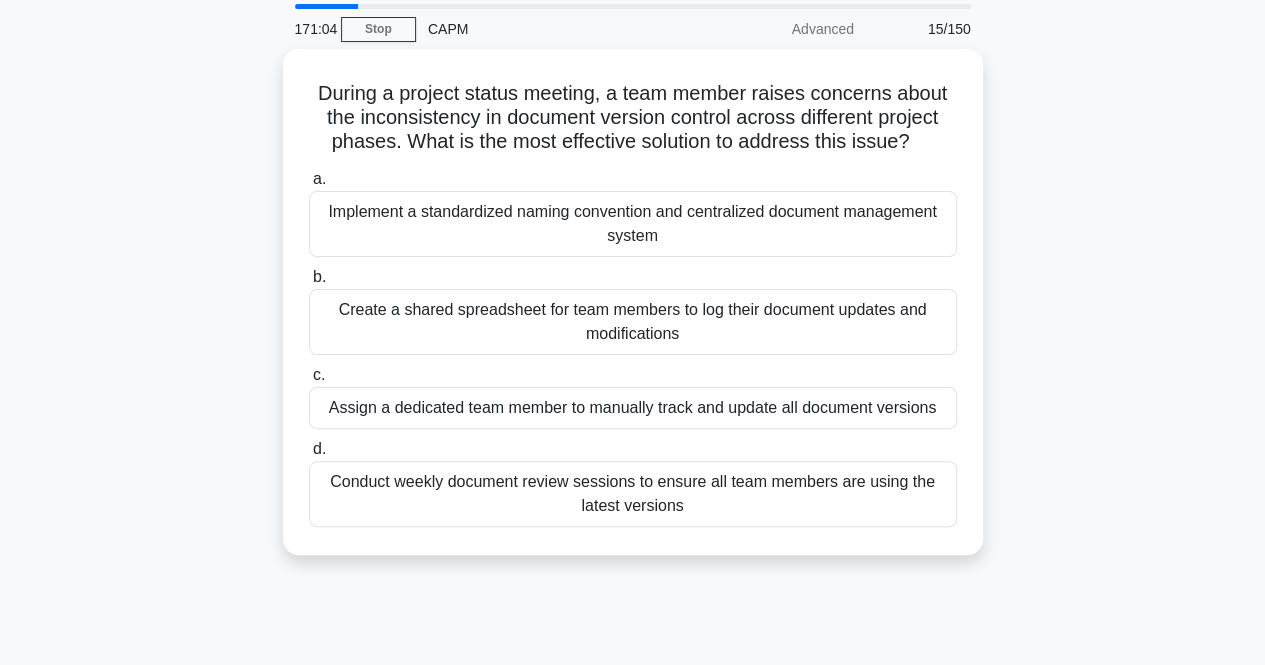 scroll, scrollTop: 100, scrollLeft: 0, axis: vertical 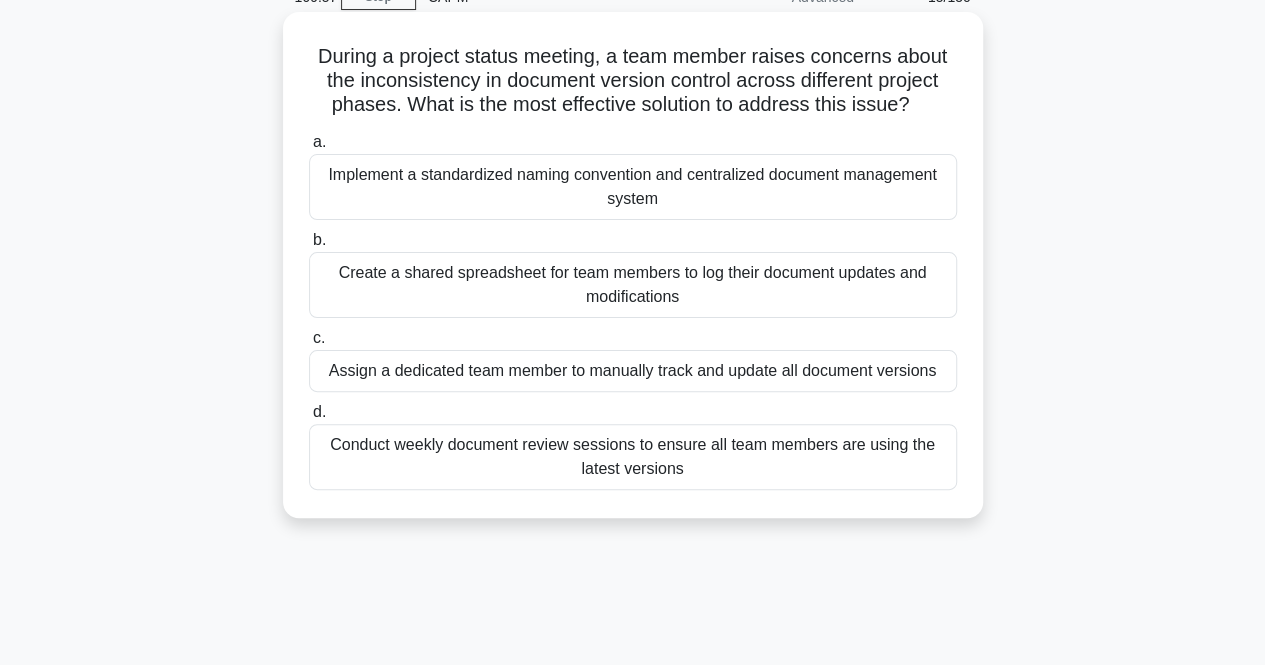 click on "Conduct weekly document review sessions to ensure all team members are using the latest versions" at bounding box center [633, 457] 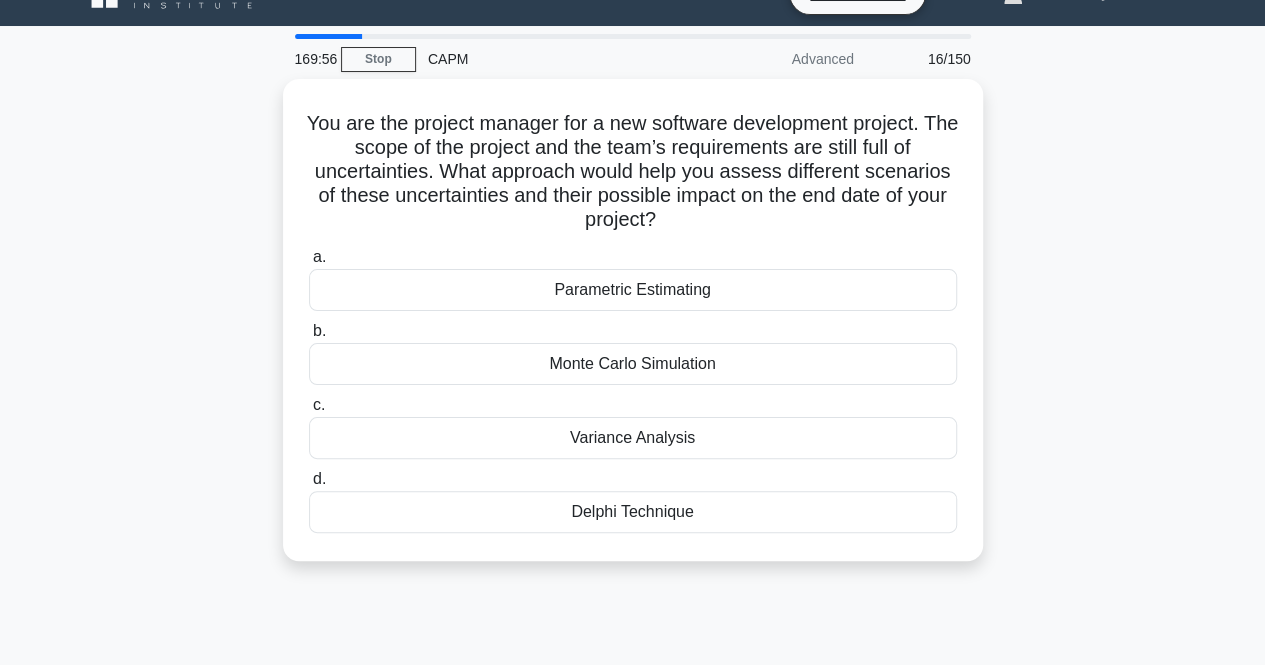 scroll, scrollTop: 0, scrollLeft: 0, axis: both 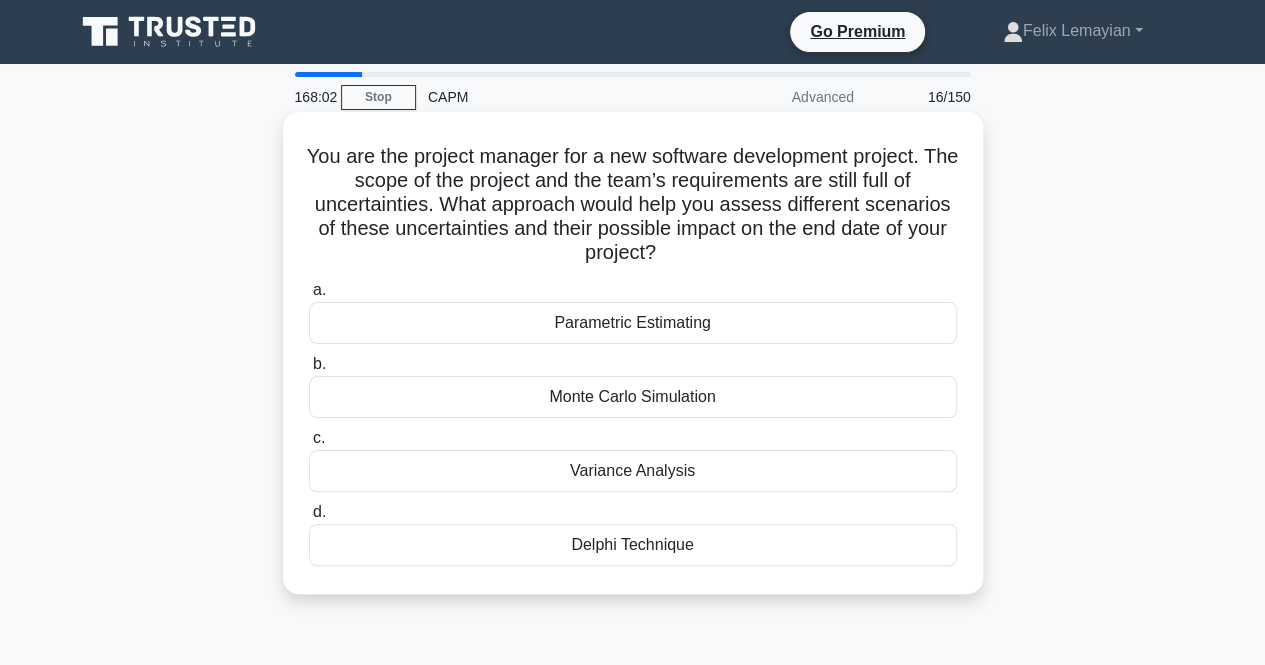 click on "Monte Carlo Simulation" at bounding box center (633, 397) 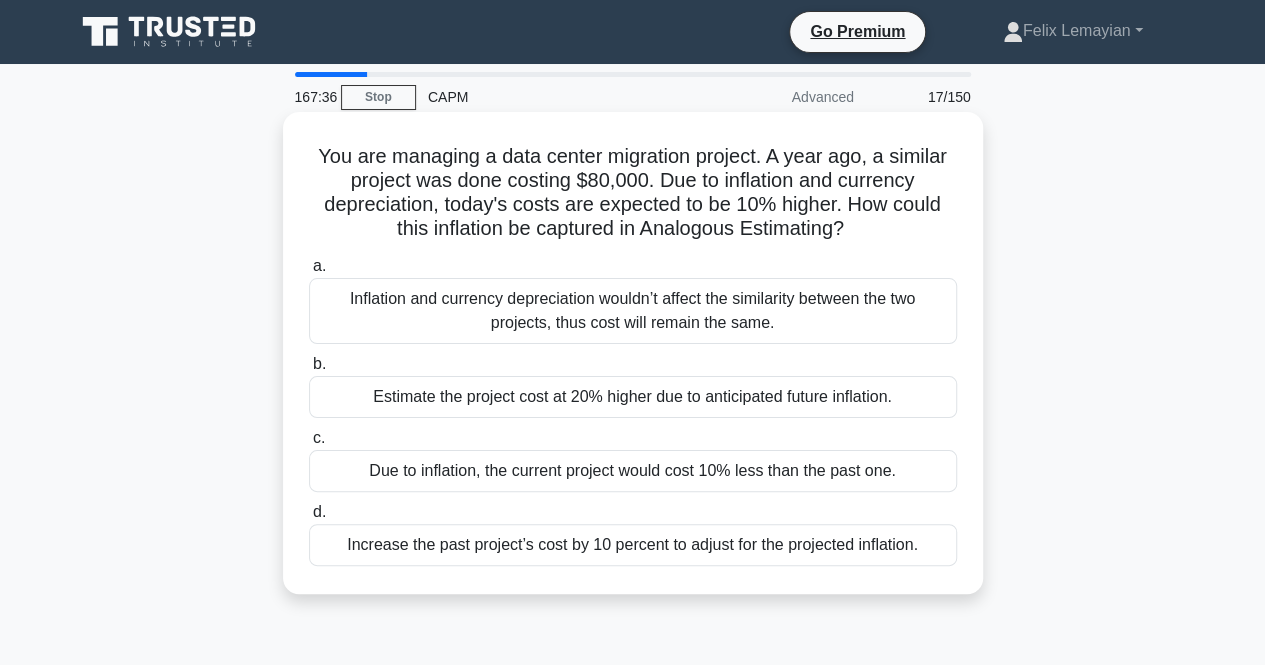 click on "Increase the past project’s cost by 10 percent to adjust for the projected inflation." at bounding box center (633, 545) 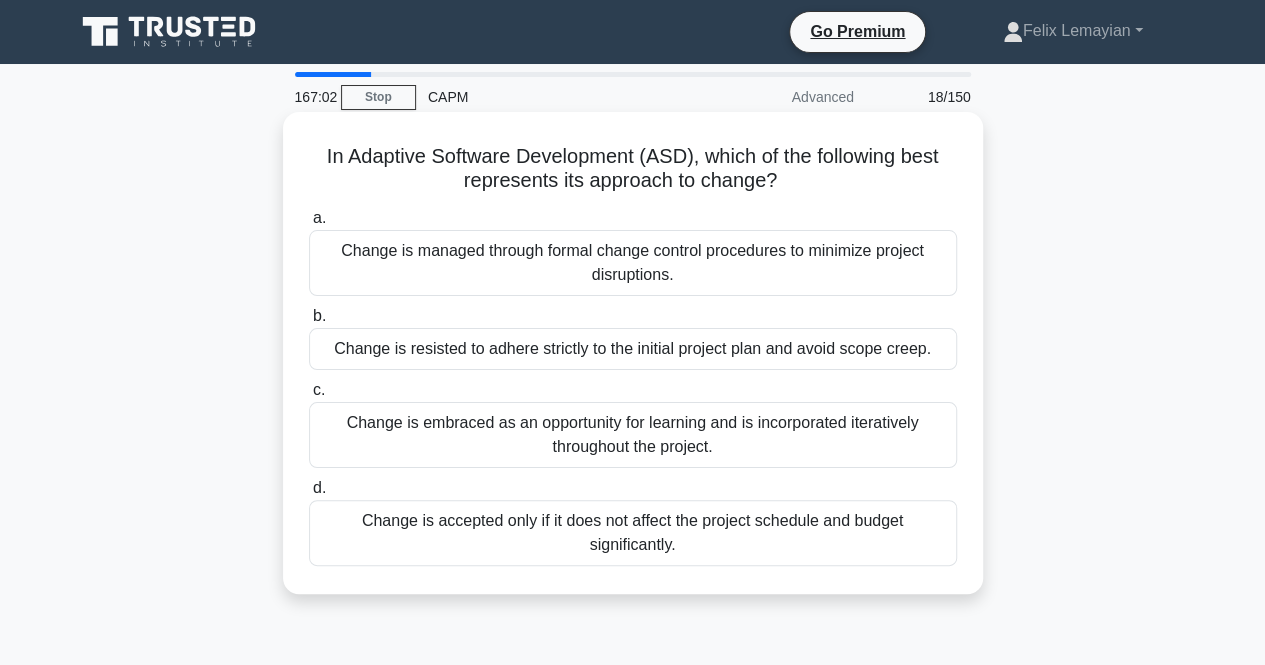click on "Change is embraced as an opportunity for learning and is incorporated iteratively throughout the project." at bounding box center [633, 435] 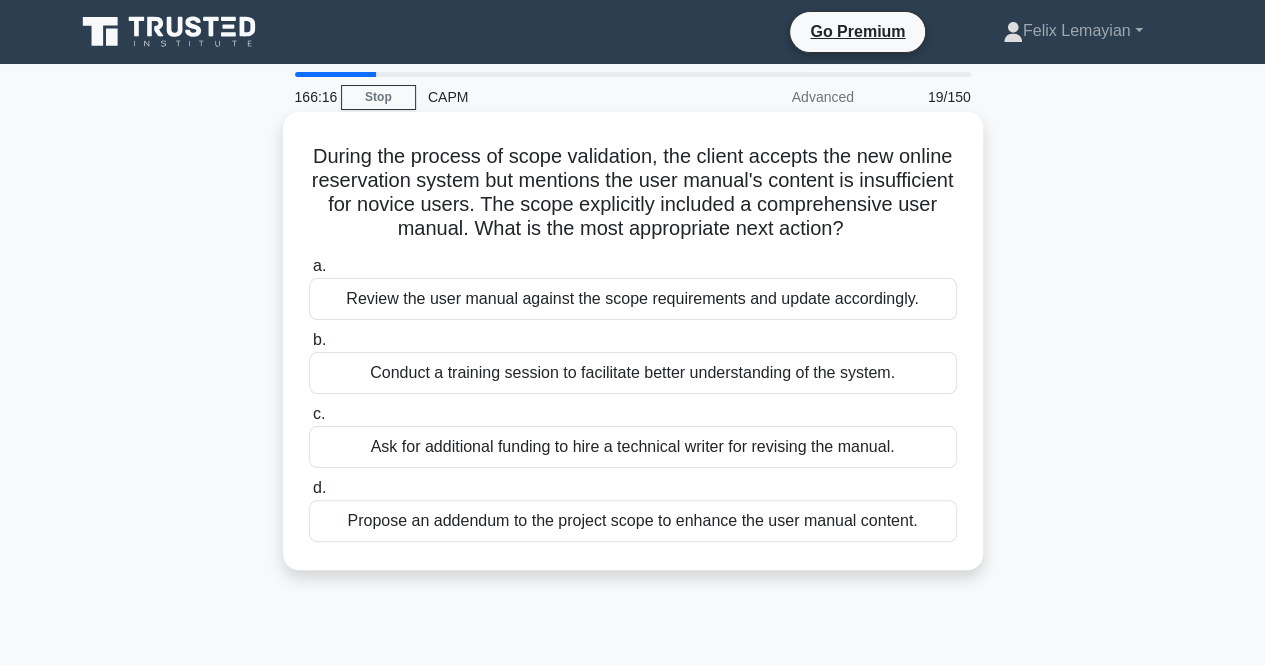 click on "Review the user manual against the scope requirements and update accordingly." at bounding box center (633, 299) 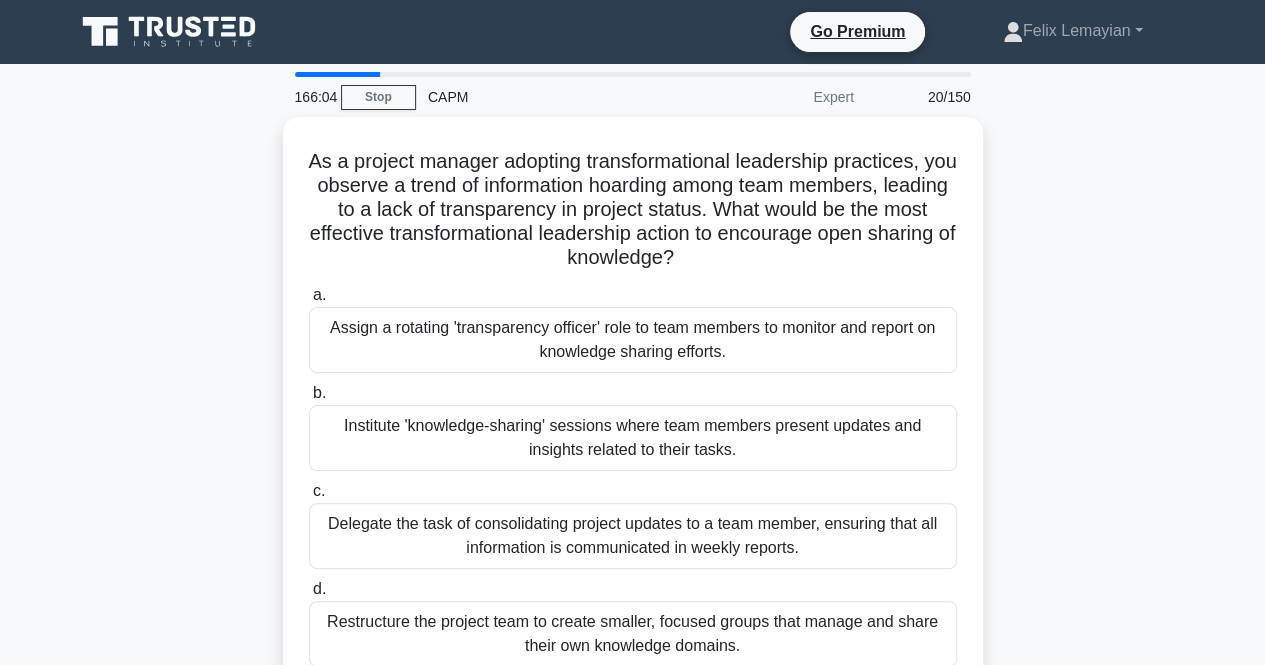 scroll, scrollTop: 100, scrollLeft: 0, axis: vertical 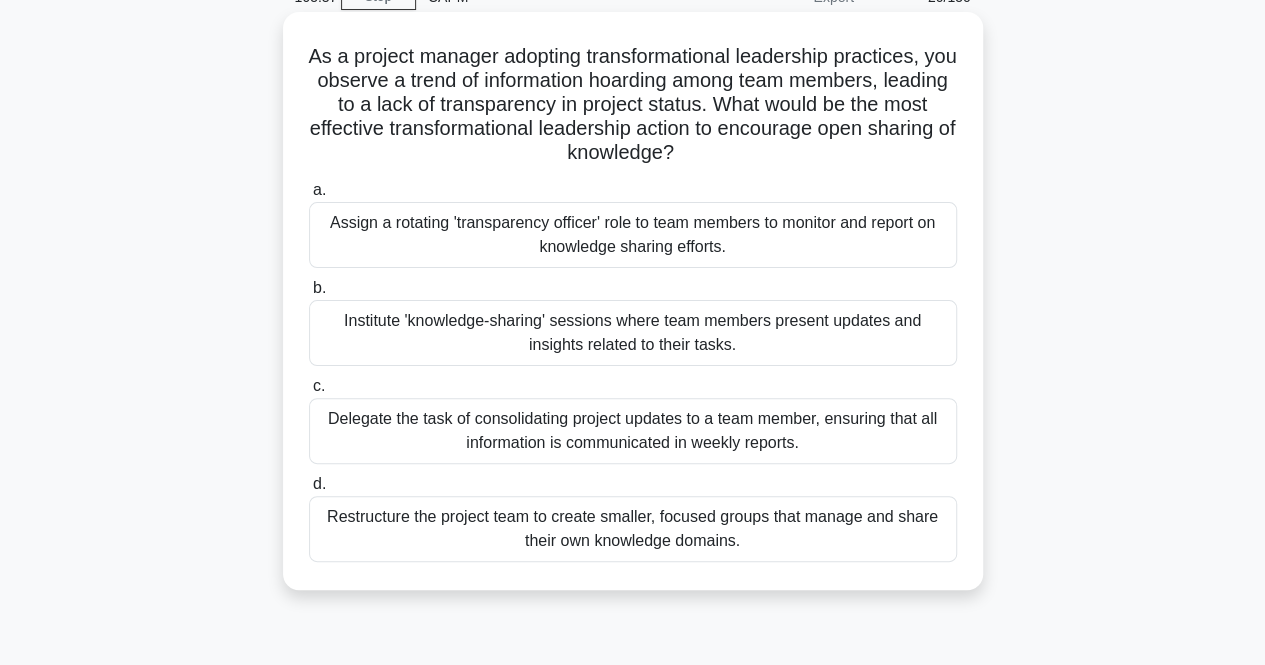 click on "Institute 'knowledge-sharing' sessions where team members present updates and insights related to their tasks." at bounding box center (633, 333) 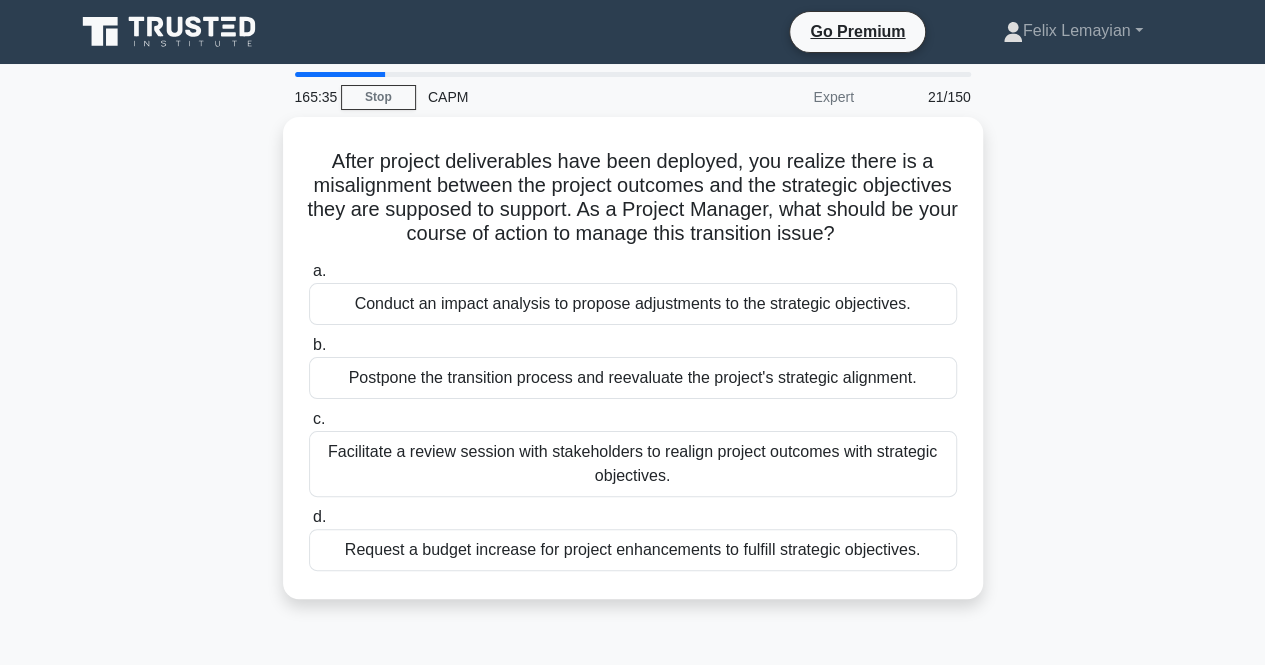 scroll, scrollTop: 100, scrollLeft: 0, axis: vertical 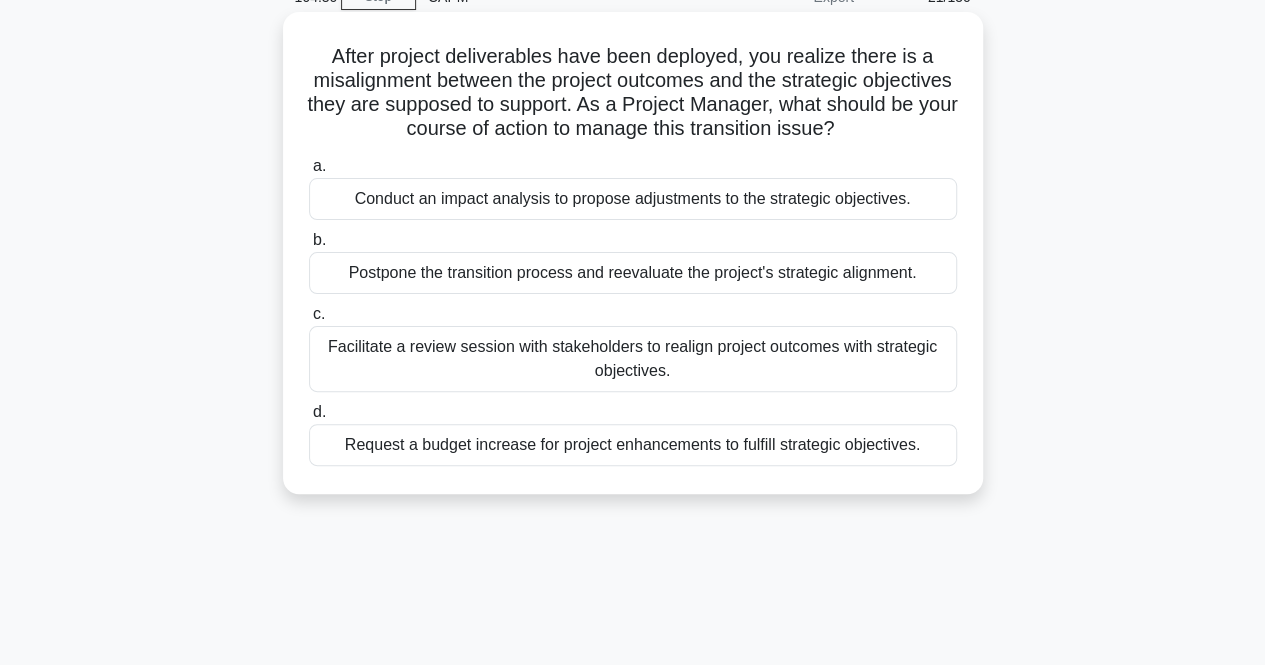 click on "Facilitate a review session with stakeholders to realign project outcomes with strategic objectives." at bounding box center (633, 359) 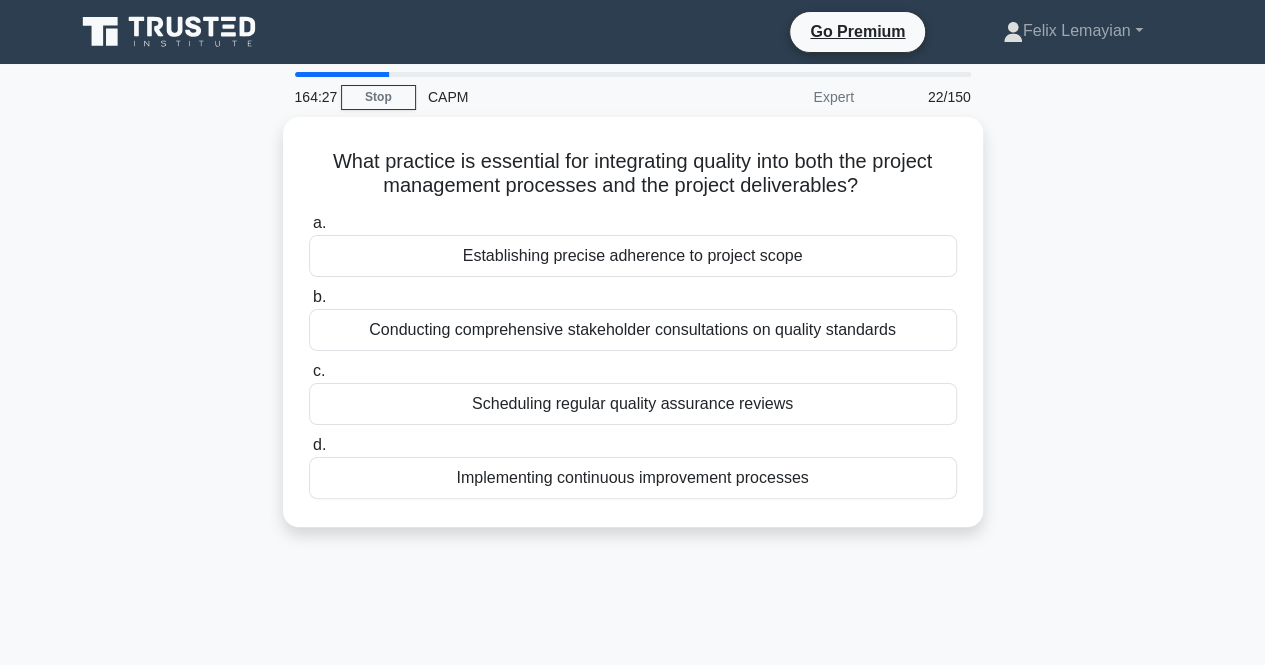 scroll, scrollTop: 100, scrollLeft: 0, axis: vertical 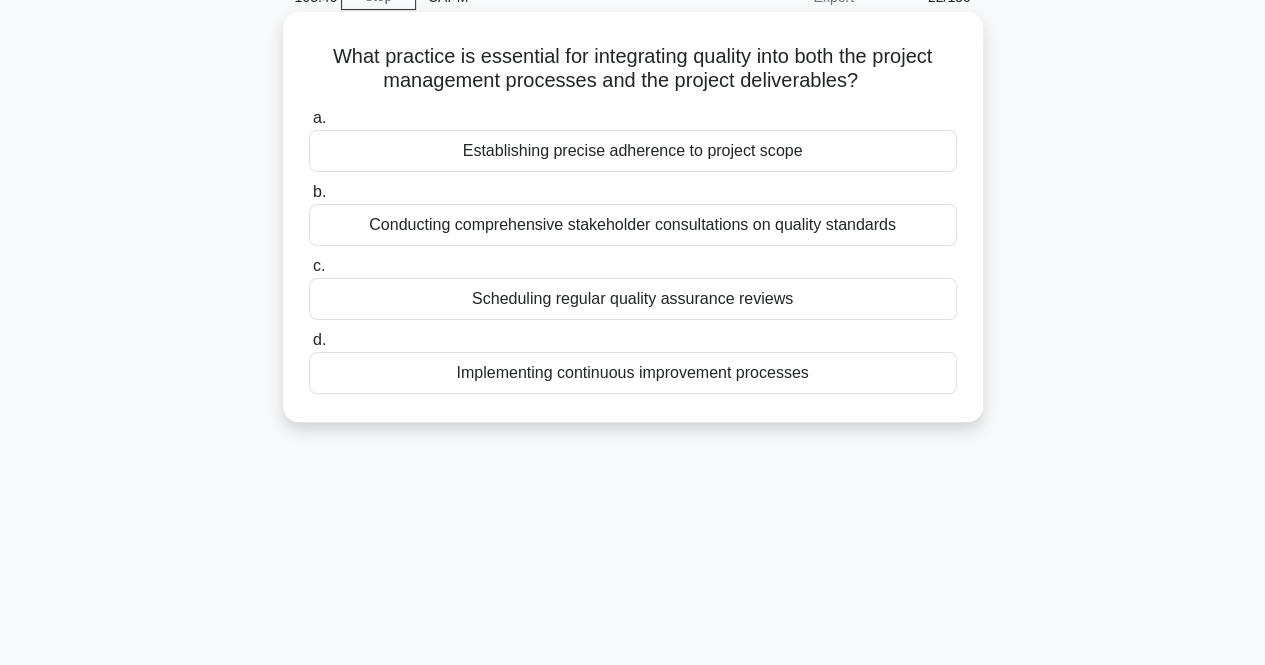 click on "Scheduling regular quality assurance reviews" at bounding box center [633, 299] 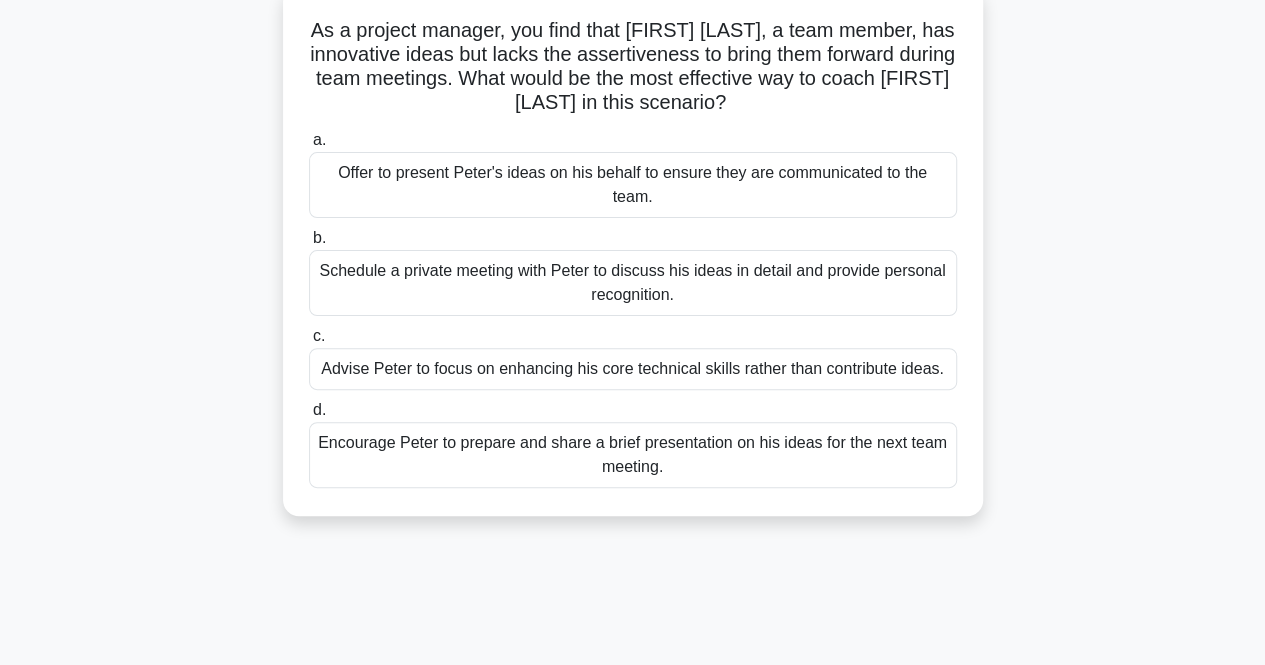 scroll, scrollTop: 100, scrollLeft: 0, axis: vertical 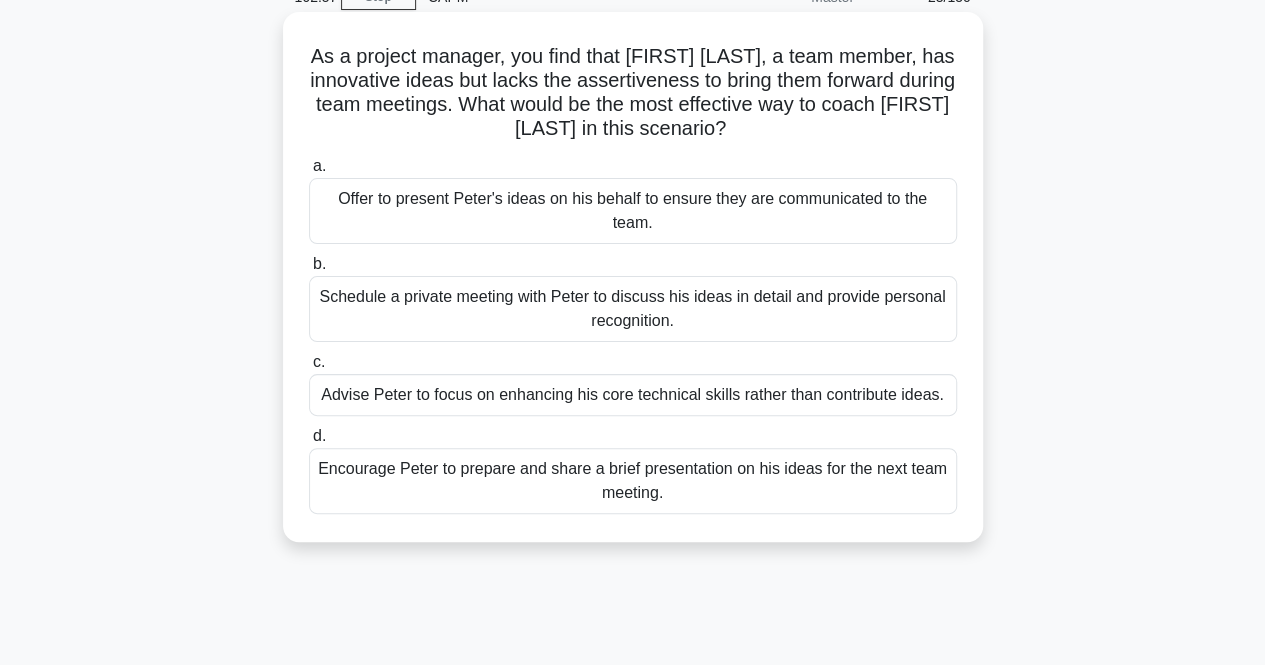 click on "Encourage Peter to prepare and share a brief presentation on his ideas for the next team meeting." at bounding box center (633, 481) 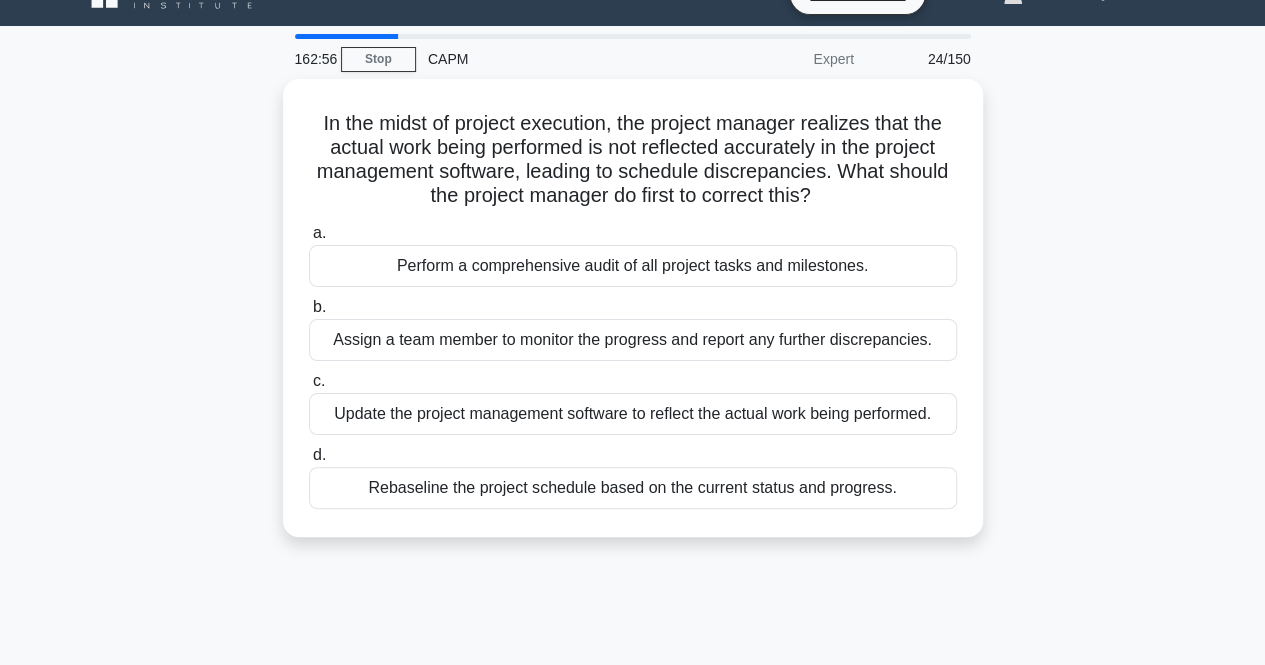 scroll, scrollTop: 0, scrollLeft: 0, axis: both 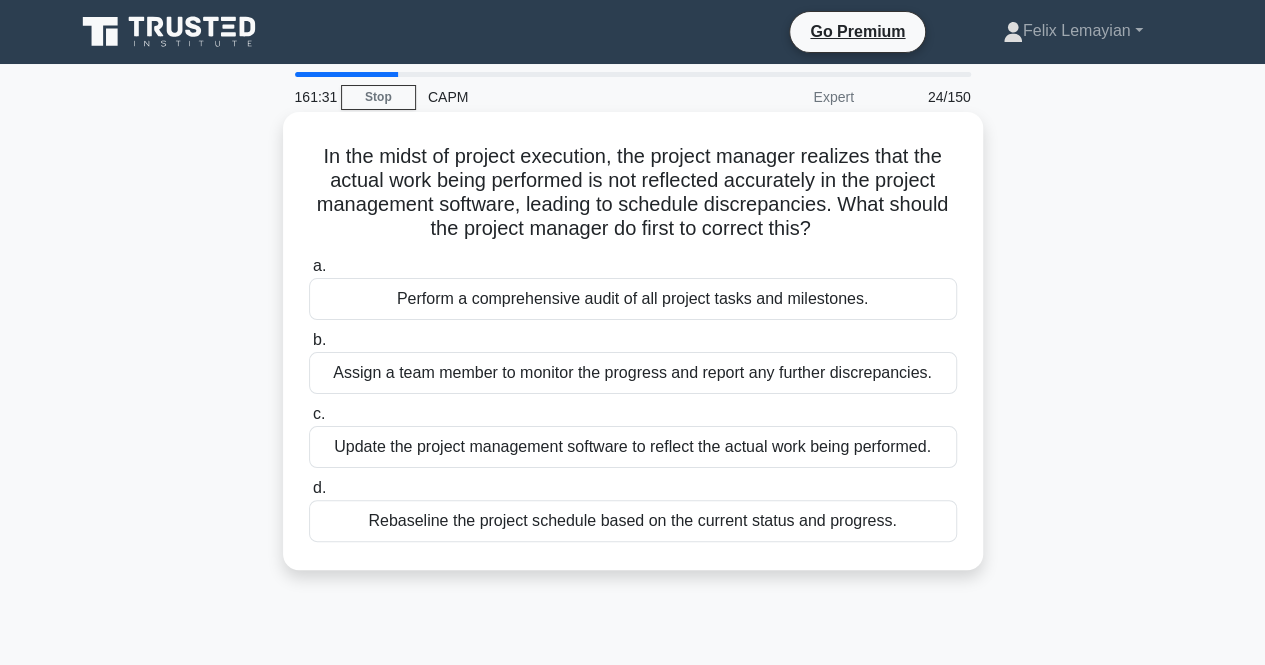 click on "Rebaseline the project schedule based on the current status and progress." at bounding box center [633, 521] 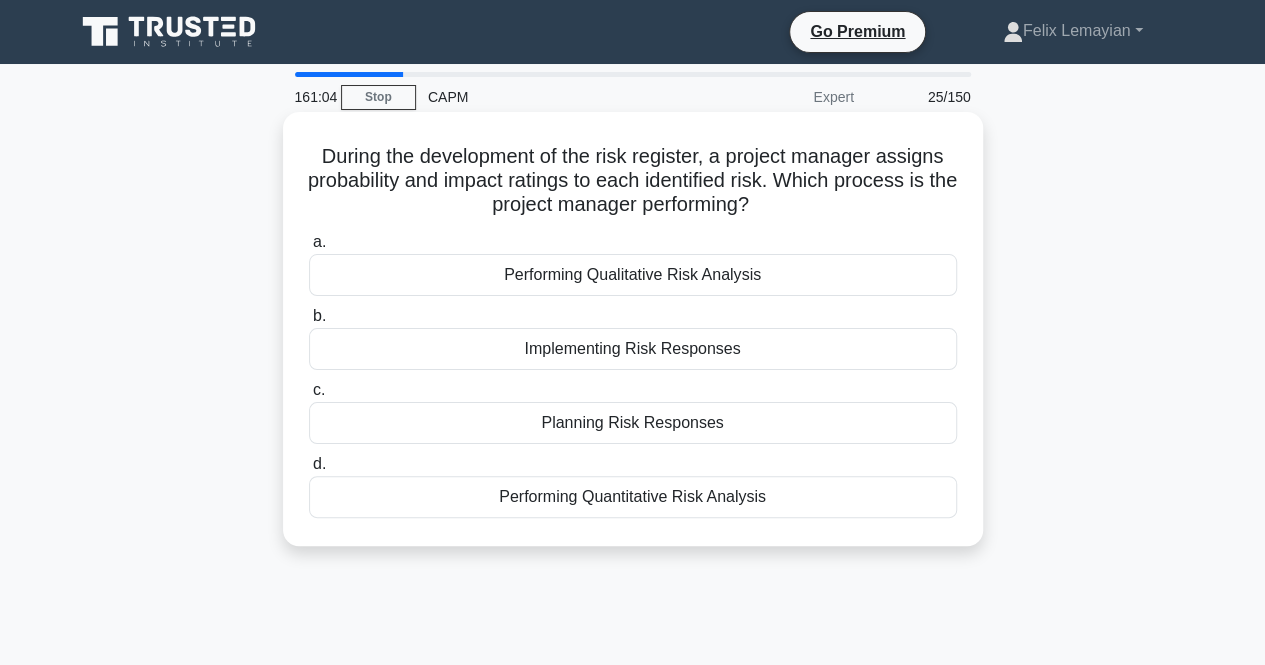 click on "Performing Quantitative Risk Analysis" at bounding box center (633, 497) 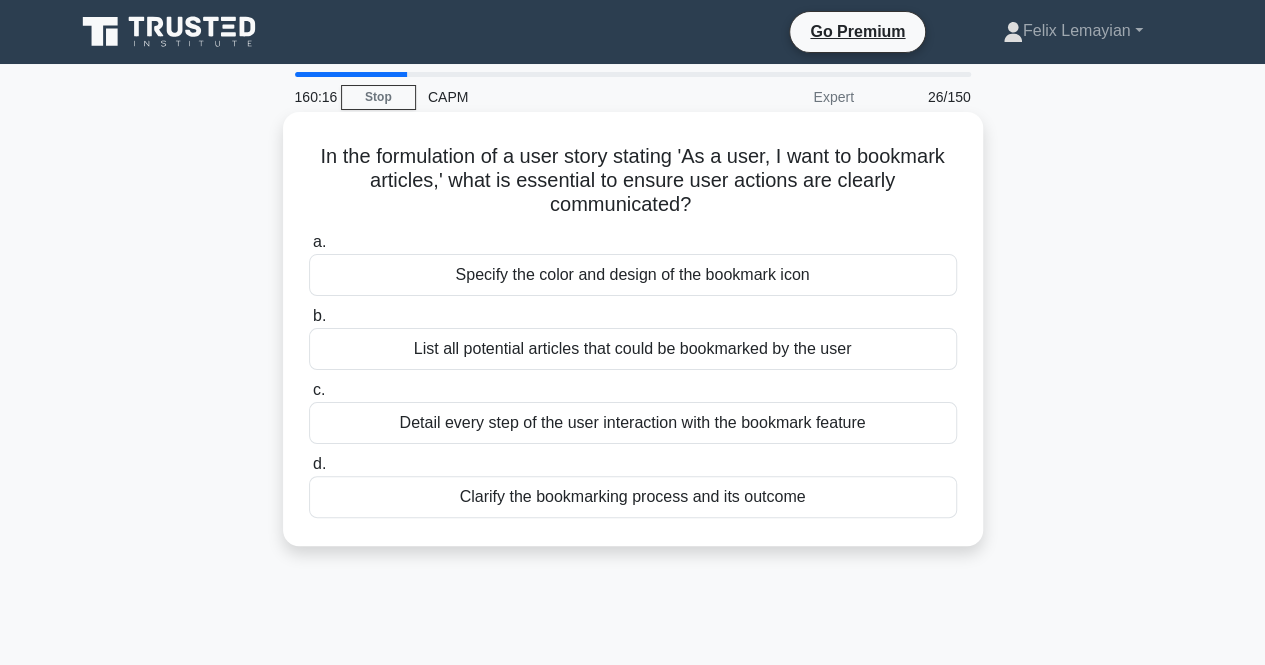 click on "Clarify the bookmarking process and its outcome" at bounding box center [633, 497] 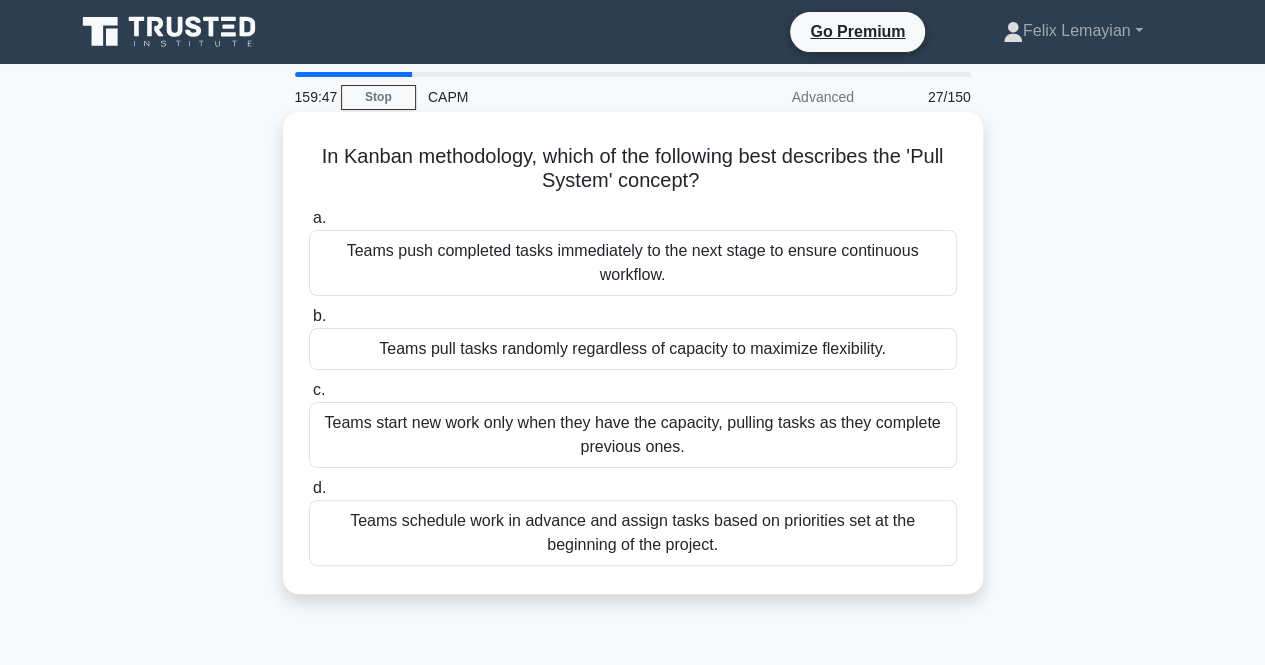 click on "Teams start new work only when they have the capacity, pulling tasks as they complete previous ones." at bounding box center (633, 435) 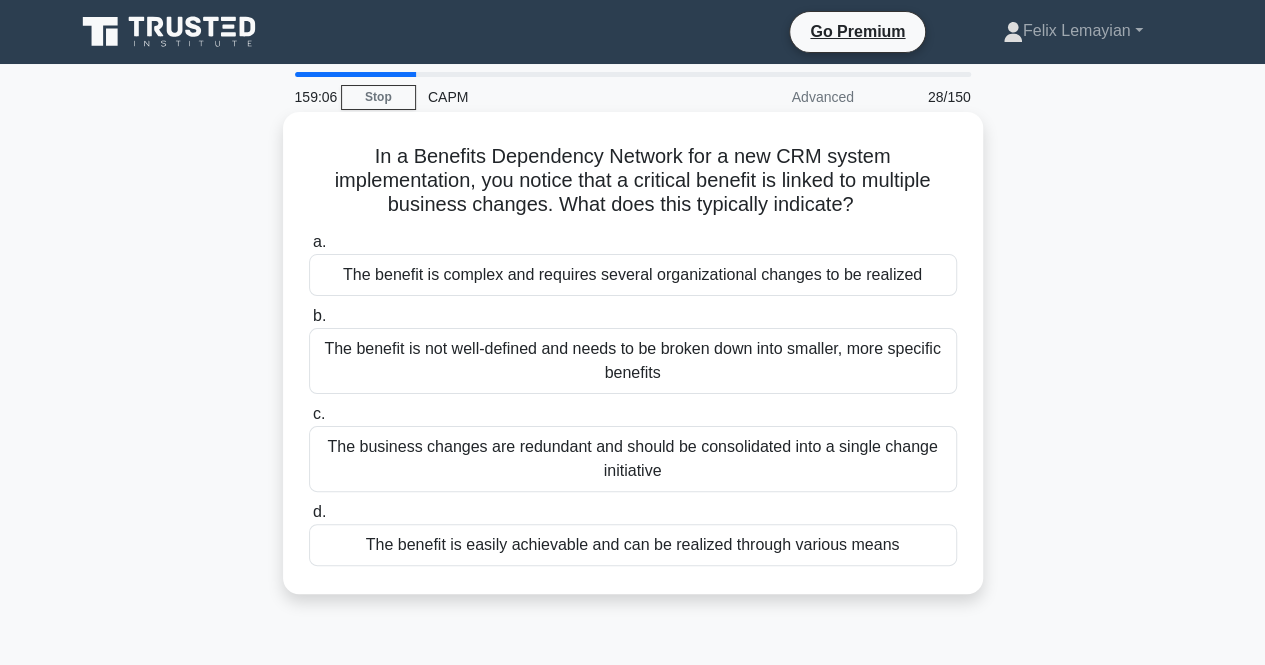 click on "The benefit is complex and requires several organizational changes to be realized" at bounding box center [633, 275] 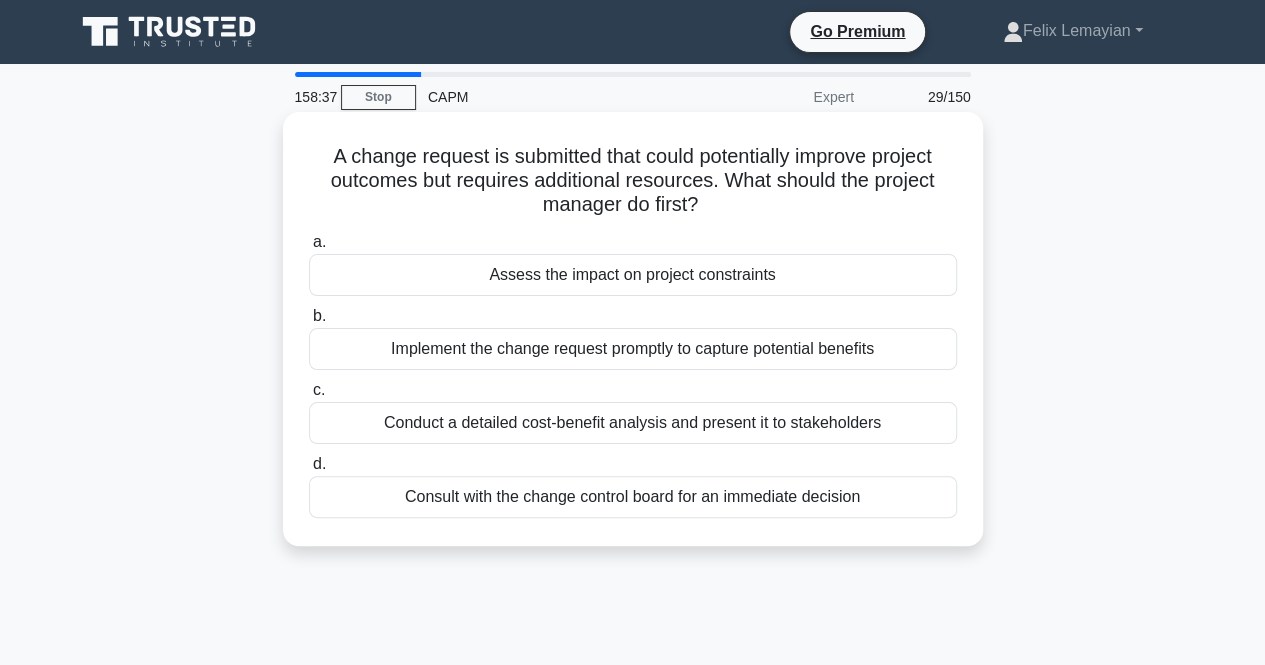 click on "Assess the impact on project constraints" at bounding box center [633, 275] 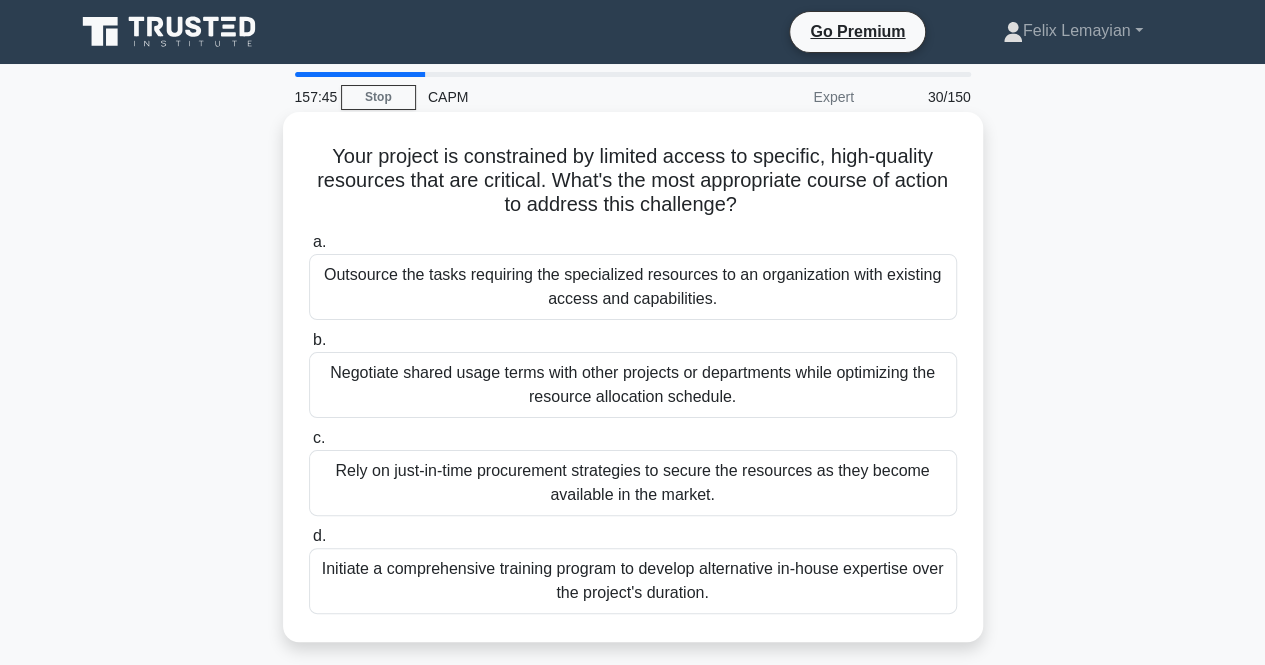 click on "Negotiate shared usage terms with other projects or departments while optimizing the resource allocation schedule." at bounding box center (633, 385) 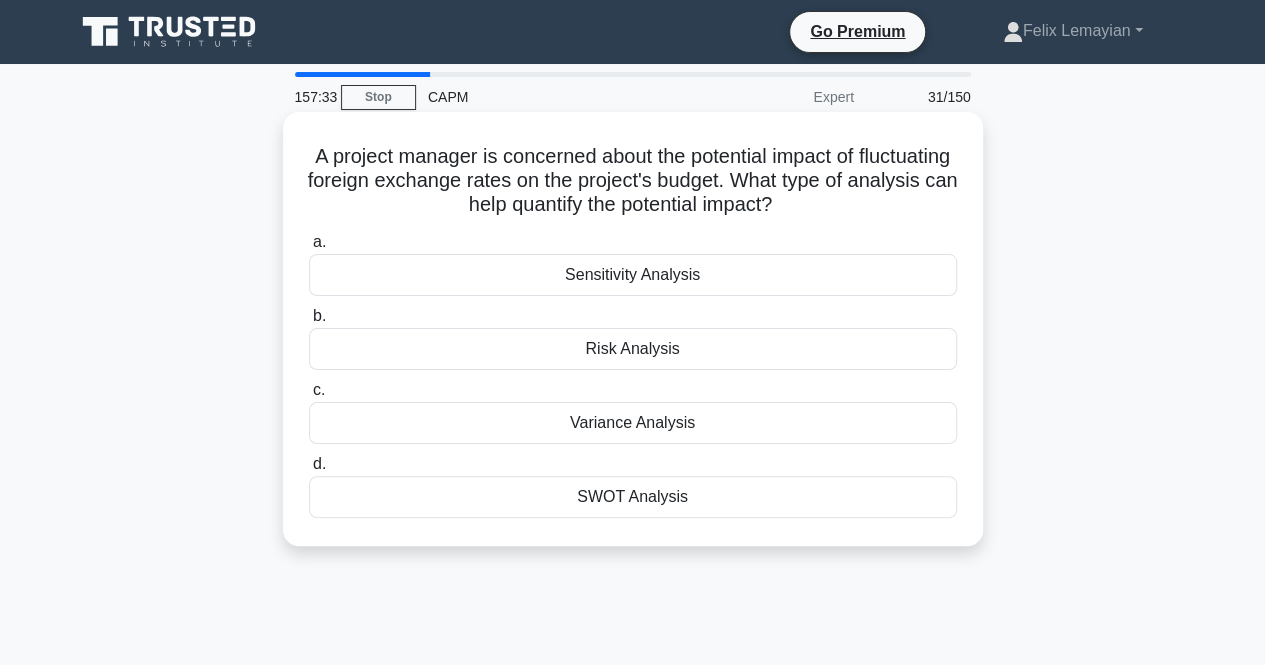 click on "Sensitivity Analysis" at bounding box center (633, 275) 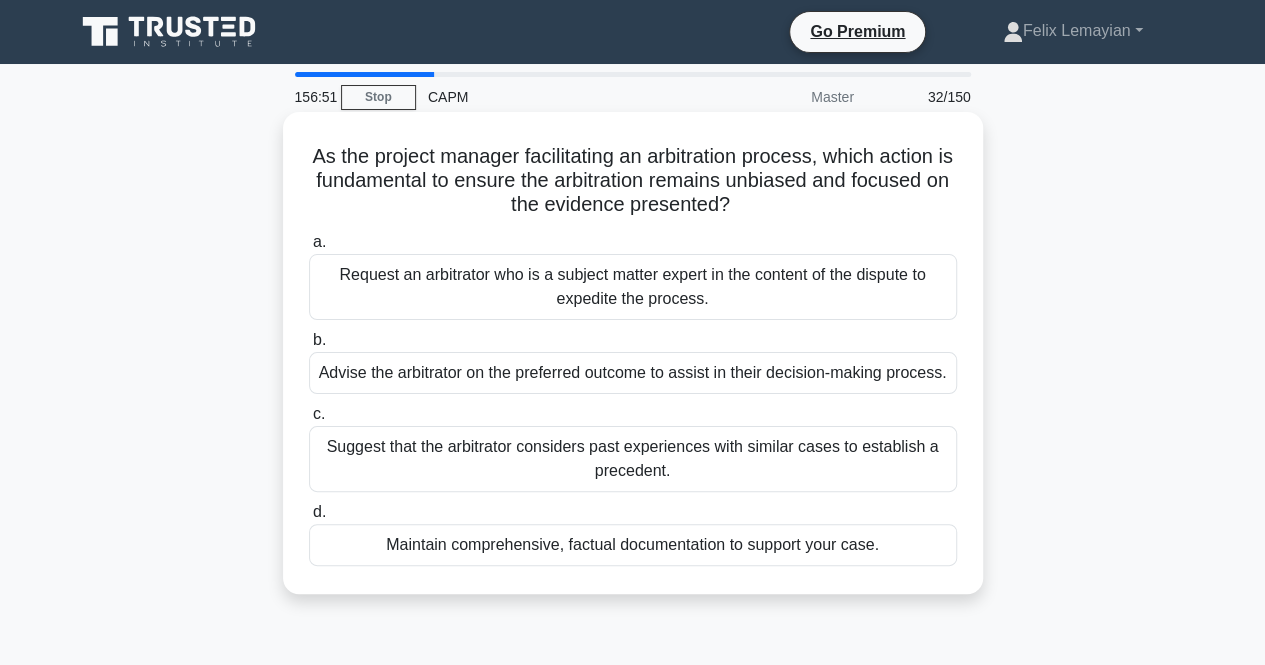 click on "Request an arbitrator who is a subject matter expert in the content of the dispute to expedite the process." at bounding box center [633, 287] 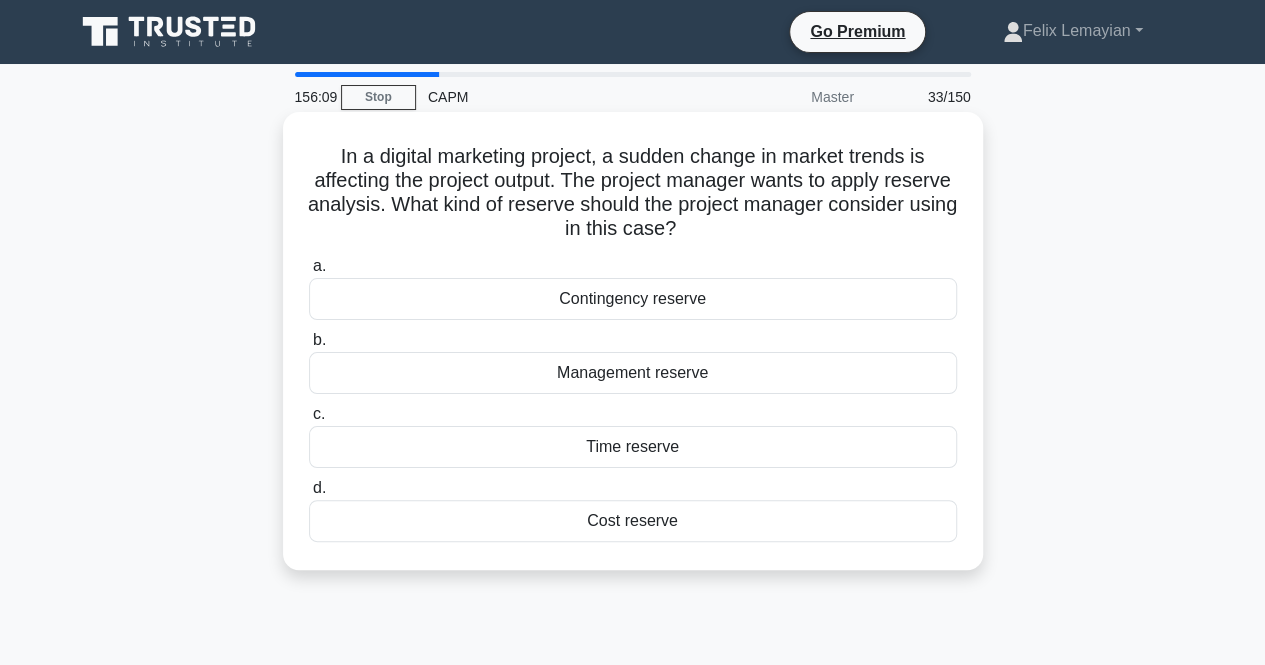 click on "Contingency reserve" at bounding box center (633, 299) 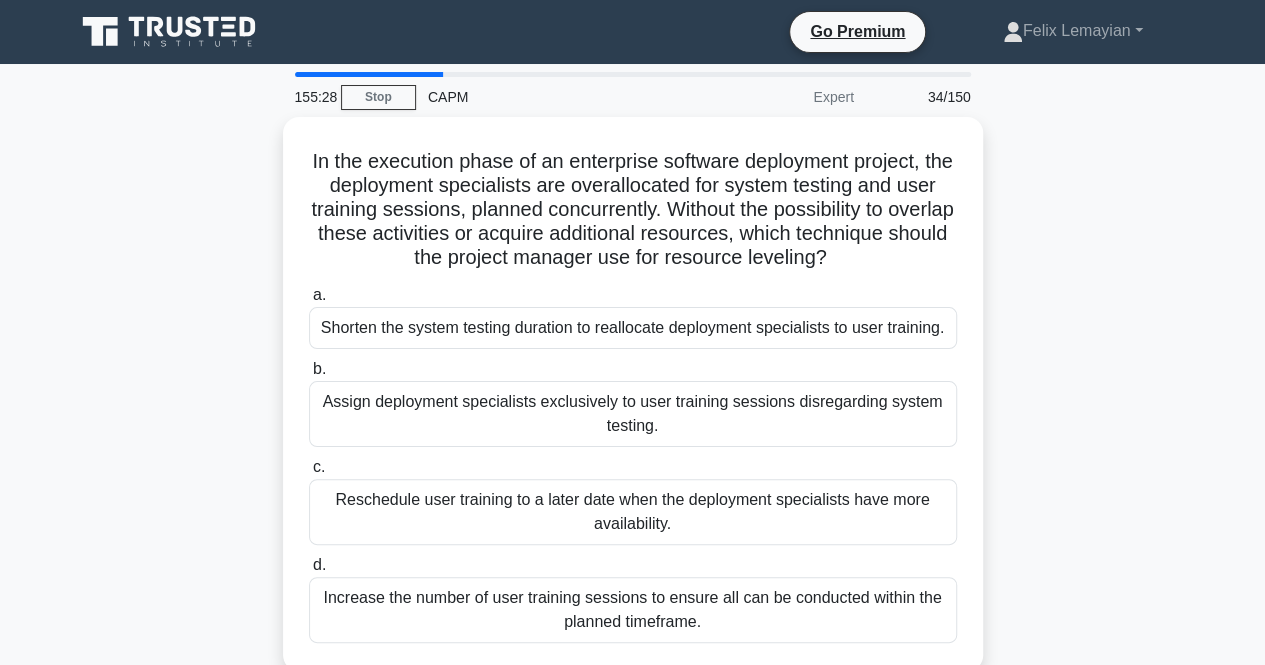 scroll, scrollTop: 100, scrollLeft: 0, axis: vertical 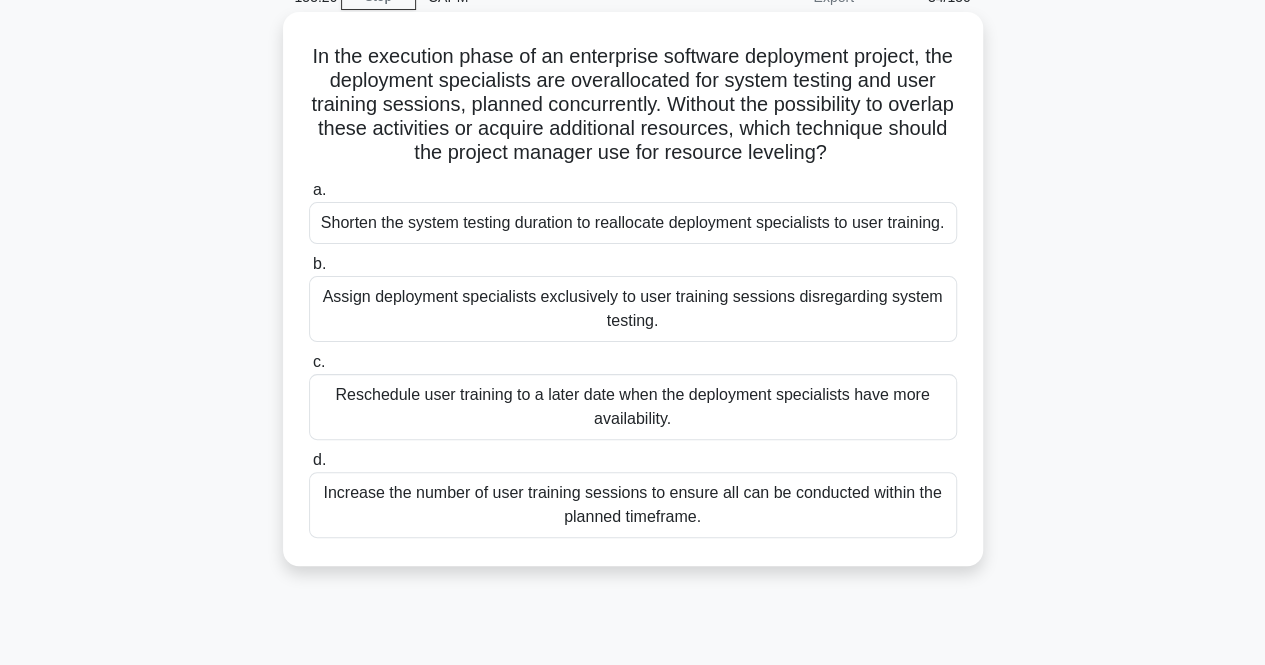 click on "Reschedule user training to a later date when the deployment specialists have more availability." at bounding box center [633, 407] 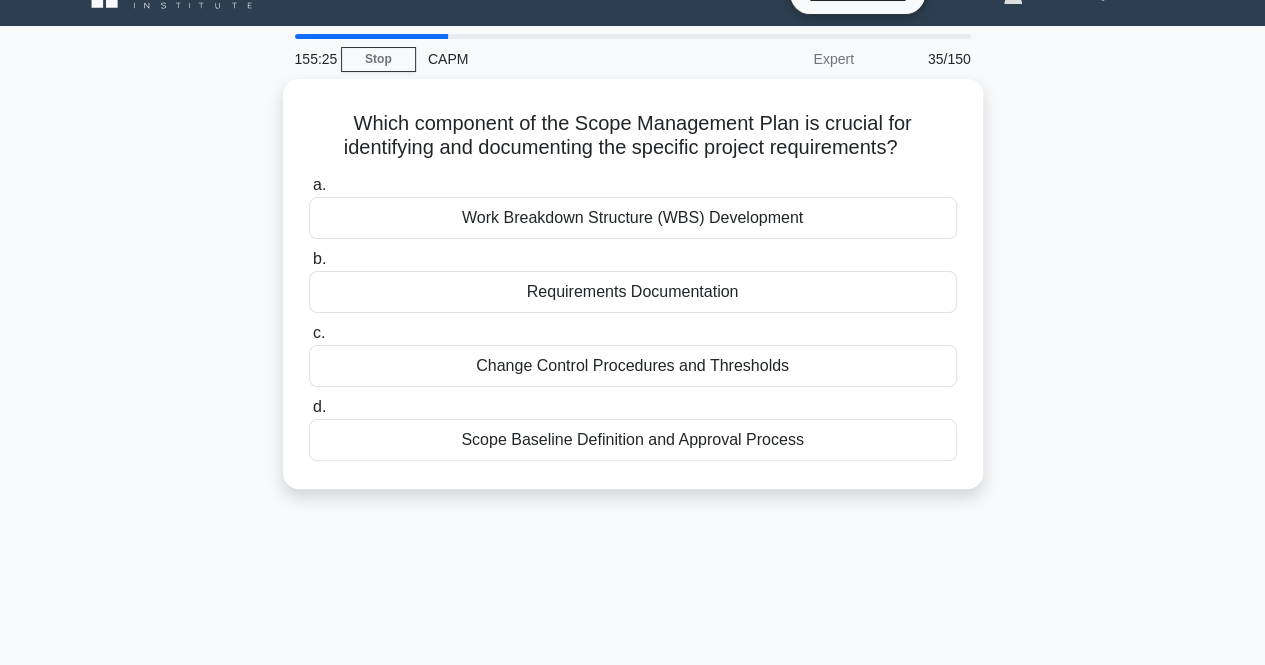 scroll, scrollTop: 0, scrollLeft: 0, axis: both 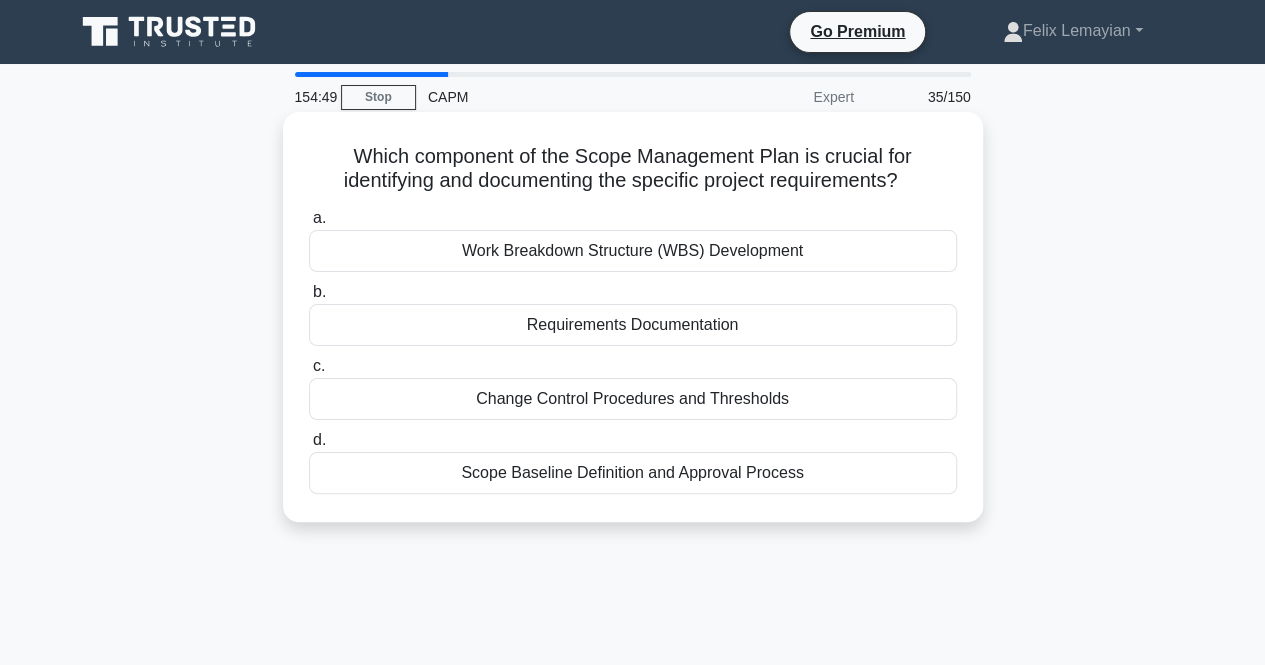 click on "Requirements Documentation" at bounding box center (633, 325) 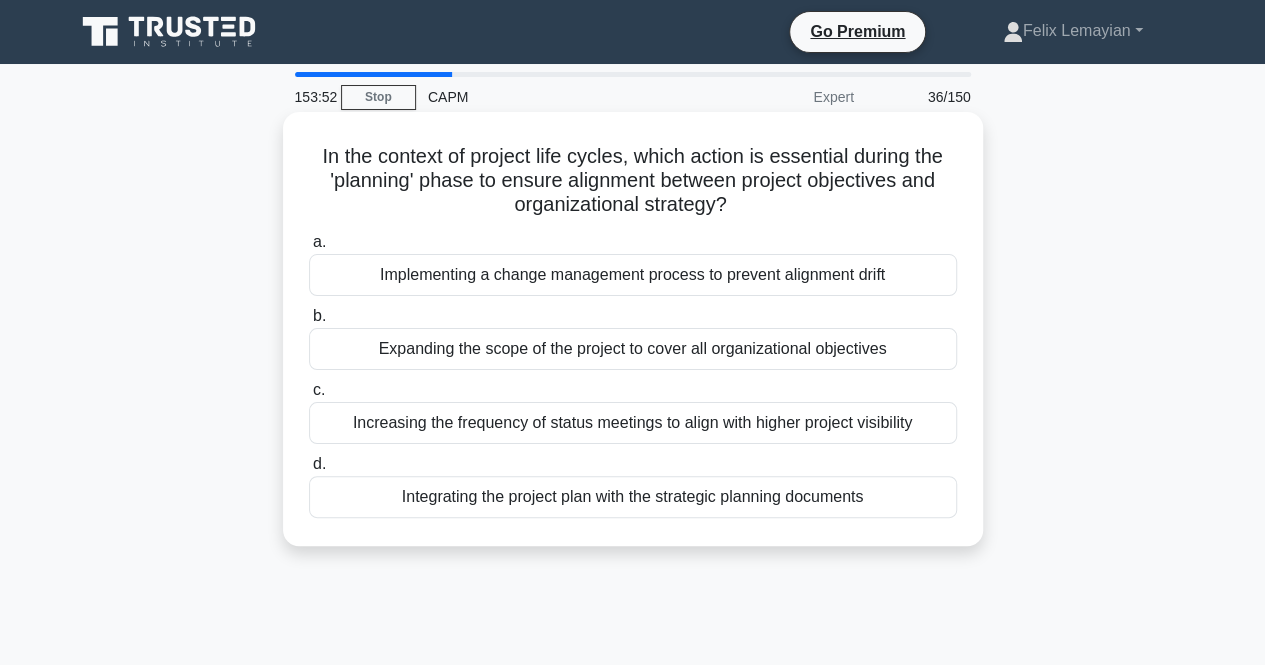 click on "Integrating the project plan with the strategic planning documents" at bounding box center [633, 497] 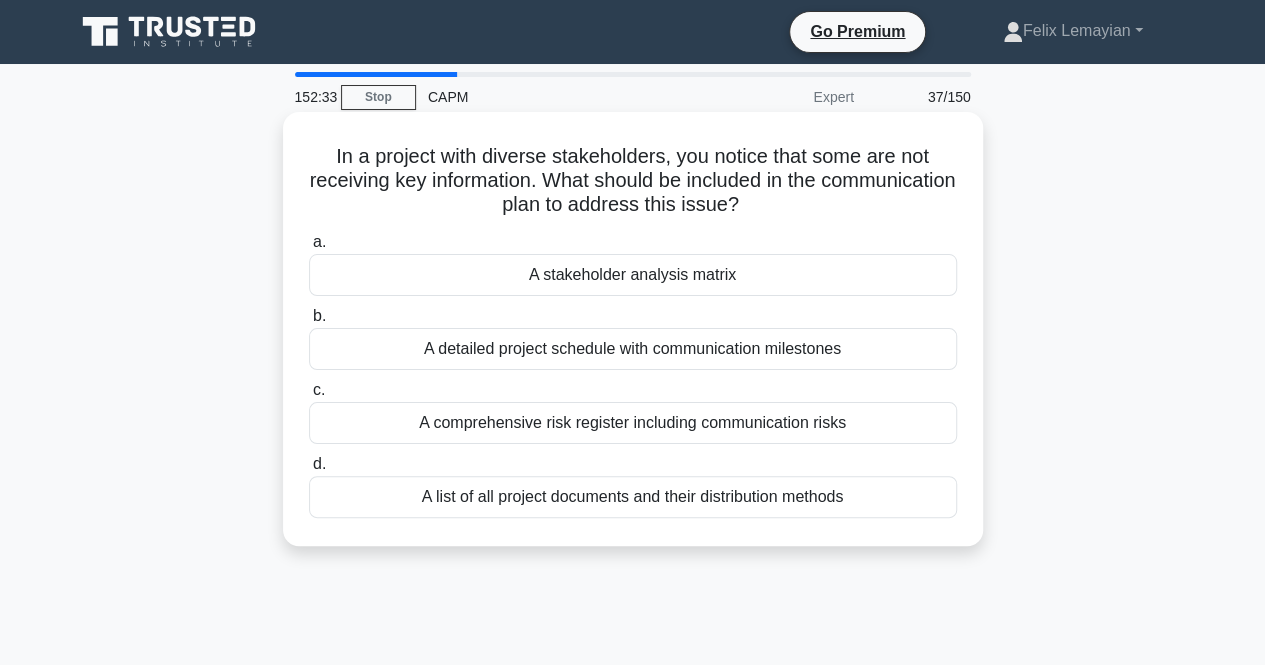 click on "A stakeholder analysis matrix" at bounding box center (633, 275) 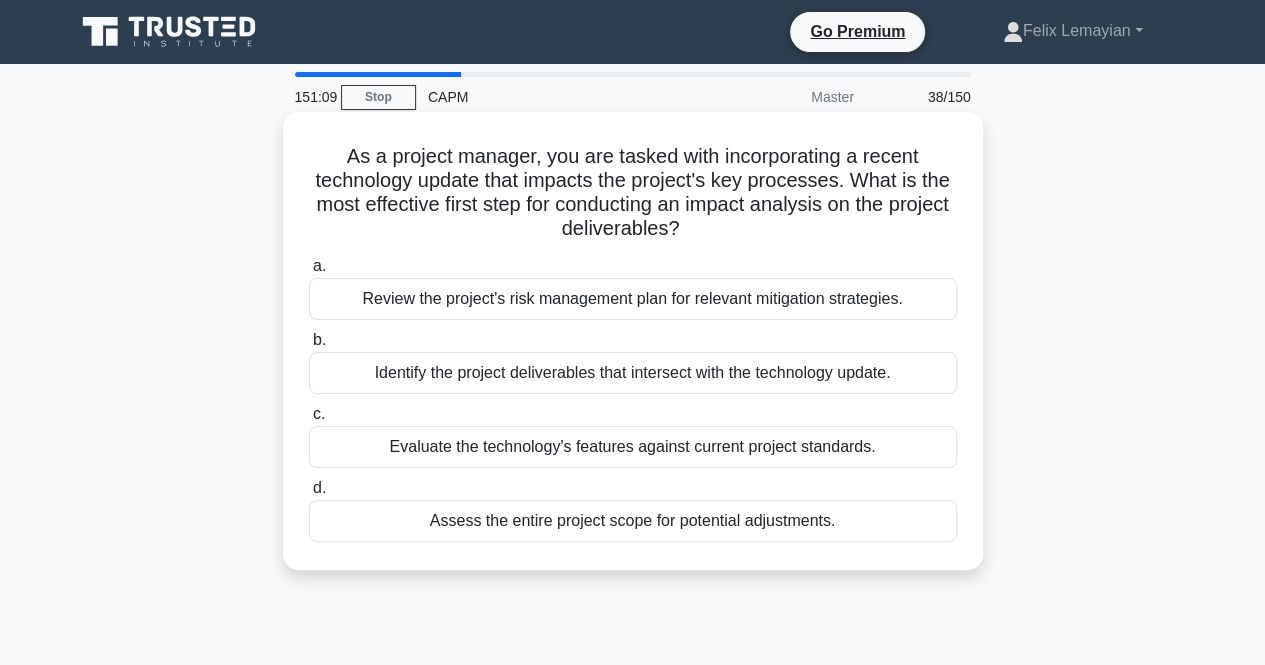 click on "Identify the project deliverables that intersect with the technology update." at bounding box center [633, 373] 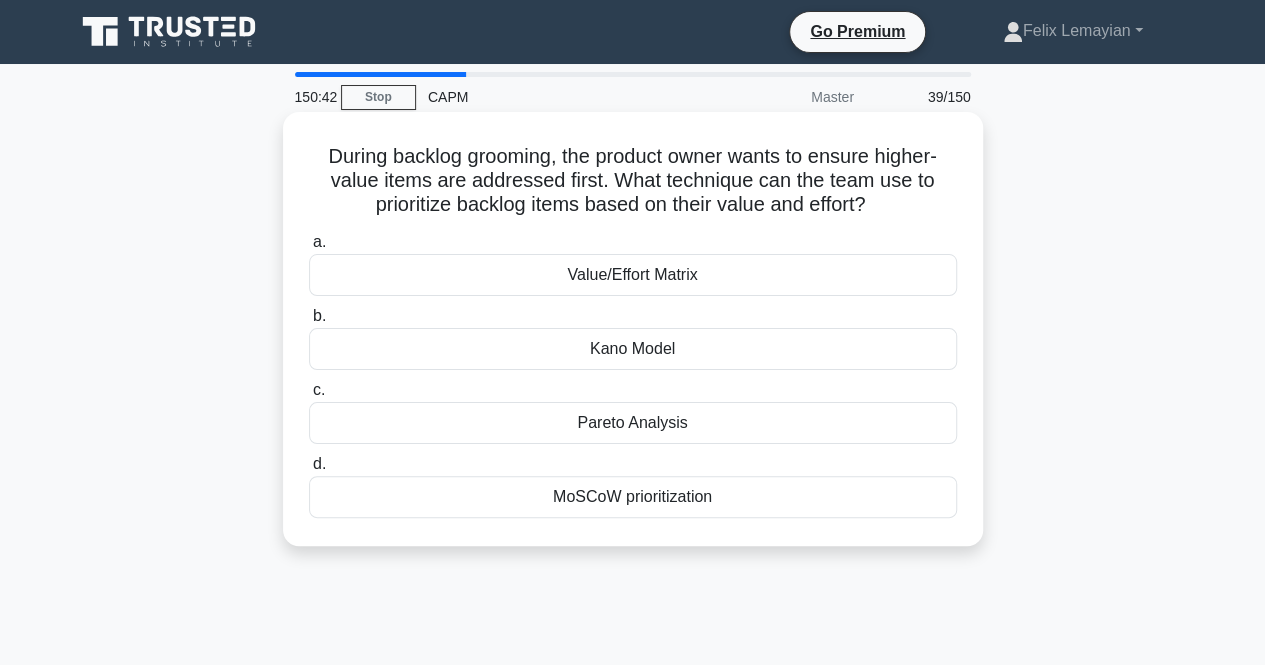 drag, startPoint x: 906, startPoint y: 208, endPoint x: 710, endPoint y: 212, distance: 196.04082 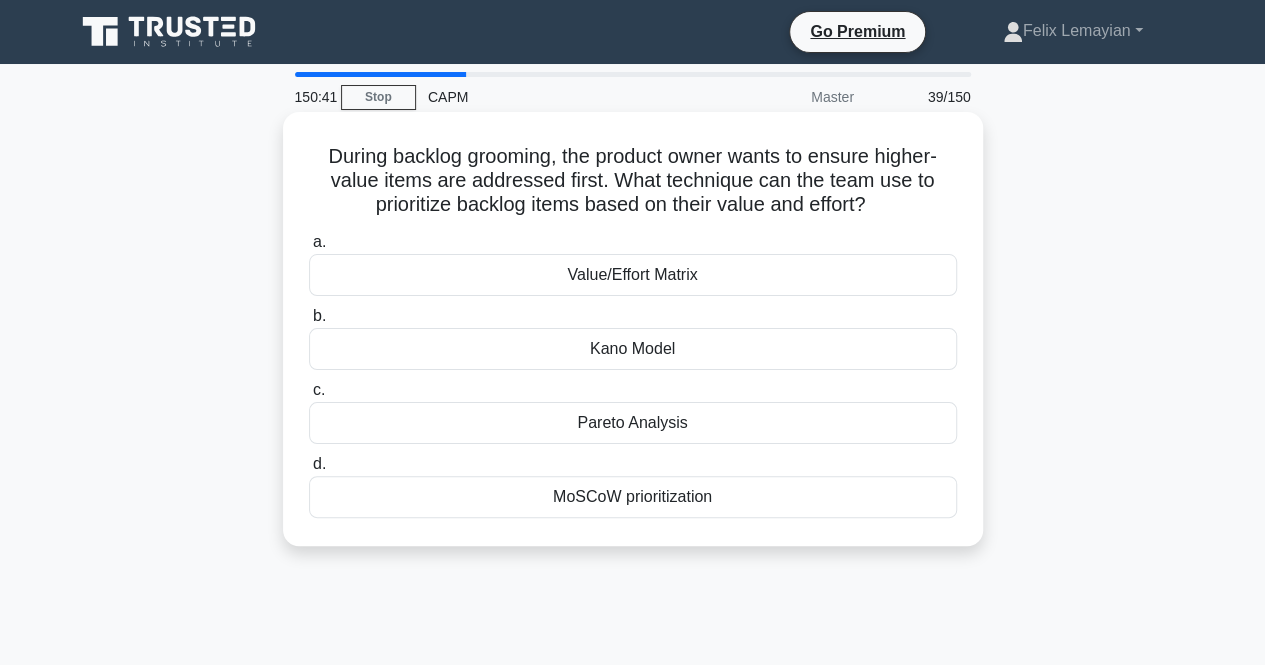 click on "Pareto Analysis" at bounding box center (633, 423) 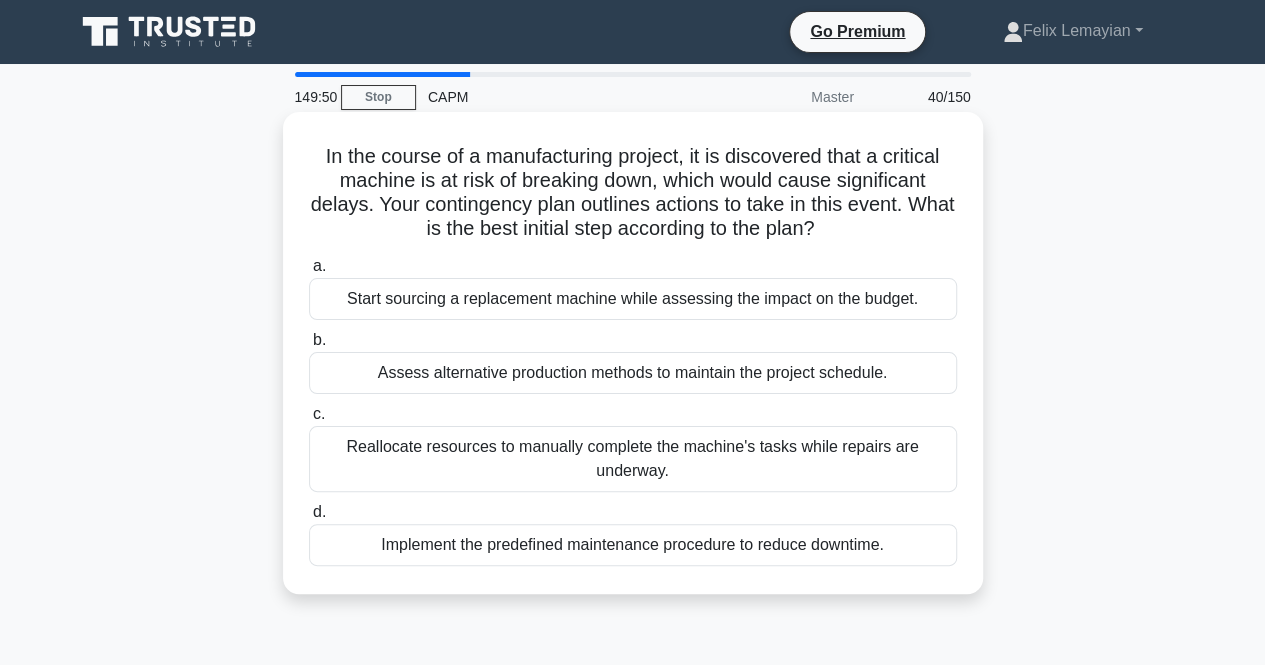 click on "Implement the predefined maintenance procedure to reduce downtime." at bounding box center [633, 545] 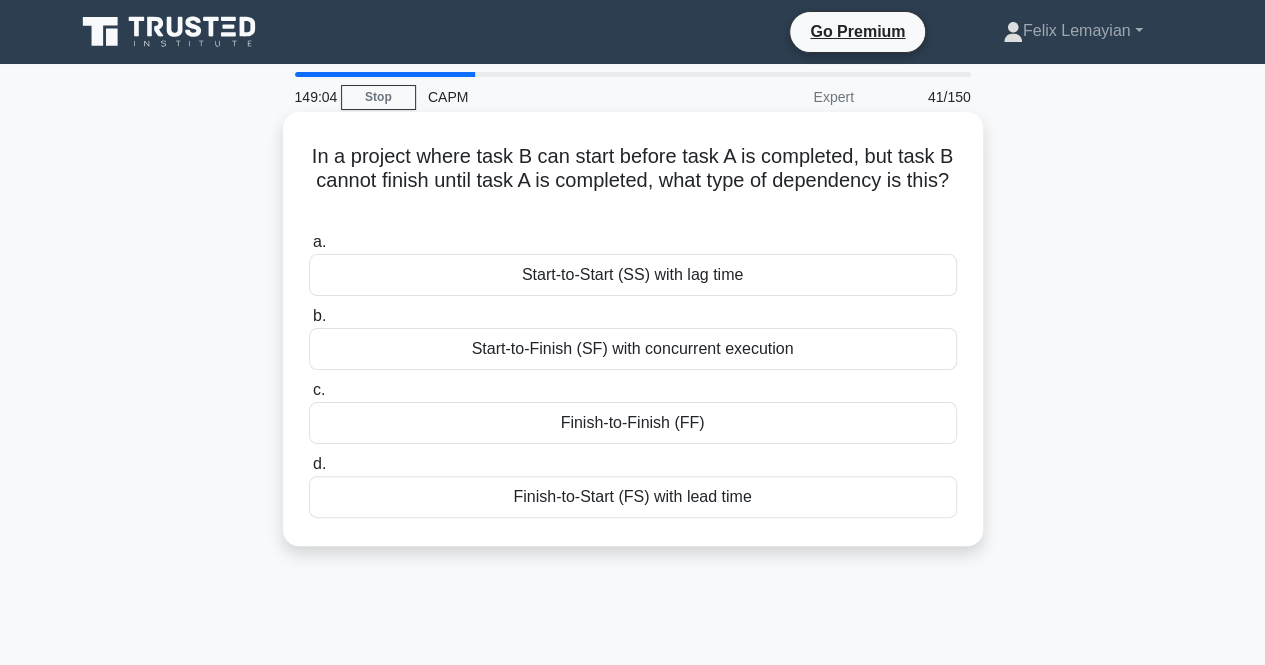click on "Finish-to-Finish (FF)" at bounding box center (633, 423) 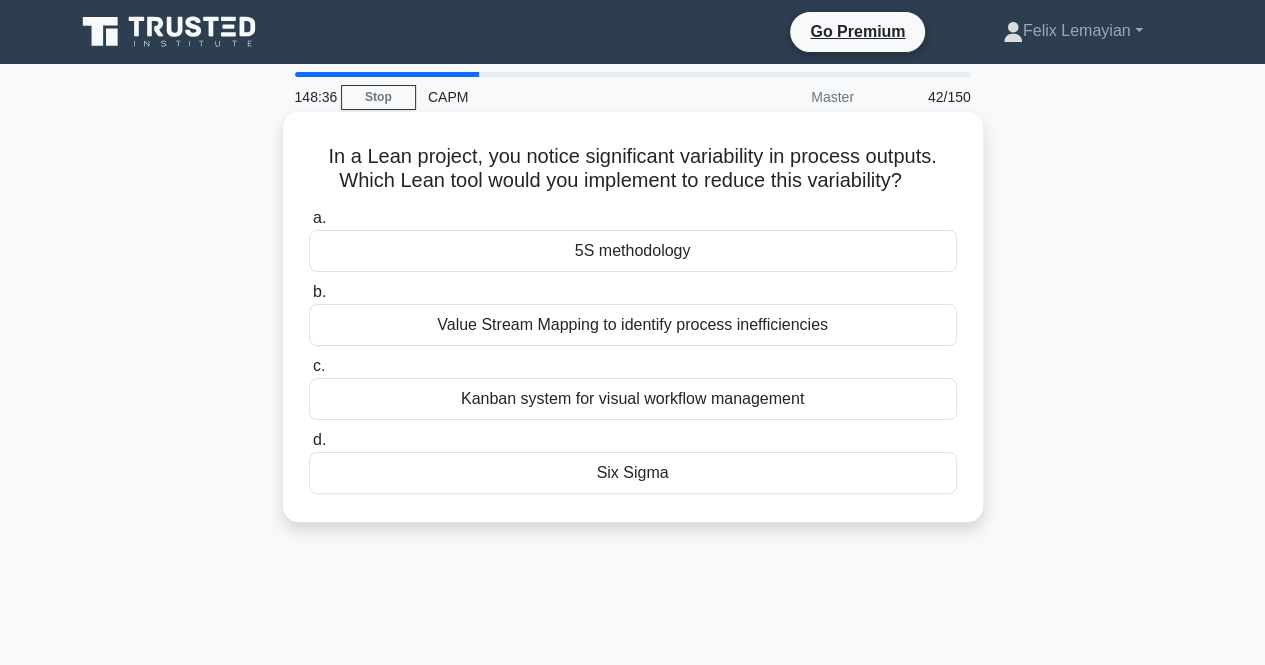 click on "Value Stream Mapping to identify process inefficiencies" at bounding box center [633, 325] 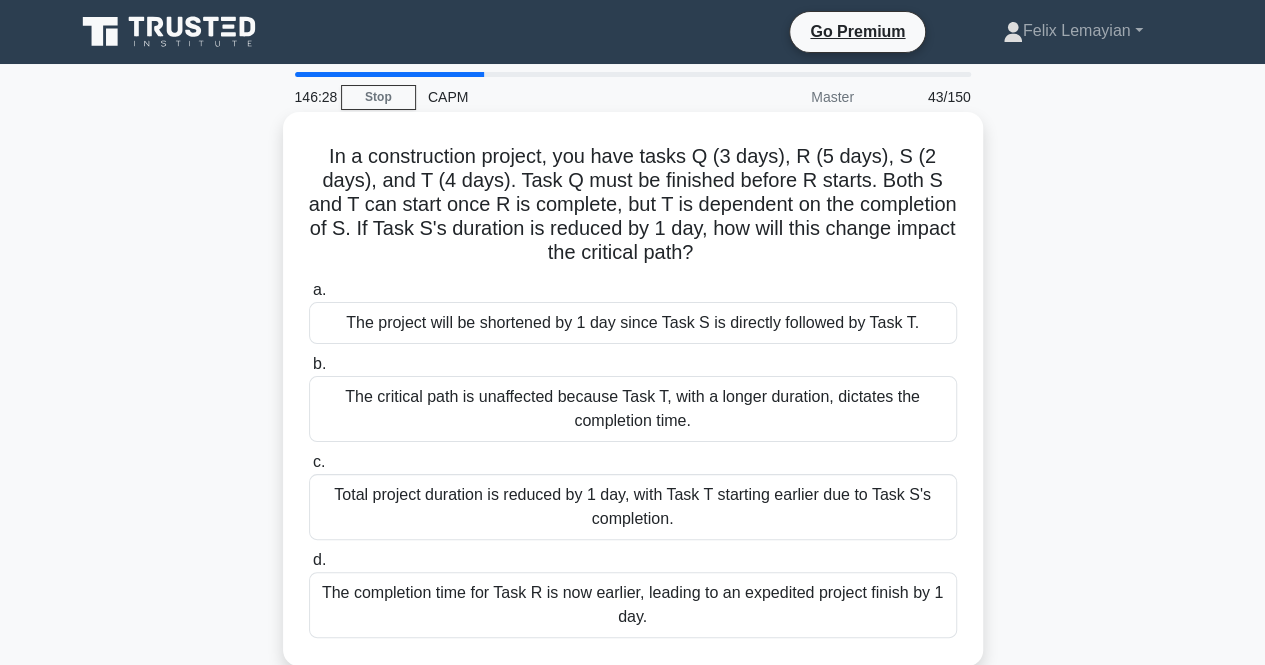click on "The critical path is unaffected because Task T, with a longer duration, dictates the completion time." at bounding box center [633, 409] 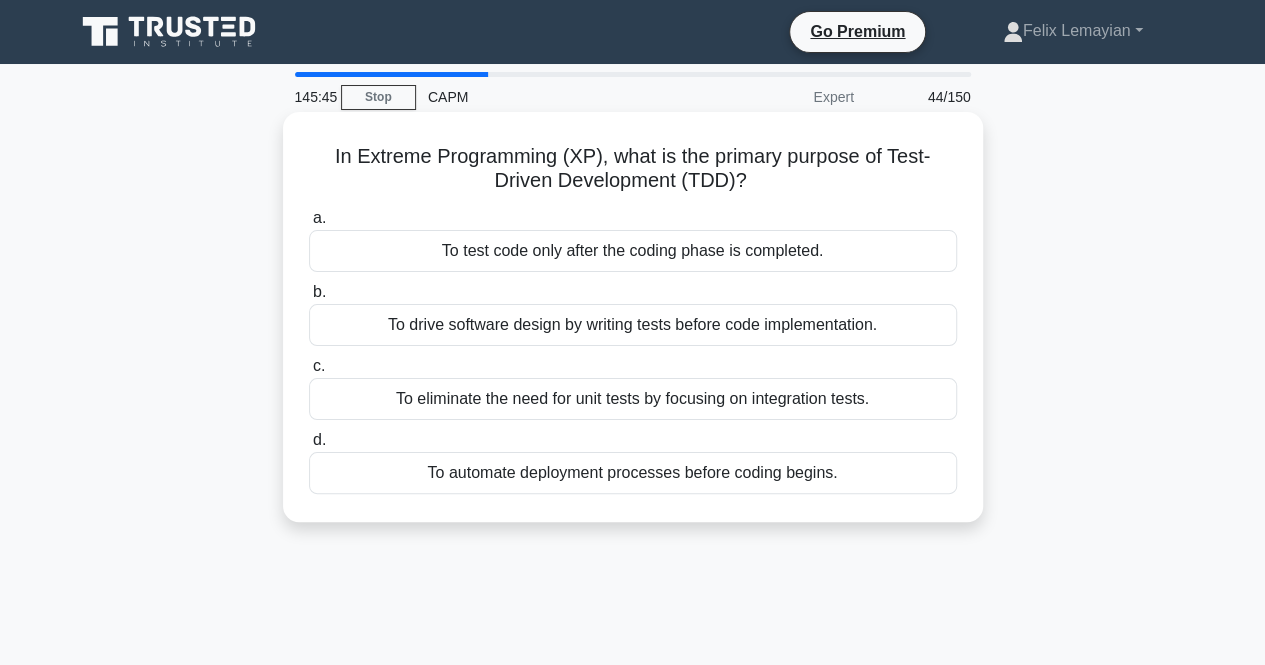 click on "To drive software design by writing tests before code implementation." at bounding box center [633, 325] 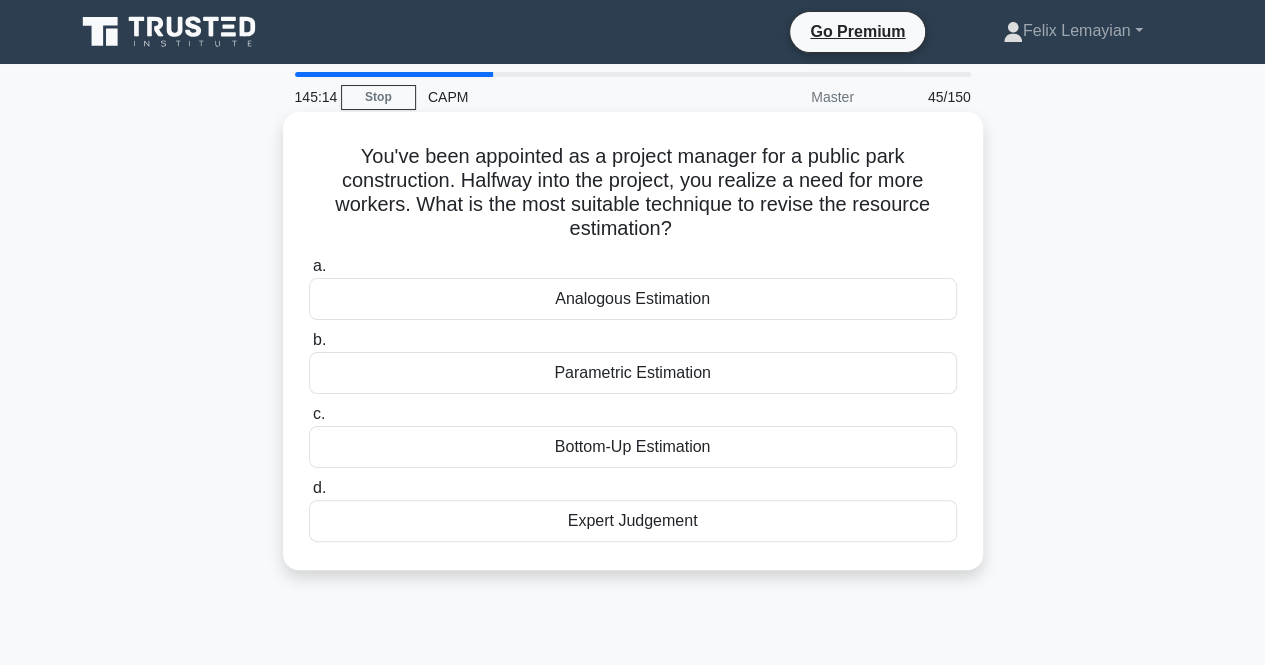 click on "Bottom-Up Estimation" at bounding box center [633, 447] 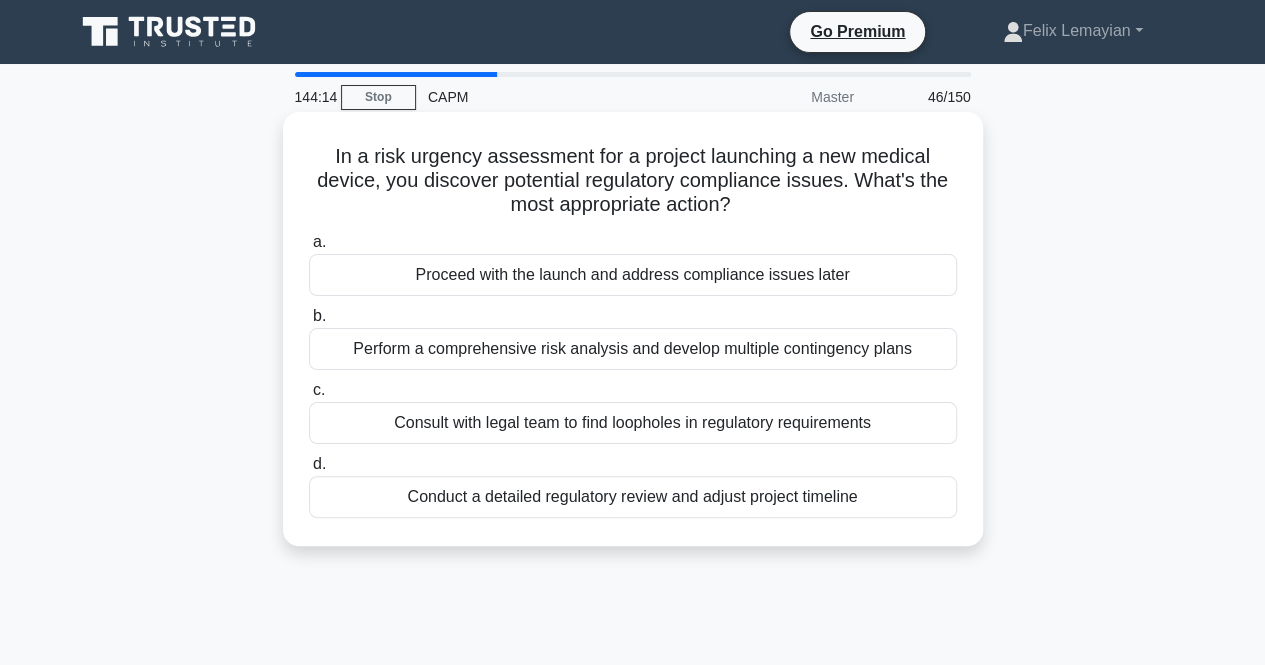 click on "Conduct a detailed regulatory review and adjust project timeline" at bounding box center [633, 497] 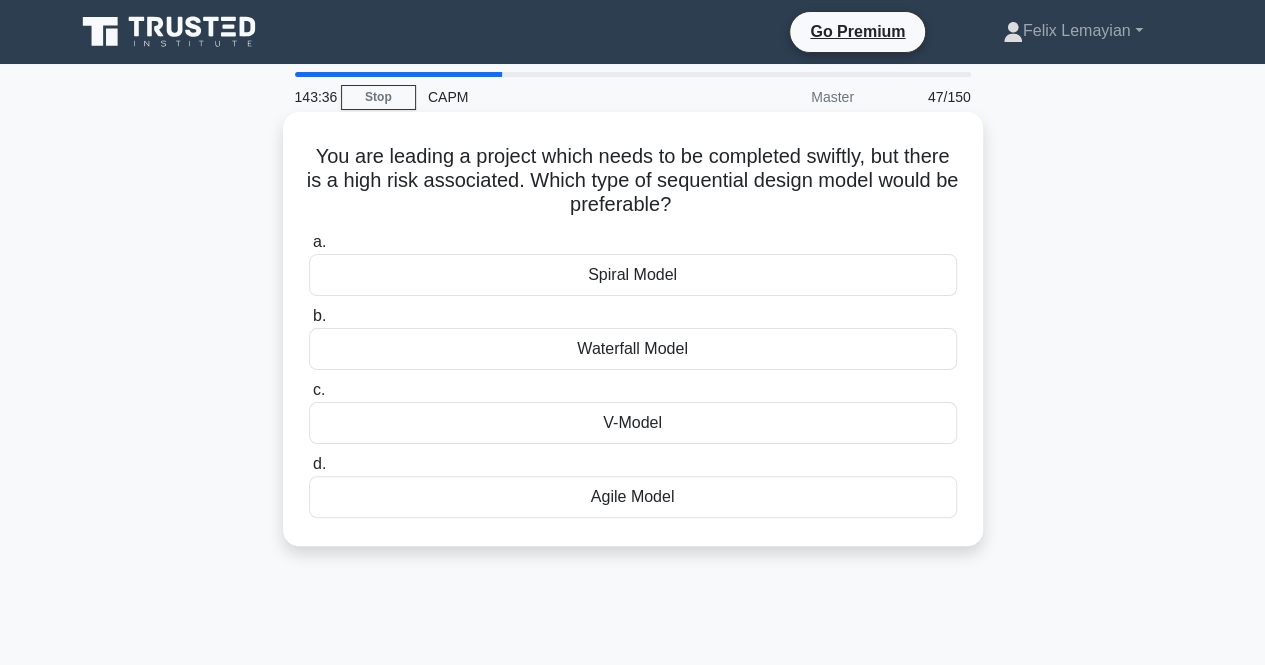 click on "Agile Model" at bounding box center [633, 497] 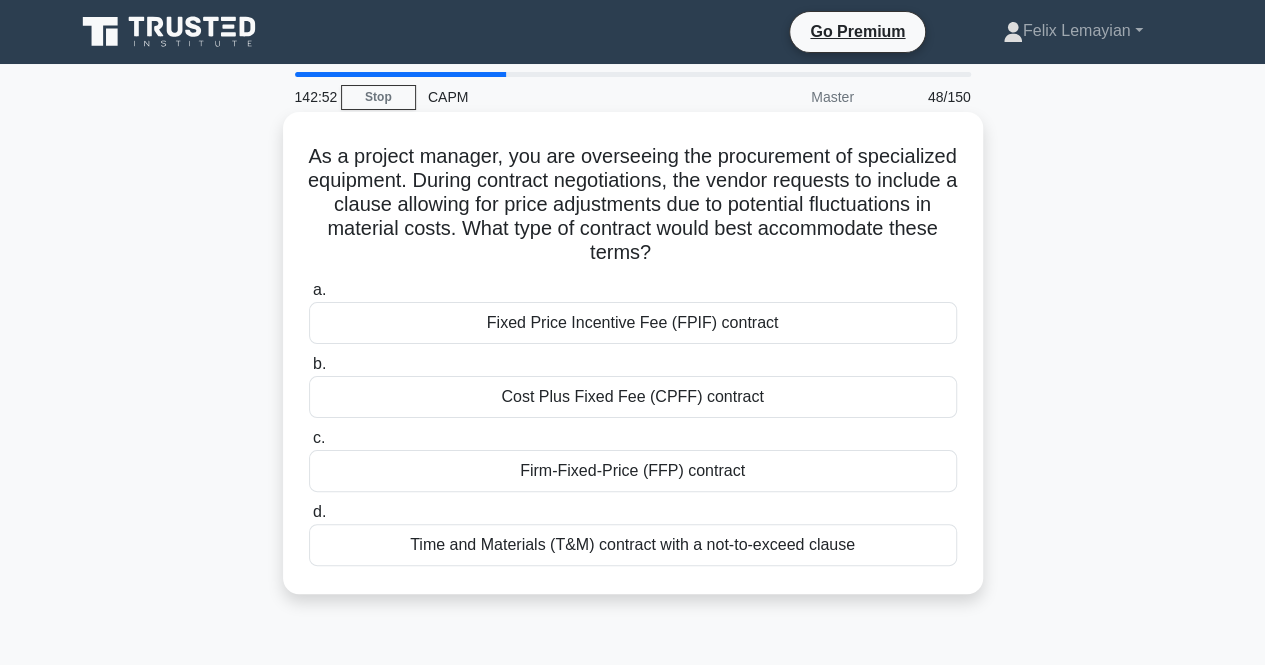 click on "Time and Materials (T&M) contract with a not-to-exceed clause" at bounding box center (633, 545) 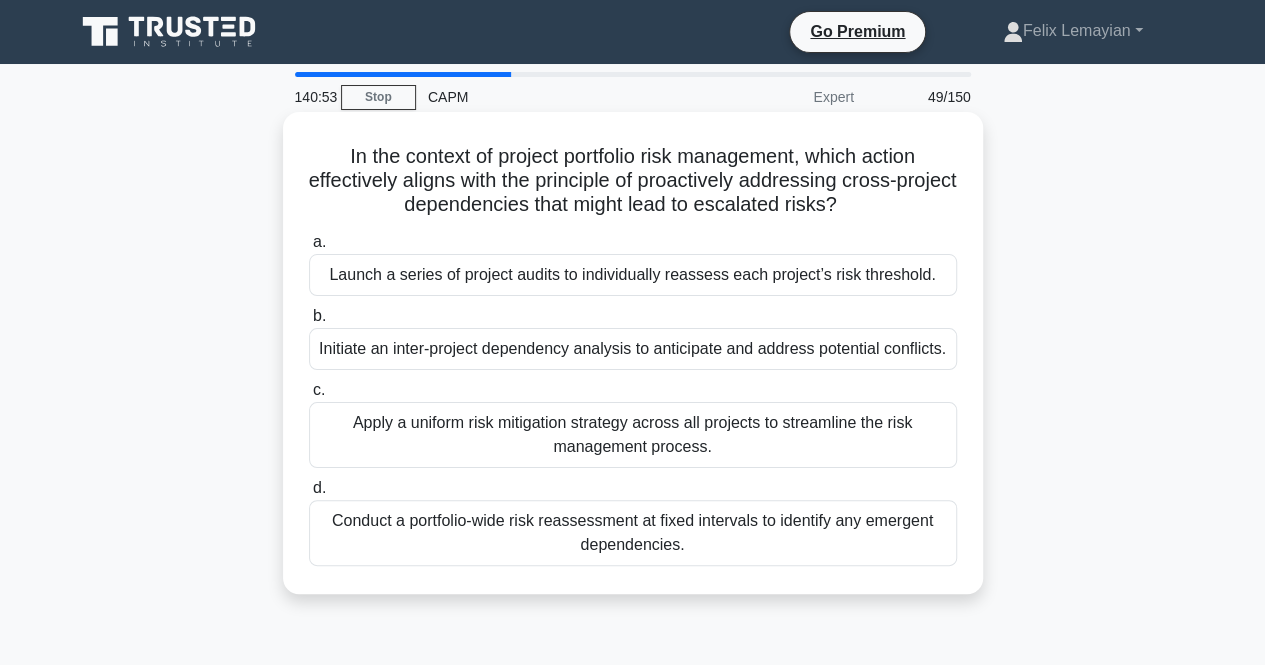click on "Initiate an inter-project dependency analysis to anticipate and address potential conflicts." at bounding box center [633, 349] 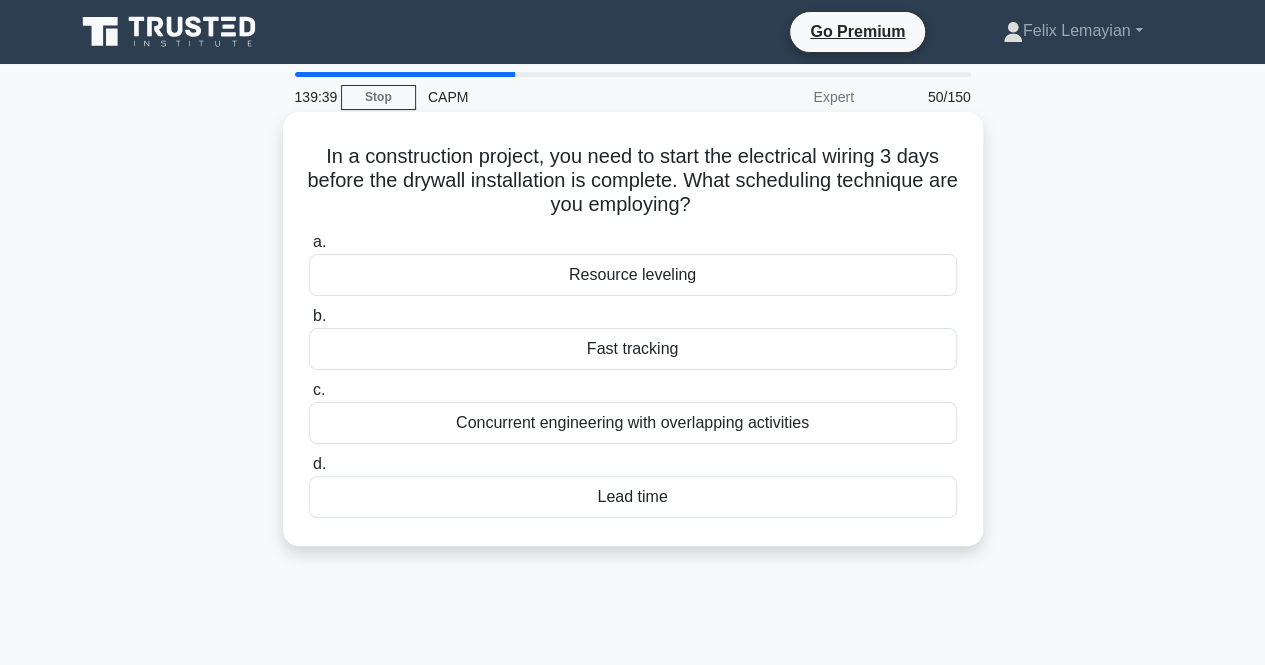 click on "Concurrent engineering with overlapping activities" at bounding box center [633, 423] 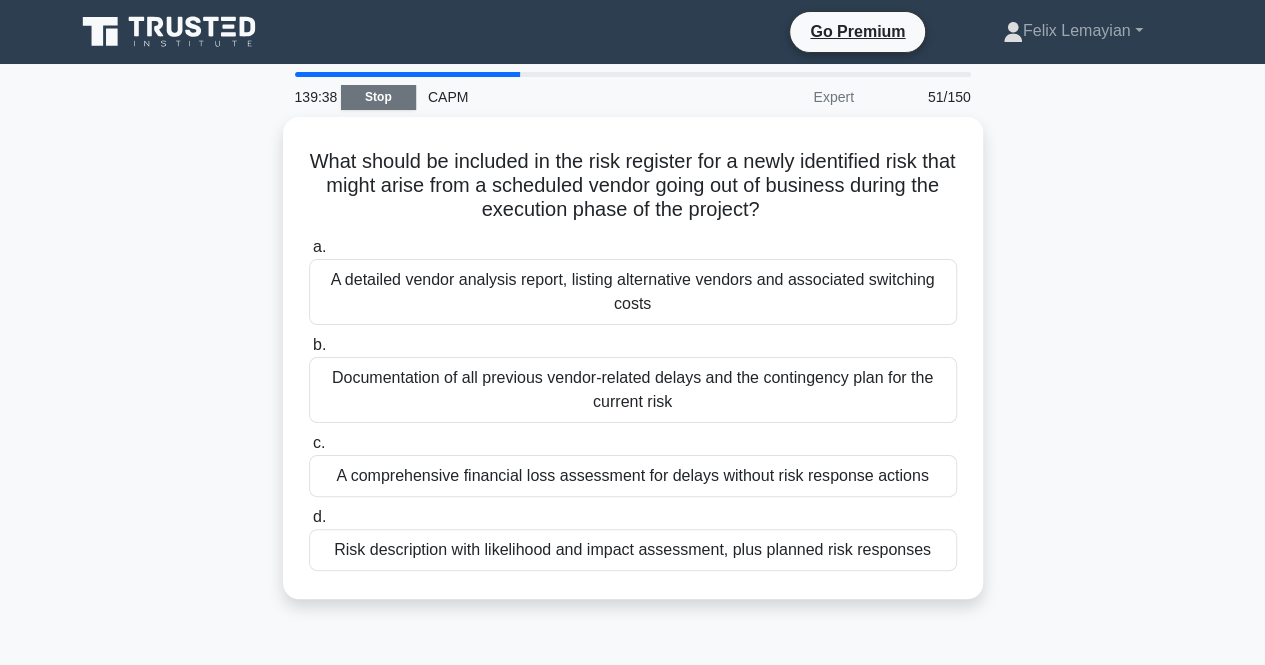 click on "Stop" at bounding box center (378, 97) 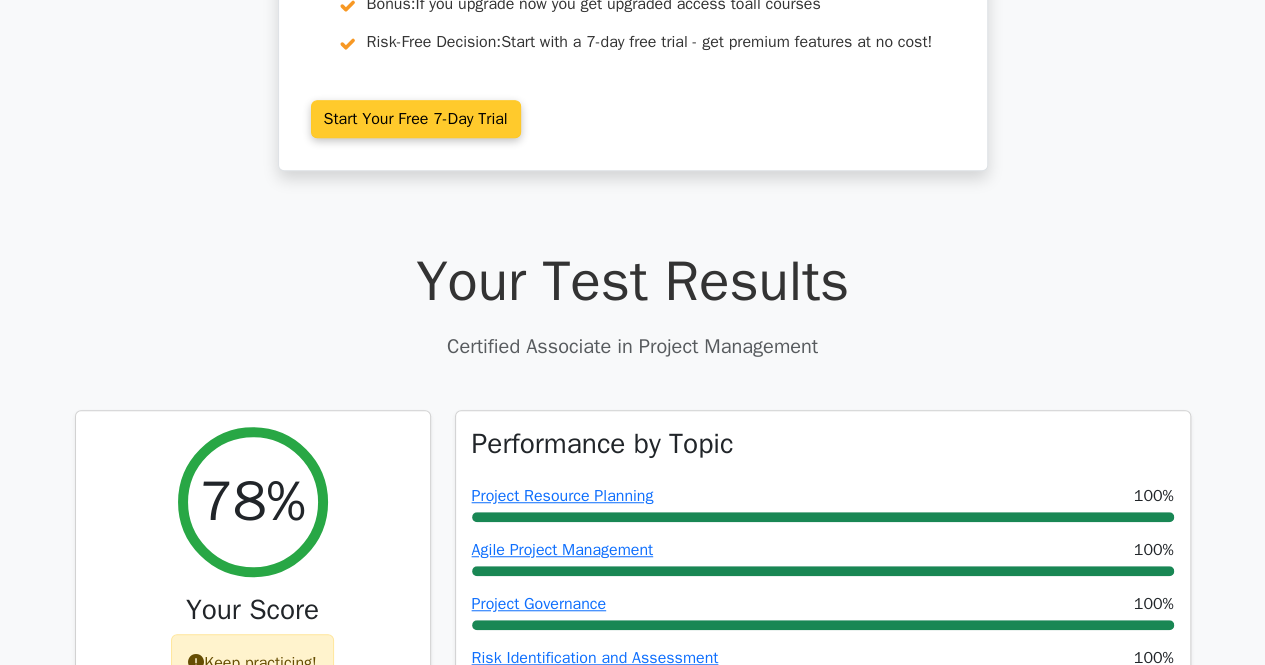 scroll, scrollTop: 0, scrollLeft: 0, axis: both 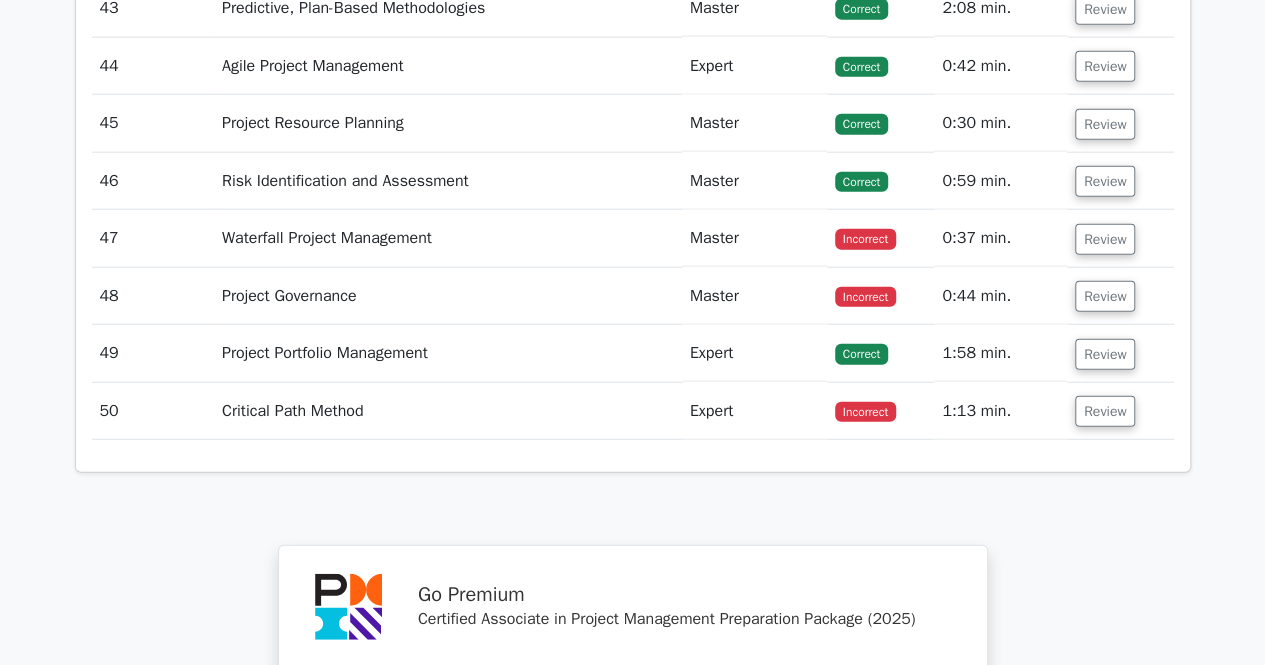 drag, startPoint x: 1270, startPoint y: 83, endPoint x: 1279, endPoint y: 561, distance: 478.08472 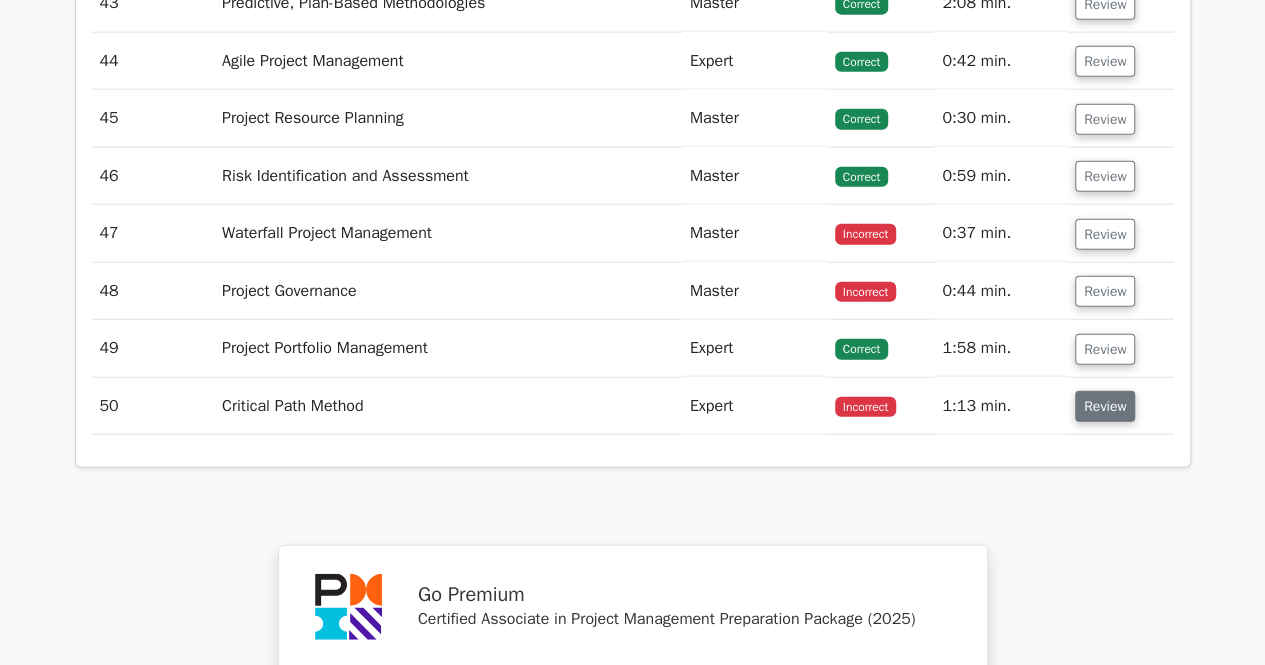 click on "Review" at bounding box center (1105, 406) 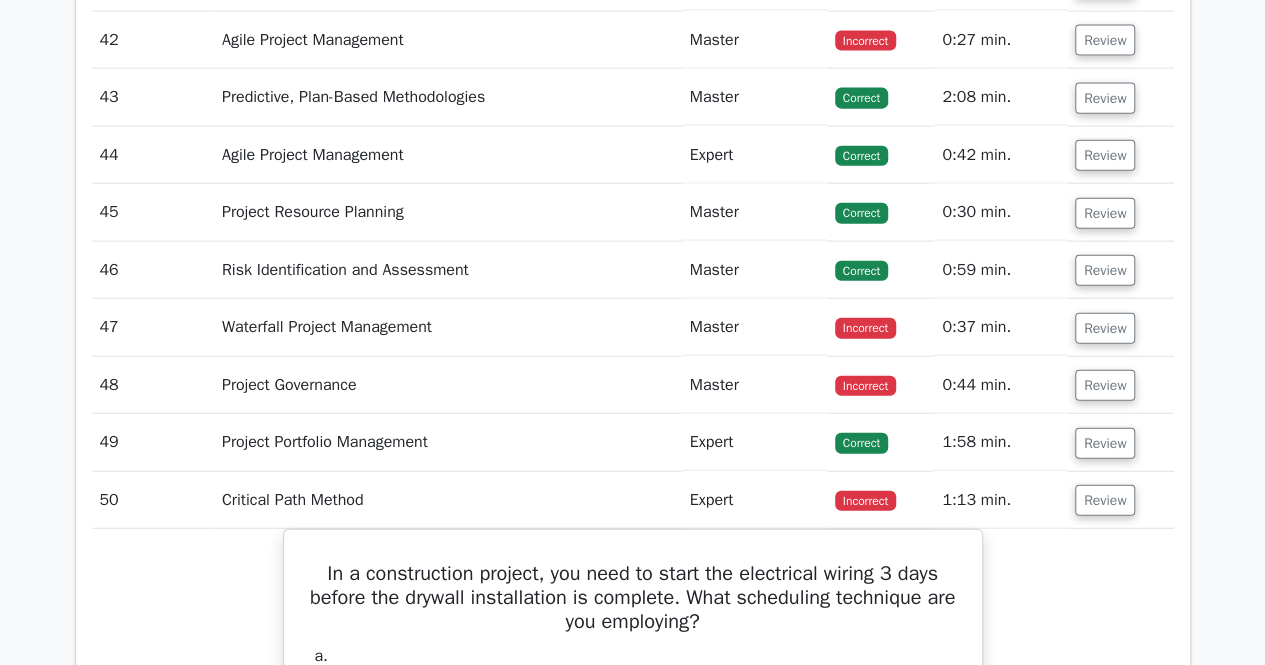 scroll, scrollTop: 6056, scrollLeft: 0, axis: vertical 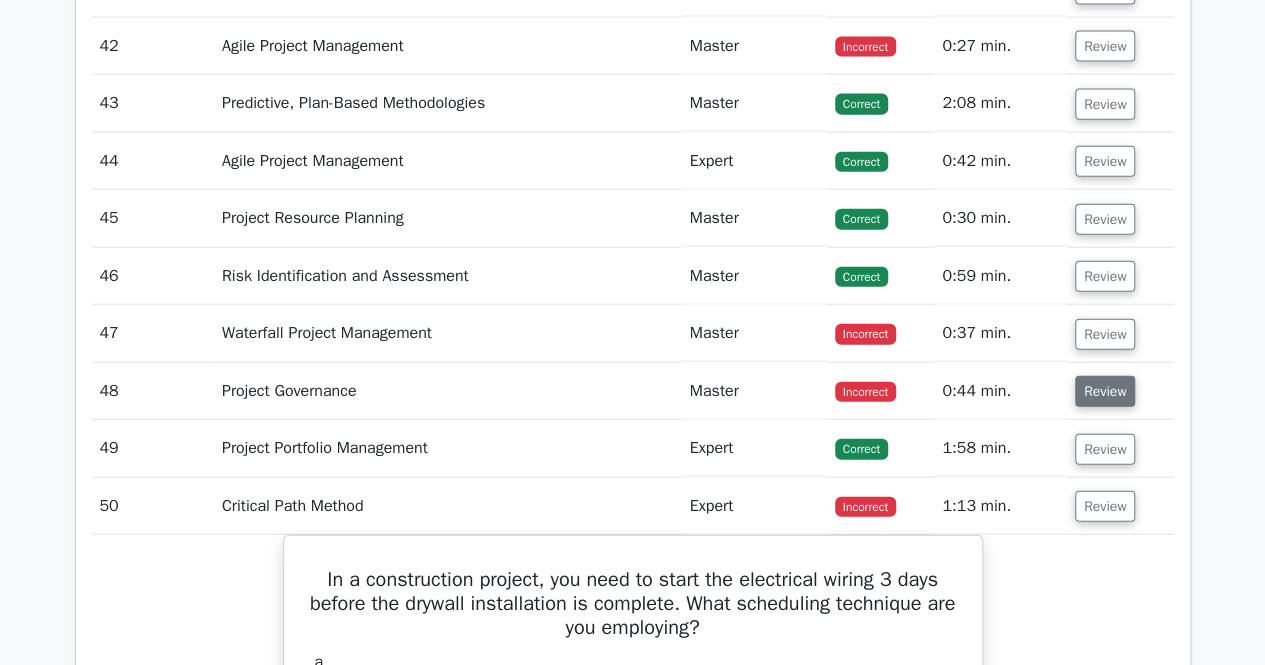 click on "Review" at bounding box center (1105, 391) 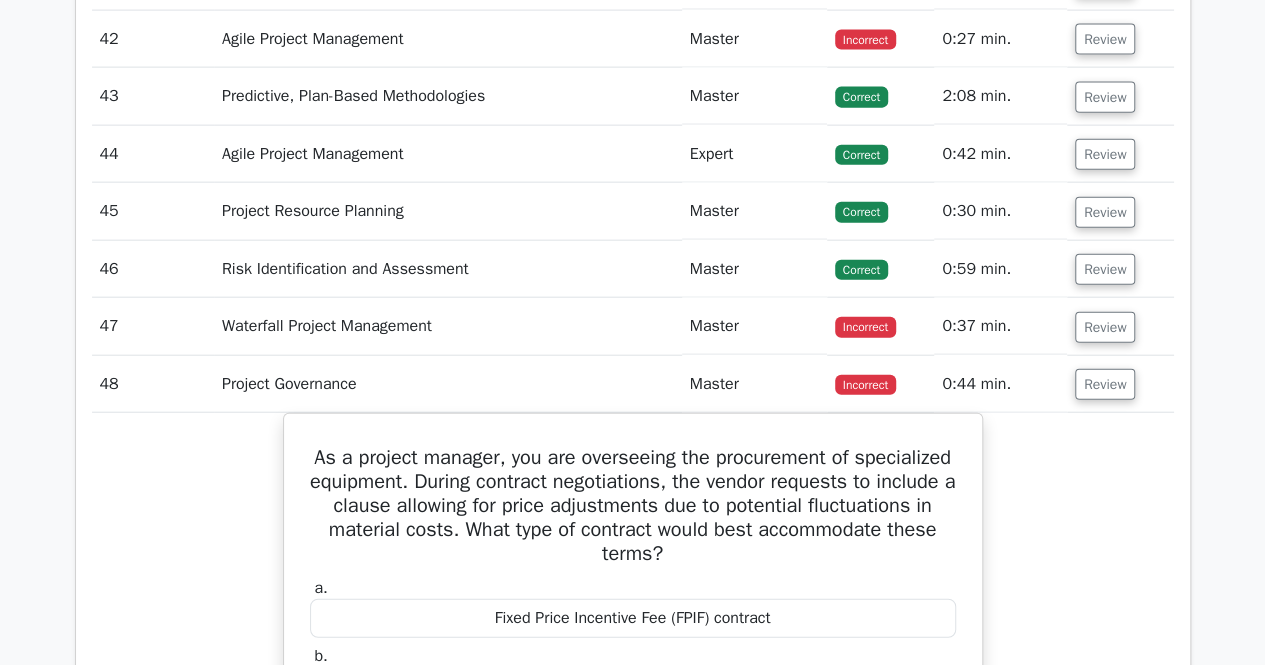 scroll, scrollTop: 6056, scrollLeft: 0, axis: vertical 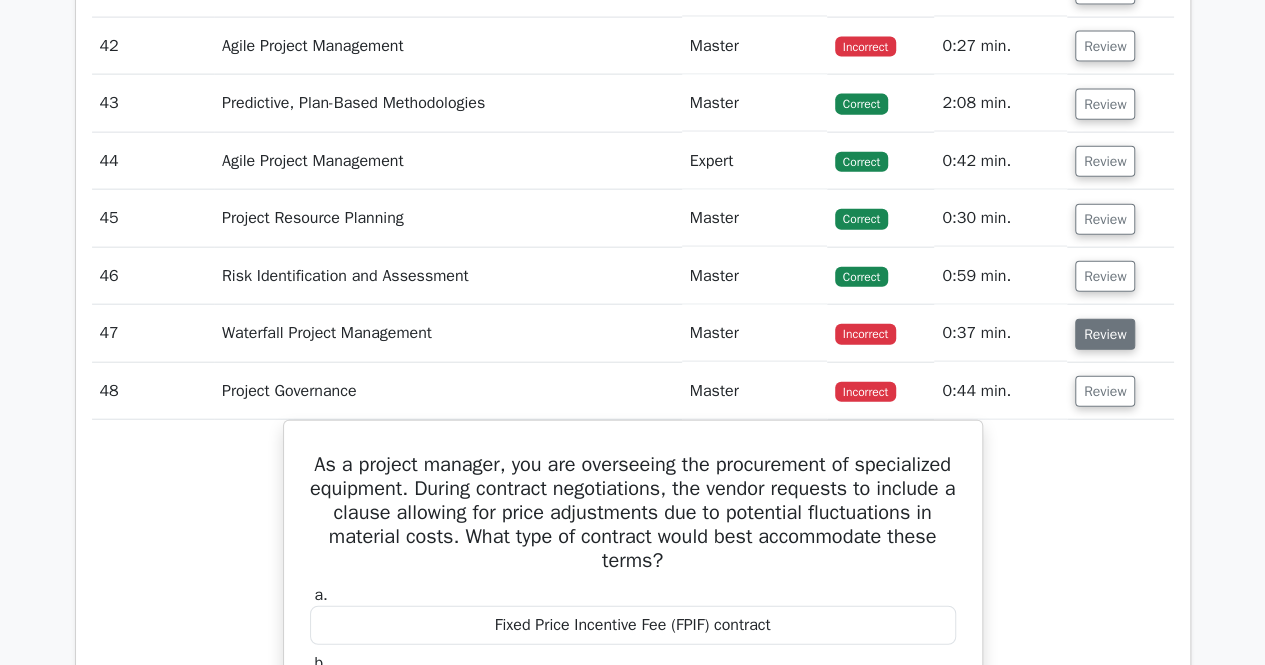 click on "Review" at bounding box center (1105, 334) 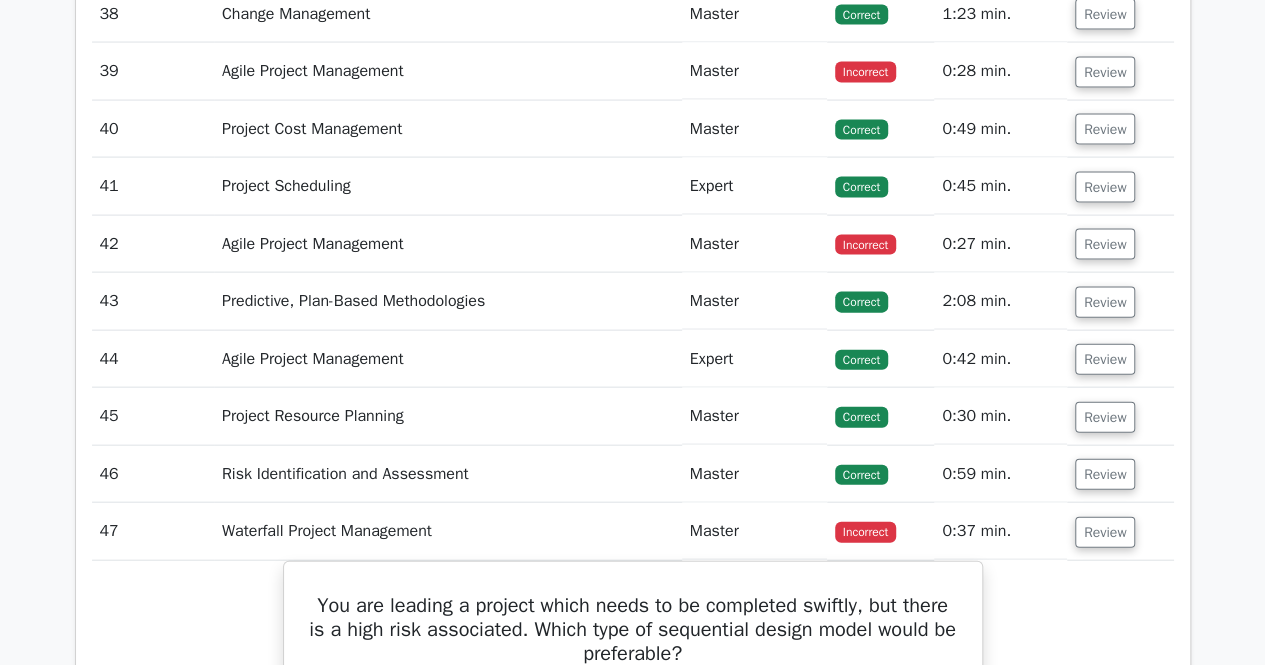 scroll, scrollTop: 5856, scrollLeft: 0, axis: vertical 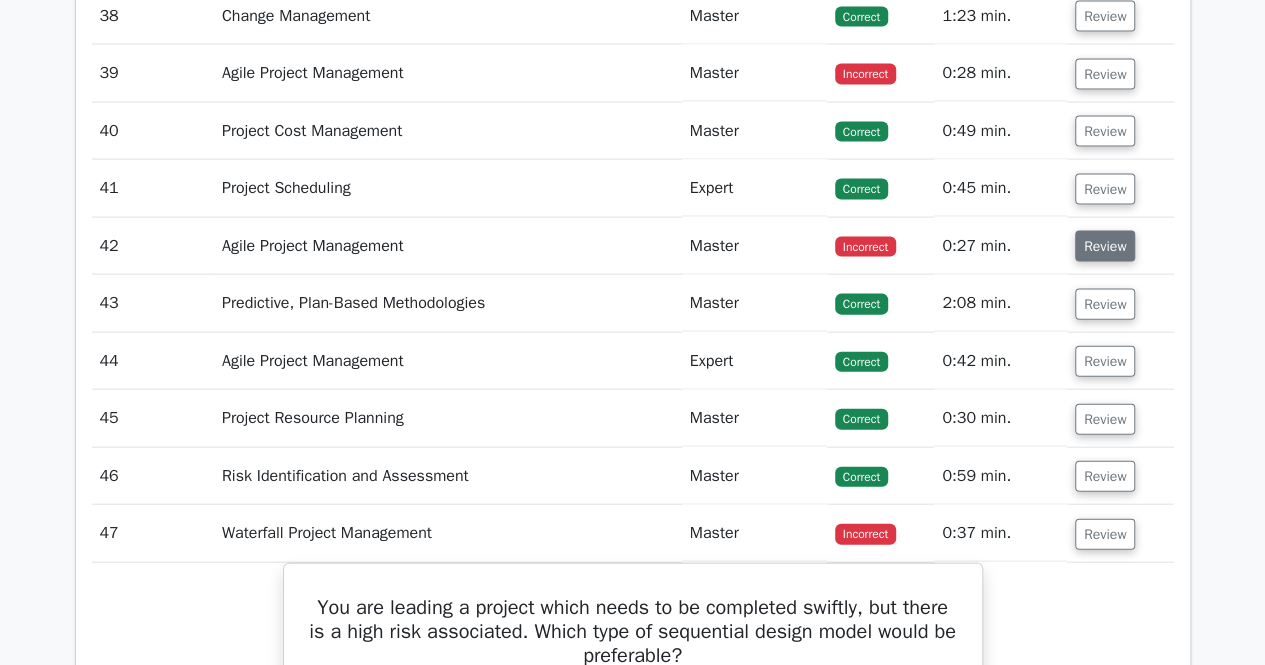 click on "Review" at bounding box center (1105, 246) 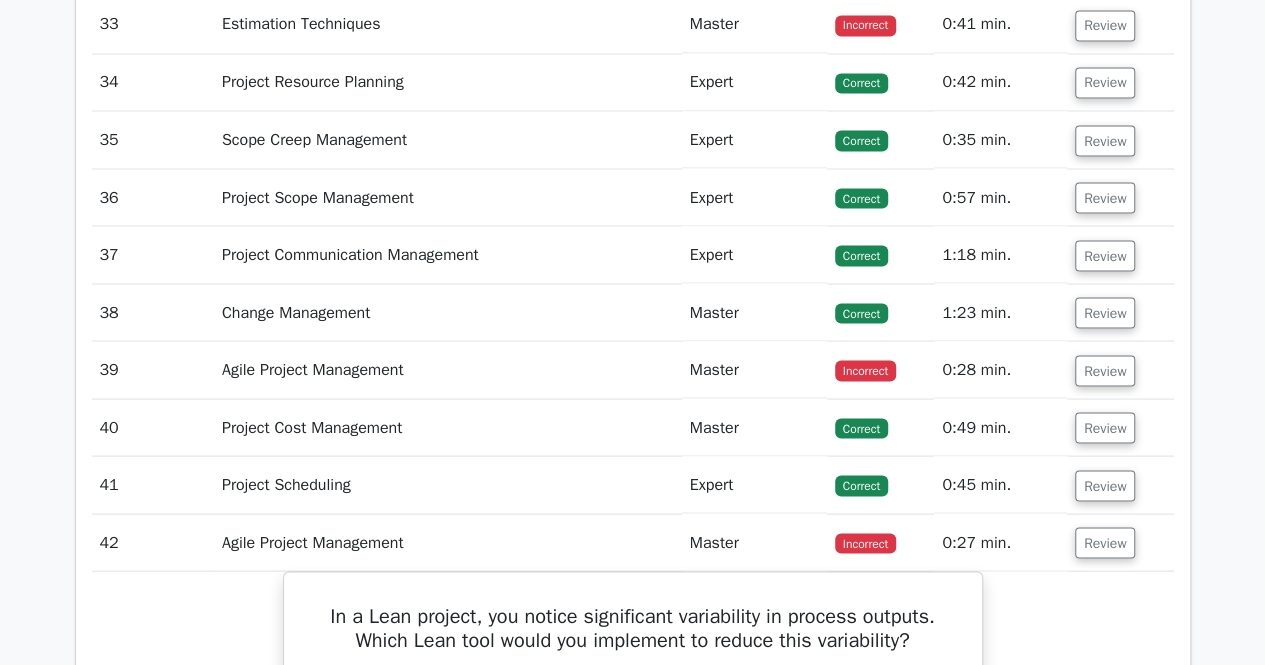 scroll, scrollTop: 5556, scrollLeft: 0, axis: vertical 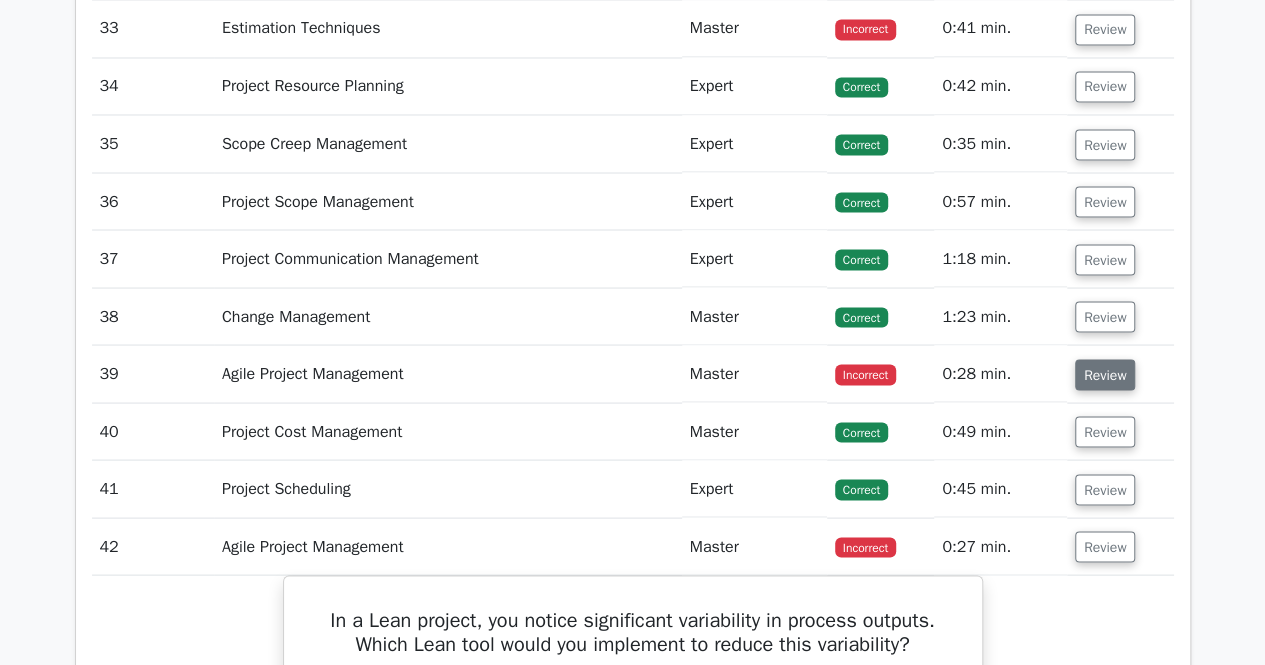 click on "Review" at bounding box center [1105, 374] 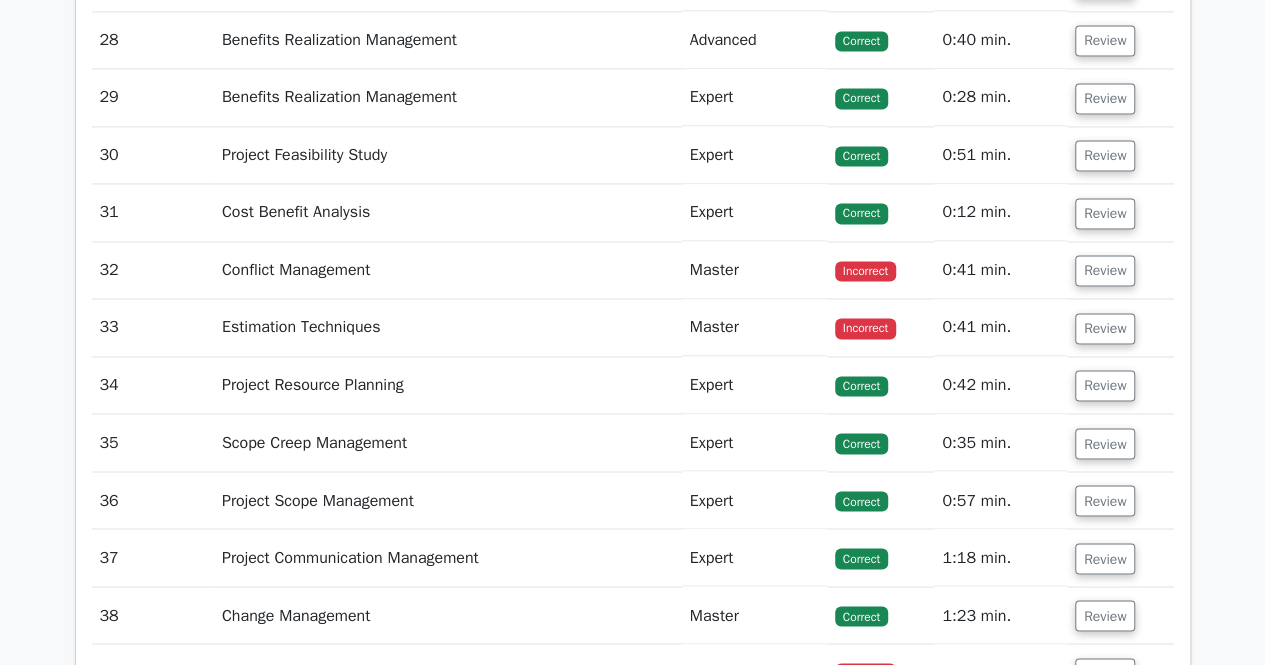 scroll, scrollTop: 5256, scrollLeft: 0, axis: vertical 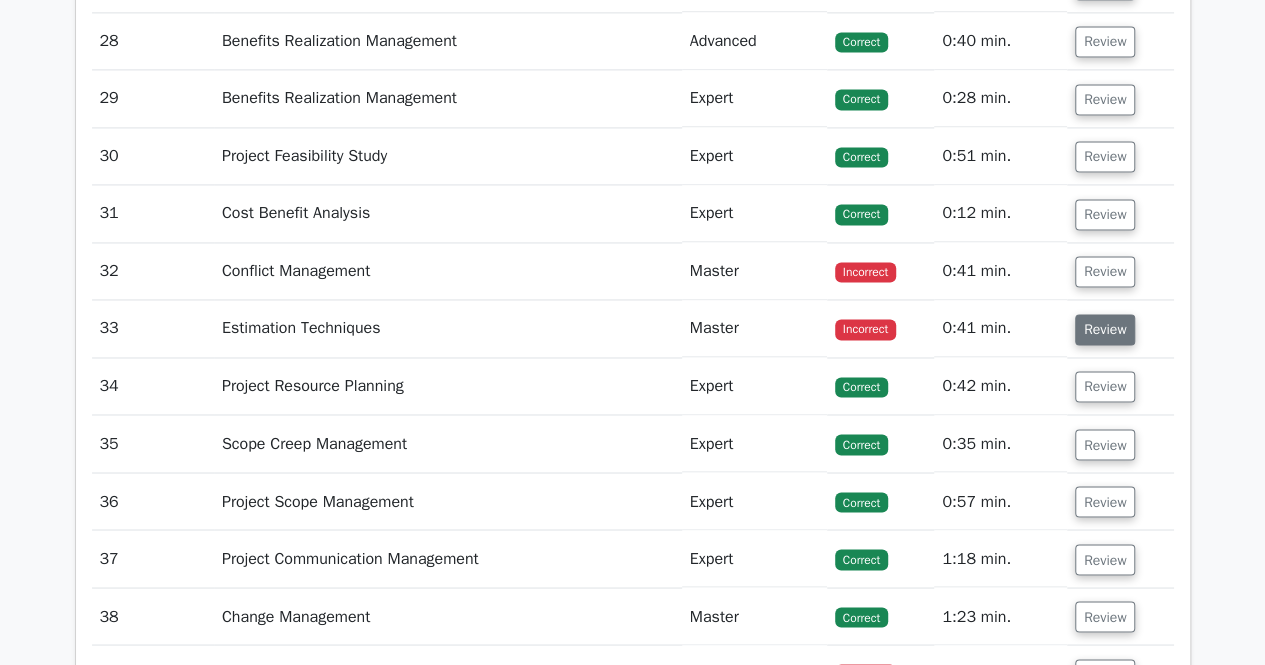 click on "Review" at bounding box center [1105, 329] 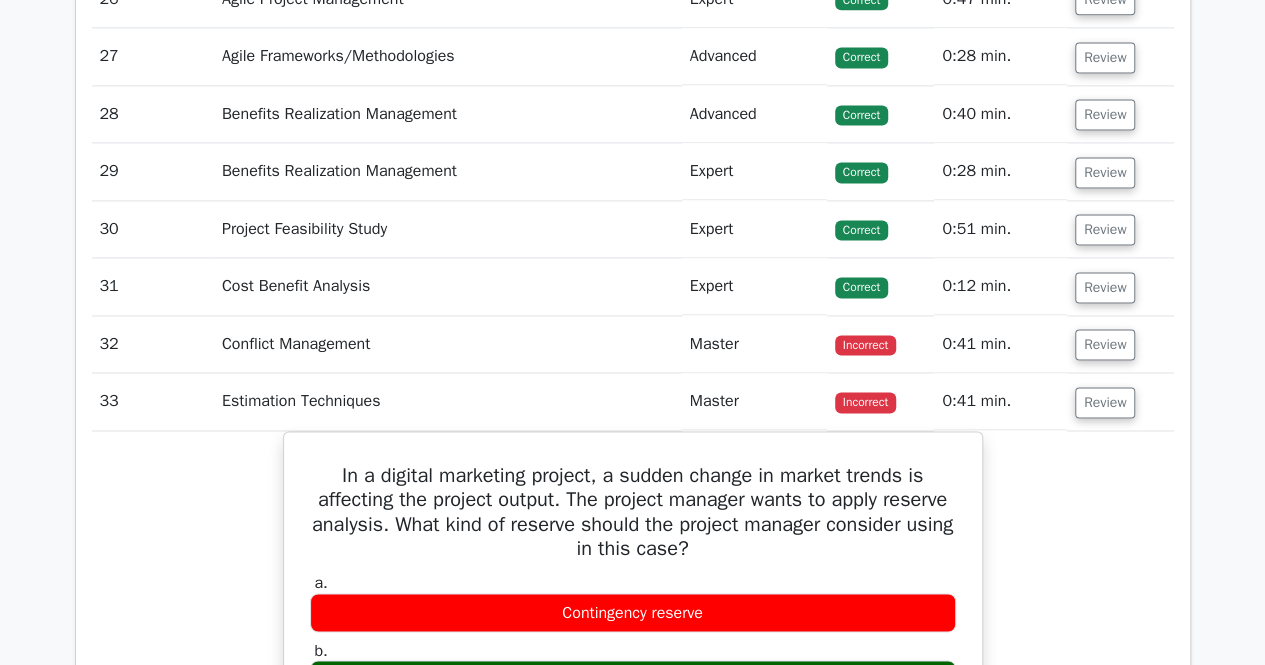 scroll, scrollTop: 5156, scrollLeft: 0, axis: vertical 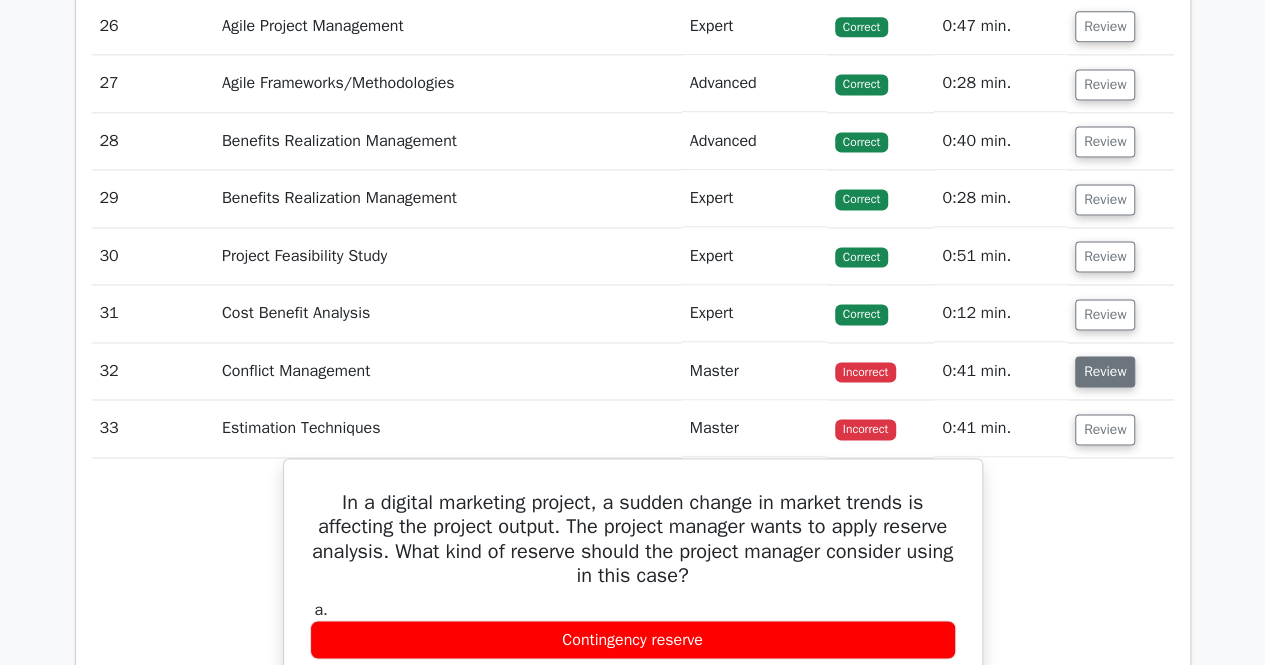 click on "Review" at bounding box center [1105, 371] 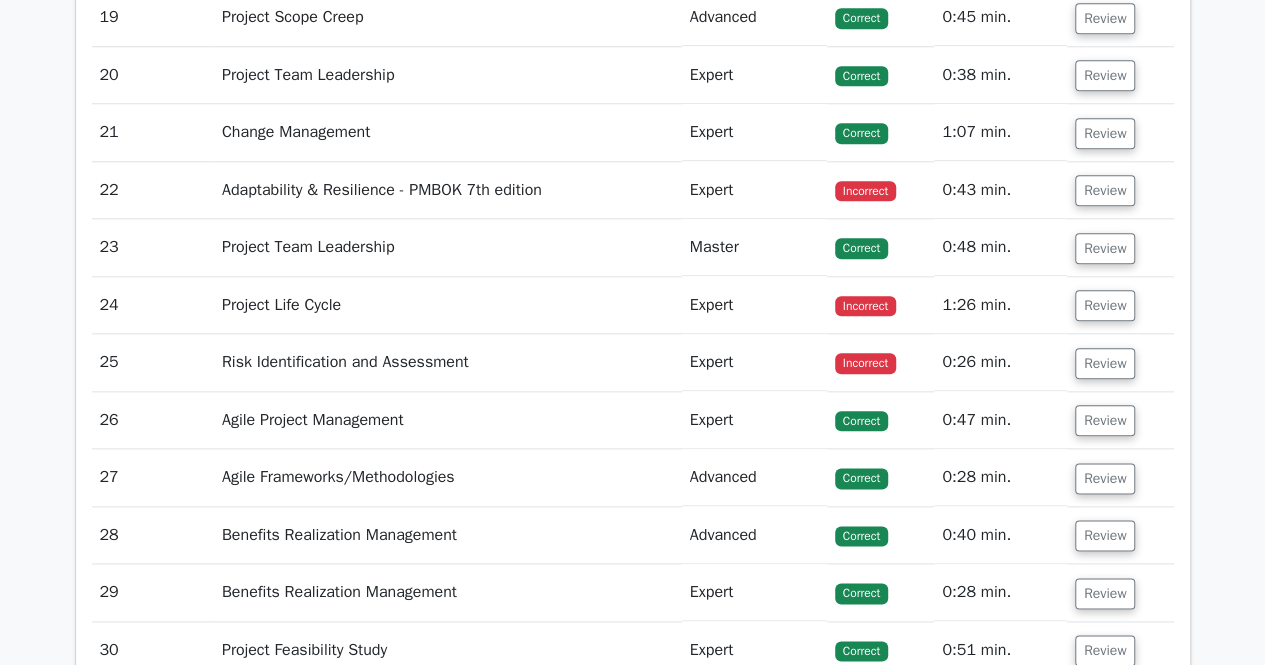 scroll, scrollTop: 4756, scrollLeft: 0, axis: vertical 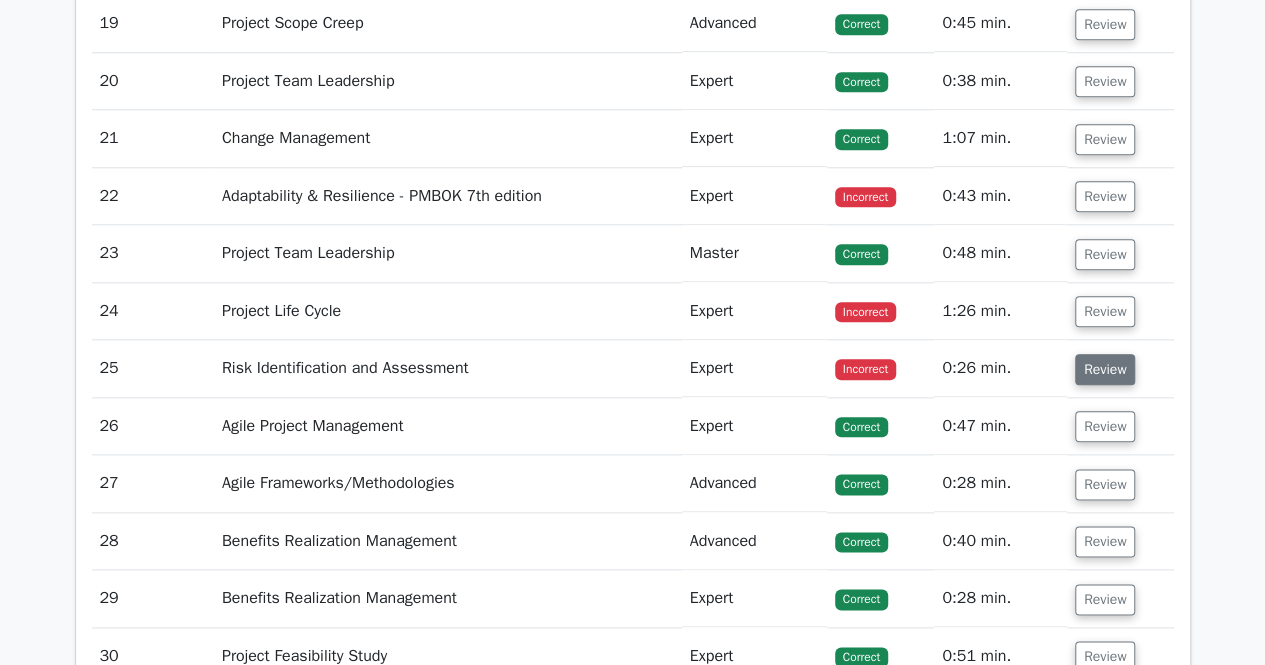 click on "Review" at bounding box center (1105, 369) 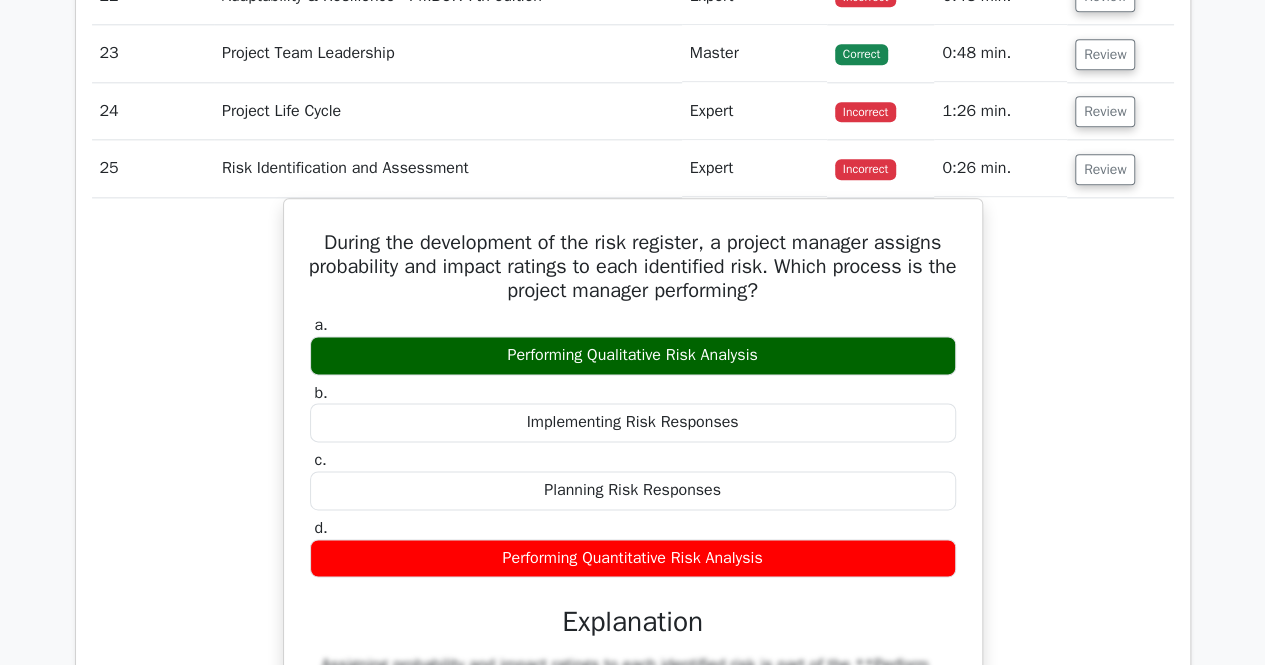 scroll, scrollTop: 4856, scrollLeft: 0, axis: vertical 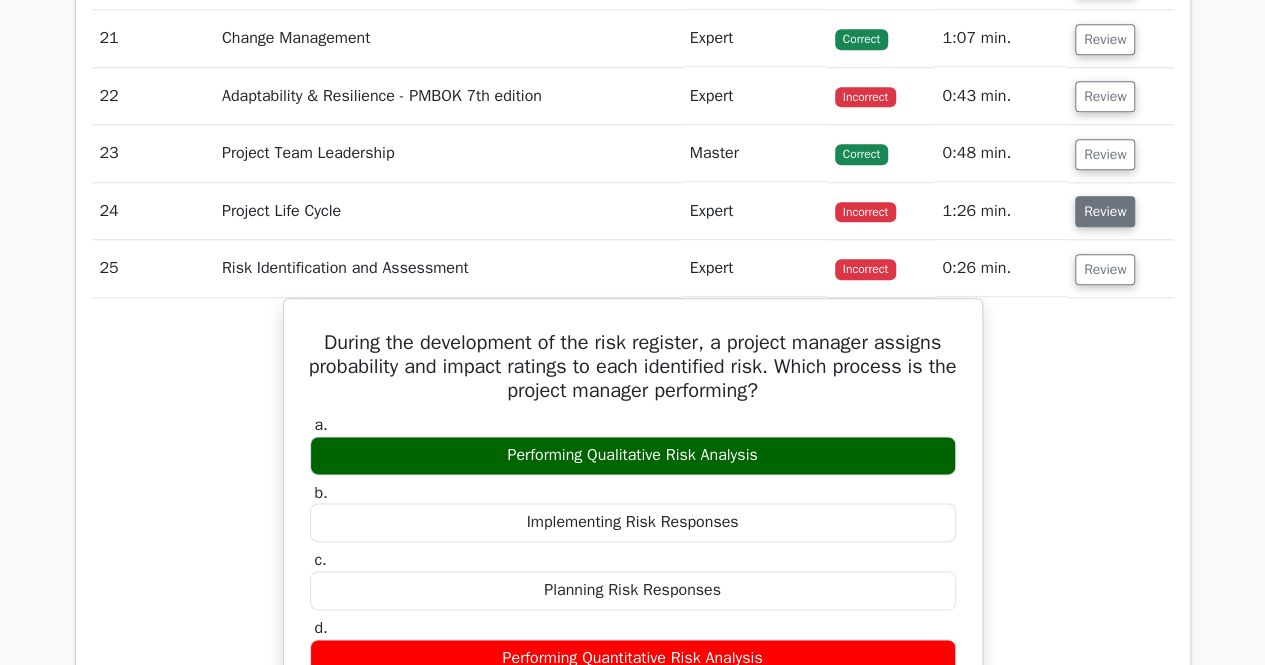 click on "Review" at bounding box center [1105, 211] 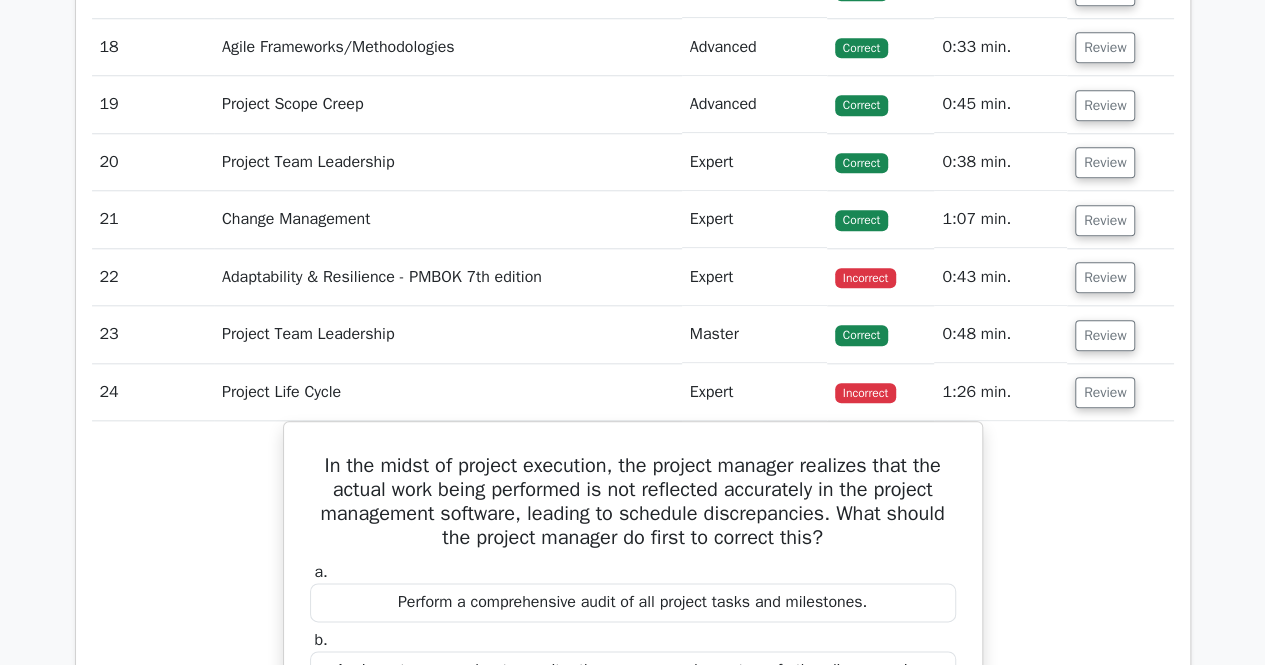 scroll, scrollTop: 4656, scrollLeft: 0, axis: vertical 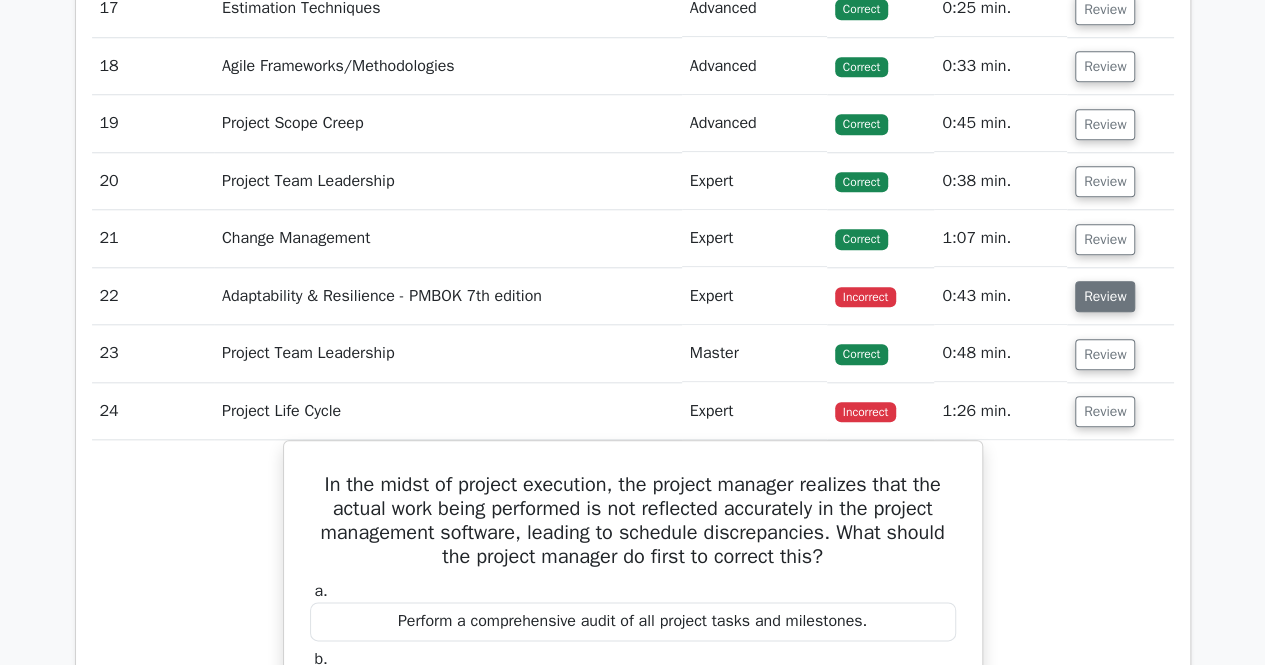 click on "Review" at bounding box center [1105, 296] 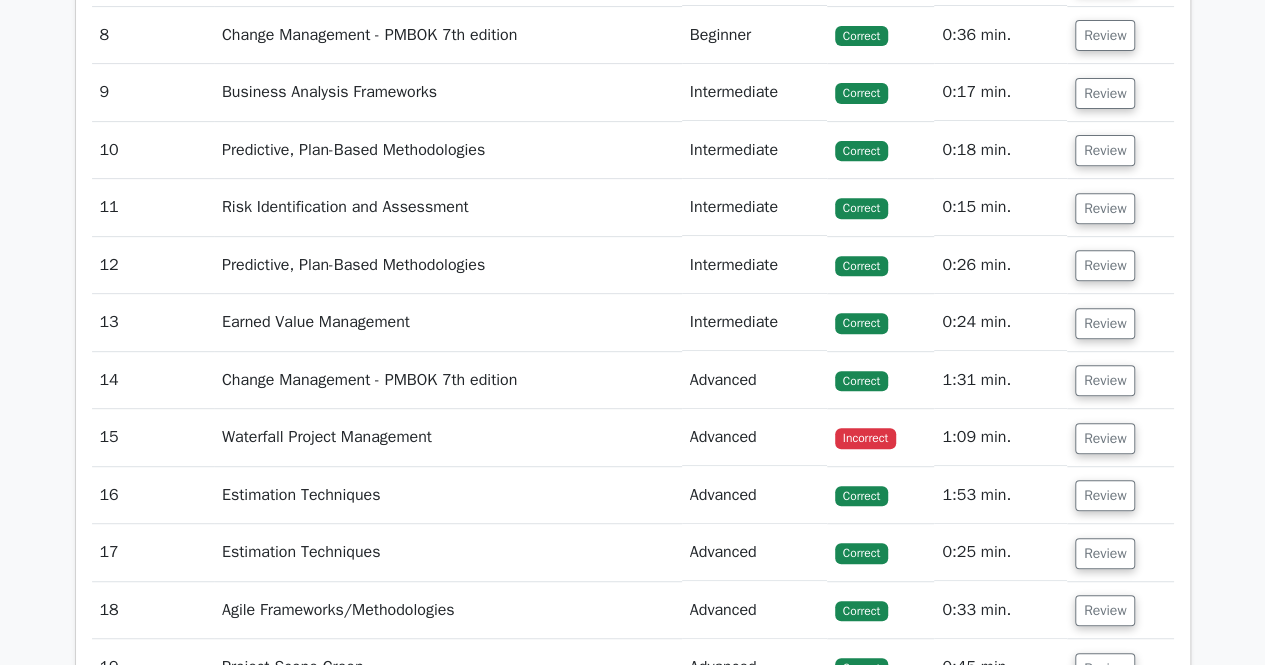 scroll, scrollTop: 4156, scrollLeft: 0, axis: vertical 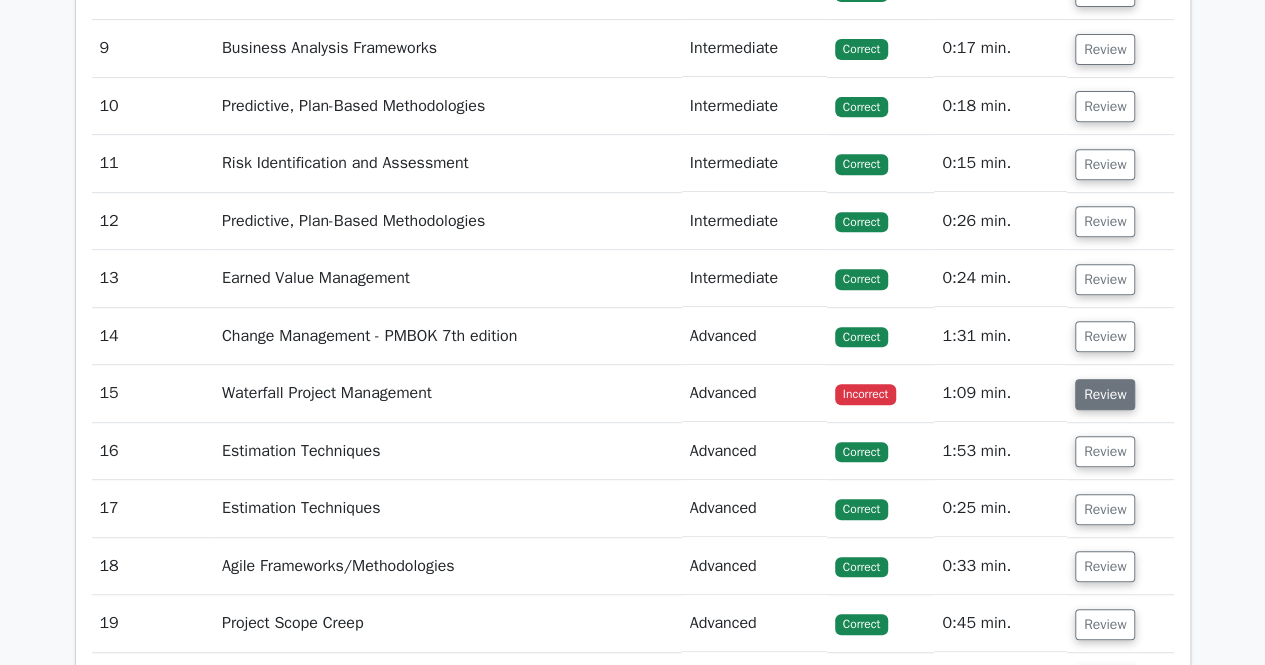 click on "Review" at bounding box center (1105, 394) 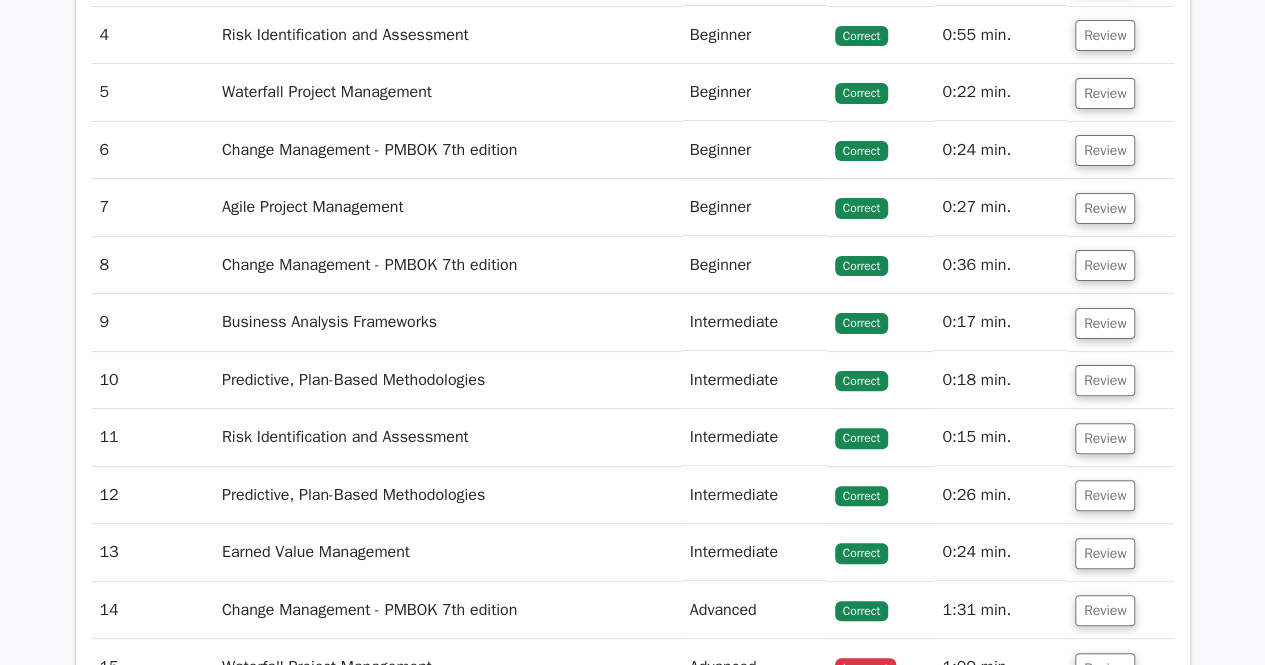 scroll, scrollTop: 3756, scrollLeft: 0, axis: vertical 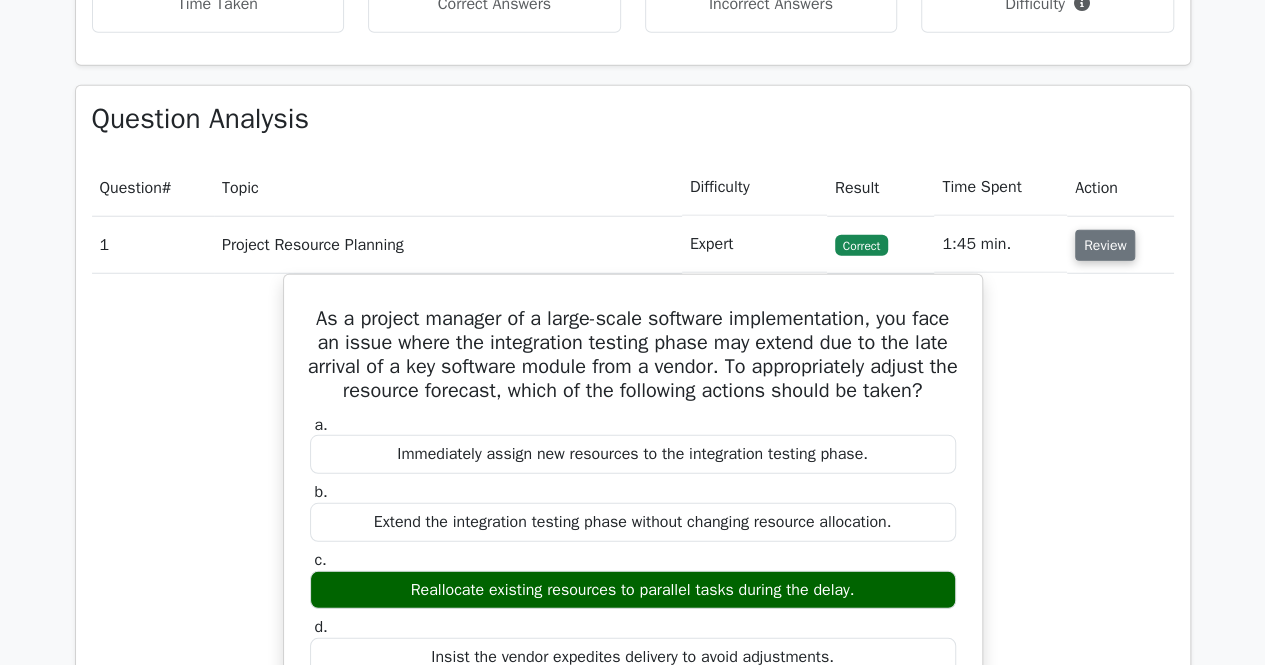click on "Review" at bounding box center (1105, 245) 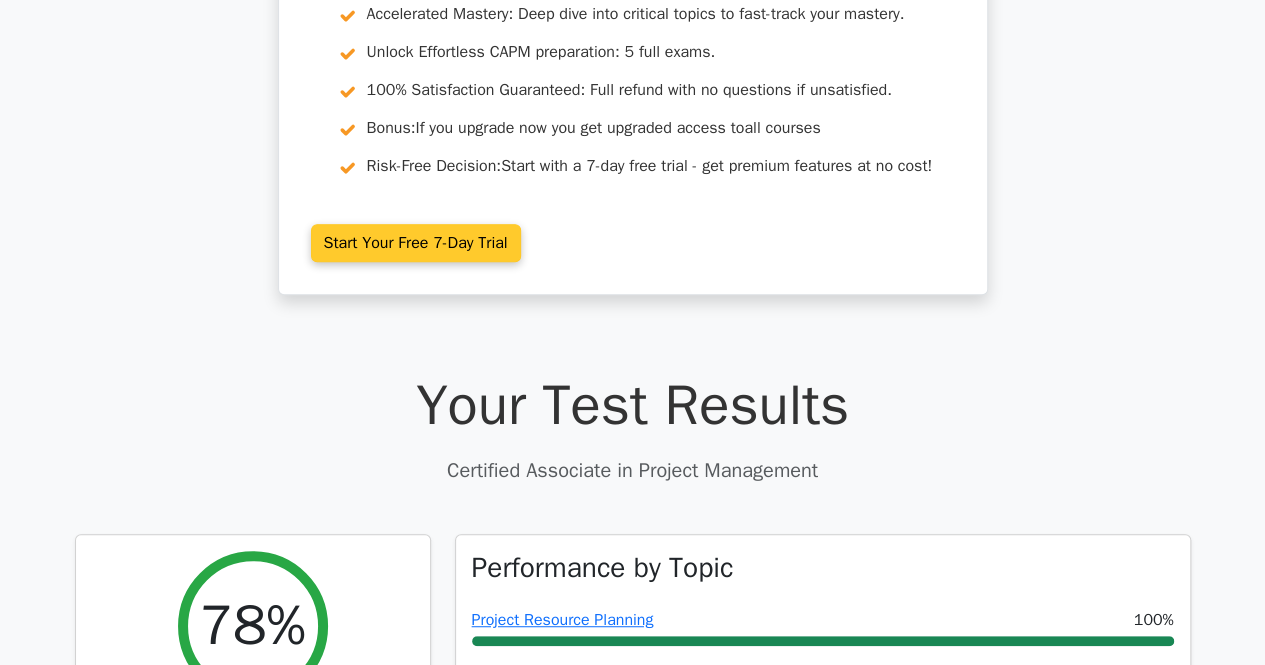 scroll, scrollTop: 0, scrollLeft: 0, axis: both 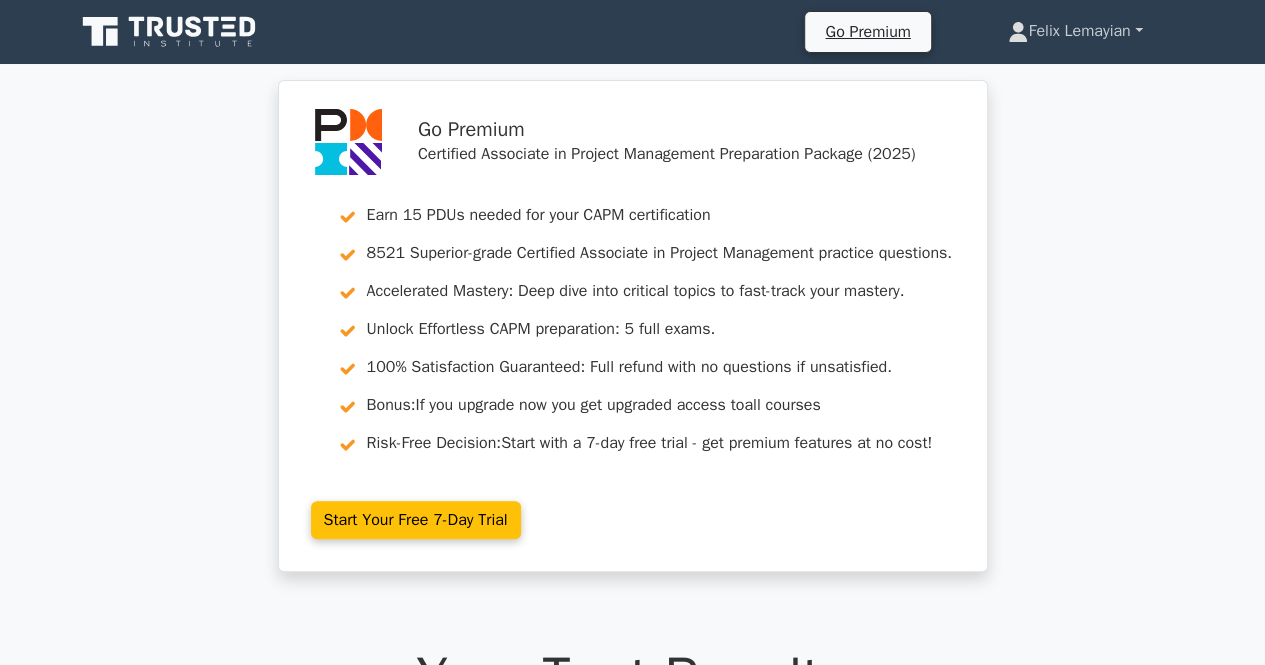 click on "Felix Lemayian" at bounding box center [1075, 31] 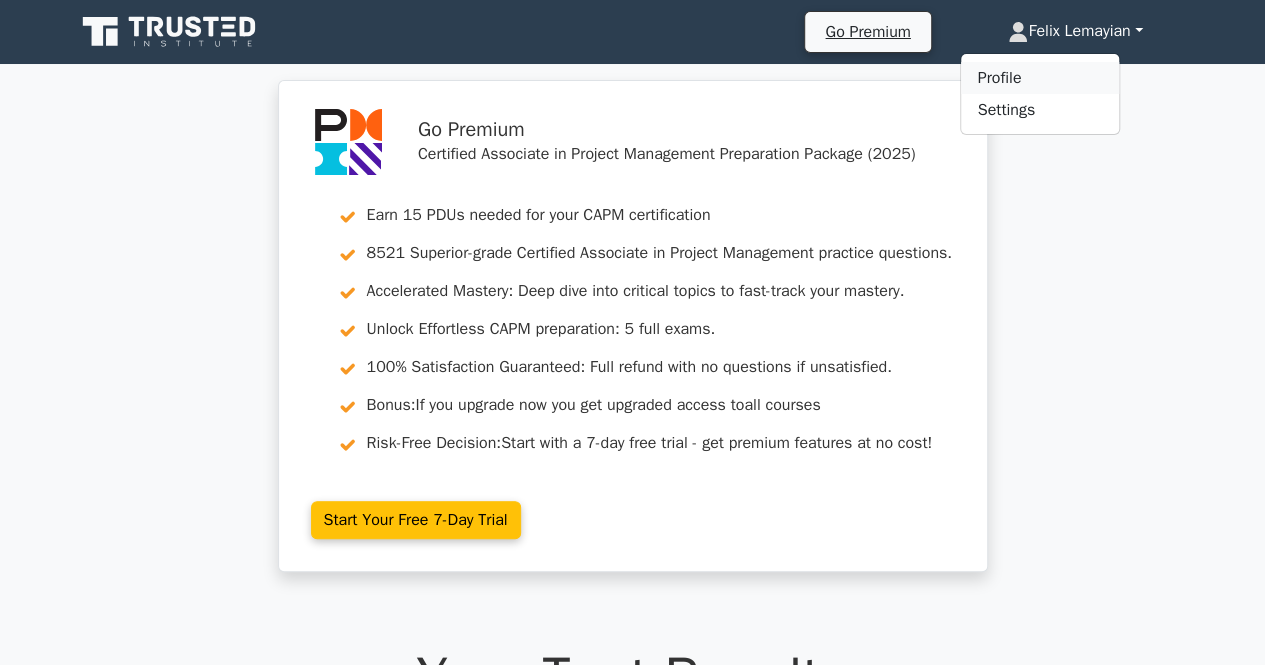 click on "Profile" at bounding box center (1040, 78) 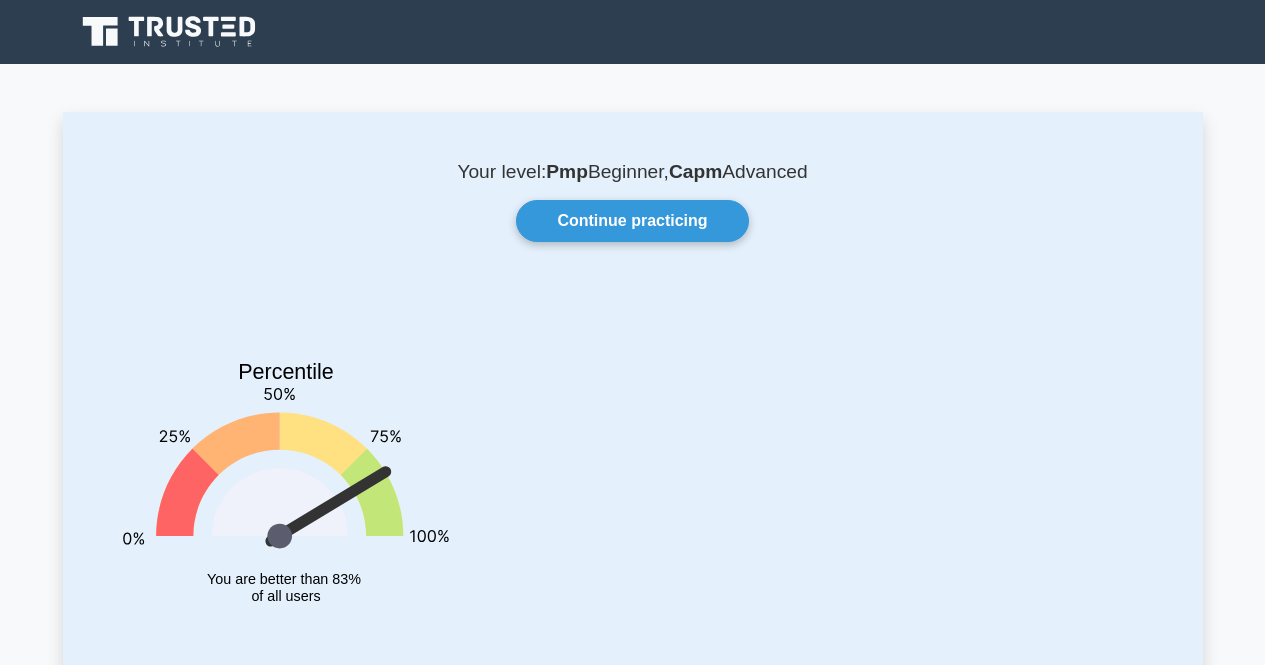 scroll, scrollTop: 0, scrollLeft: 0, axis: both 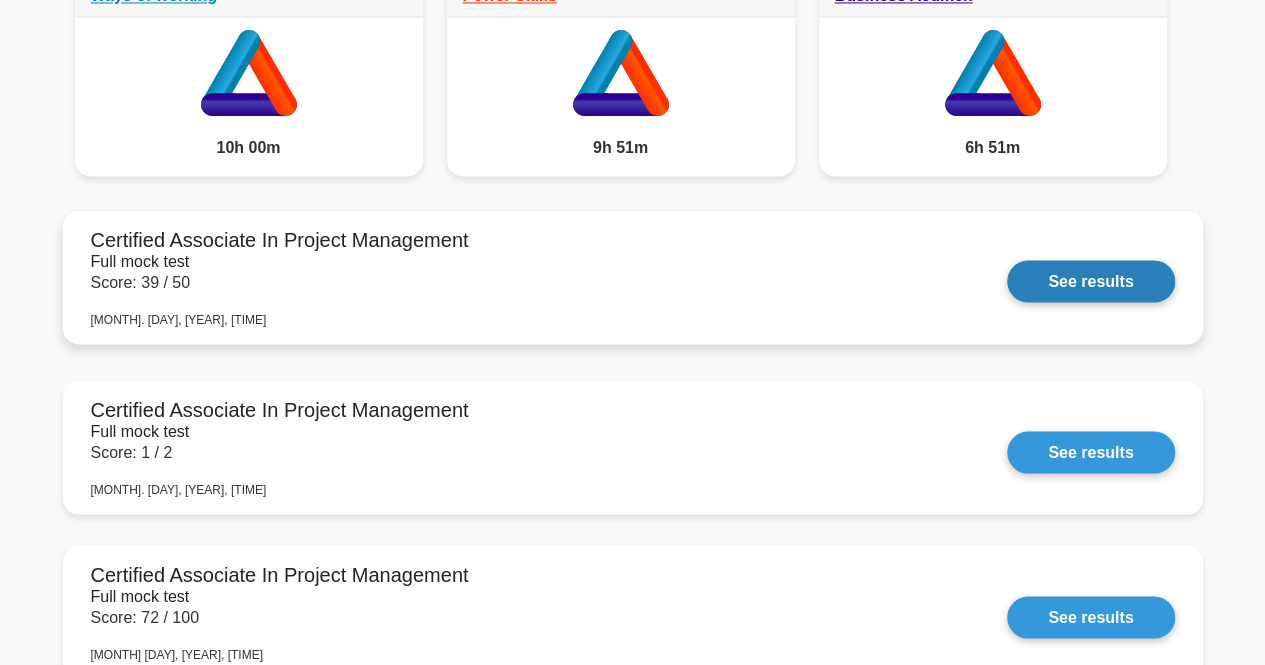 click on "See results" at bounding box center [1090, 281] 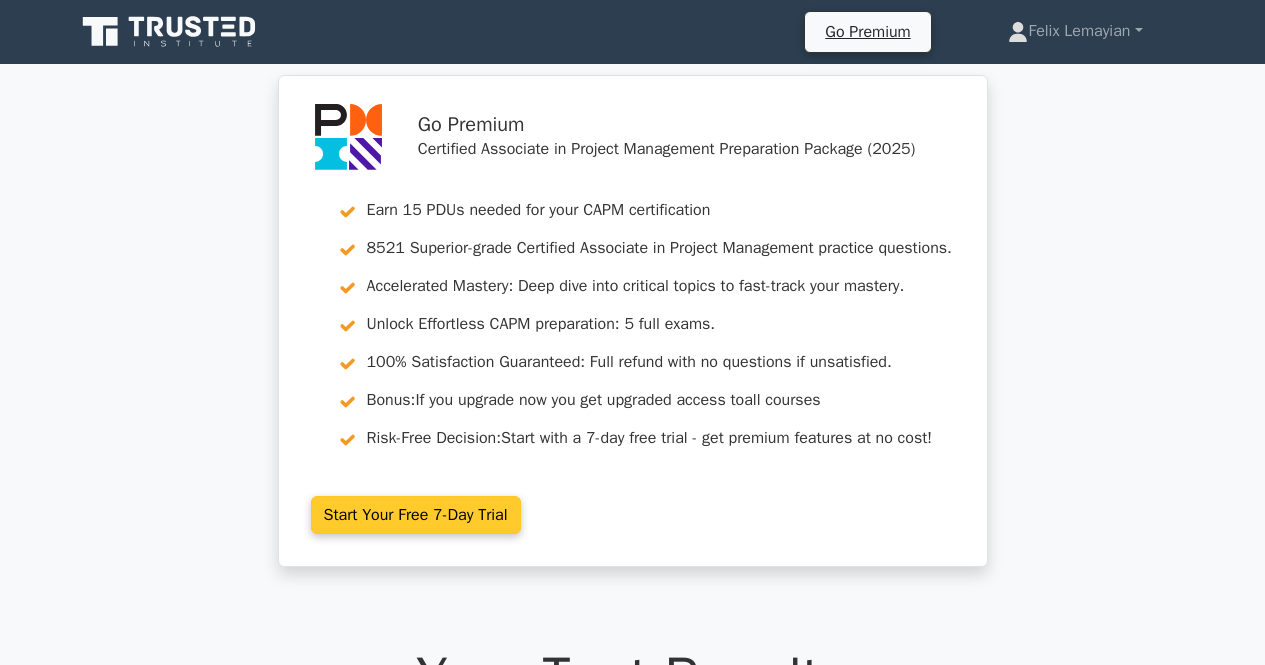 scroll, scrollTop: 0, scrollLeft: 0, axis: both 